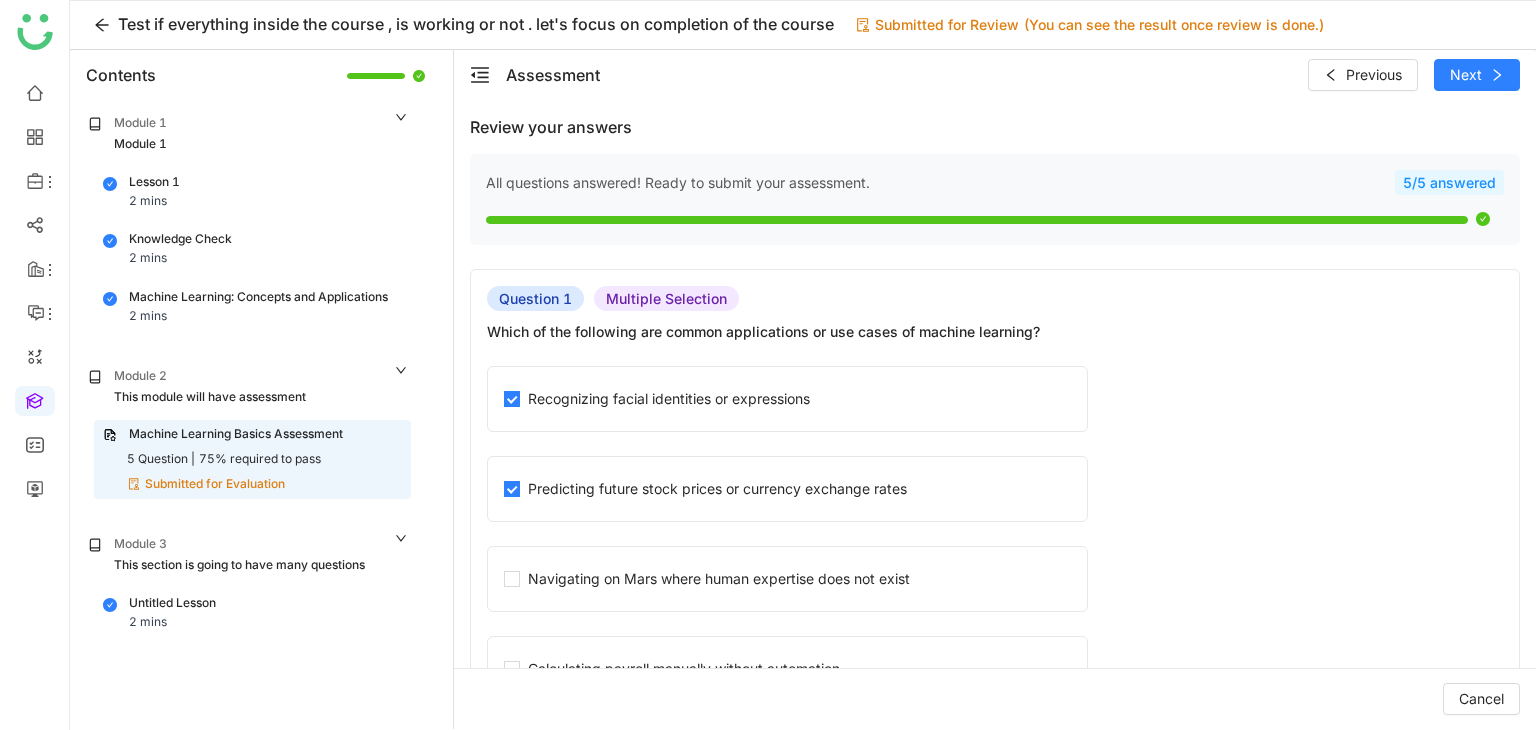 scroll, scrollTop: 0, scrollLeft: 0, axis: both 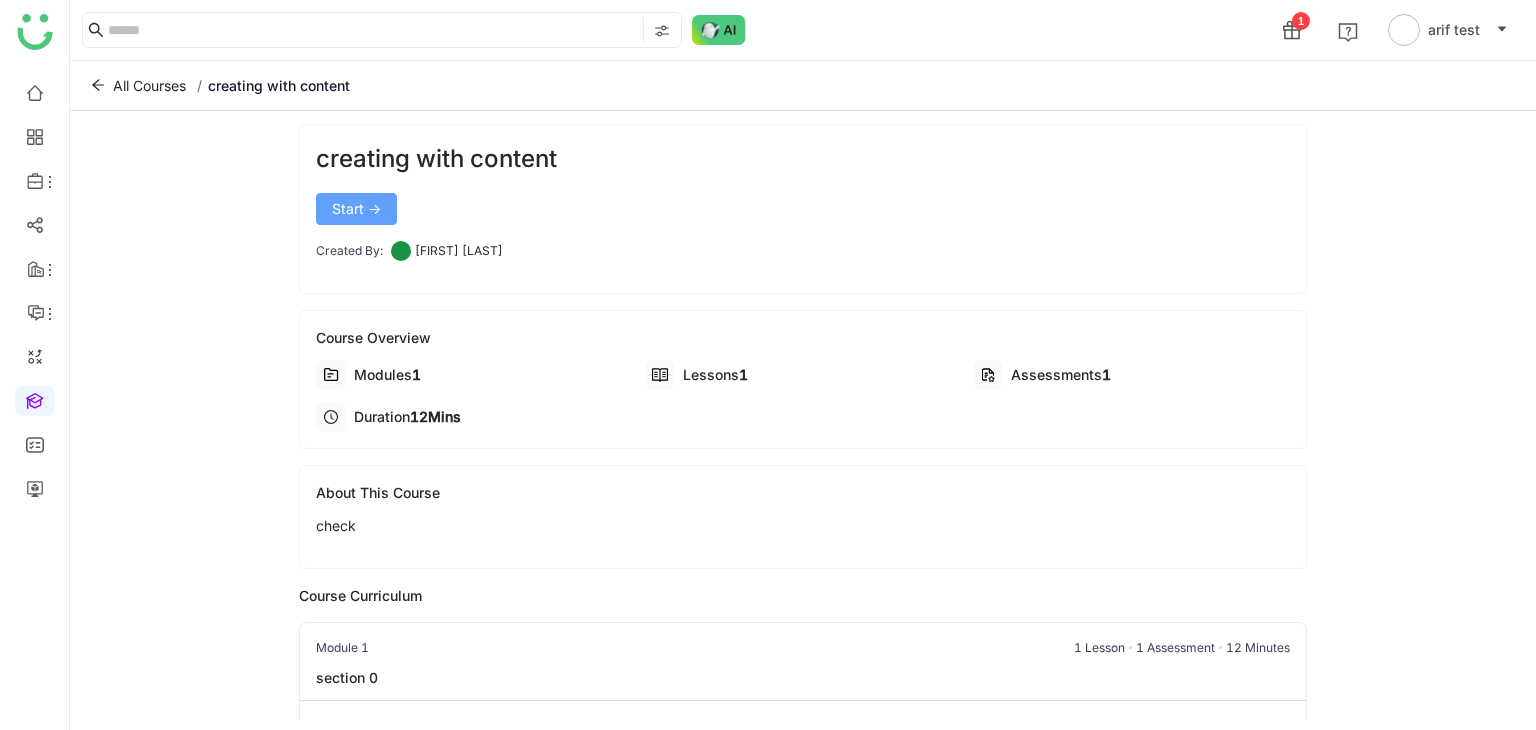 click on "Start ->" 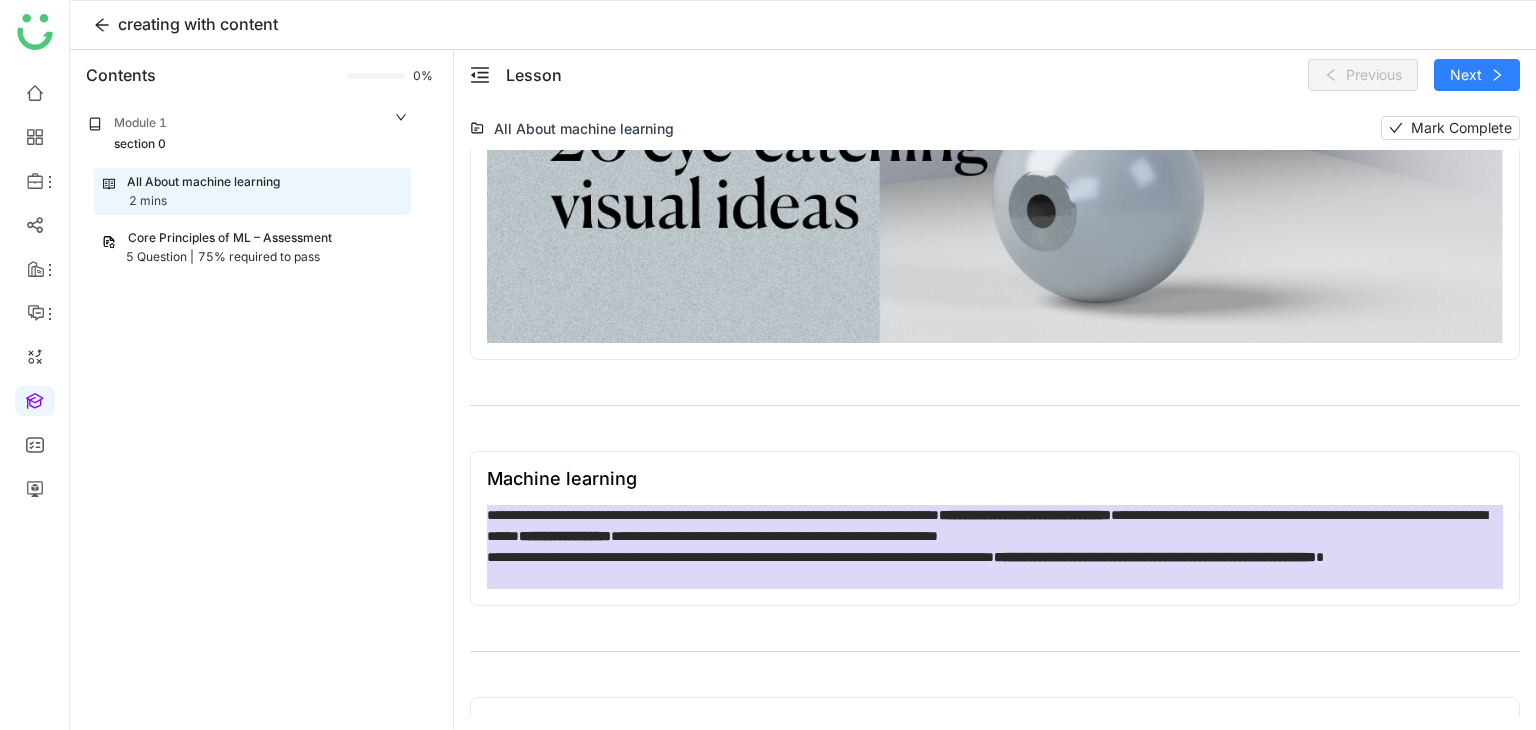 scroll, scrollTop: 300, scrollLeft: 0, axis: vertical 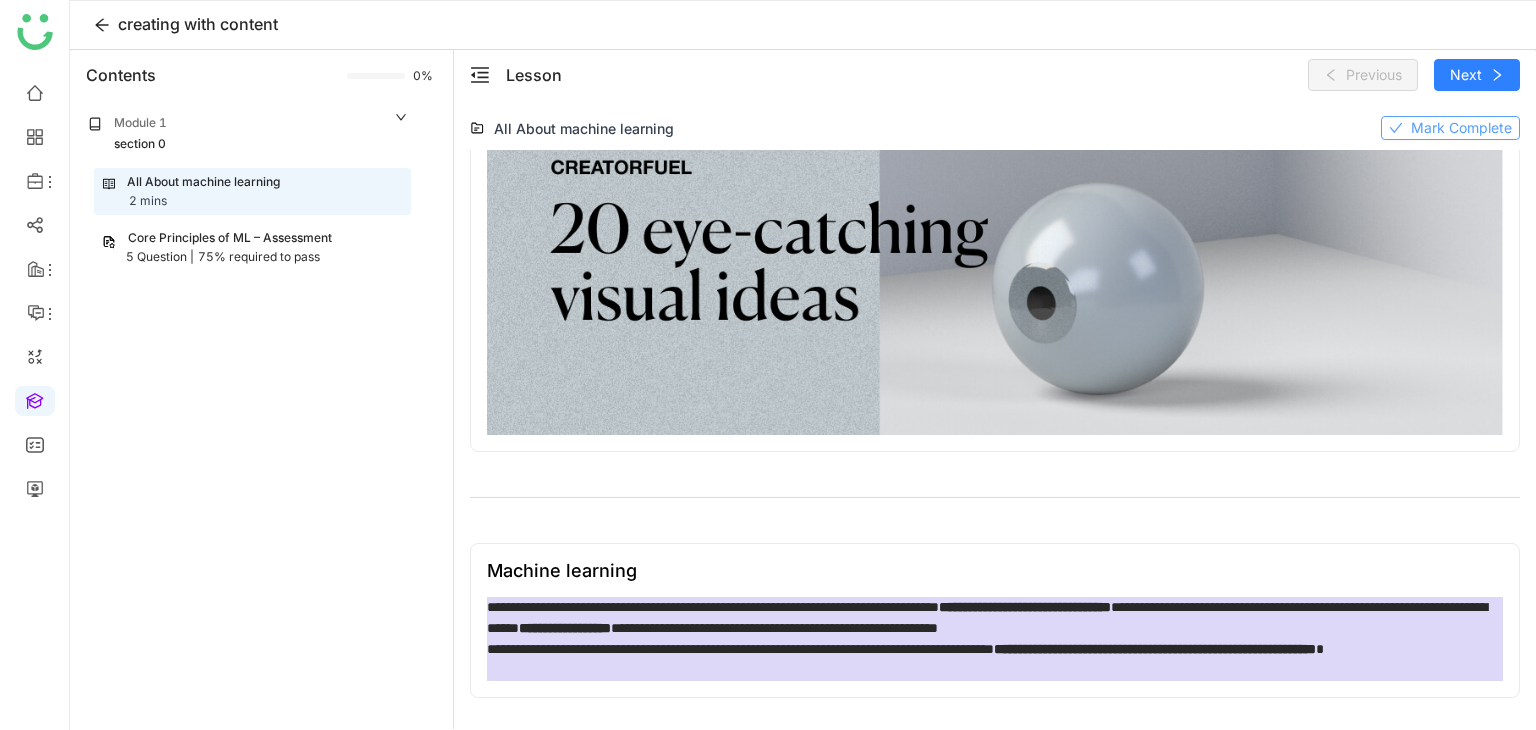 click on "Mark Complete" 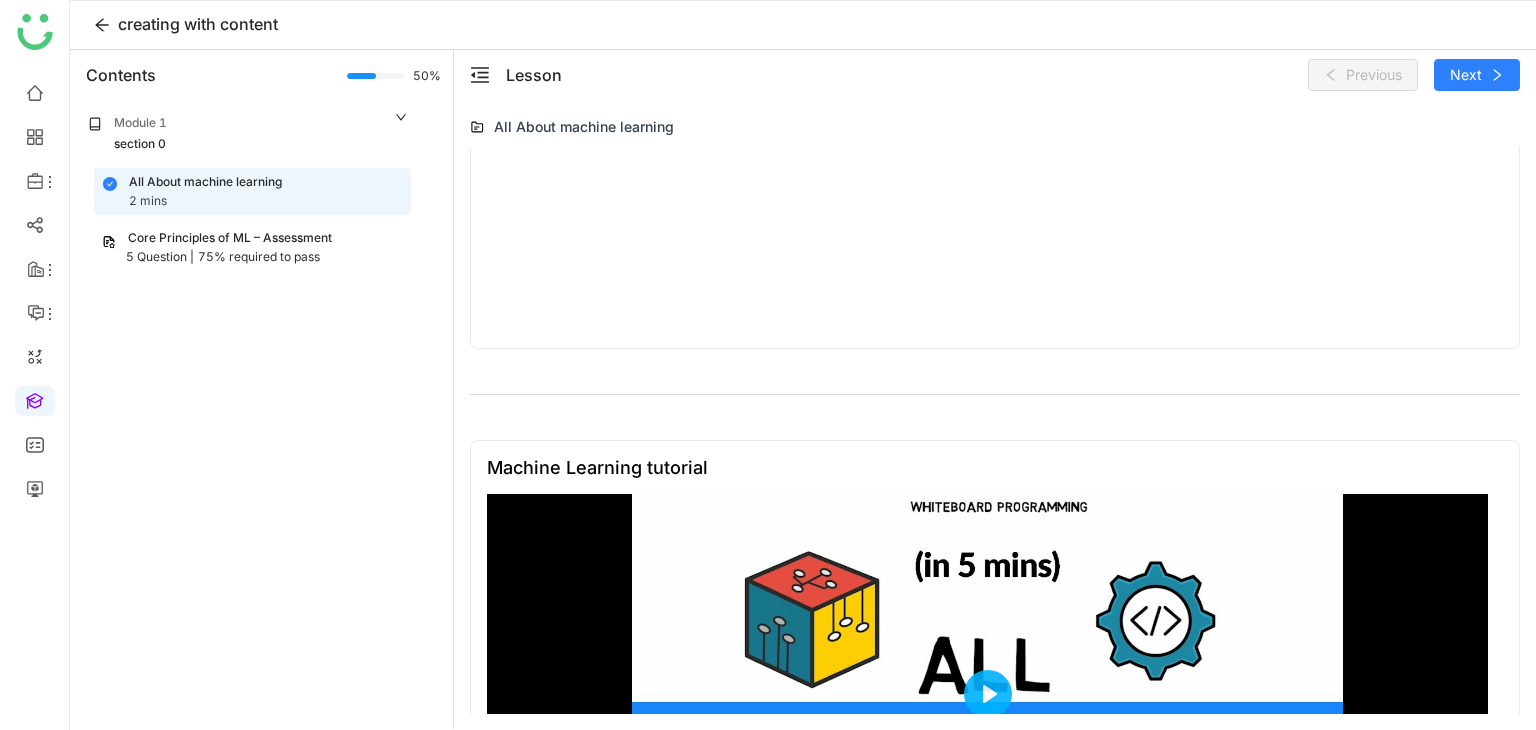 scroll, scrollTop: 1600, scrollLeft: 0, axis: vertical 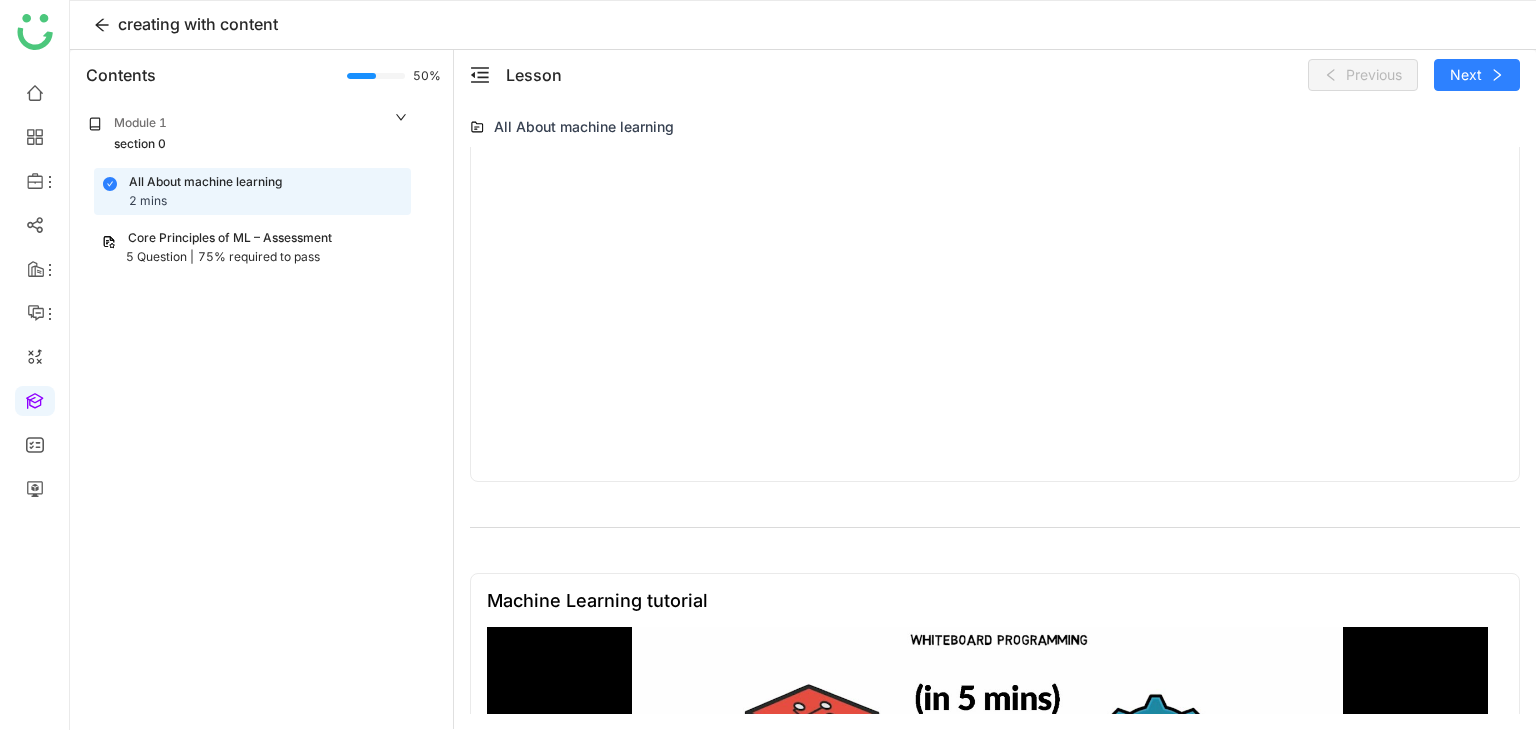type on "**" 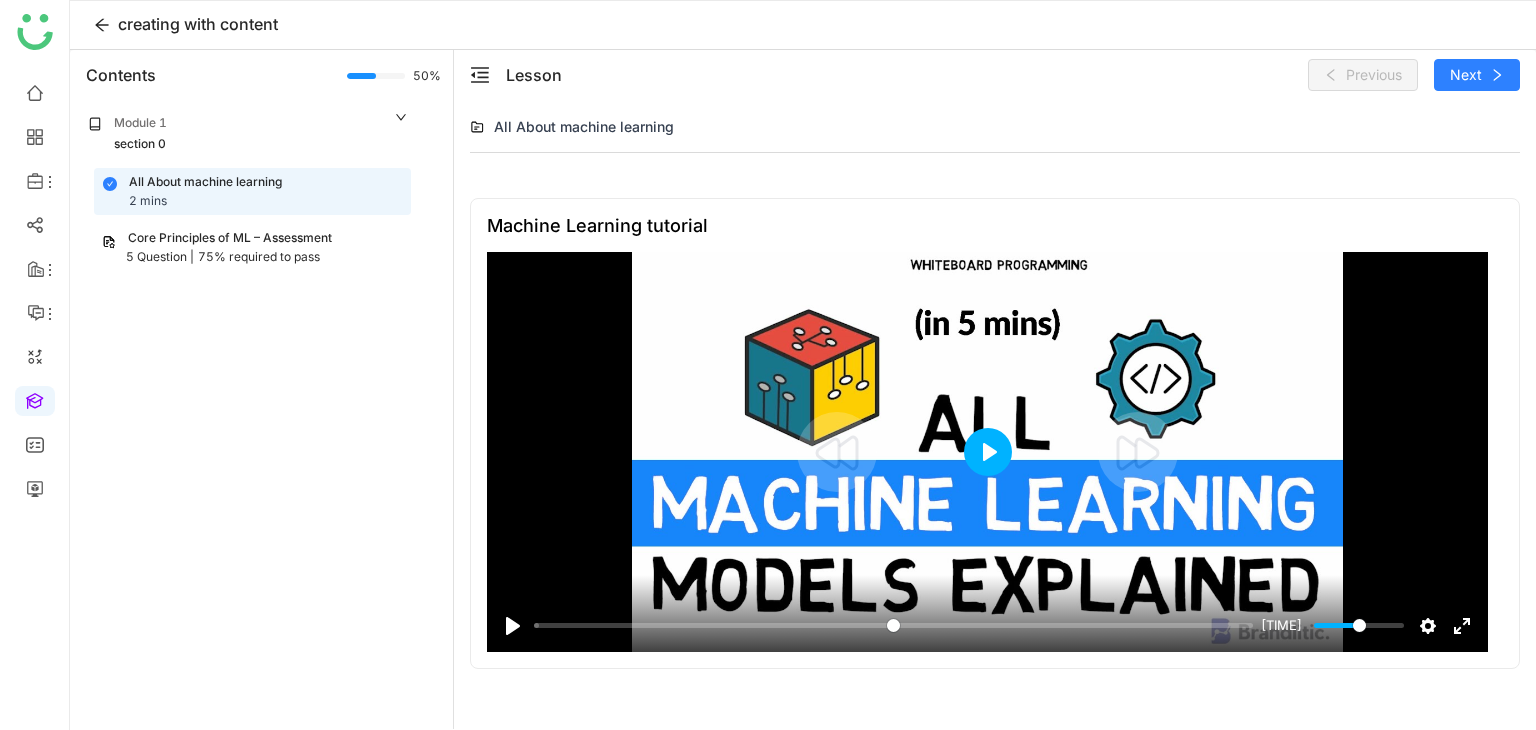 click on "Play" 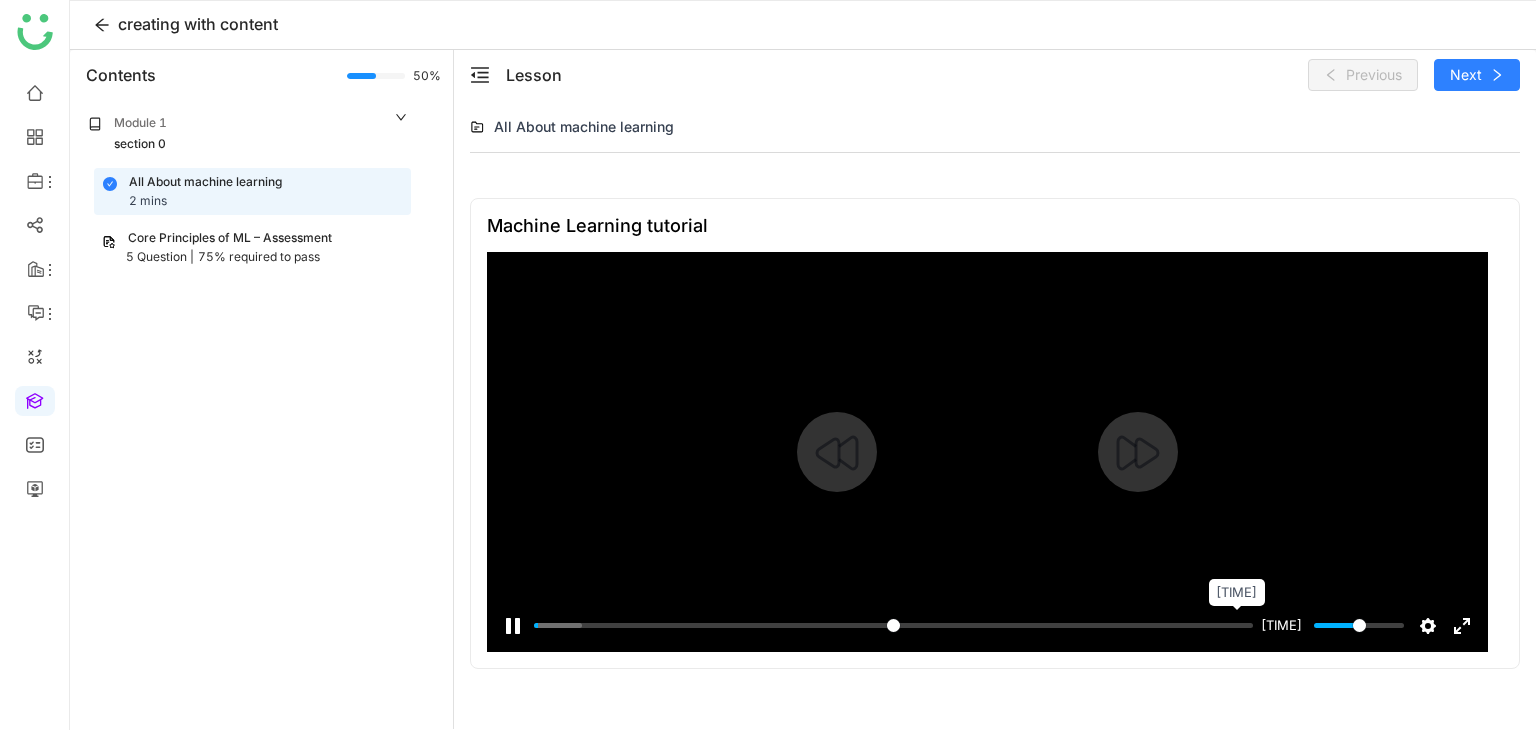 click at bounding box center (893, 625) 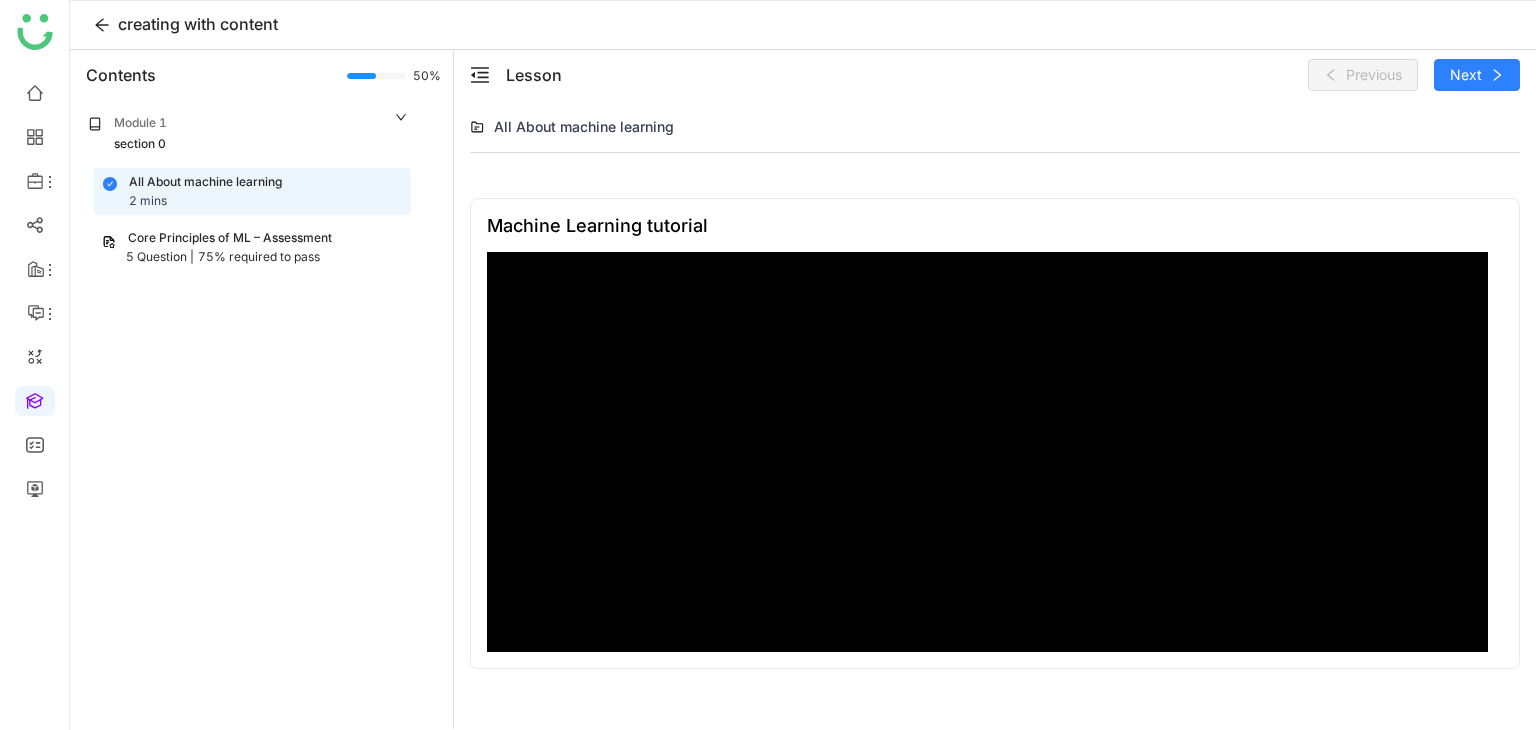 click on "Module 1 section 0 All About machine learning 2 mins   Core Principles of ML – Assessment   5 Question |   75% required to pass" 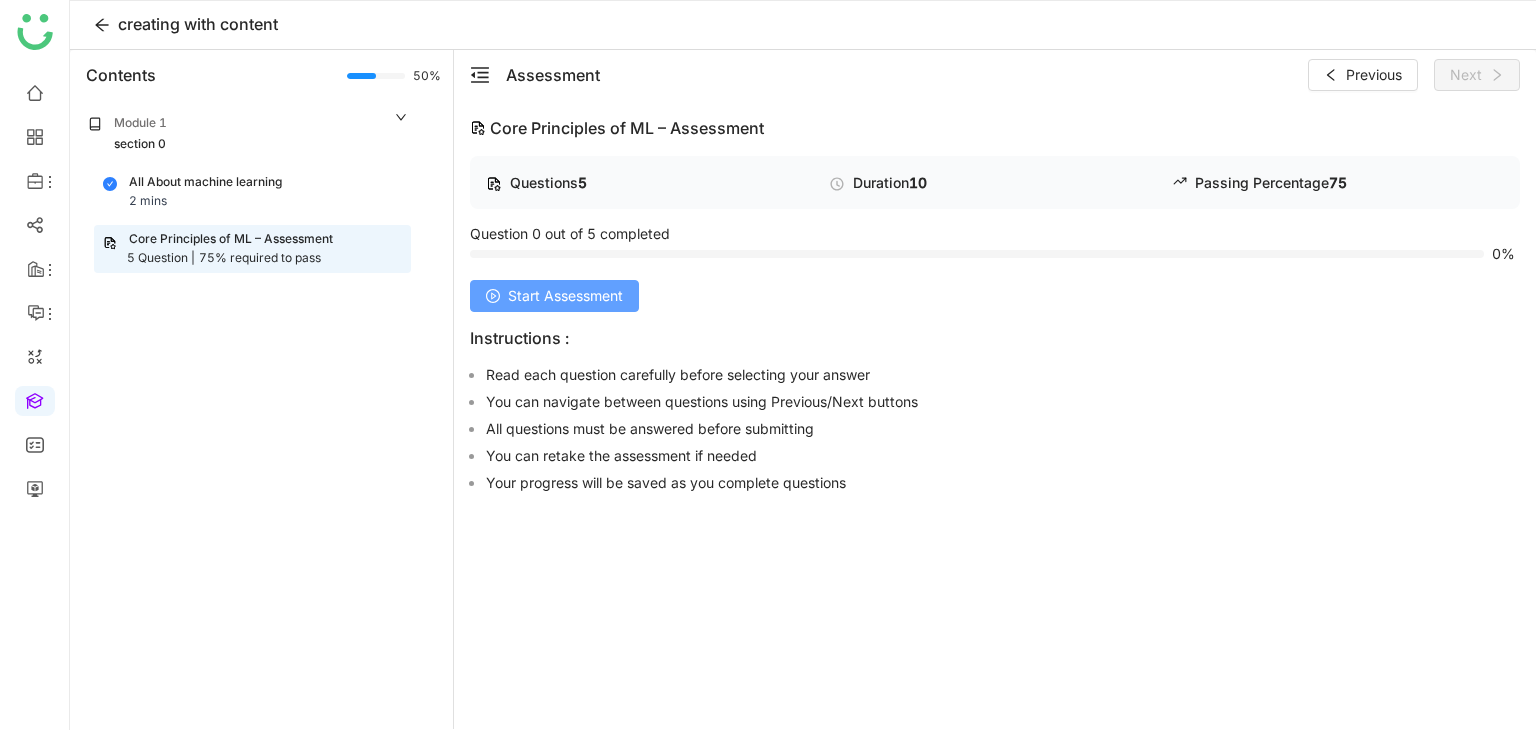 click on "Start Assessment" 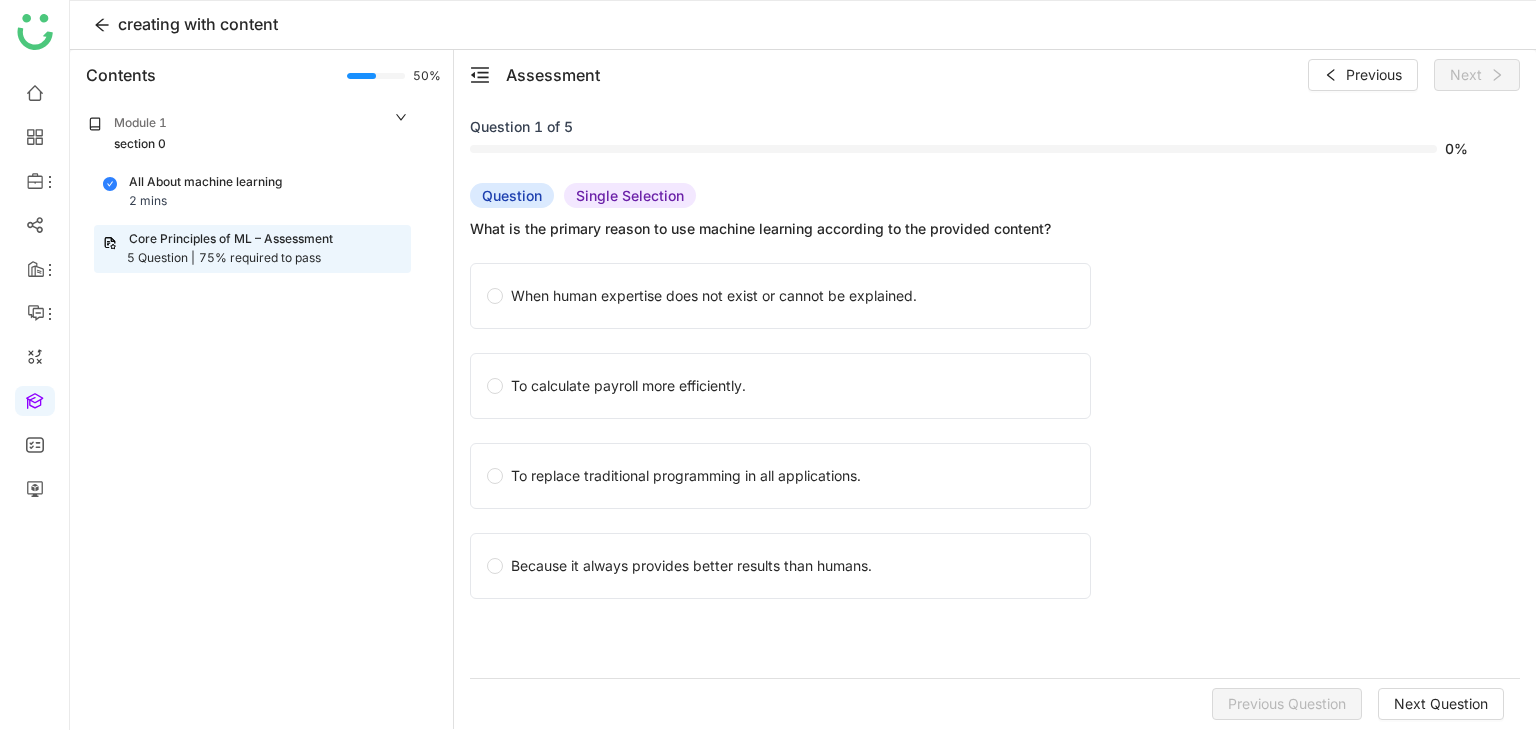 click on "All About machine learning 2 mins" 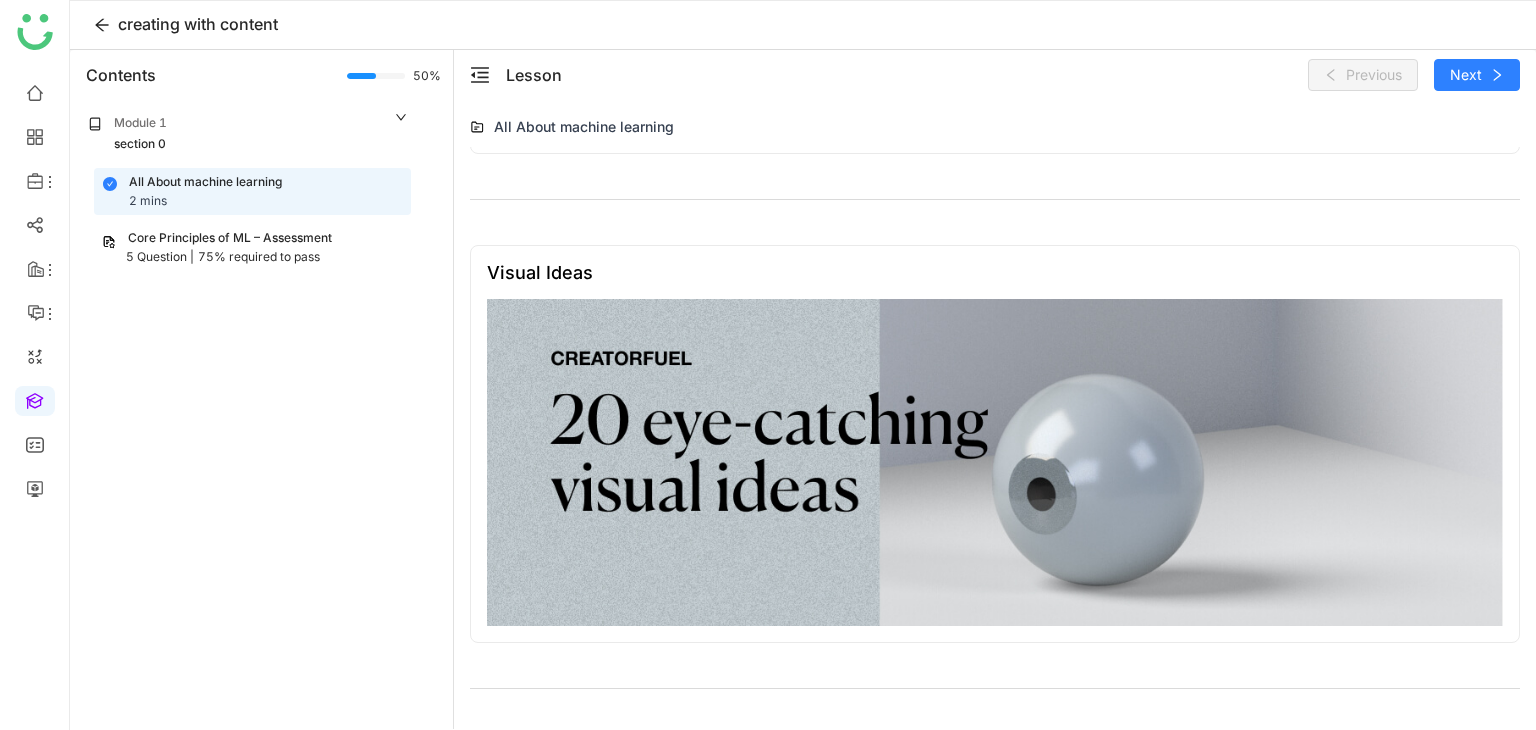 scroll, scrollTop: 0, scrollLeft: 0, axis: both 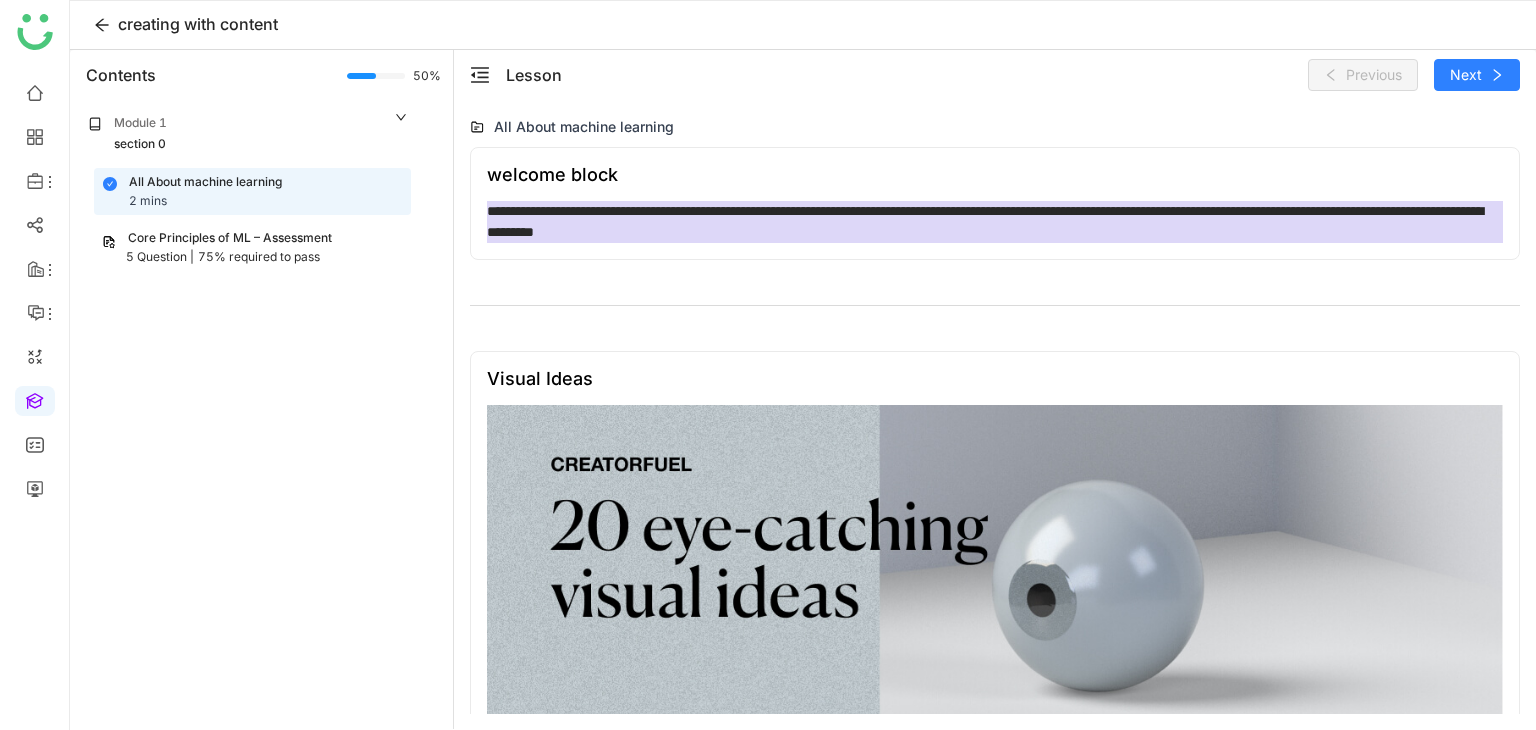 click on "**********" 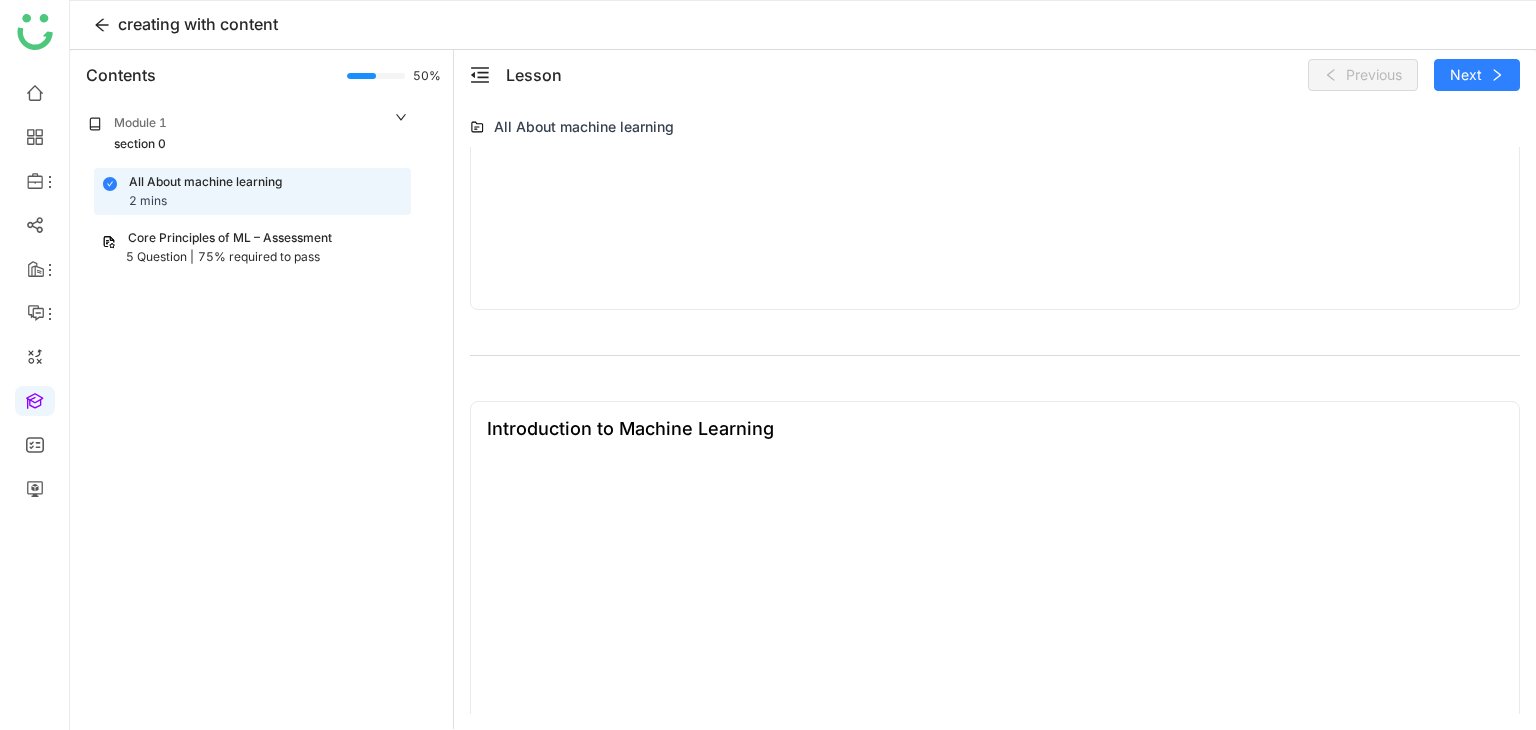 scroll, scrollTop: 1400, scrollLeft: 0, axis: vertical 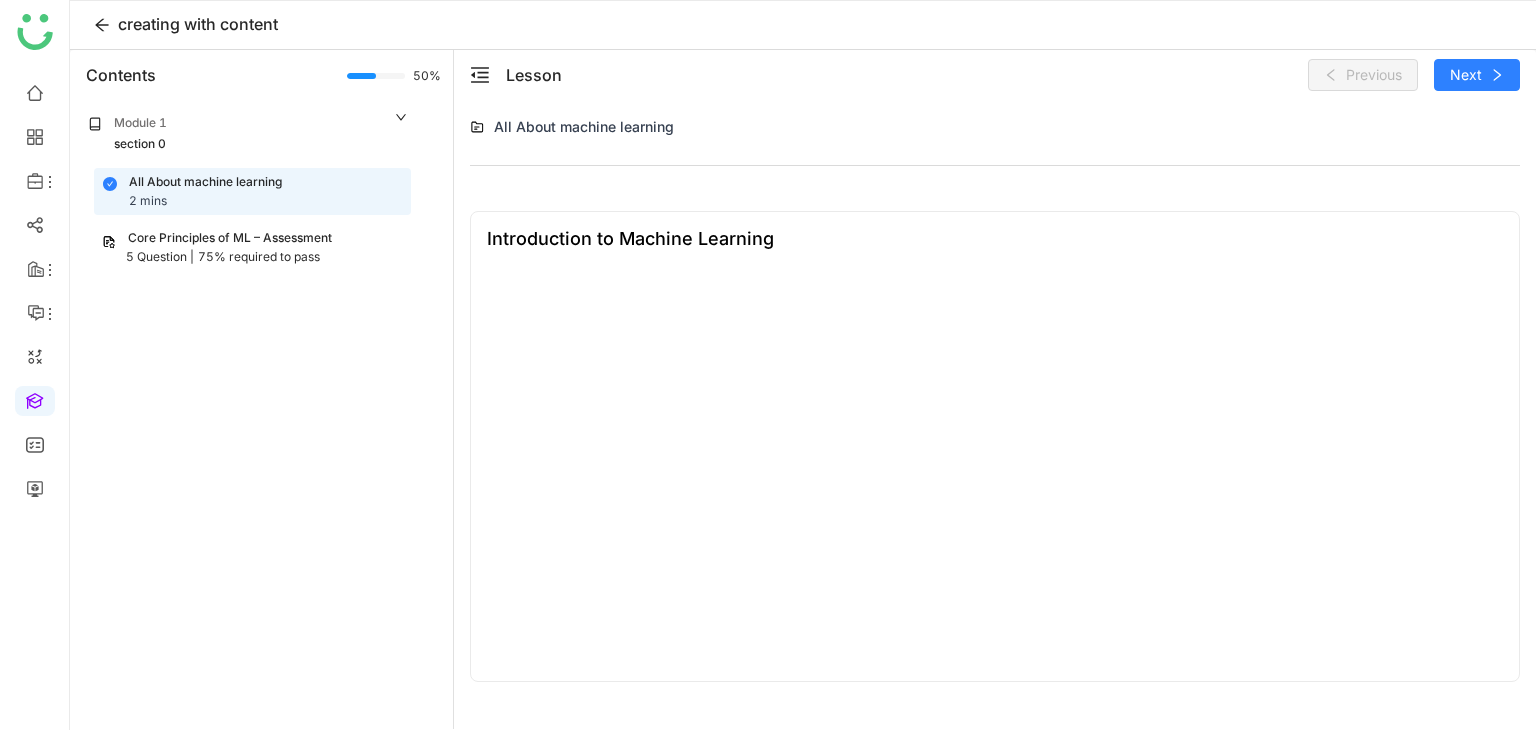 type on "*" 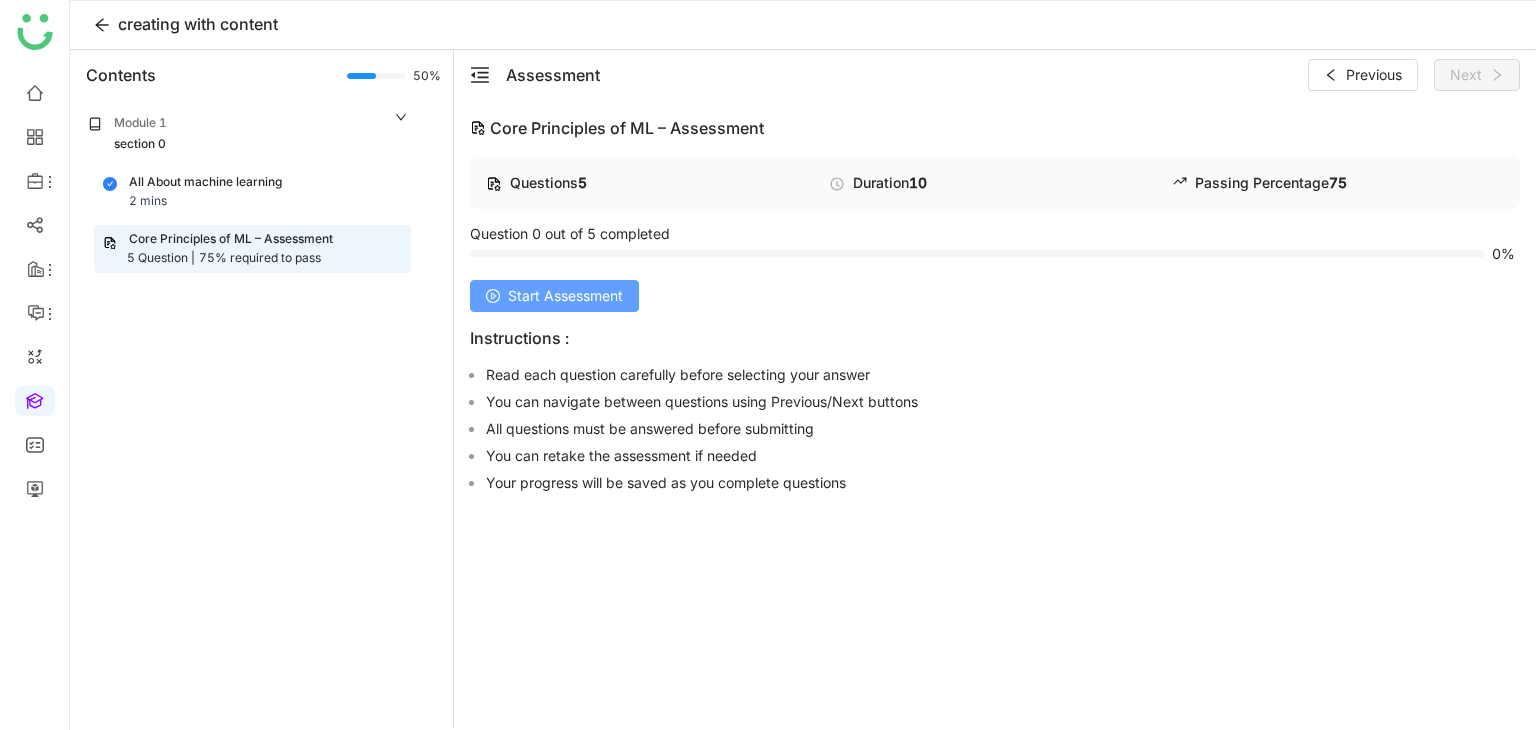click on "Start Assessment" 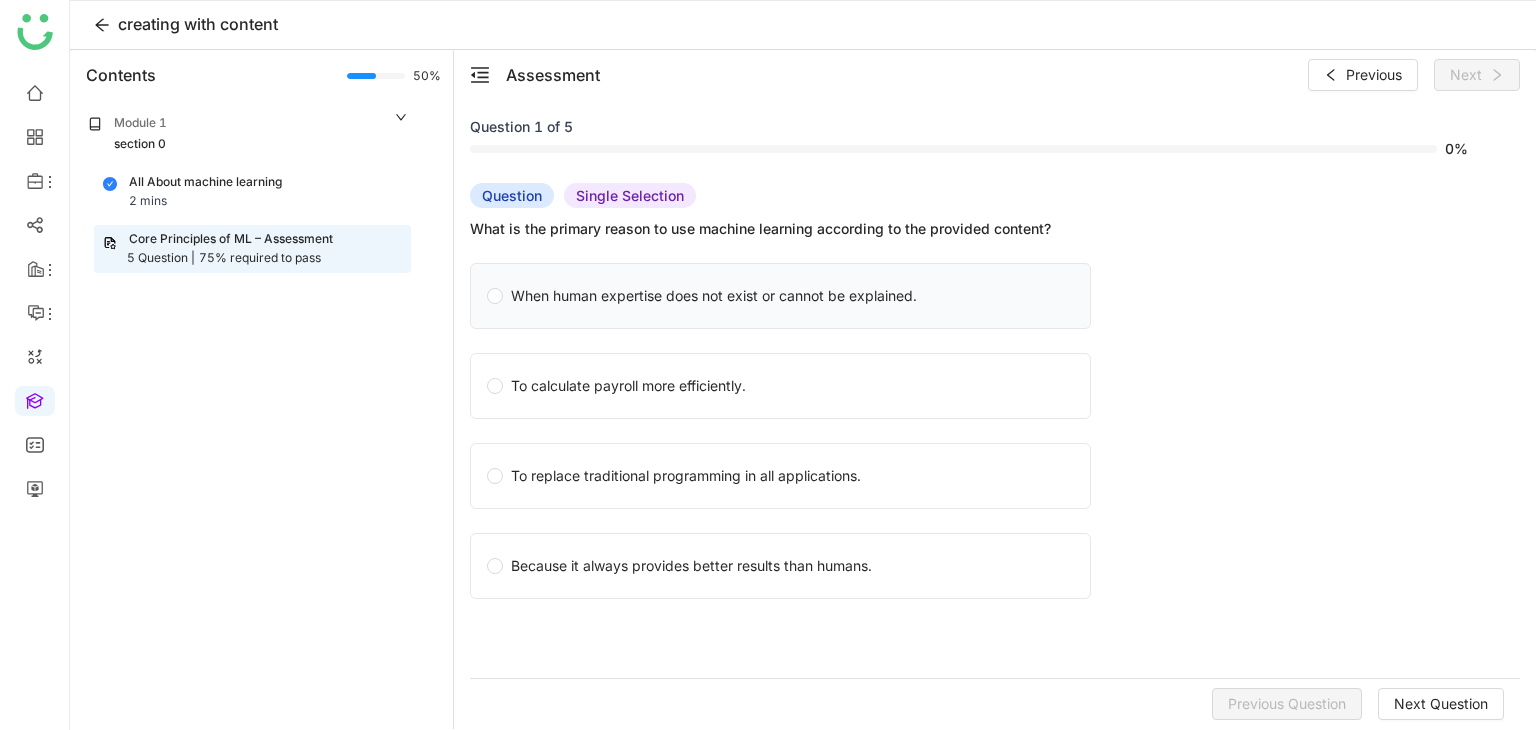 click on "When human expertise does not exist or cannot be explained." 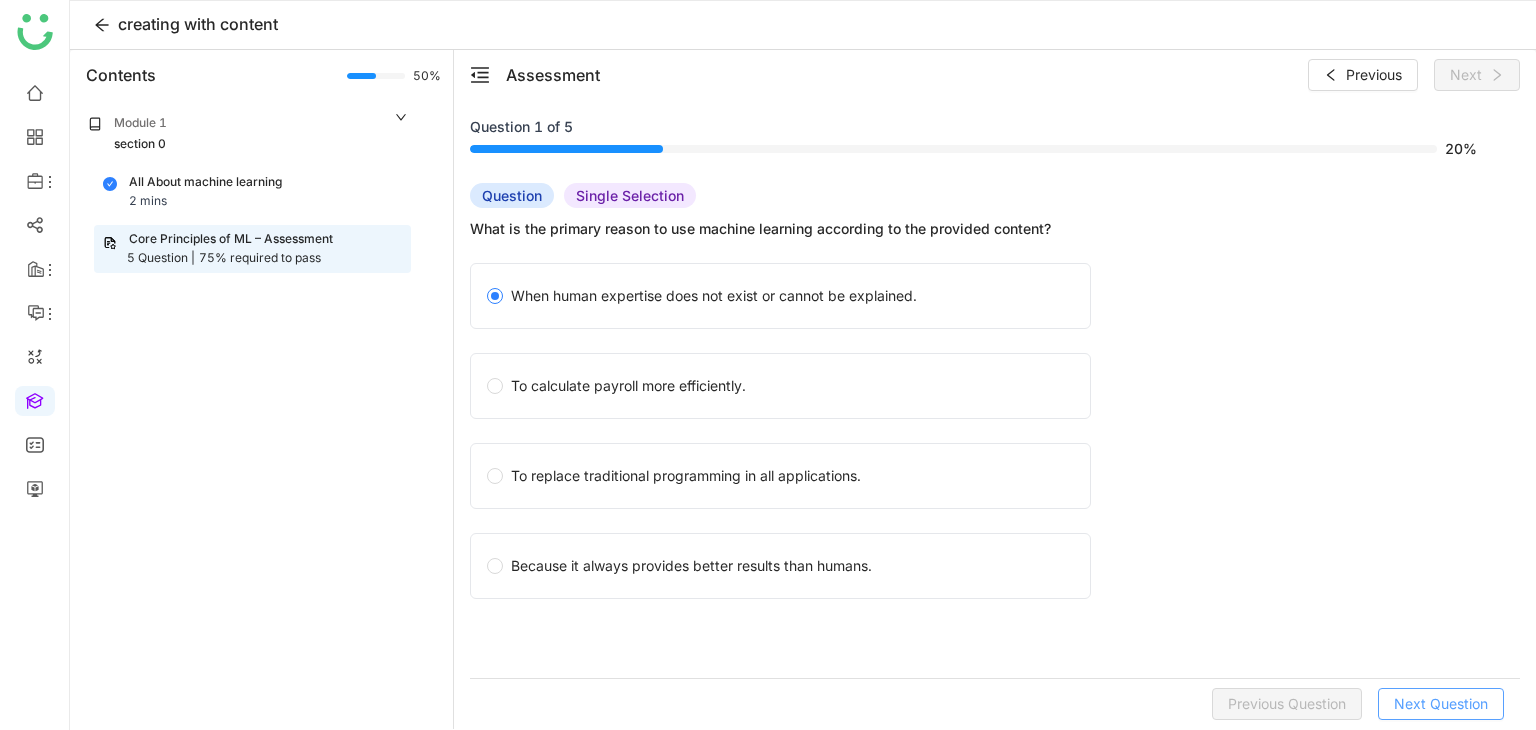 click on "Next Question" 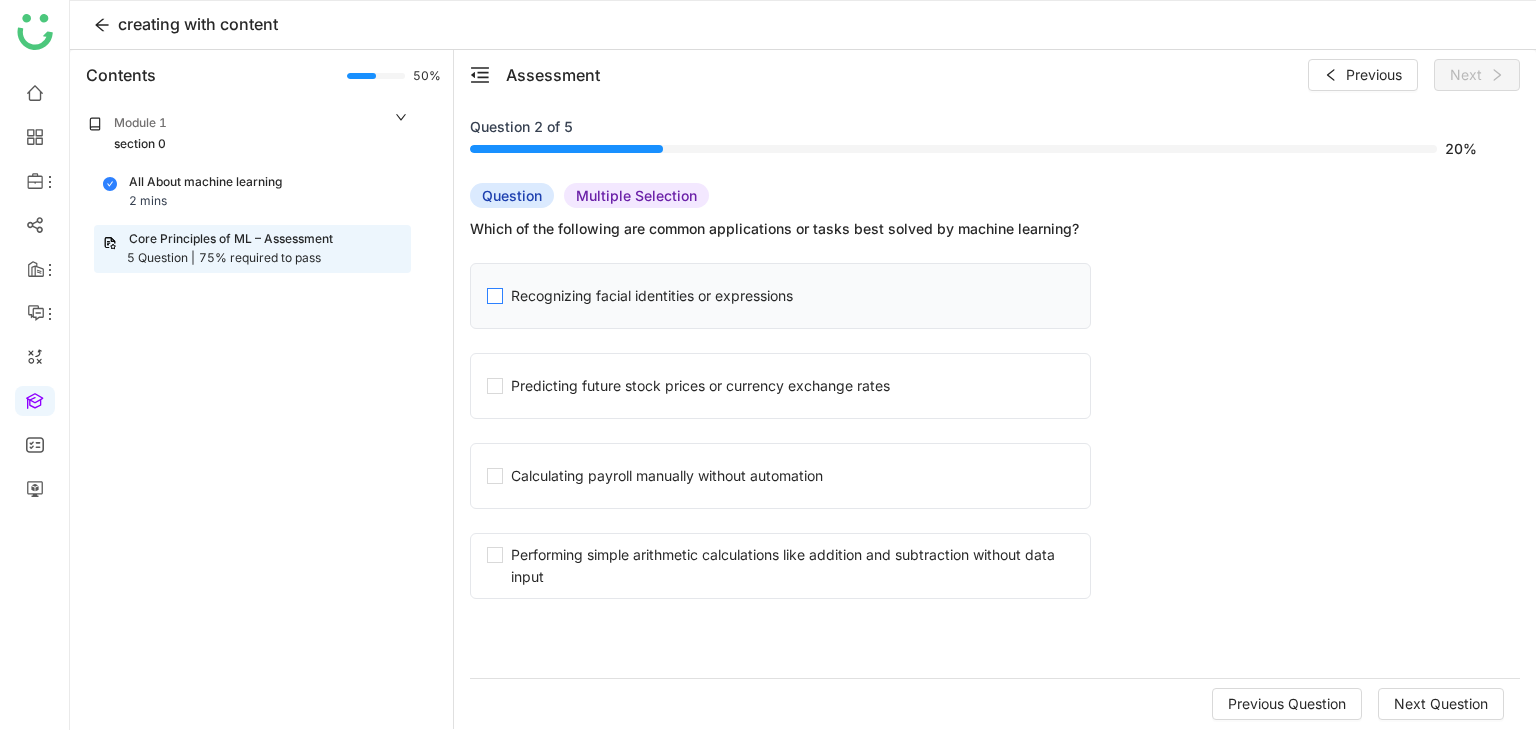 click on "Recognizing facial identities or expressions" 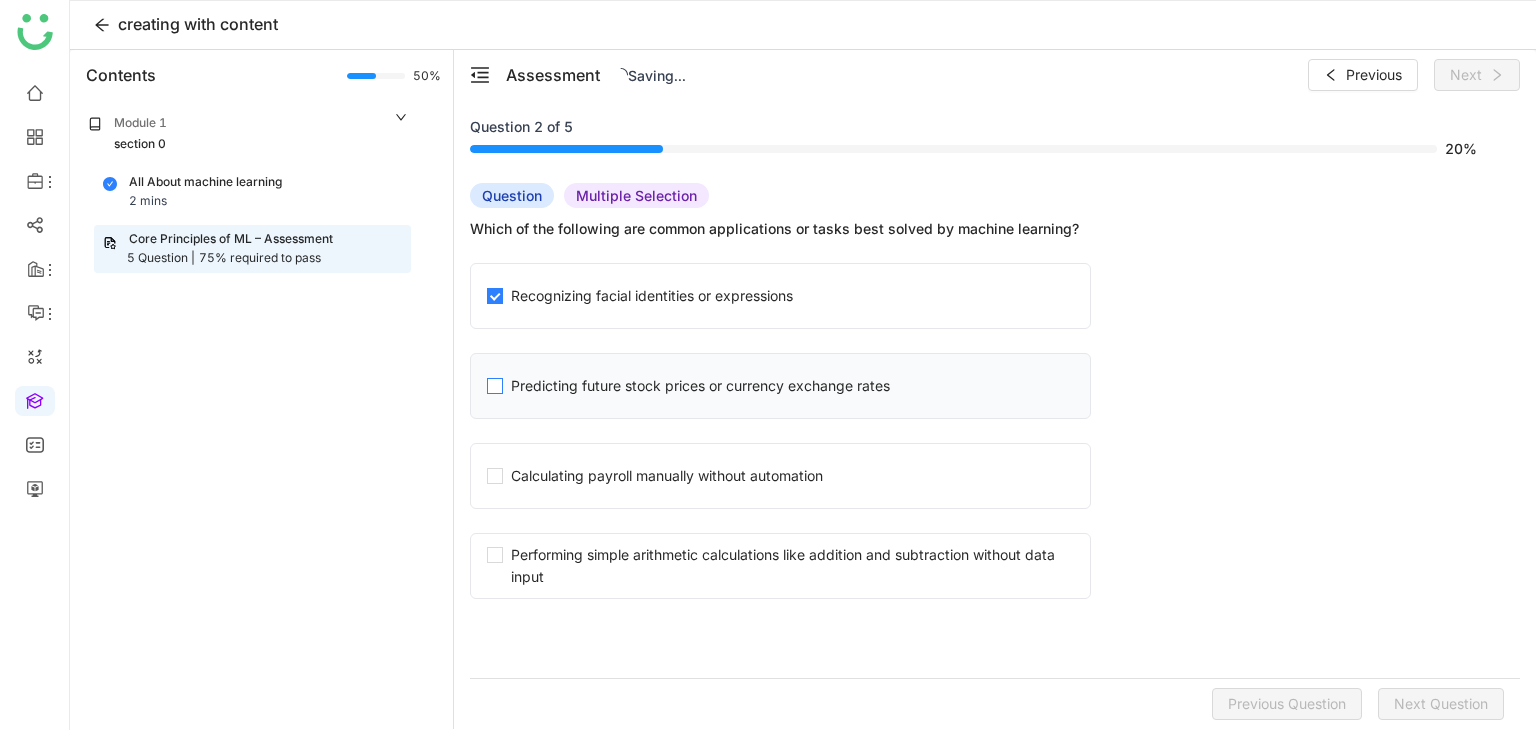 click on "Predicting future stock prices or currency exchange rates" 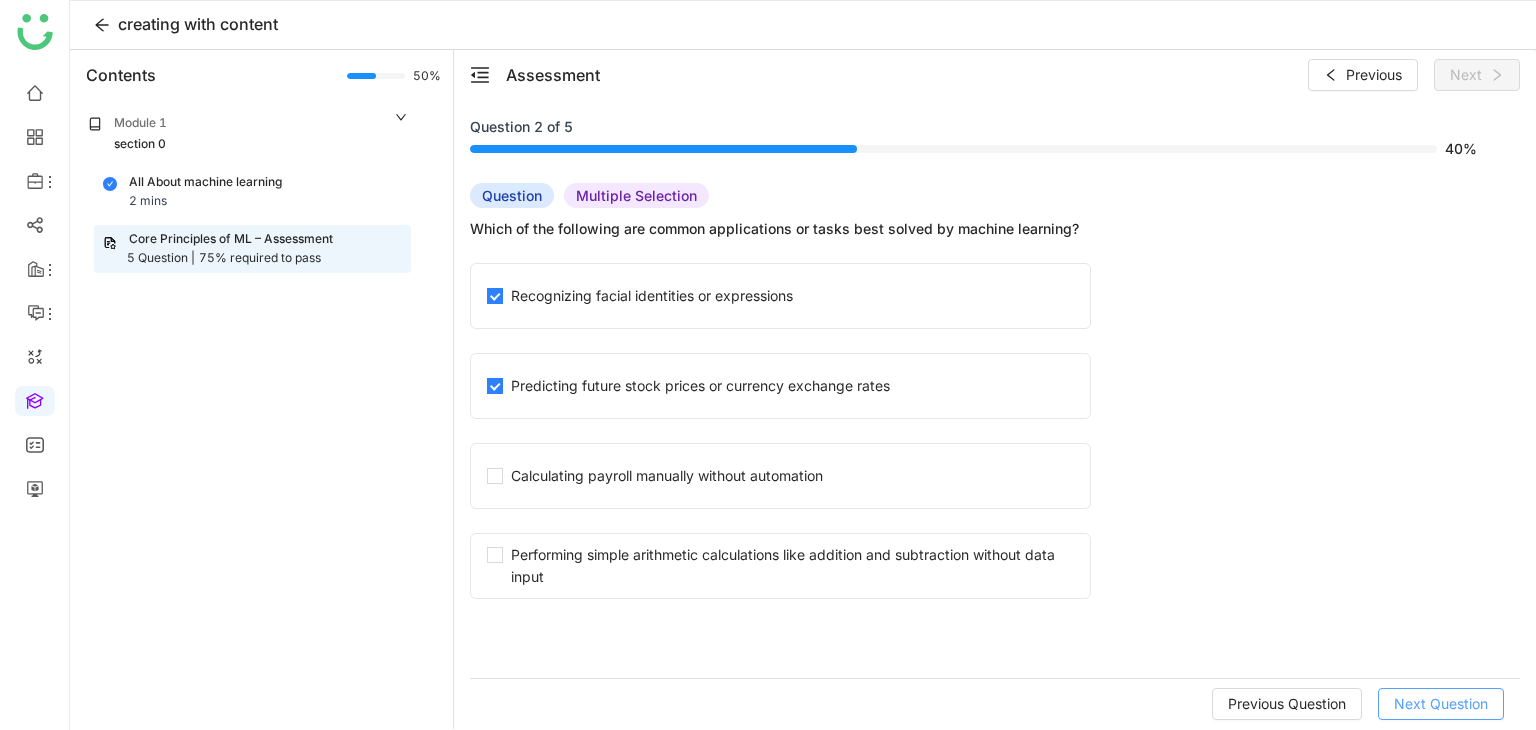 click on "Next Question" 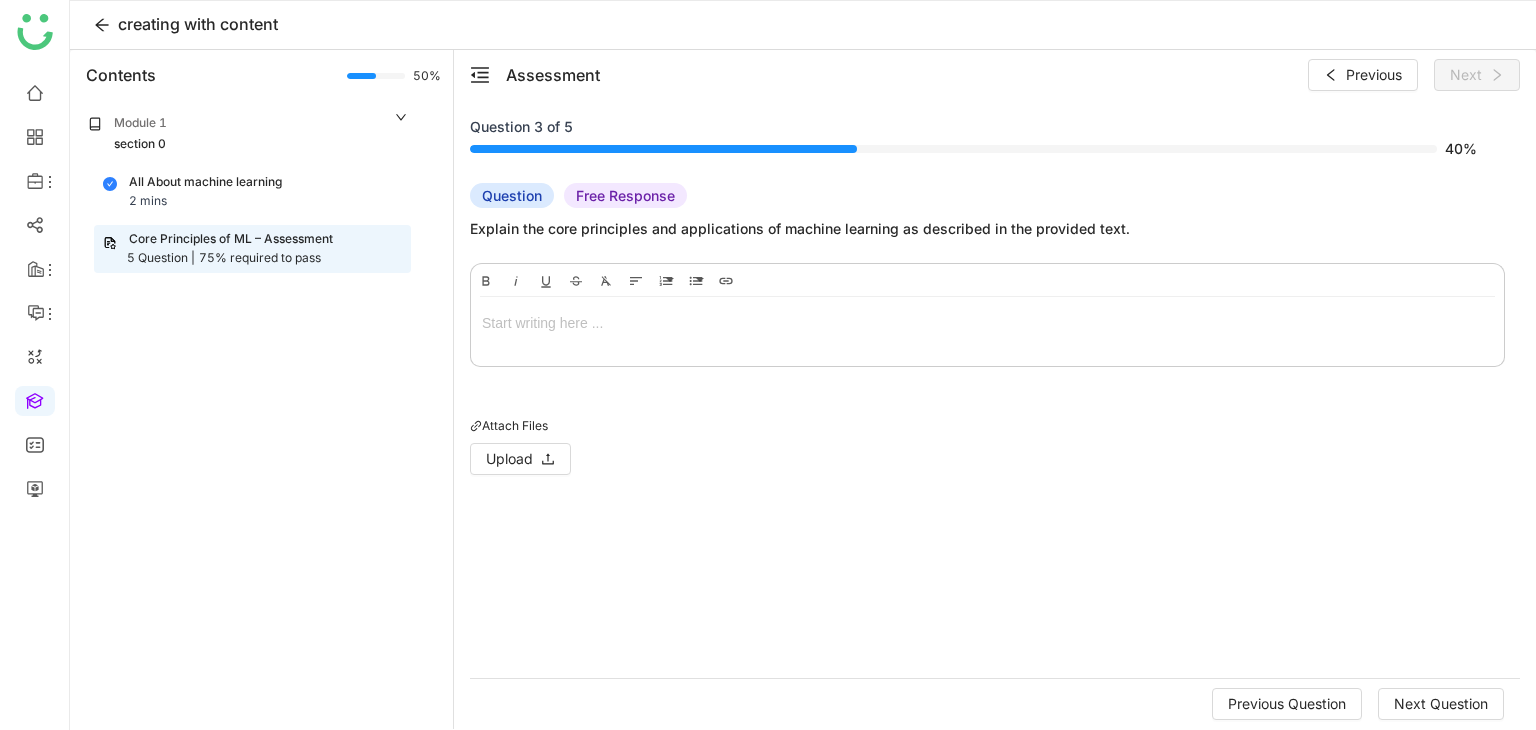 click at bounding box center [987, 327] 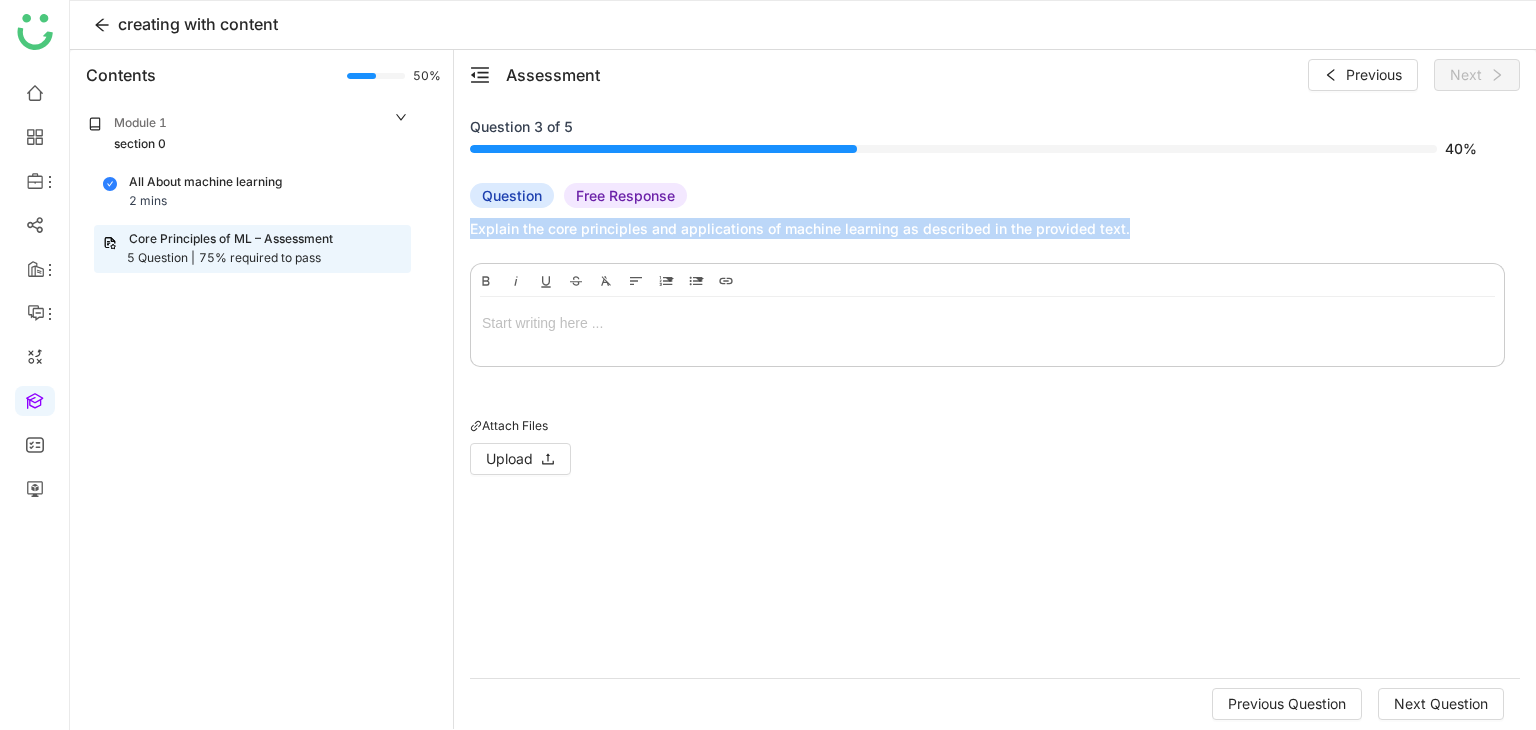 drag, startPoint x: 1131, startPoint y: 229, endPoint x: 455, endPoint y: 227, distance: 676.0029 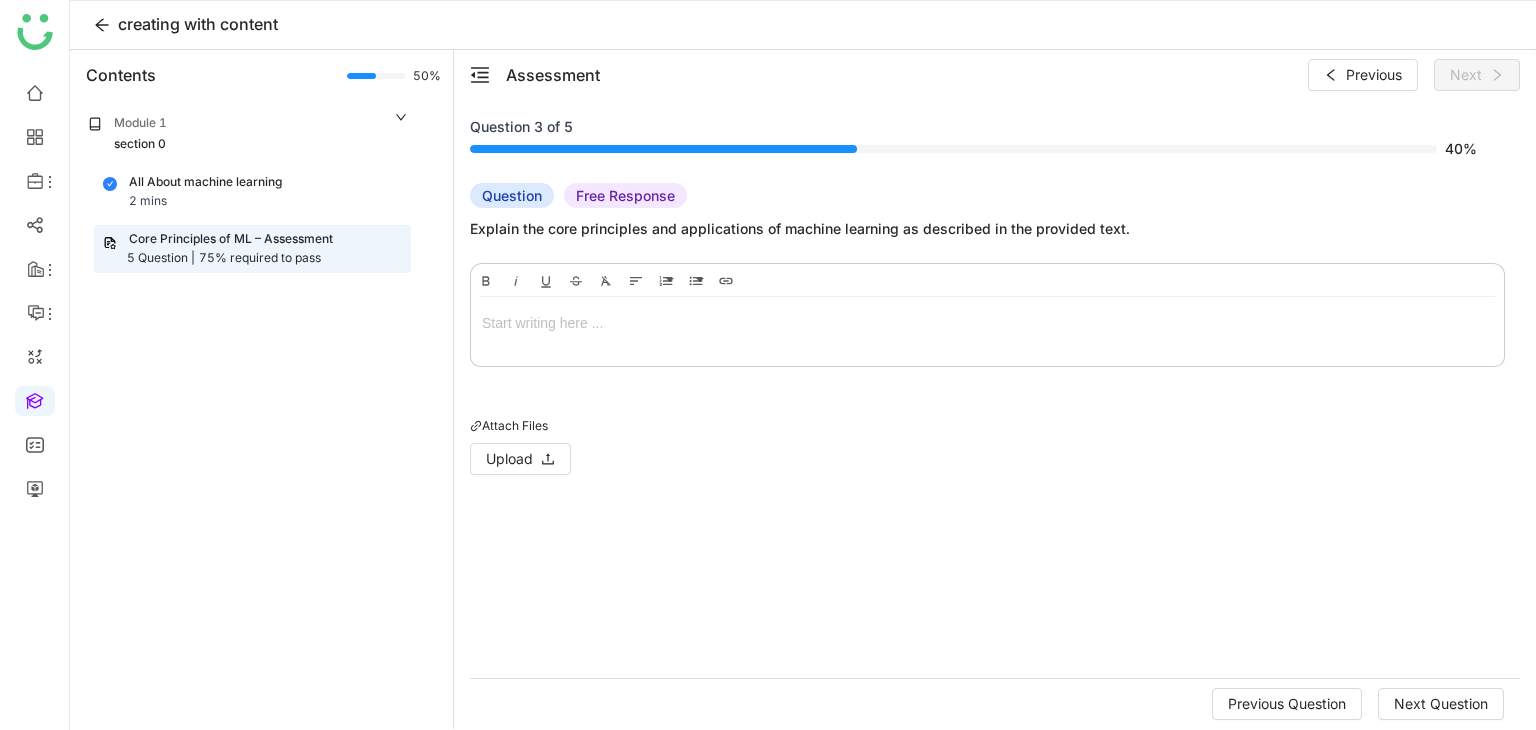 click at bounding box center (987, 323) 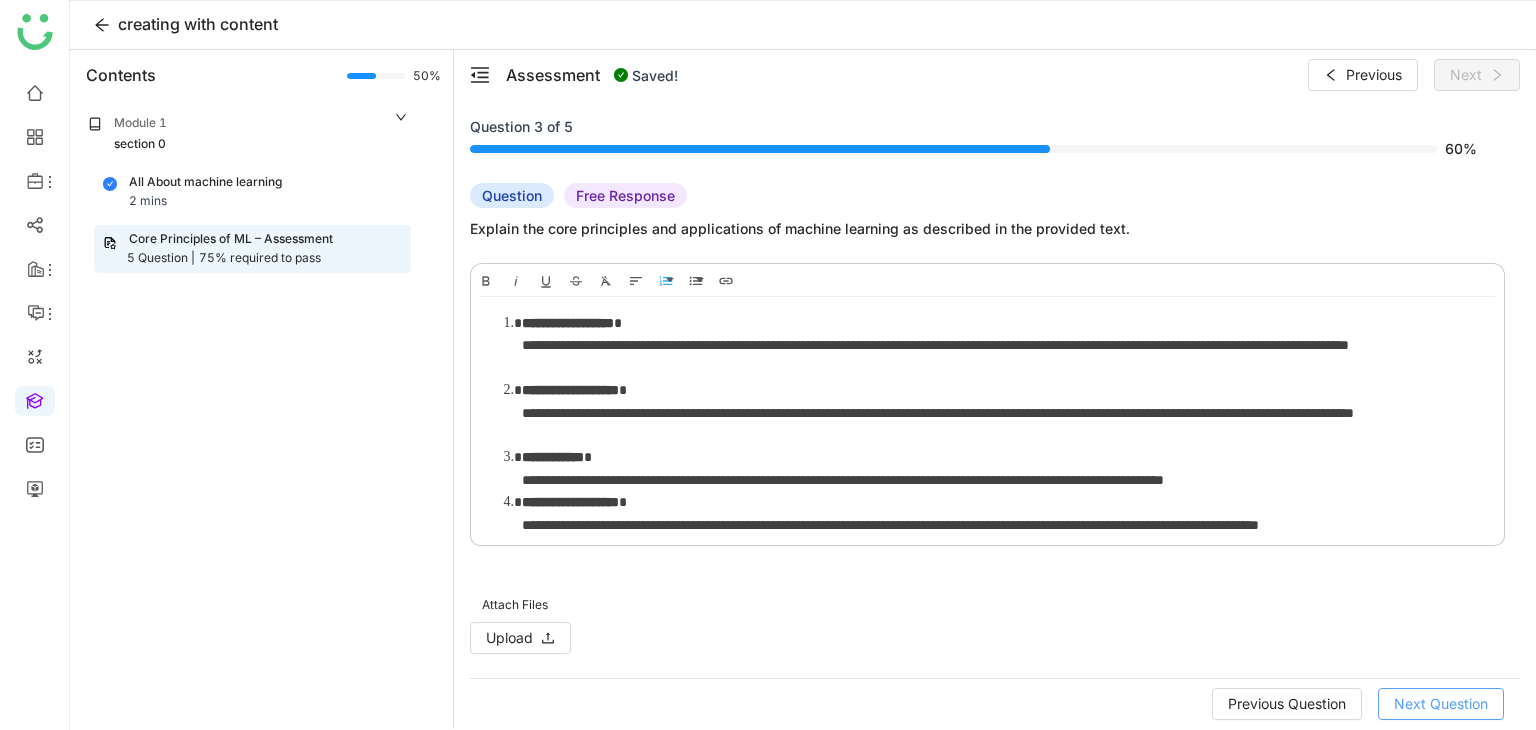 click on "Next Question" 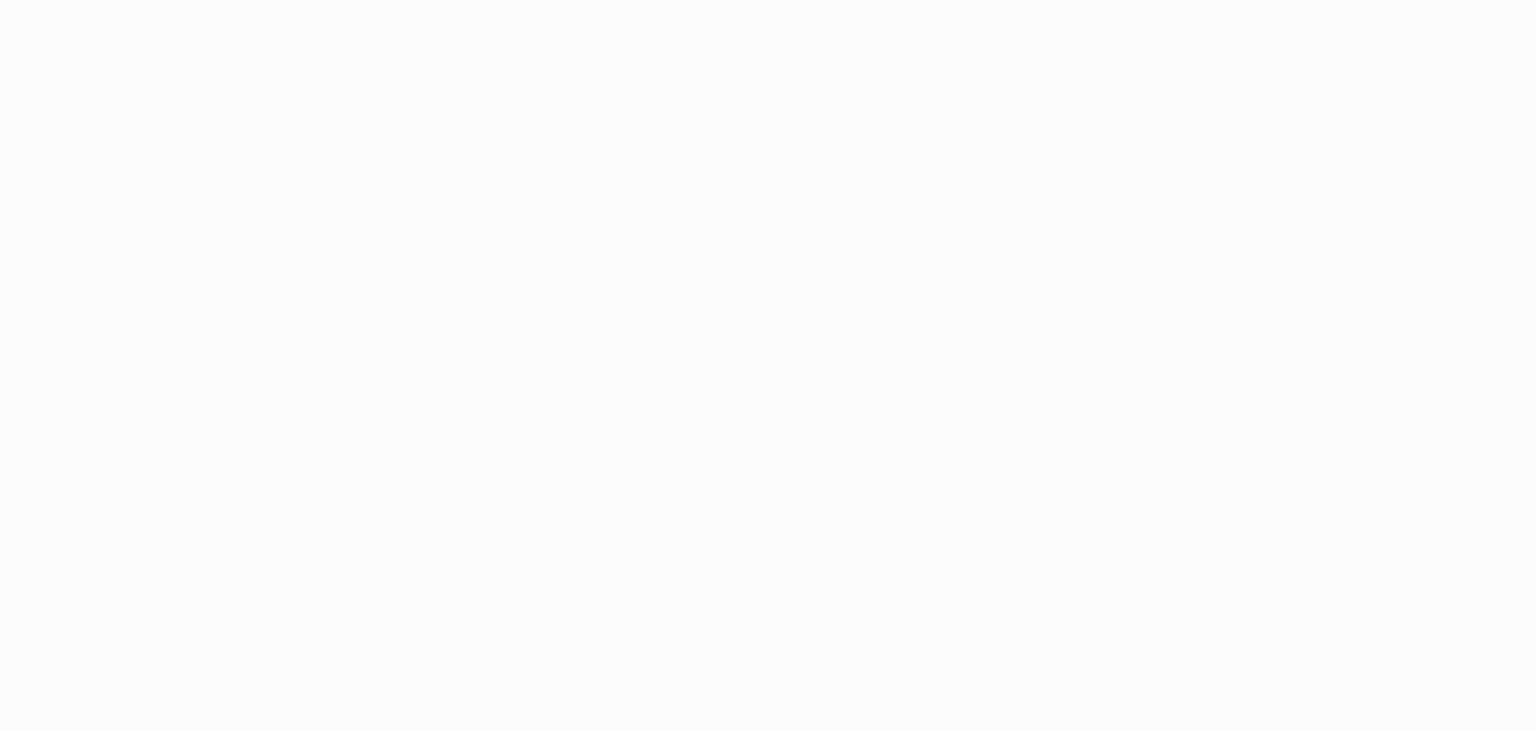 scroll, scrollTop: 0, scrollLeft: 0, axis: both 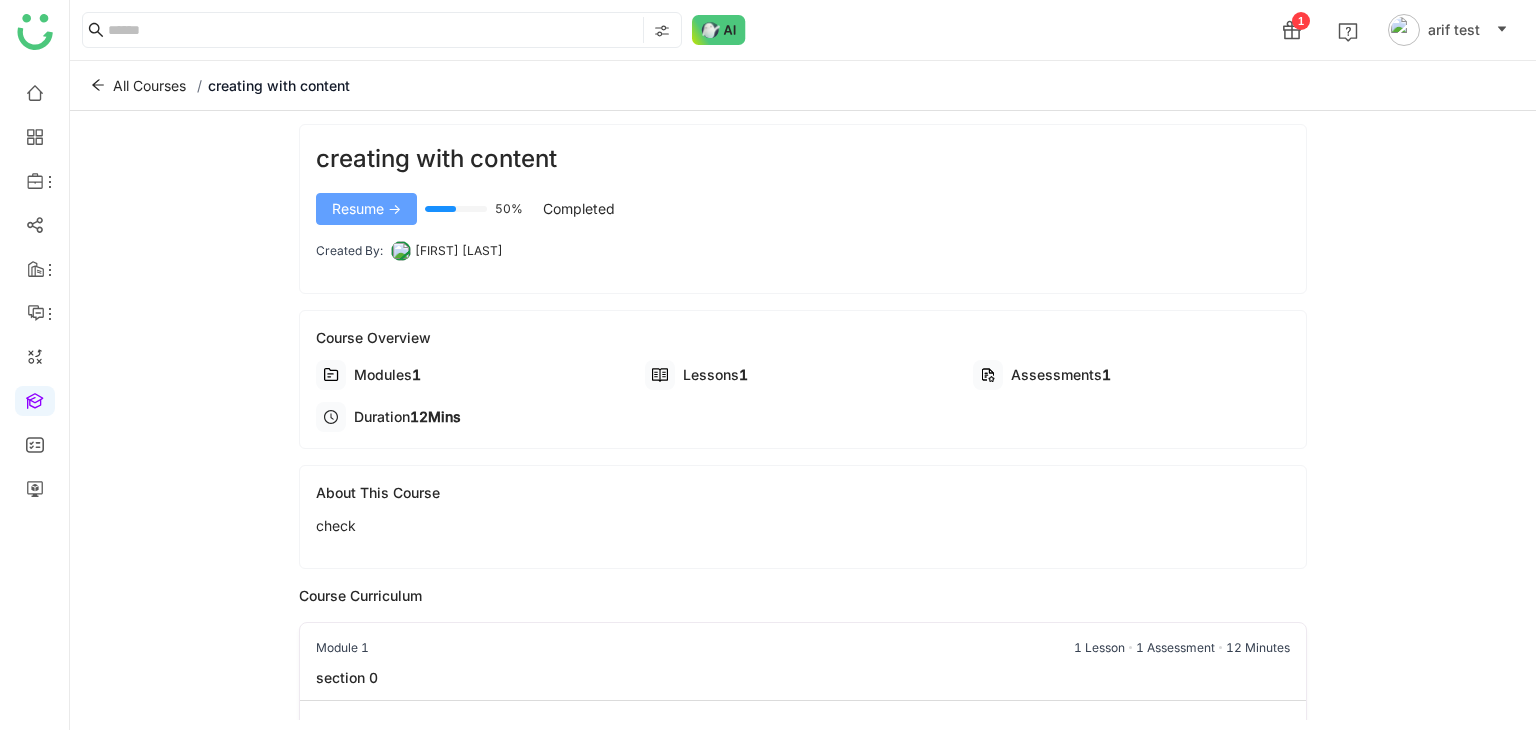 click on "Resume ->" 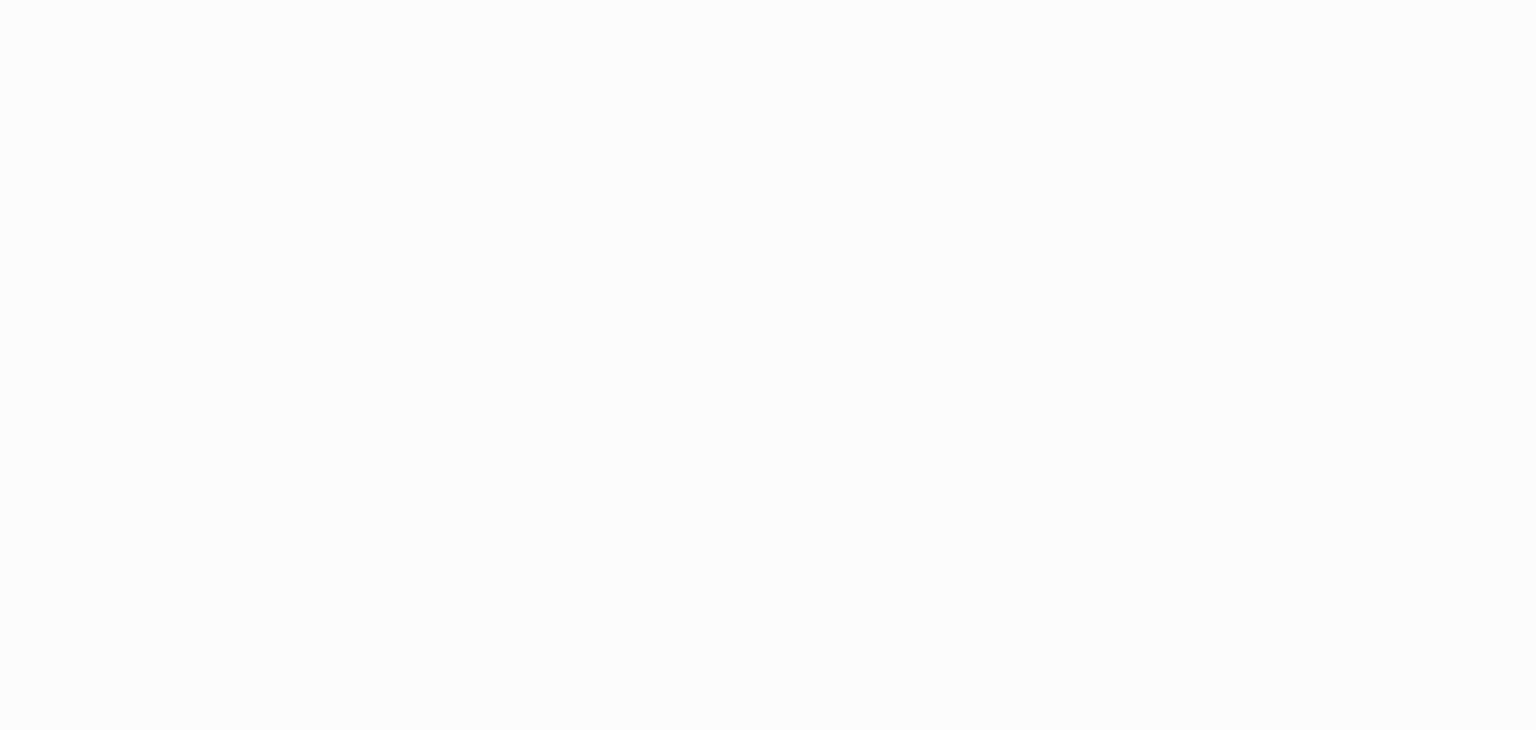 scroll, scrollTop: 0, scrollLeft: 0, axis: both 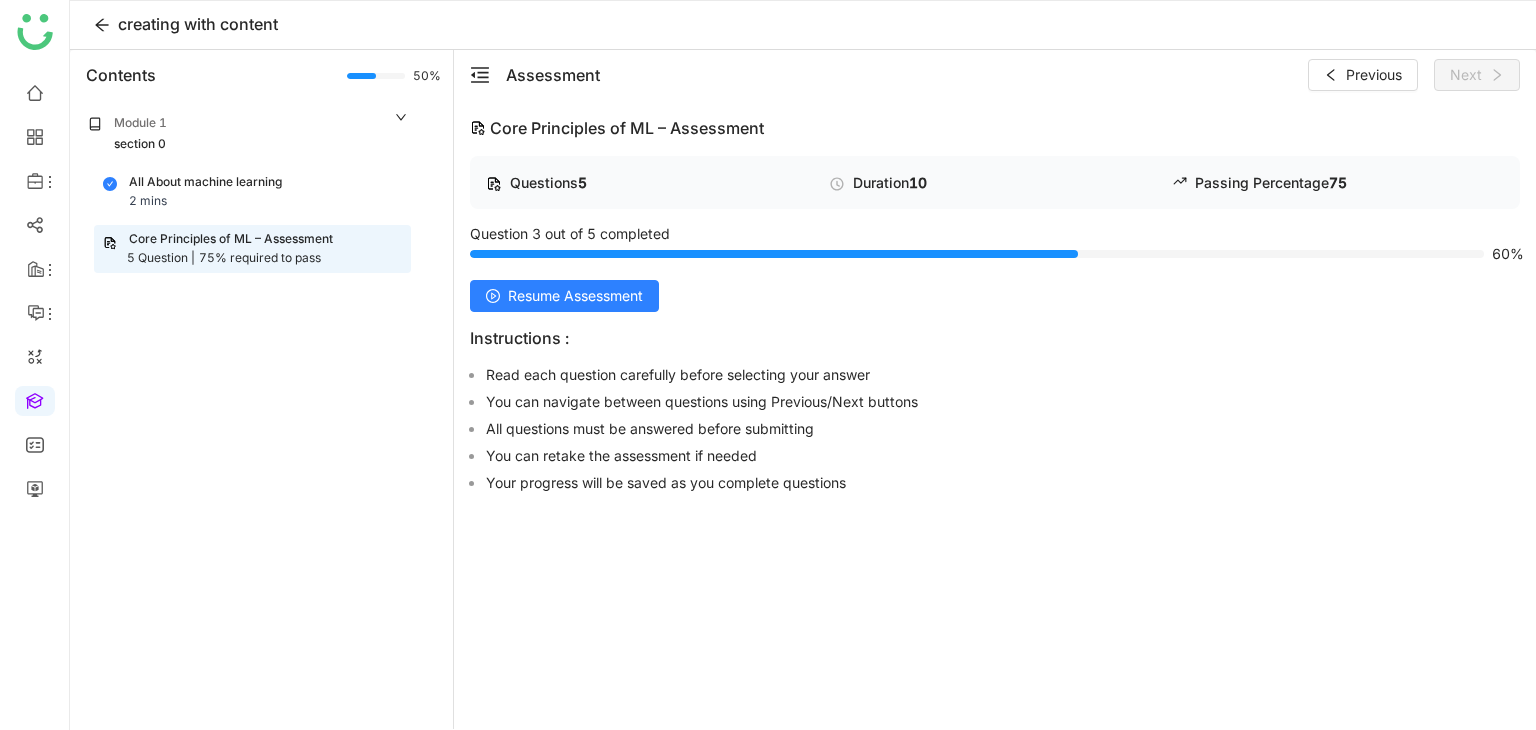 click on "Questions 5 Duration 10 Passing Percentage 75 Question 3 out of 5 completed 60% Resume Assessment Instructions : Read each question carefully before selecting your answer You can navigate between questions using Previous/Next buttons All questions must be answered before submitting You can retake the assessment if needed Your progress will be saved as you complete questions" 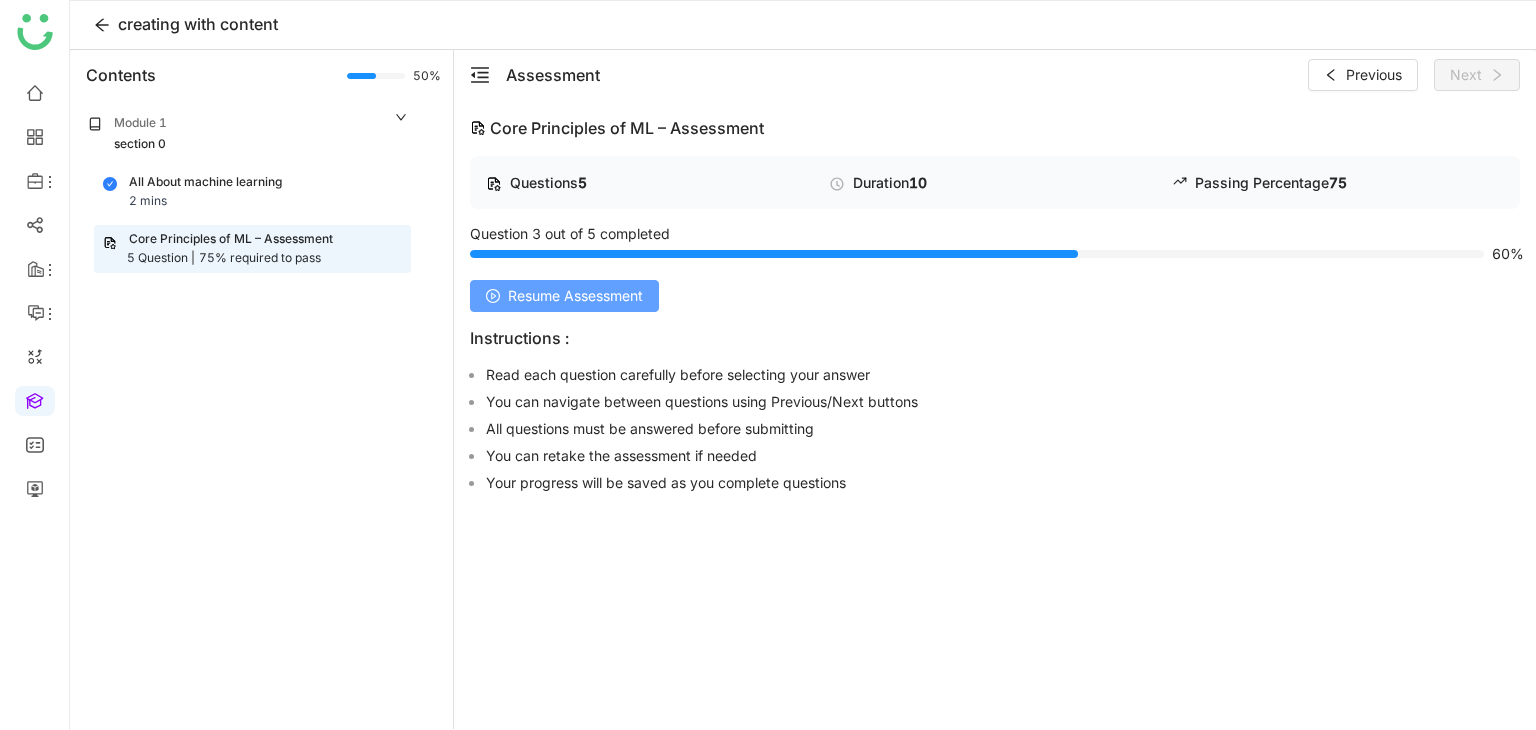 click on "Resume Assessment" 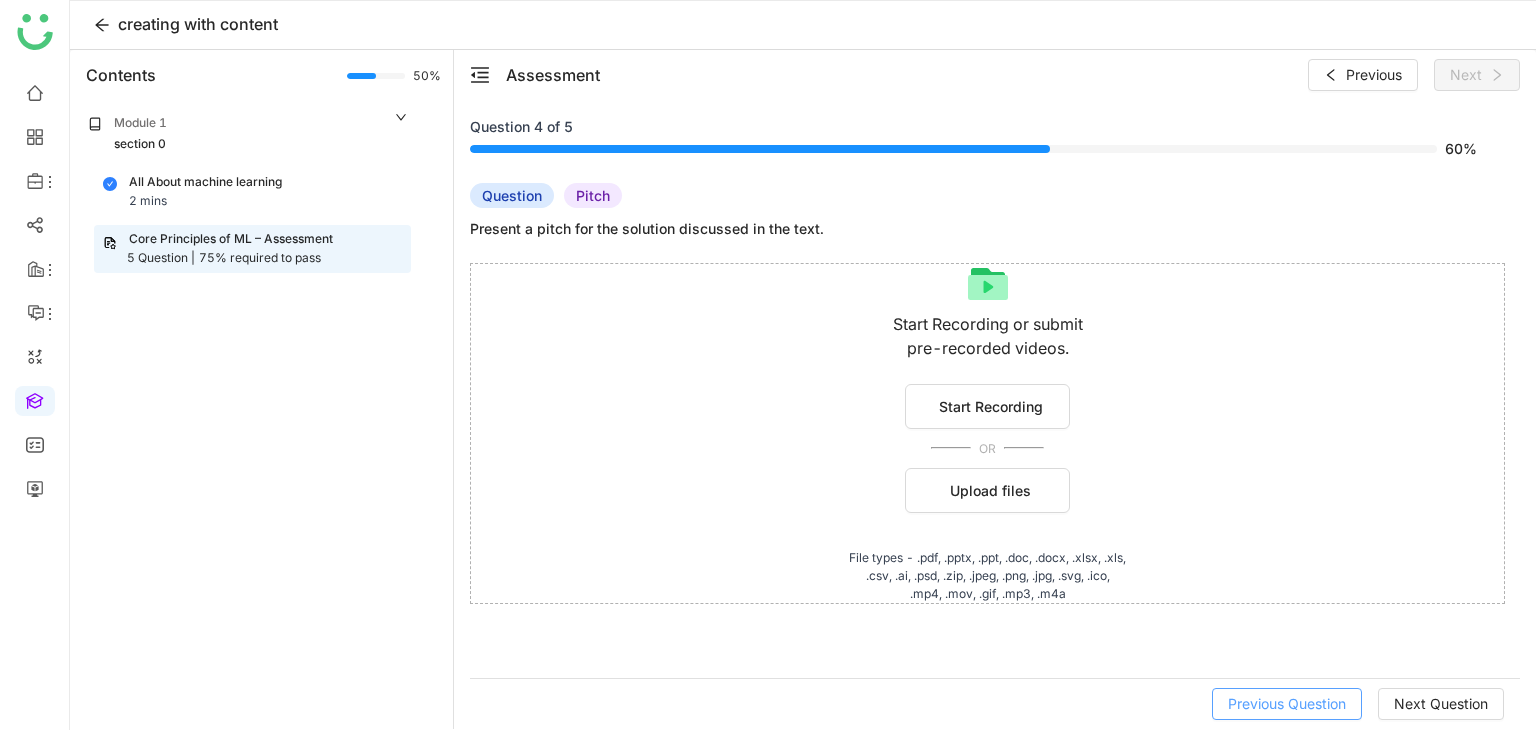 click on "Previous Question" 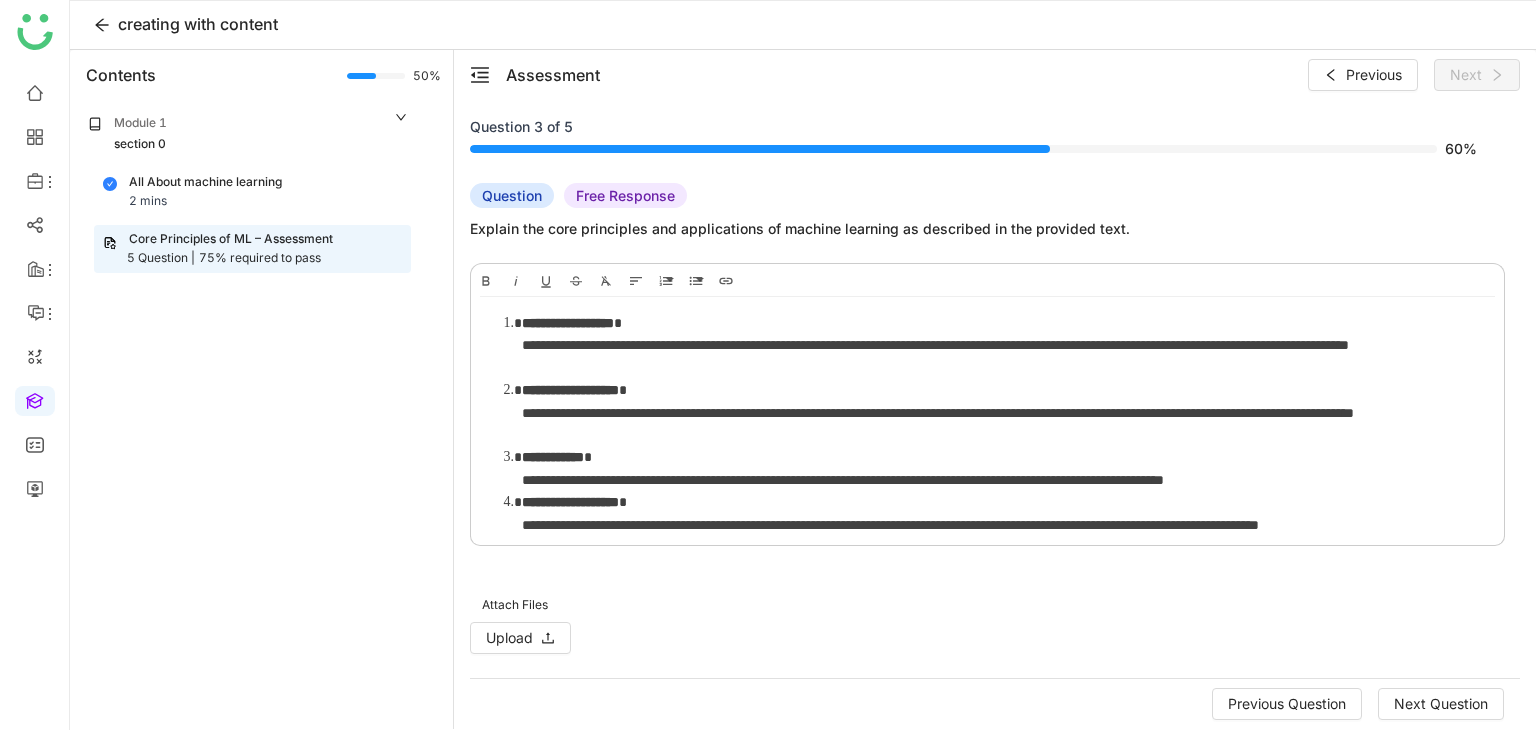 scroll, scrollTop: 41, scrollLeft: 0, axis: vertical 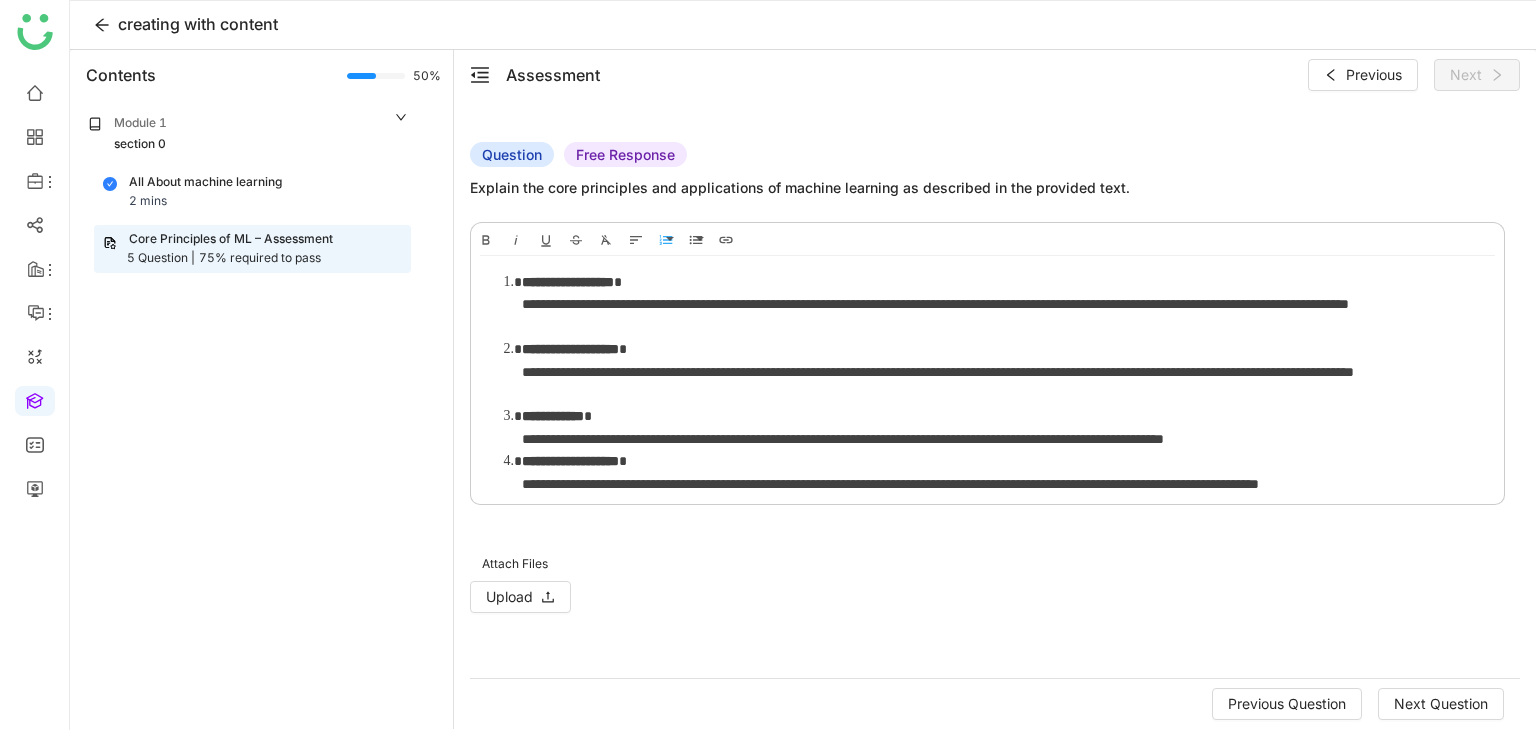 click on "**********" at bounding box center [1007, 472] 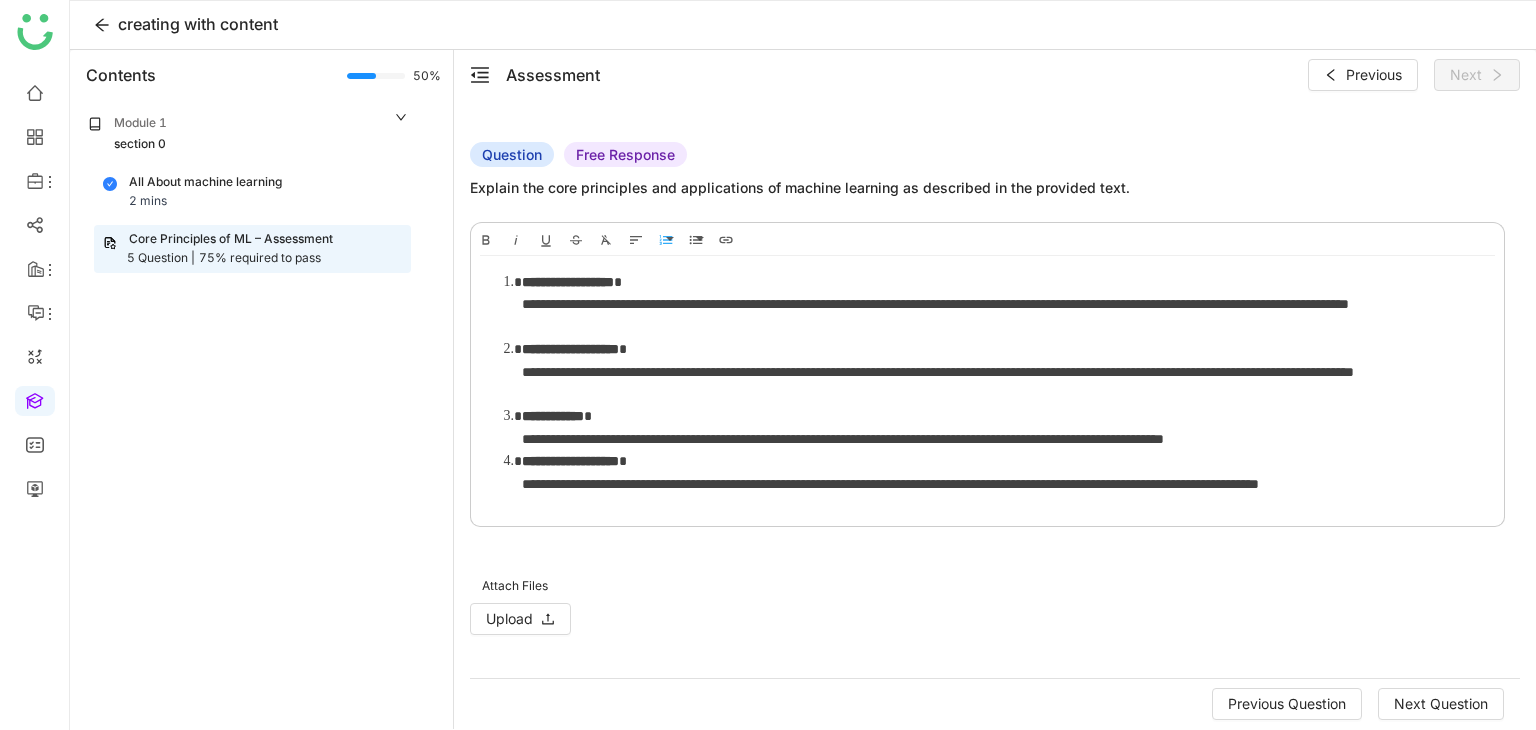 click on "**********" at bounding box center [1007, 483] 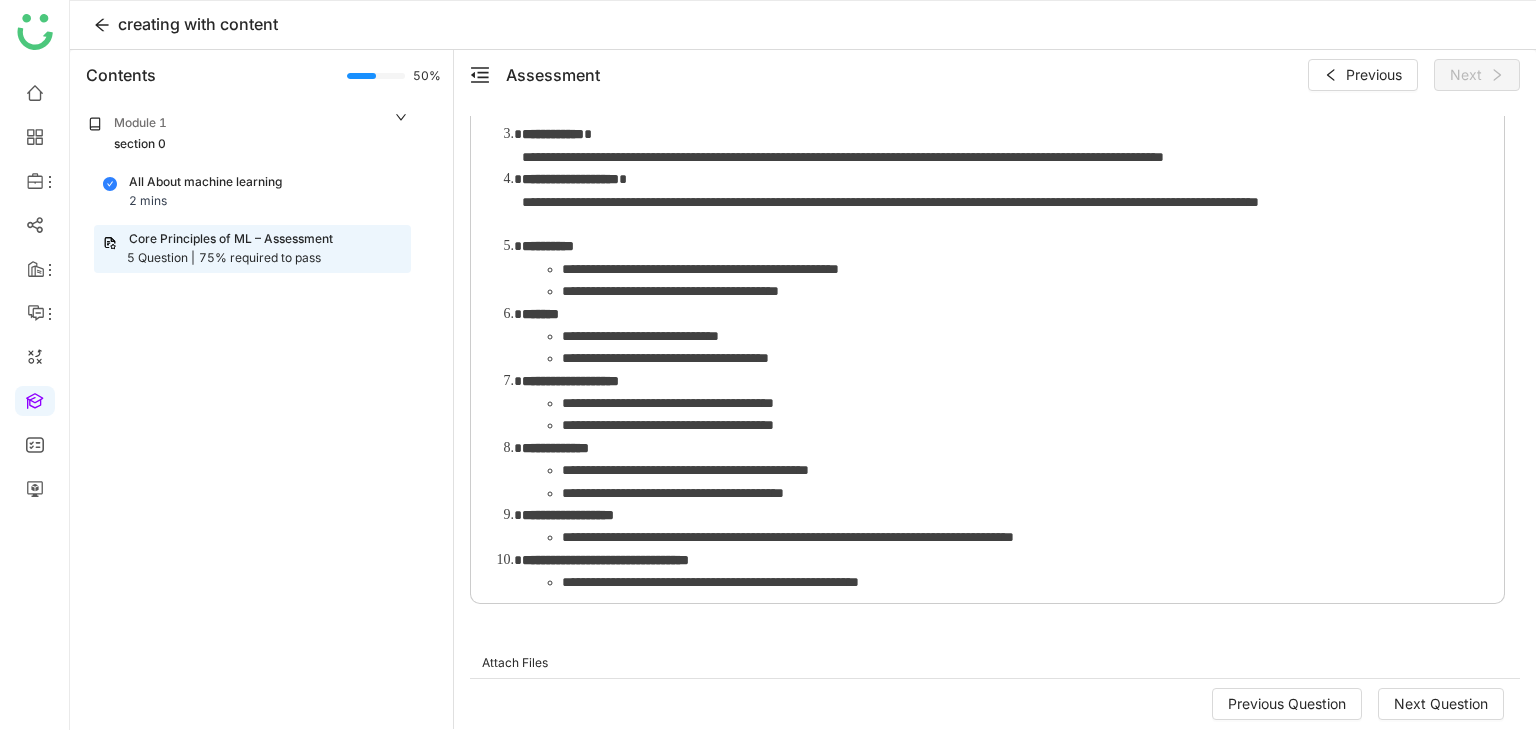 scroll, scrollTop: 400, scrollLeft: 0, axis: vertical 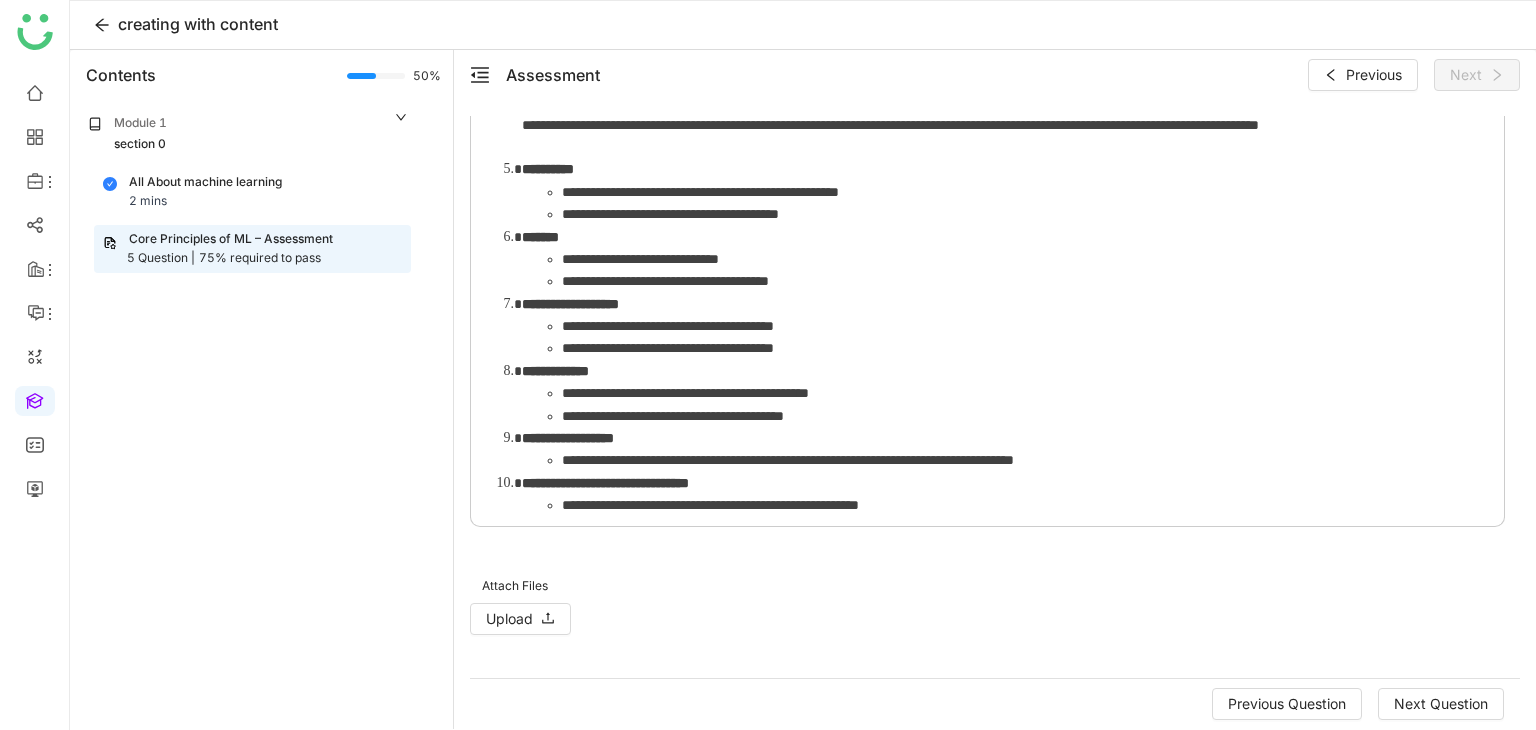 click on "**********" at bounding box center (1027, 505) 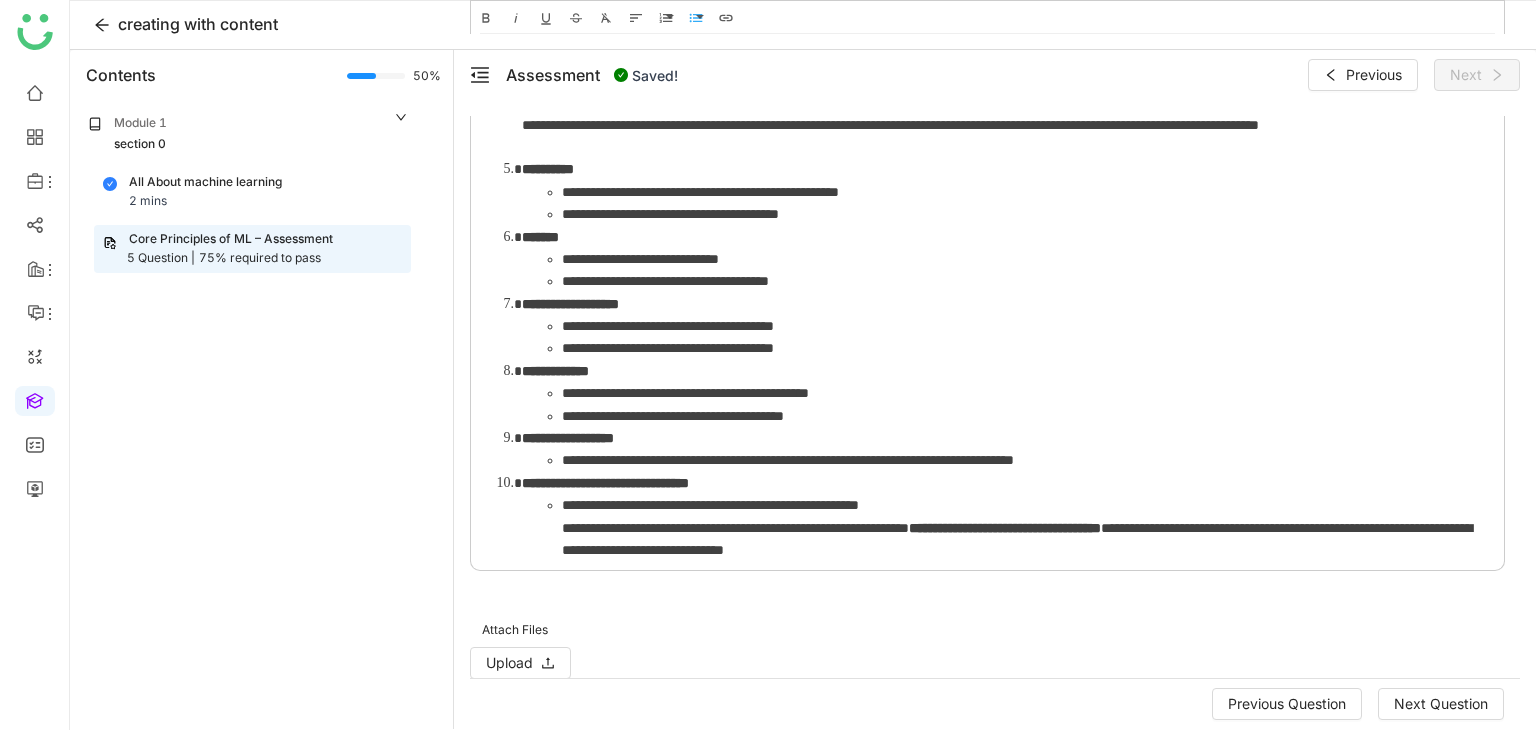 click on "**********" at bounding box center [1027, 527] 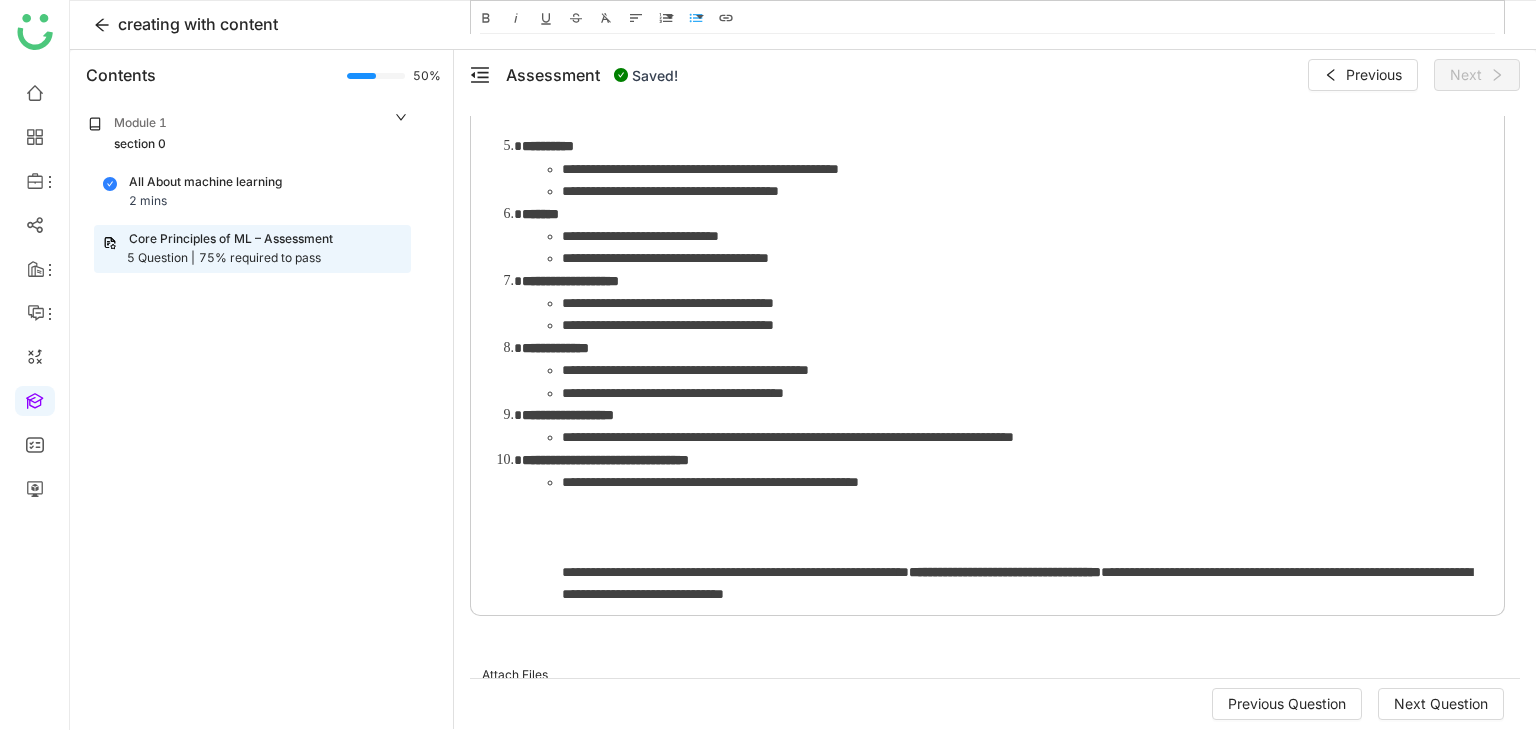 scroll, scrollTop: 534, scrollLeft: 0, axis: vertical 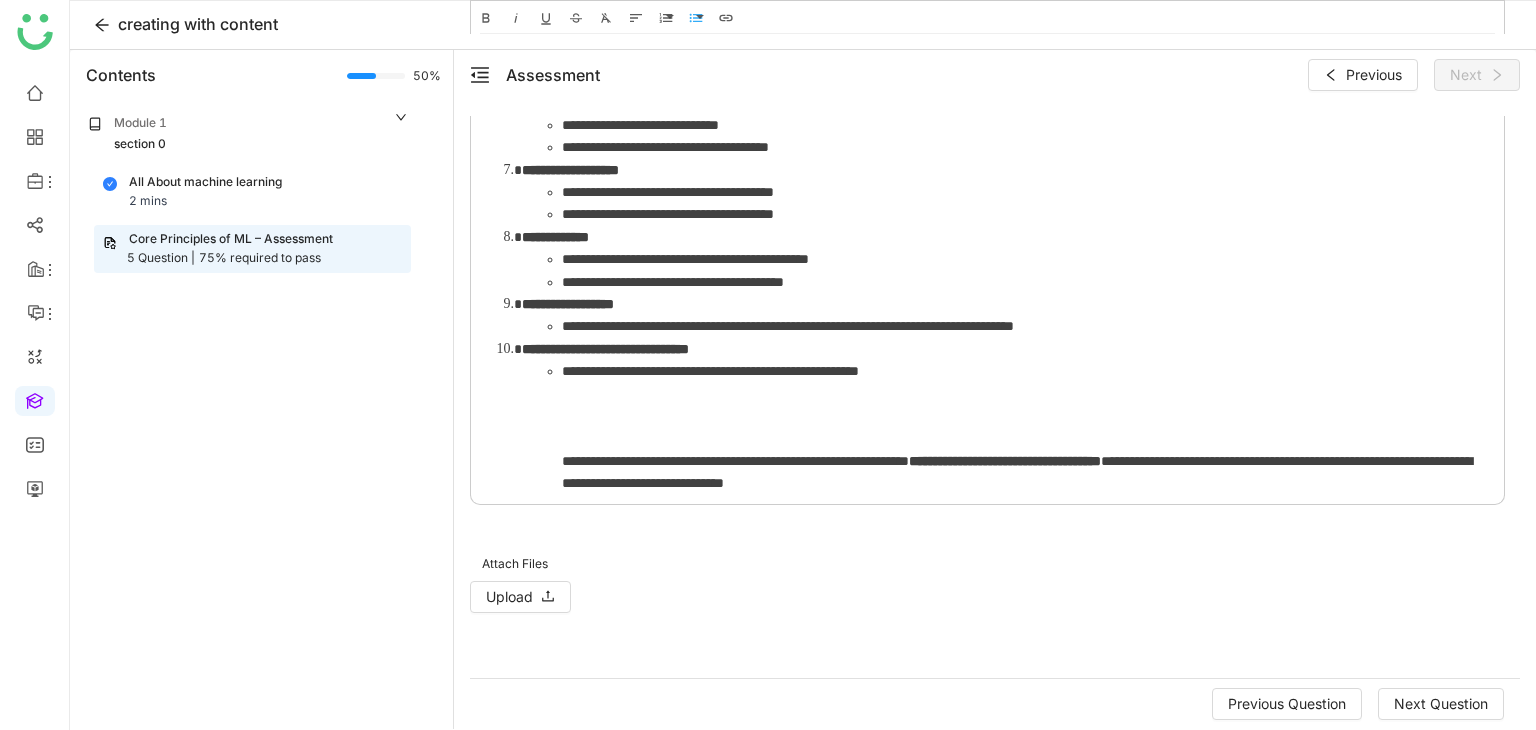 click on "**********" at bounding box center [1027, 427] 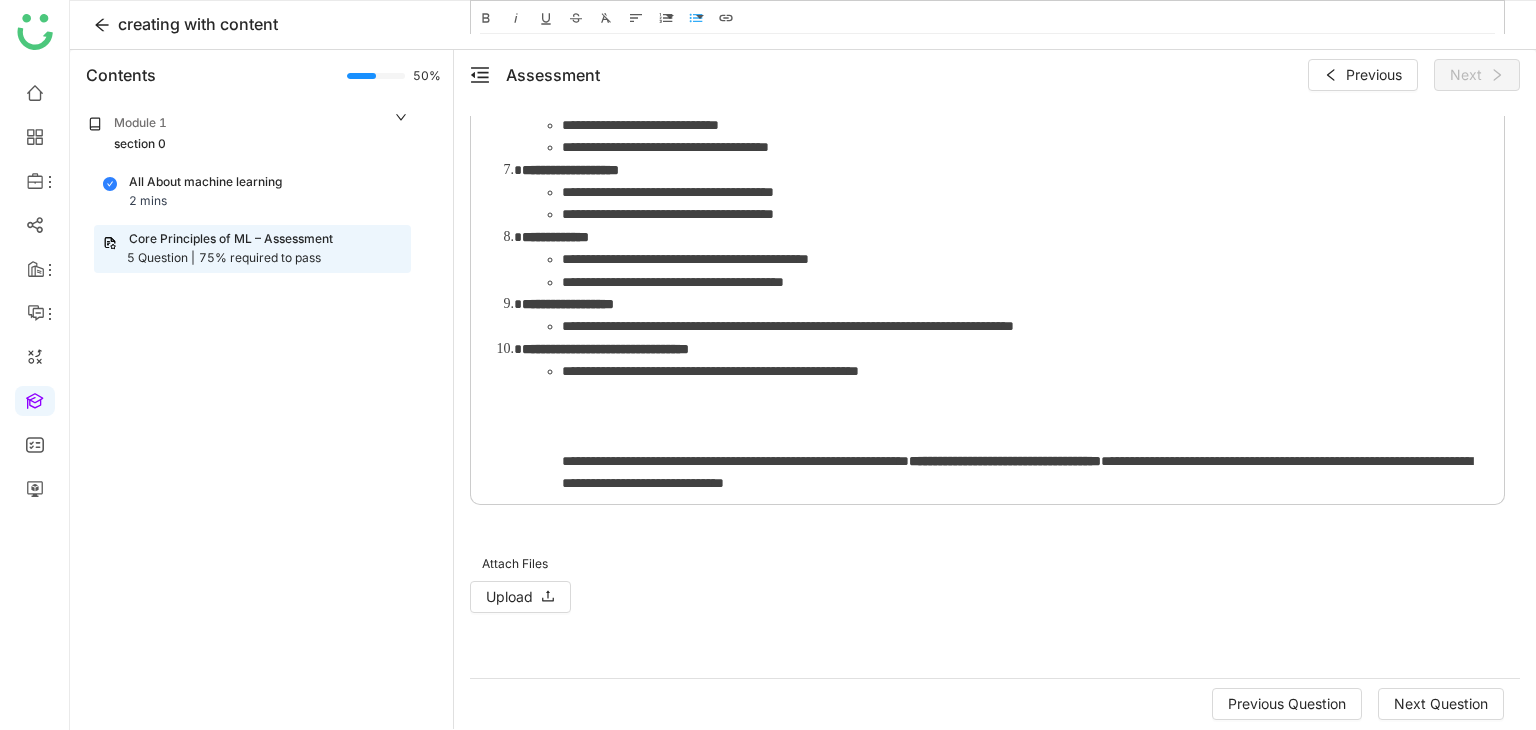 type 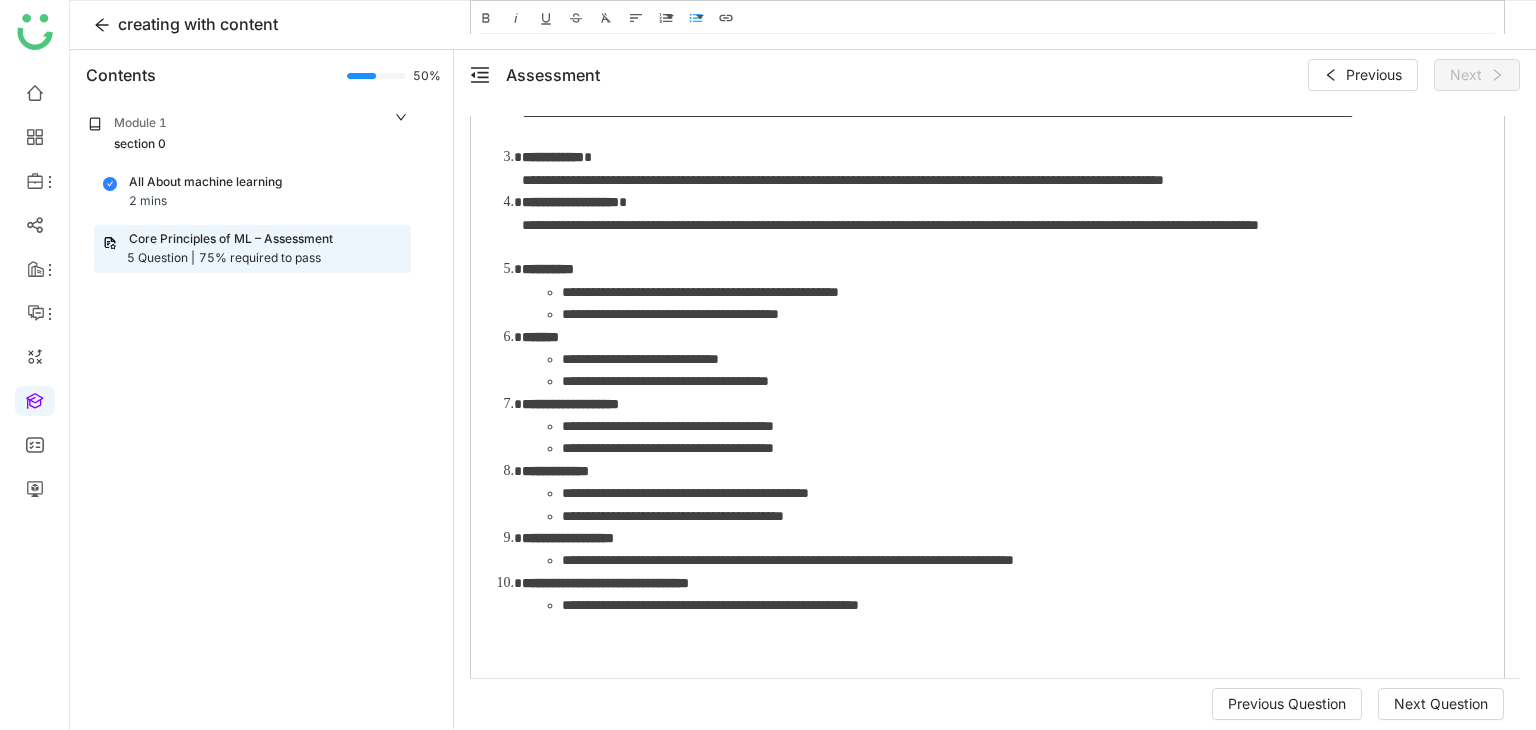 scroll, scrollTop: 0, scrollLeft: 0, axis: both 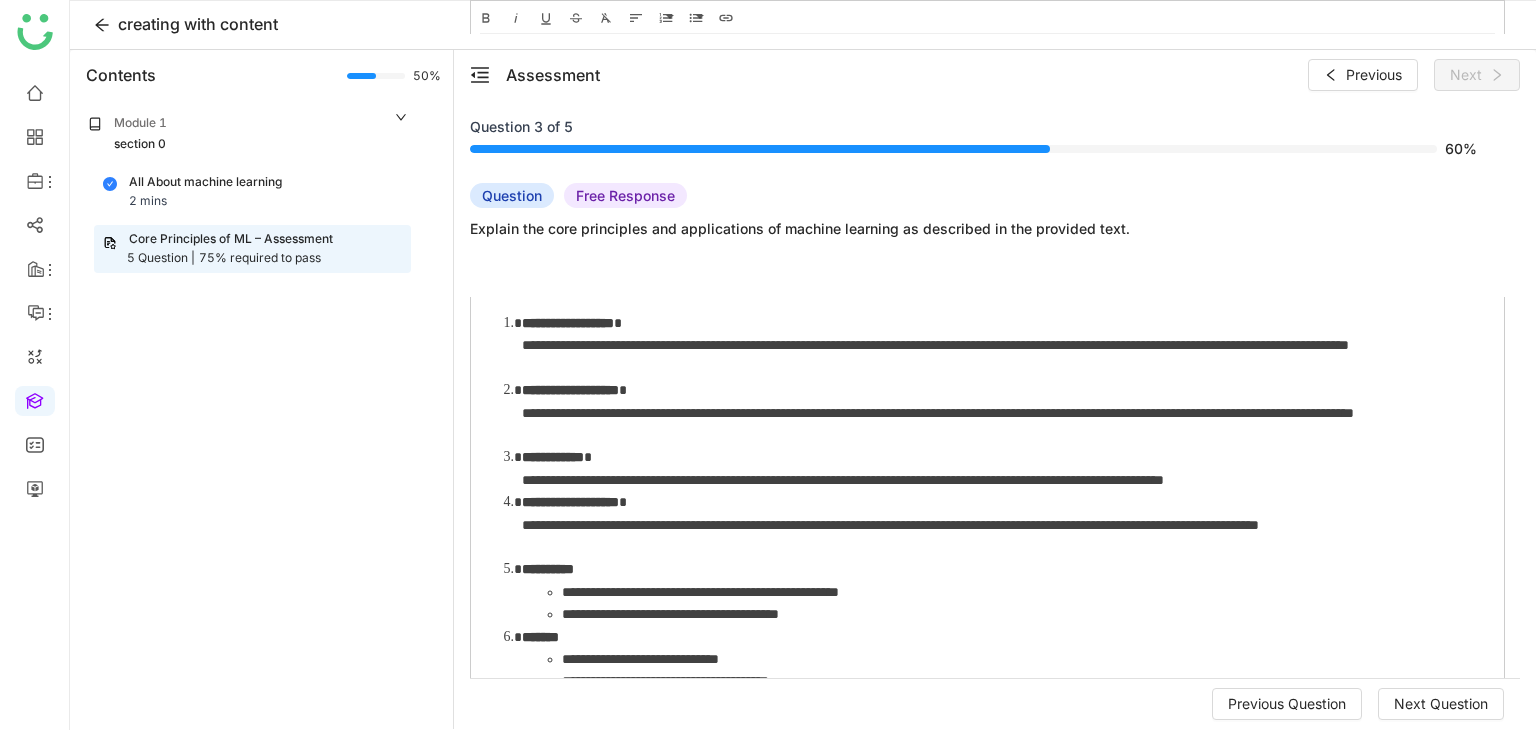 click at bounding box center [987, 280] 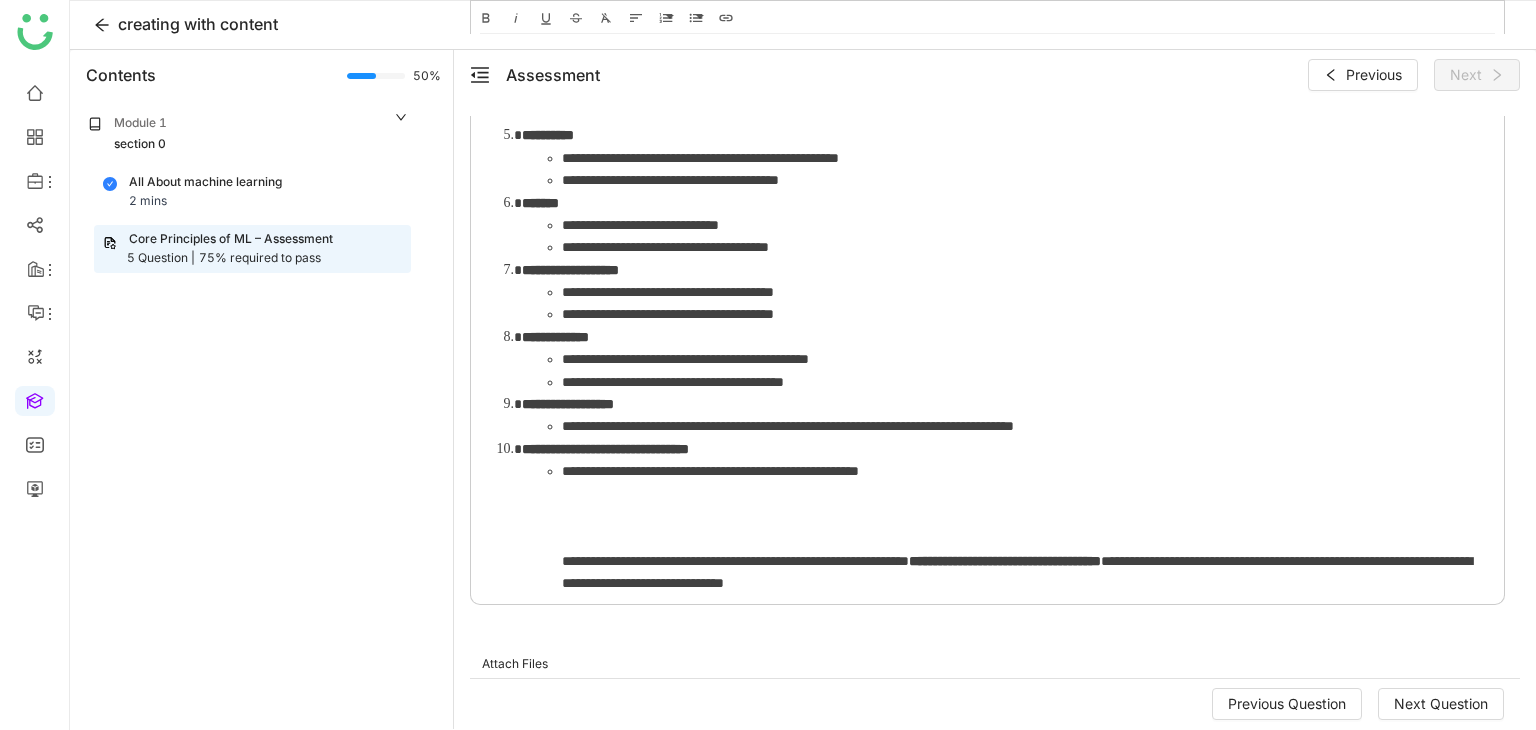 scroll, scrollTop: 0, scrollLeft: 0, axis: both 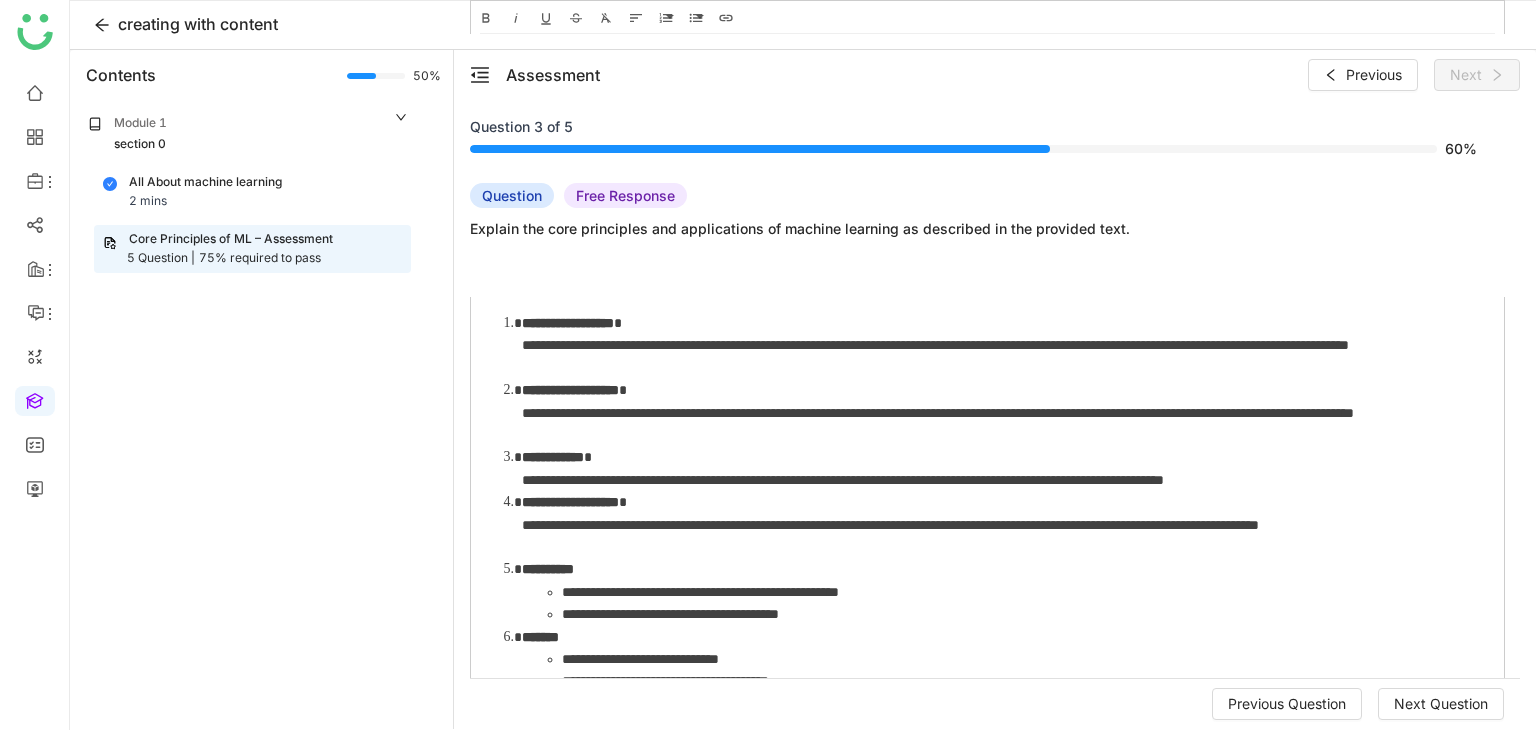 click on "**********" 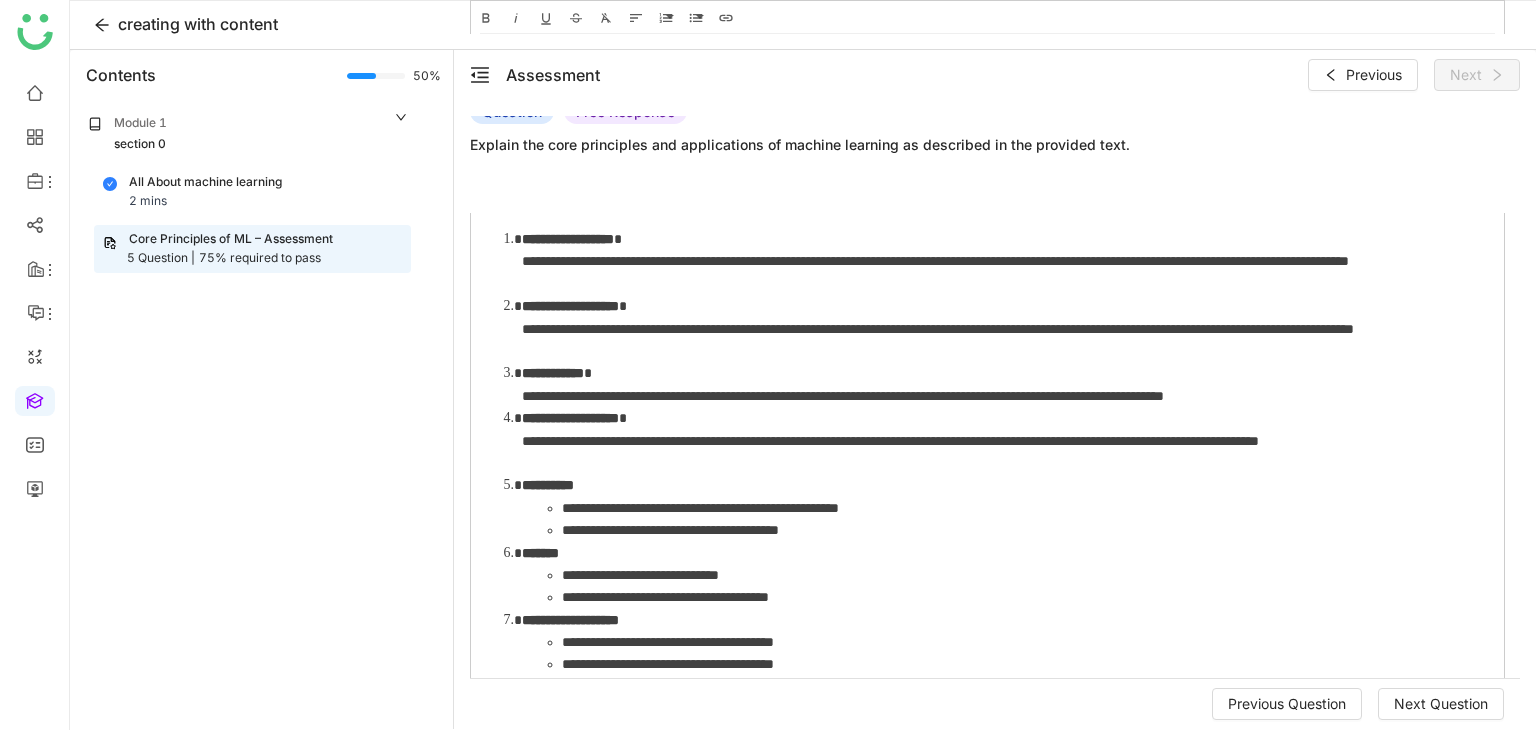 scroll, scrollTop: 0, scrollLeft: 0, axis: both 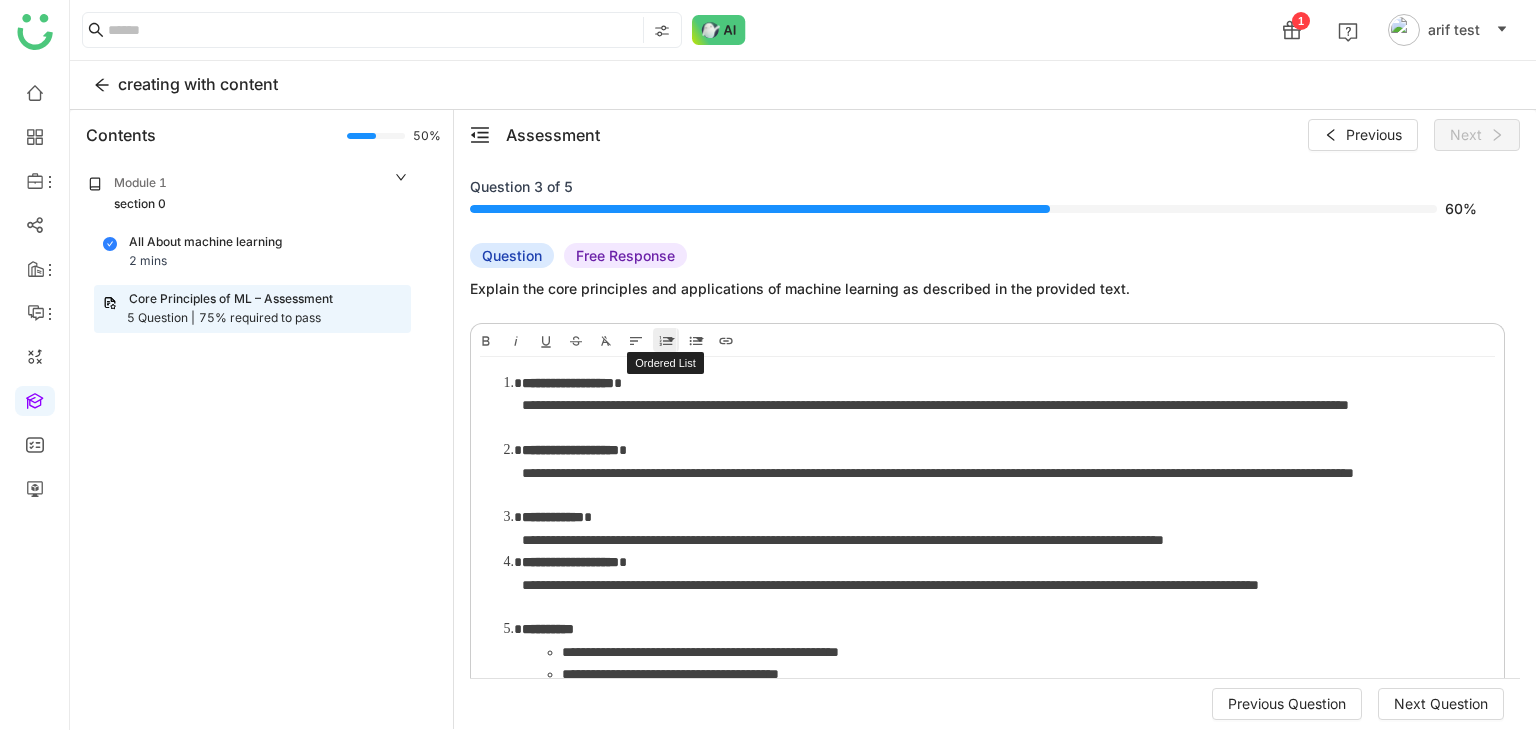 click 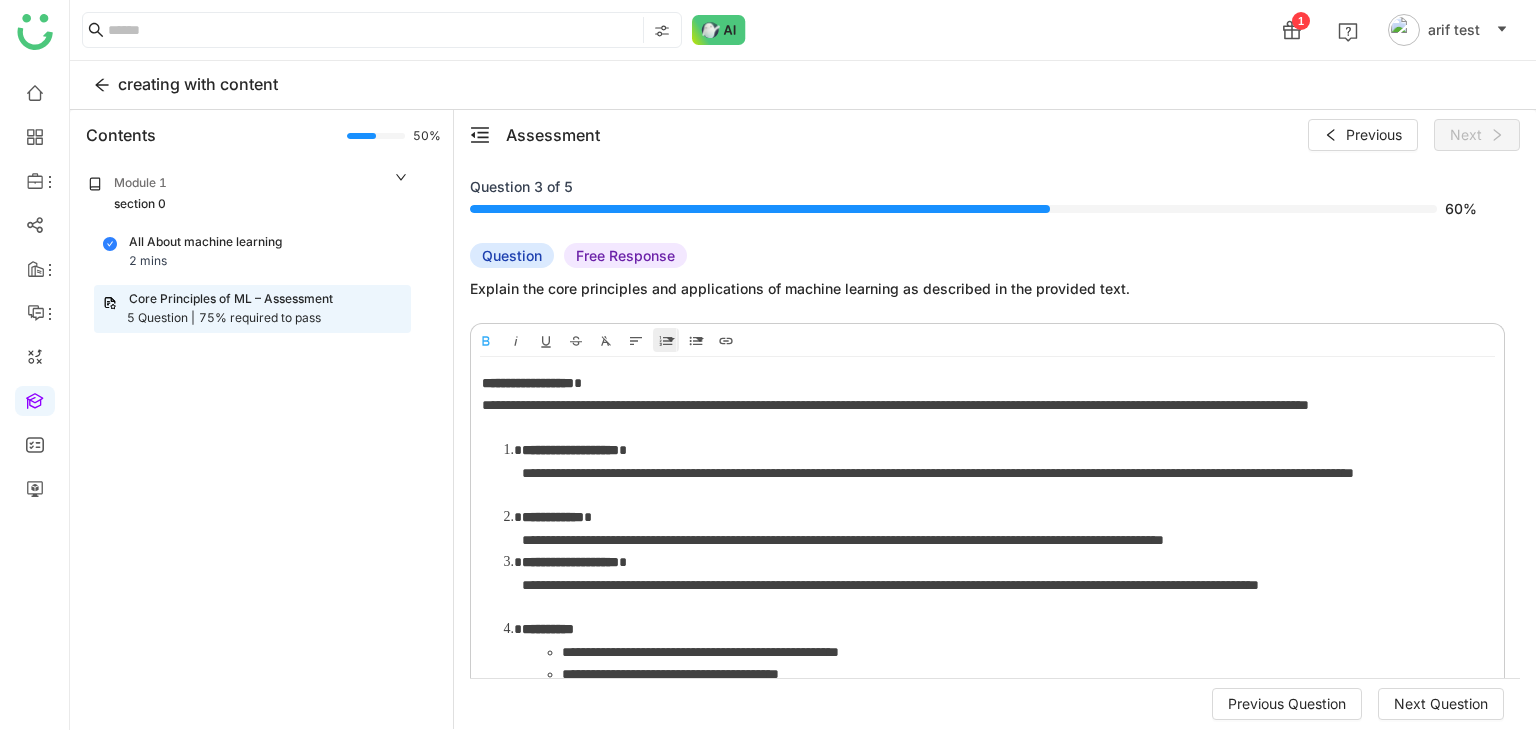 click 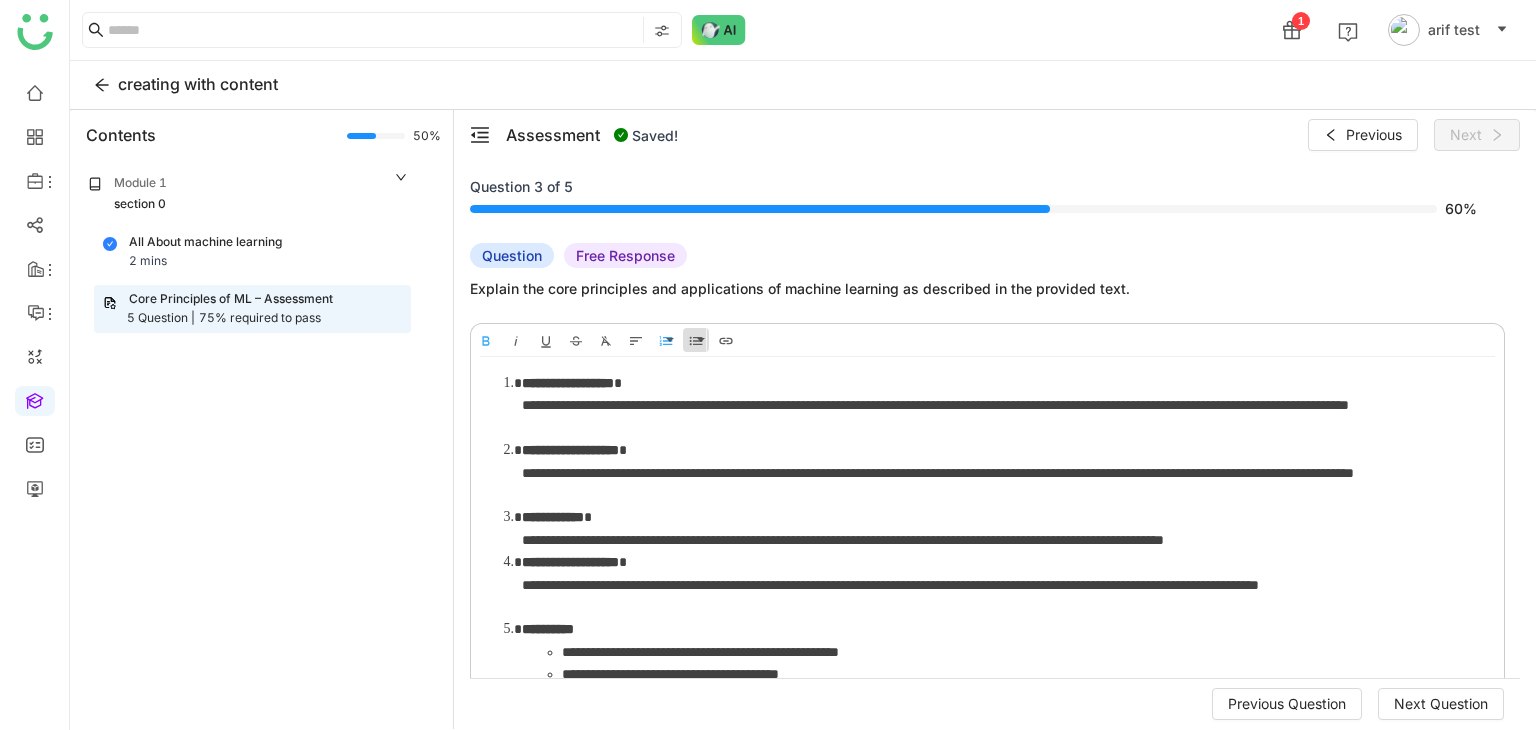click 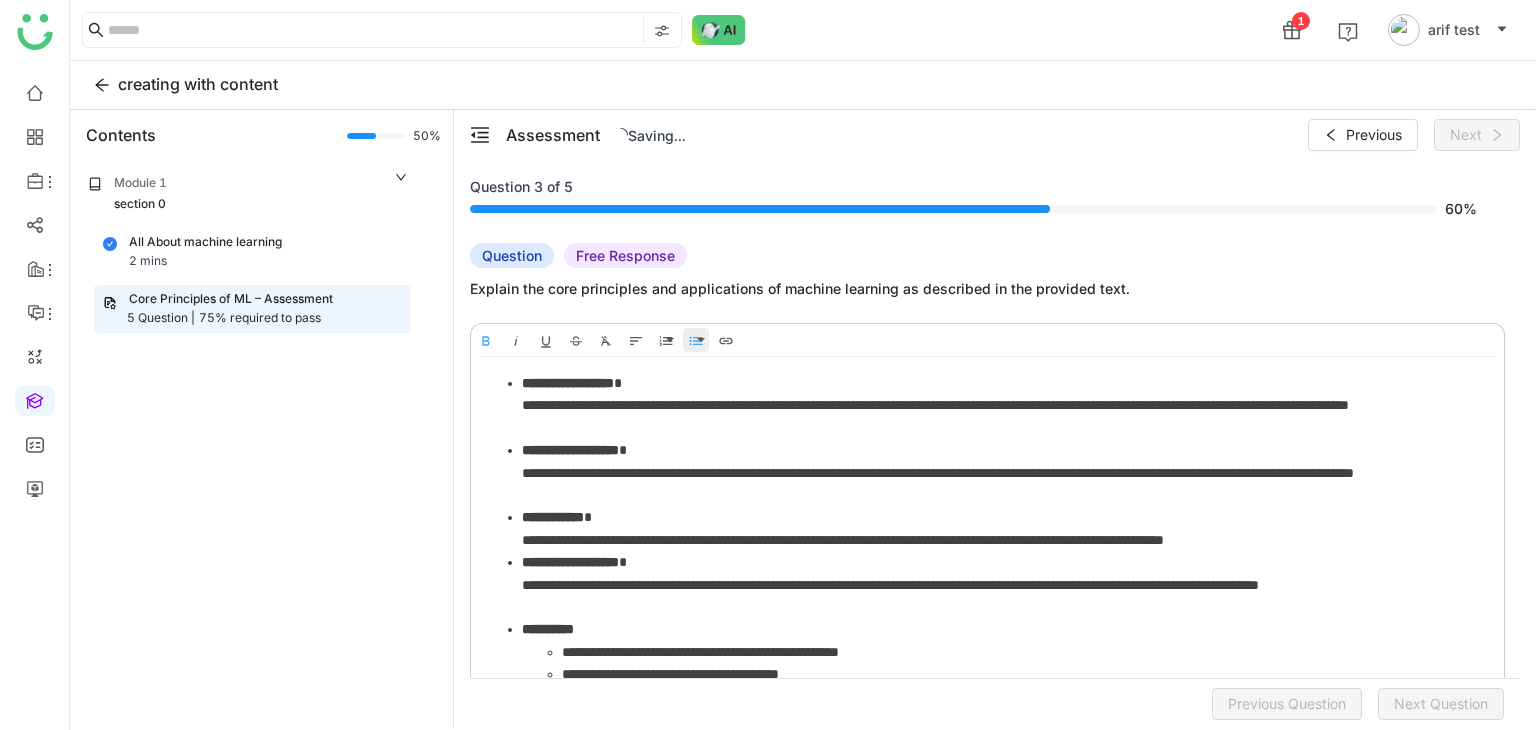 click 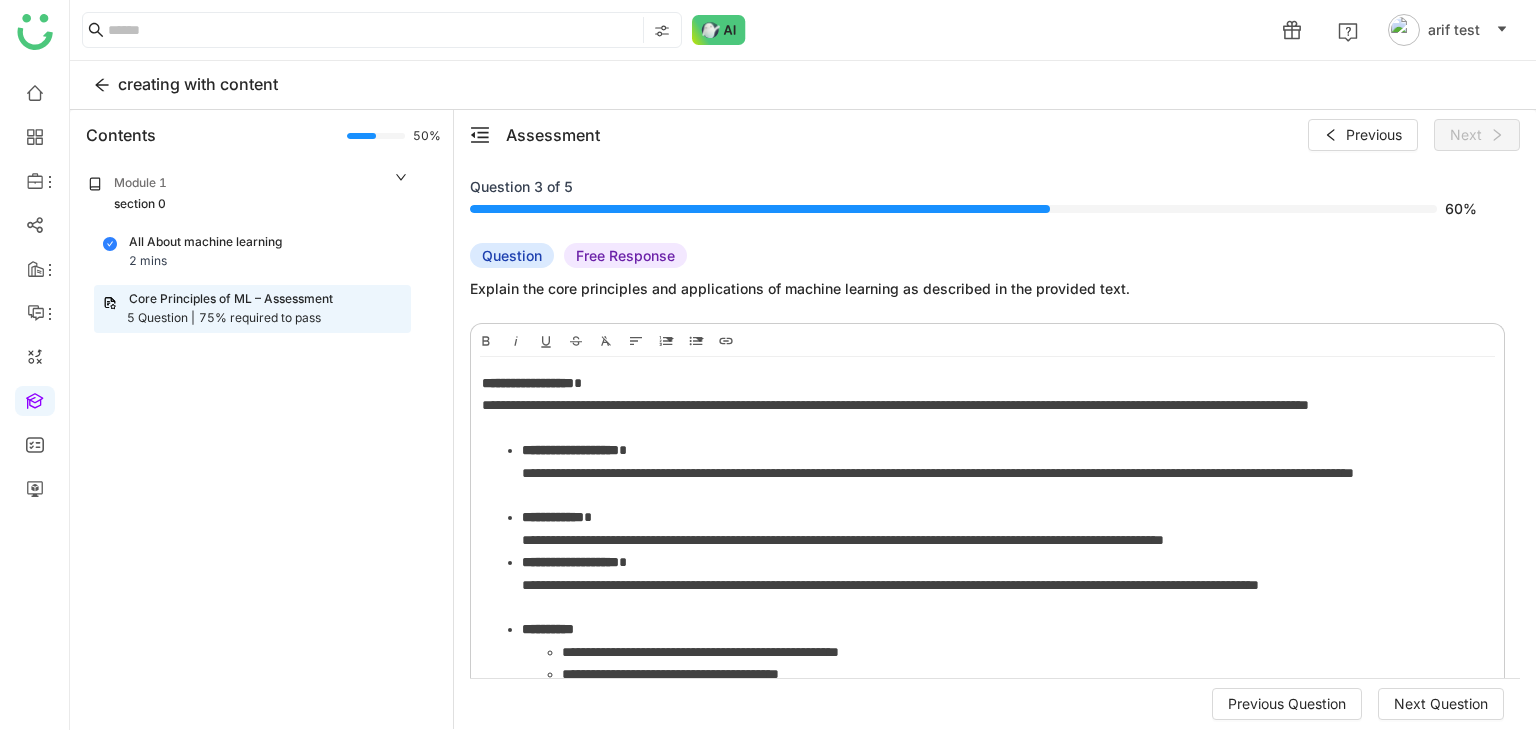scroll, scrollTop: 0, scrollLeft: 0, axis: both 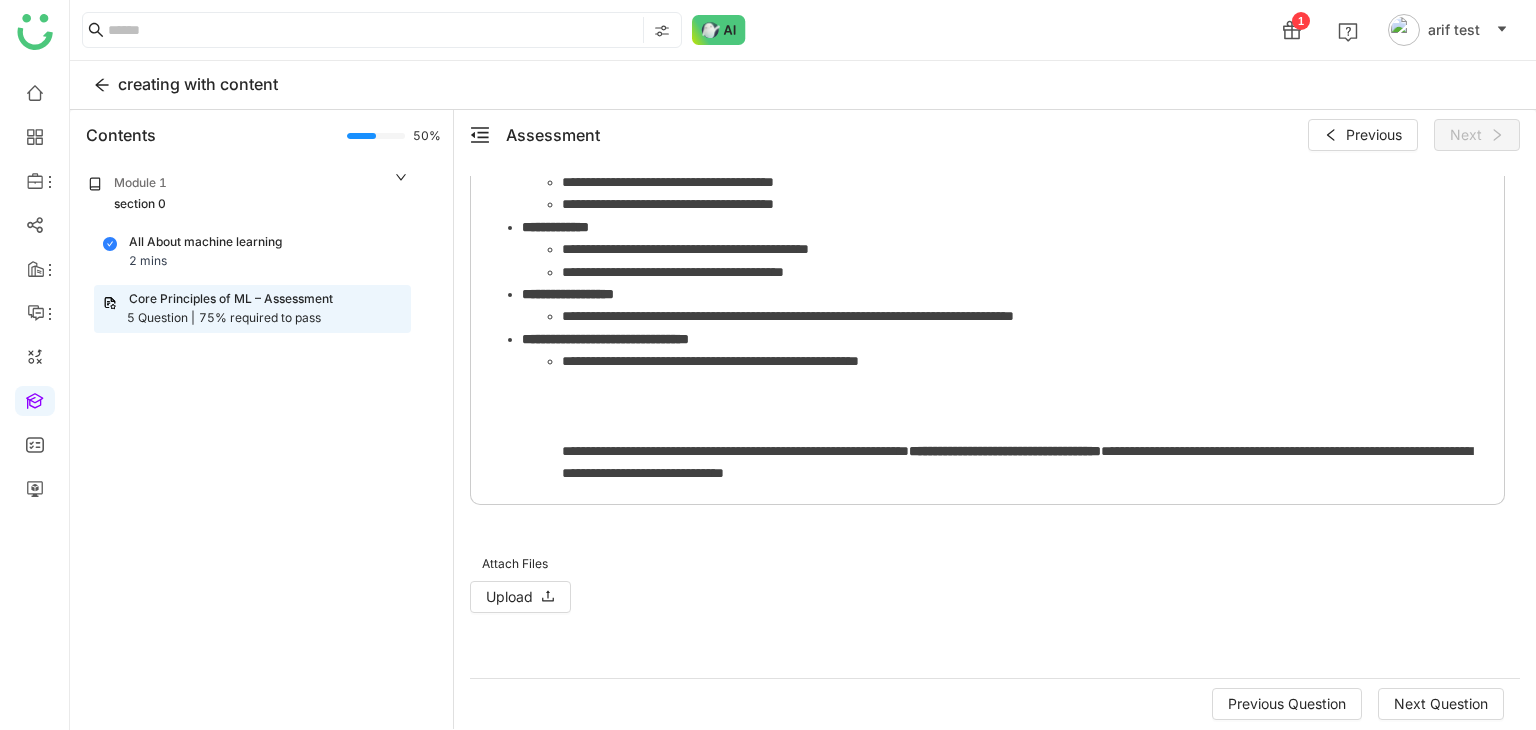 click on "**********" at bounding box center (987, 124) 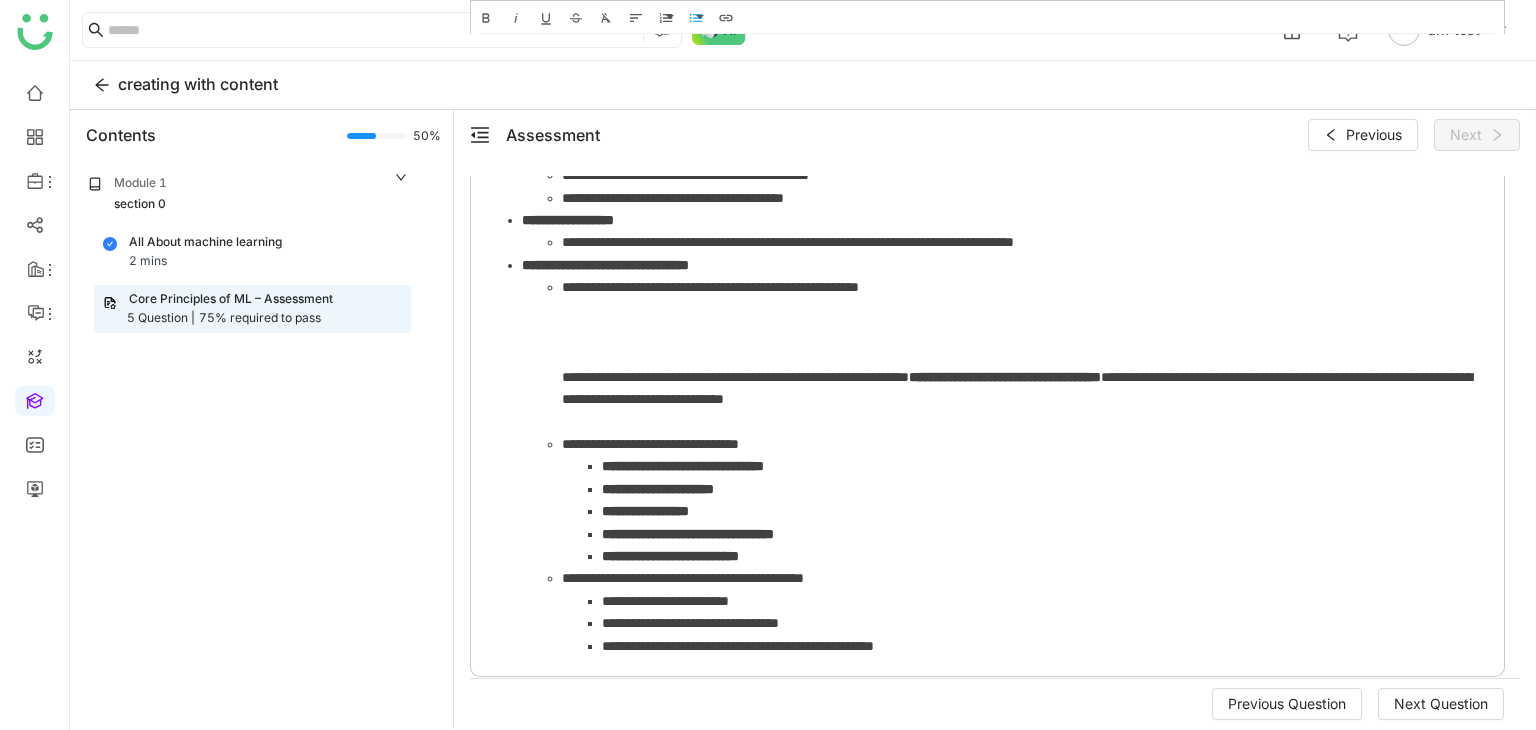 scroll, scrollTop: 851, scrollLeft: 0, axis: vertical 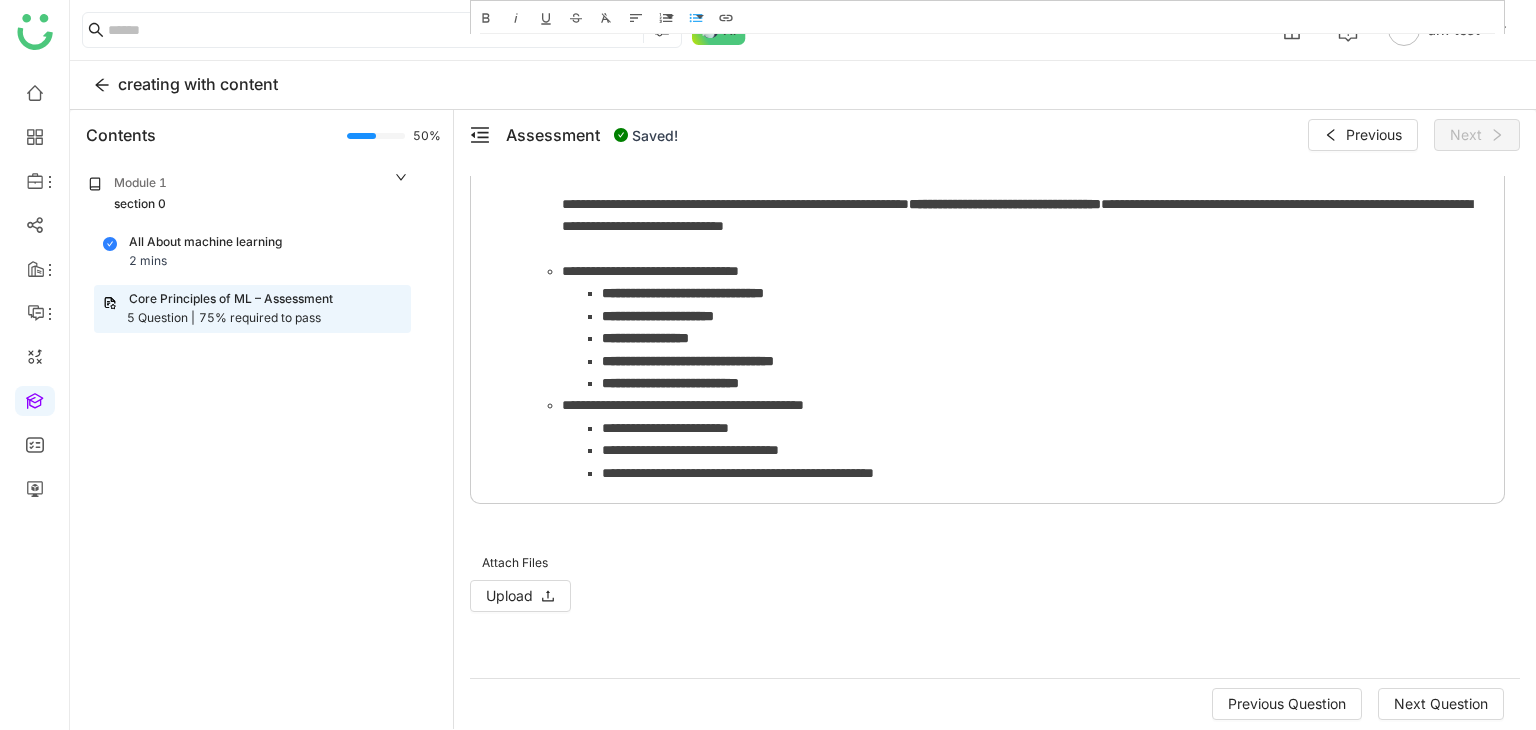 click on "**********" at bounding box center [987, 0] 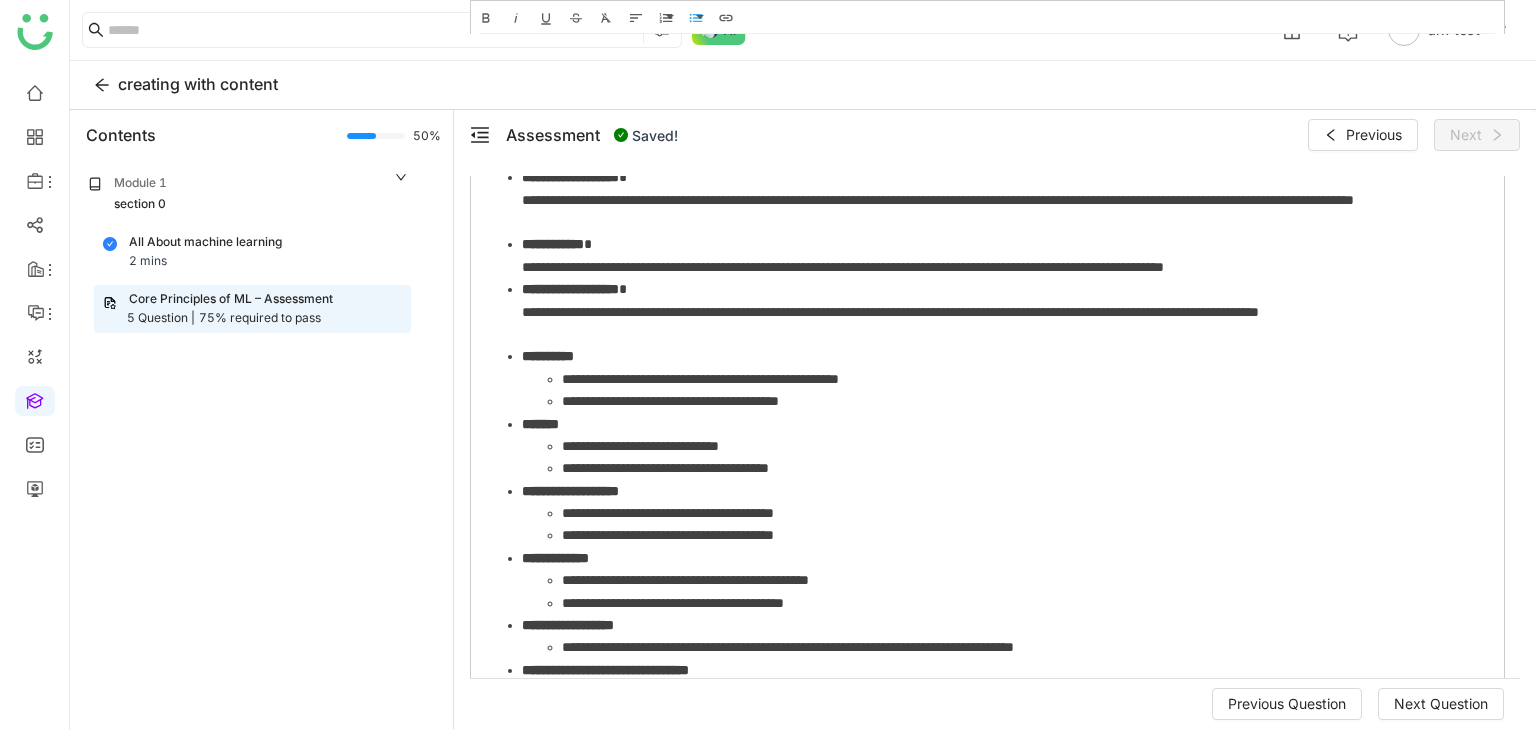 scroll, scrollTop: 0, scrollLeft: 0, axis: both 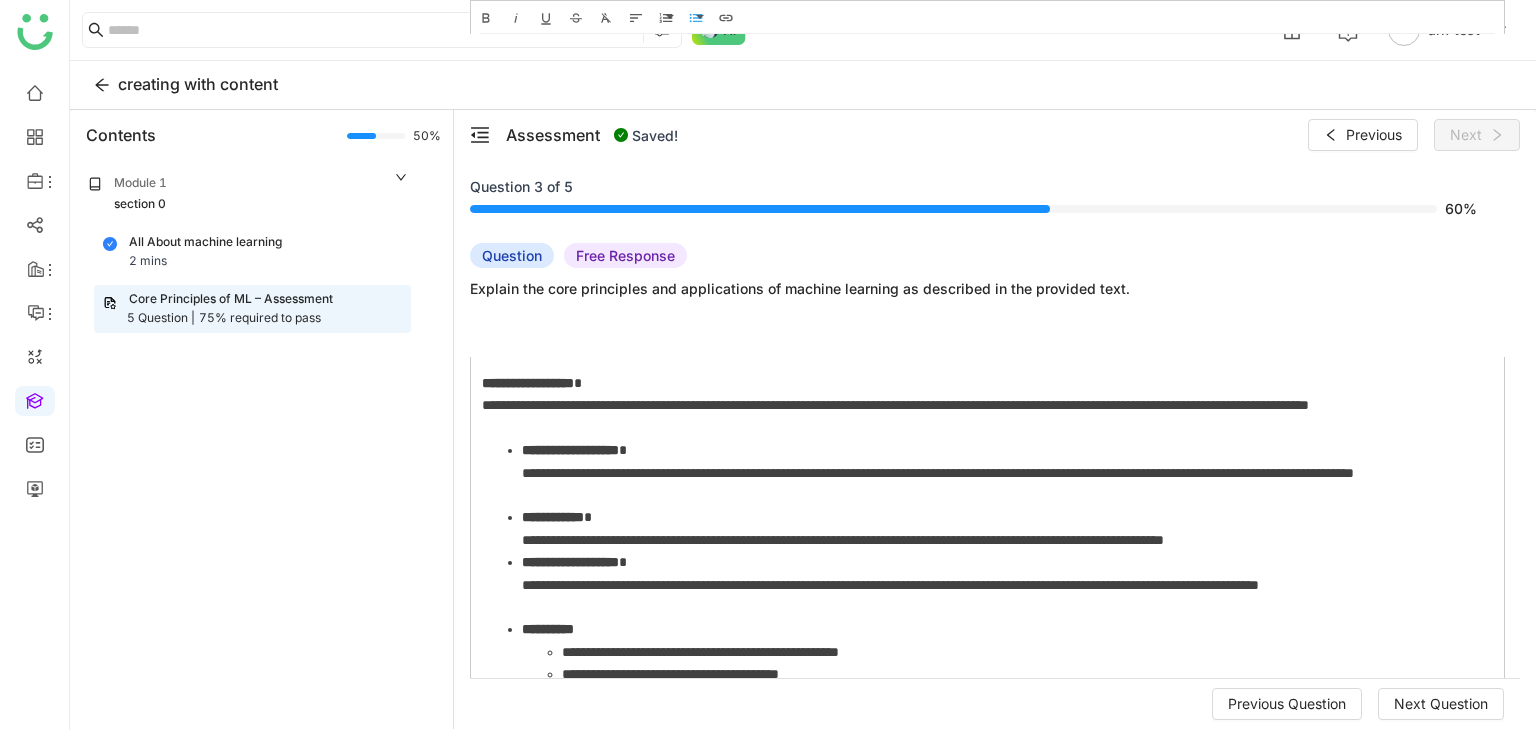 click at bounding box center [987, 340] 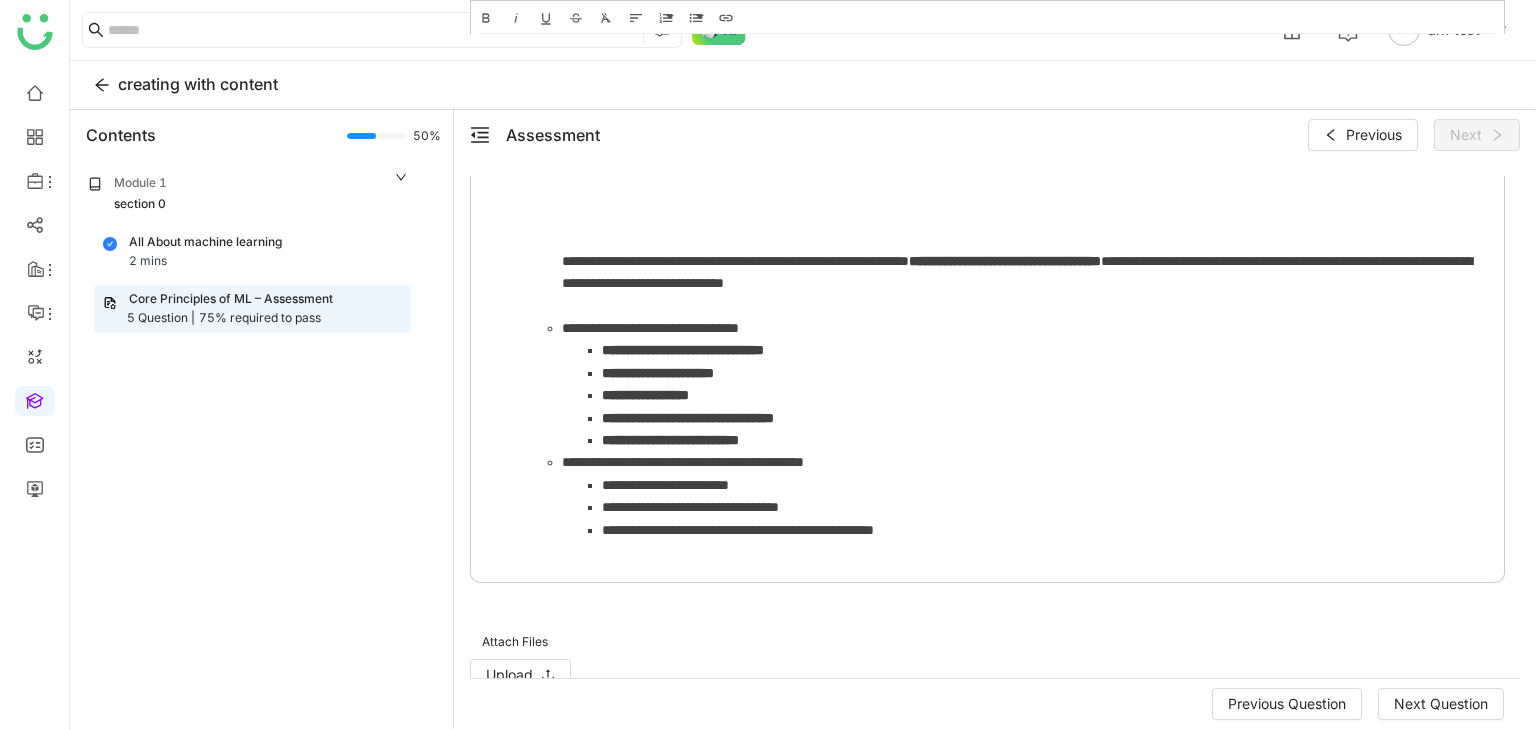 scroll, scrollTop: 873, scrollLeft: 0, axis: vertical 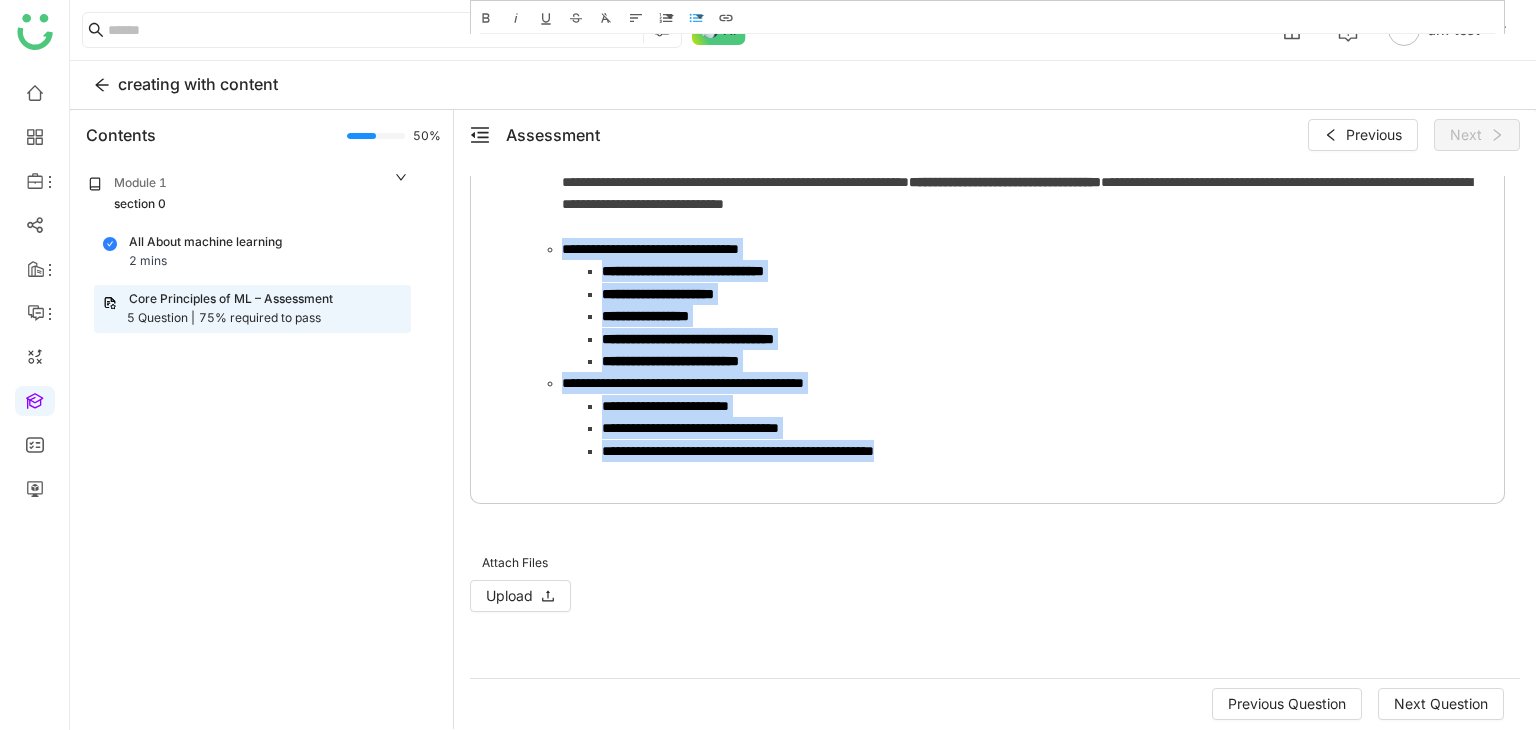 drag, startPoint x: 976, startPoint y: 444, endPoint x: 543, endPoint y: 249, distance: 474.88315 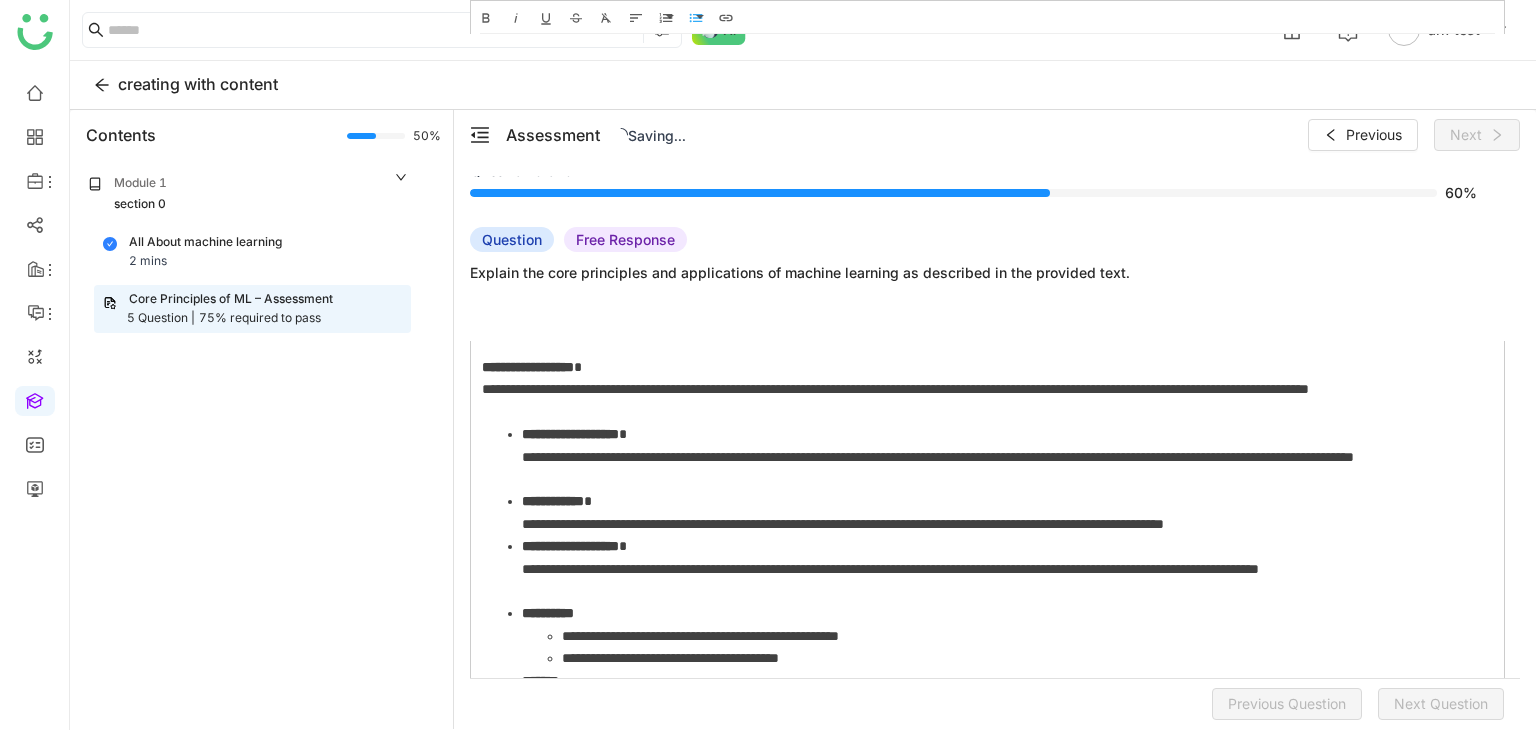 scroll, scrollTop: 0, scrollLeft: 0, axis: both 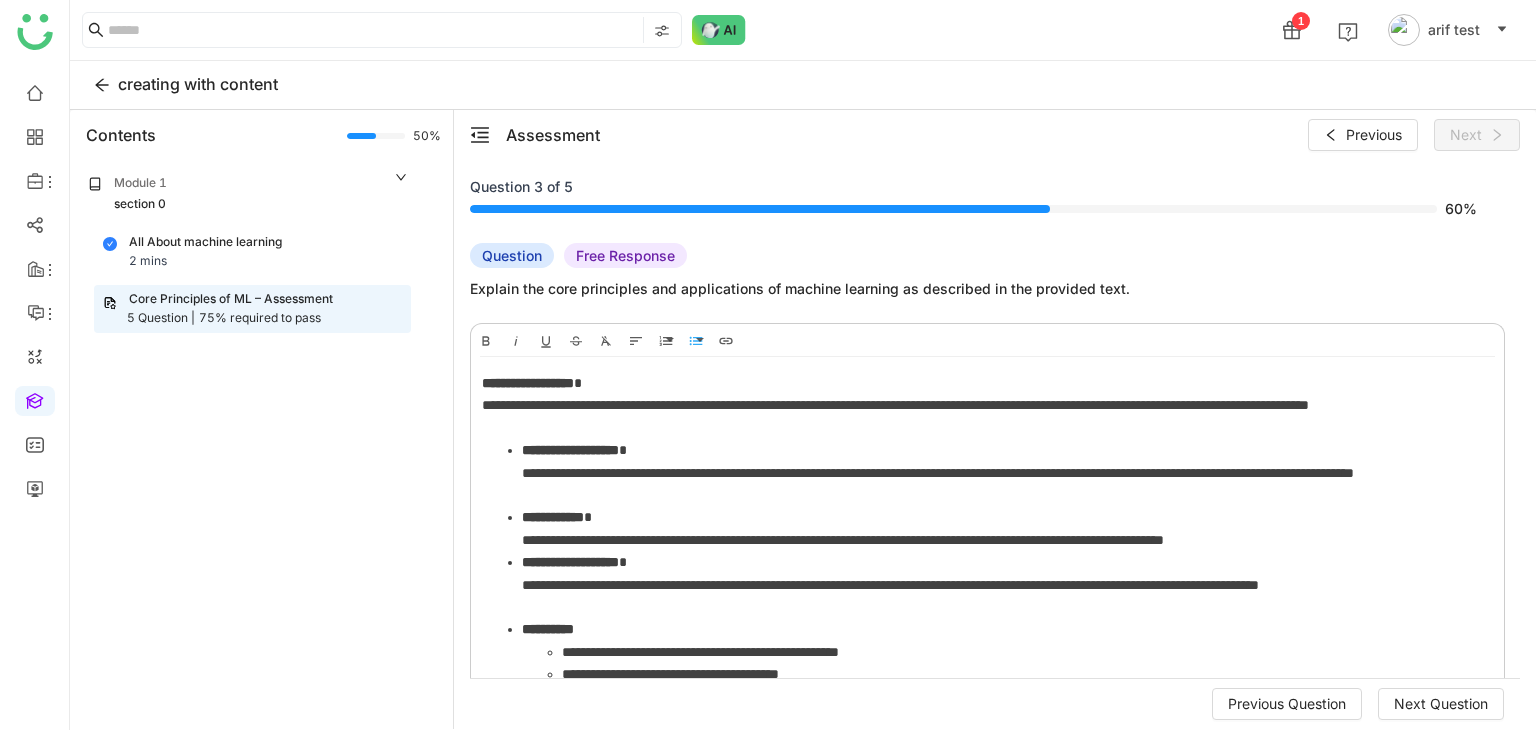 click on "5 Question |   75% required to pass" 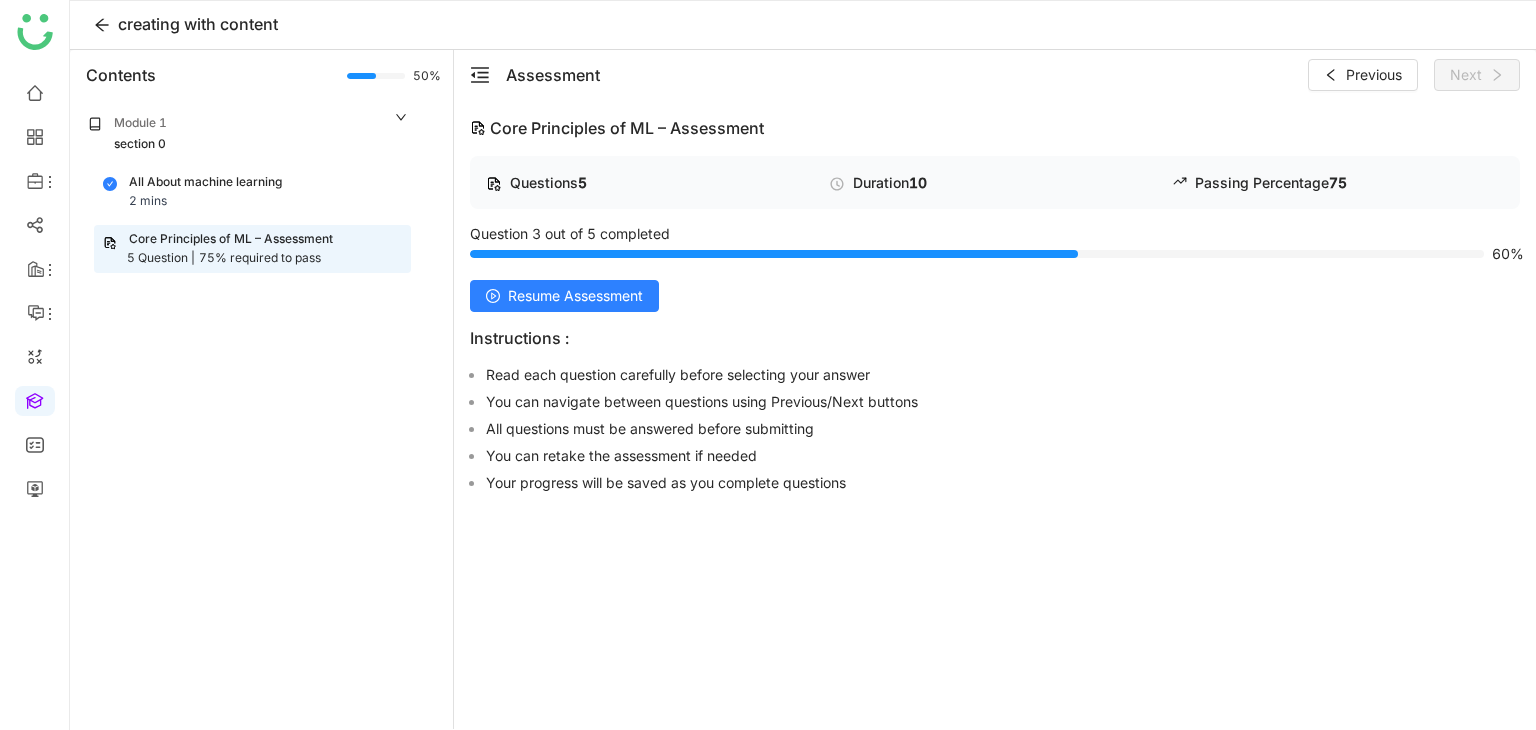click on "Core Principles of ML – Assessment" 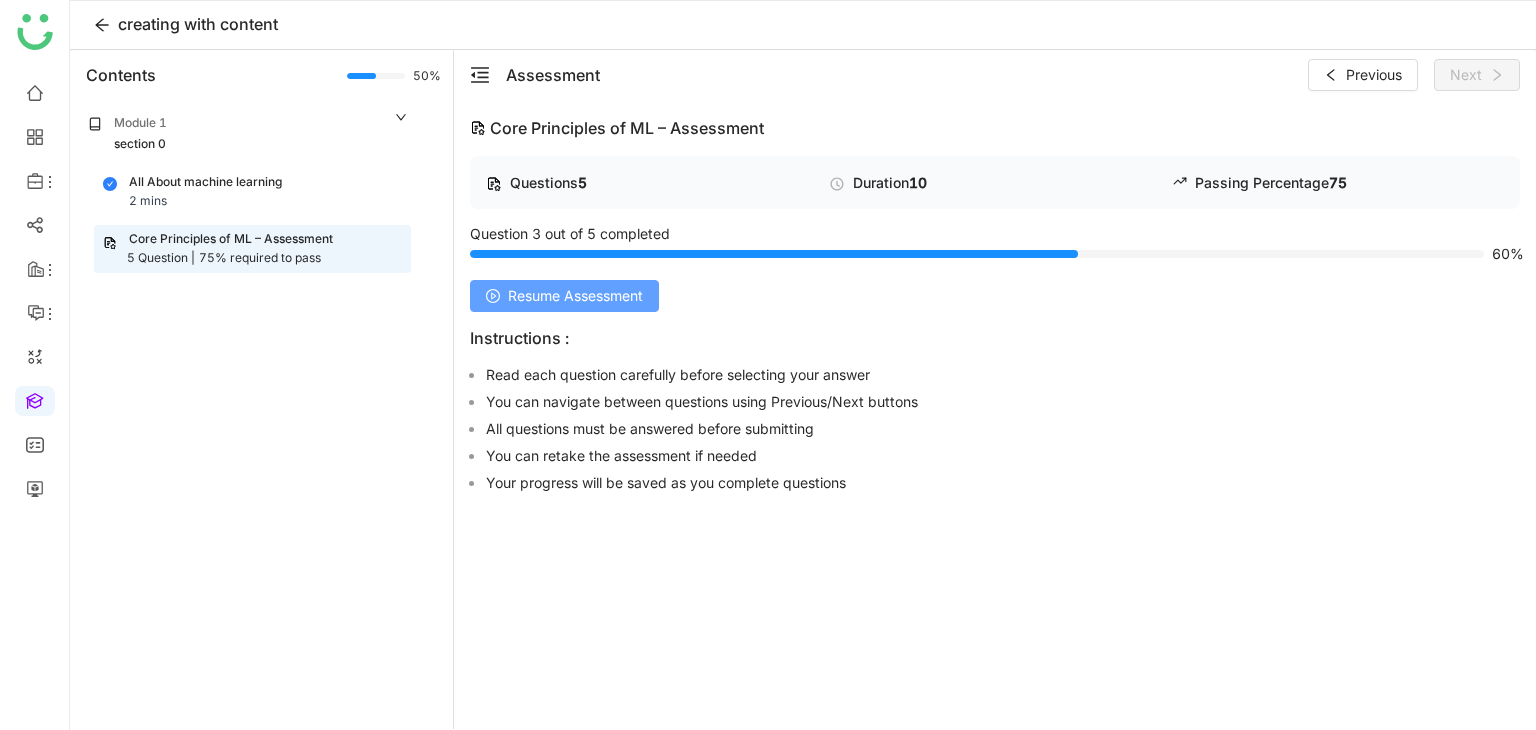 click on "Resume Assessment" 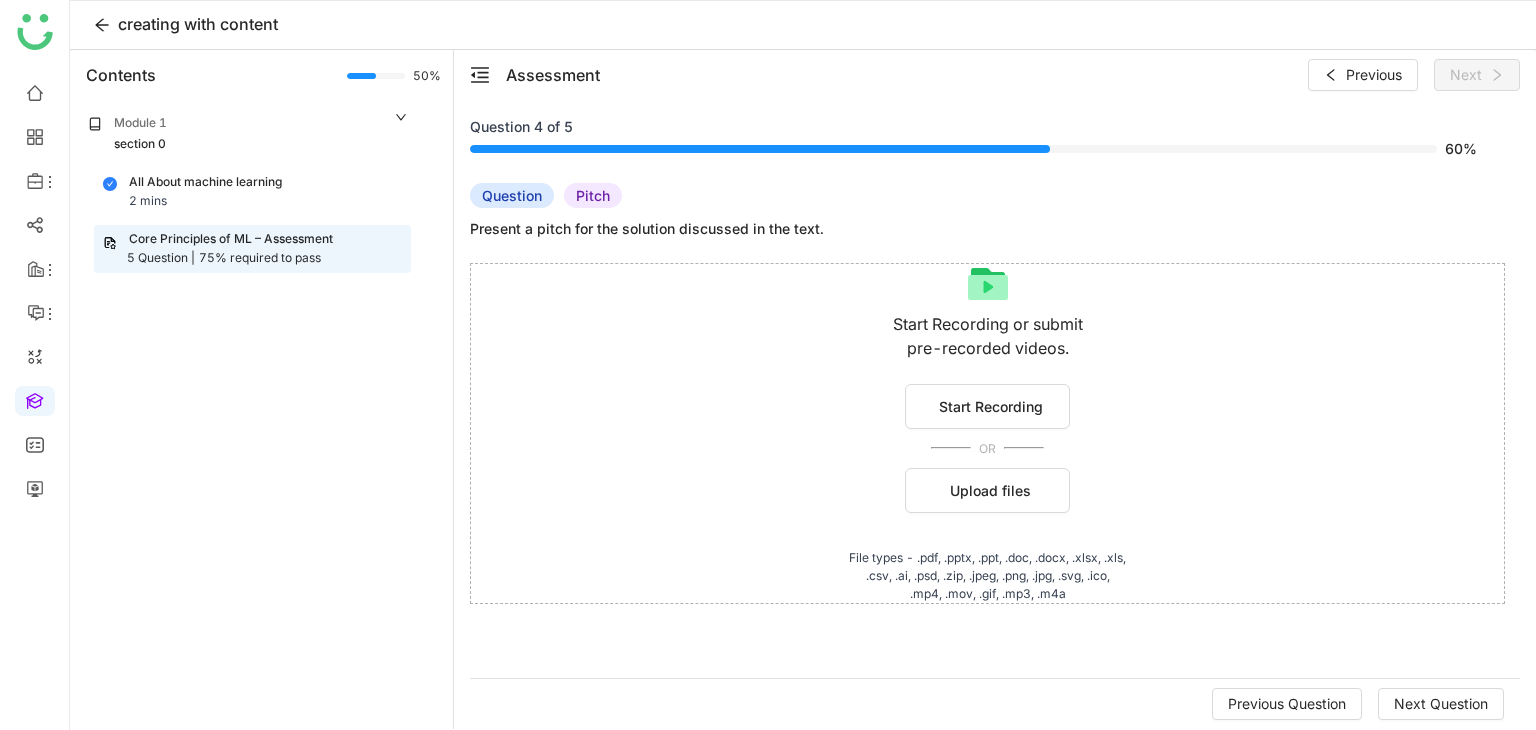 click on "75% required to pass" 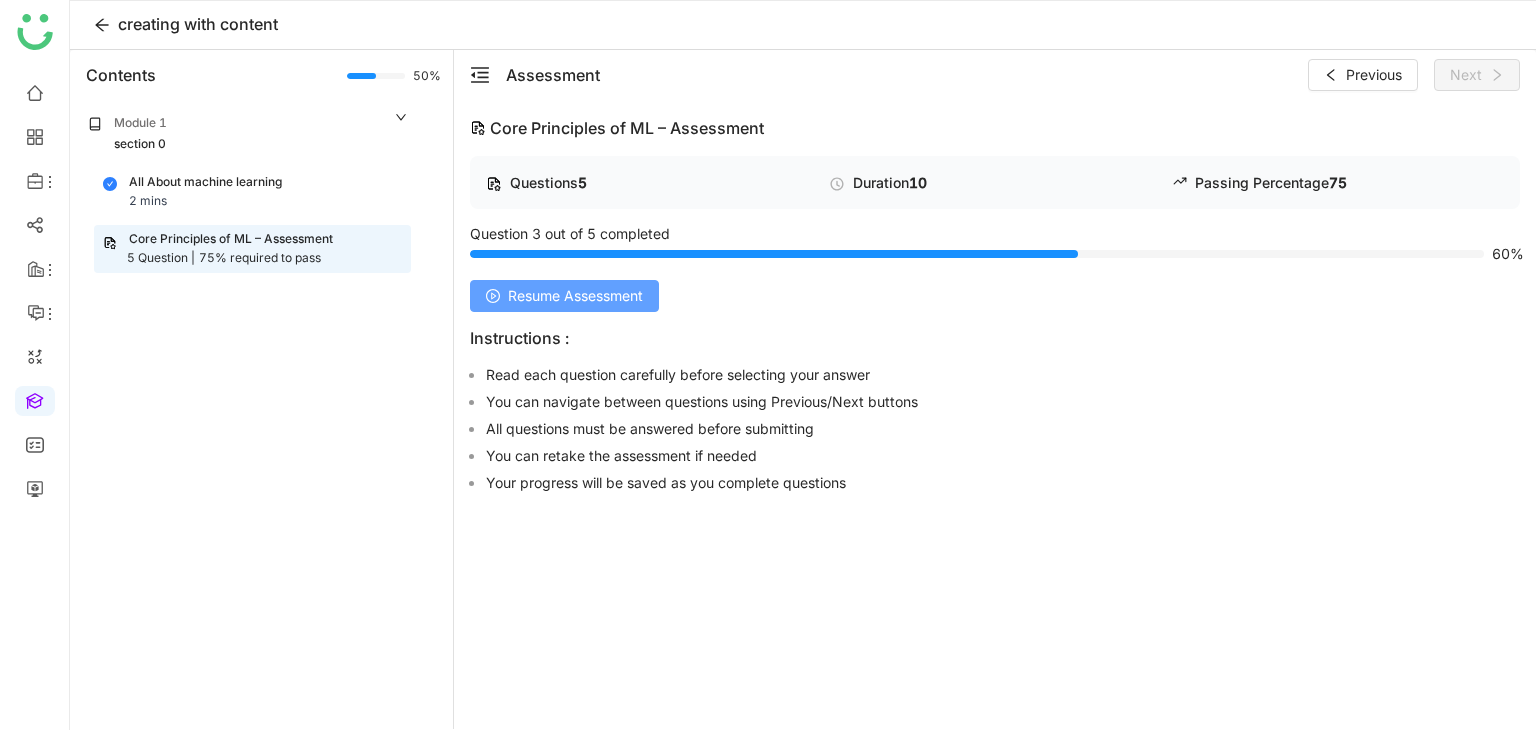 click on "Resume Assessment" 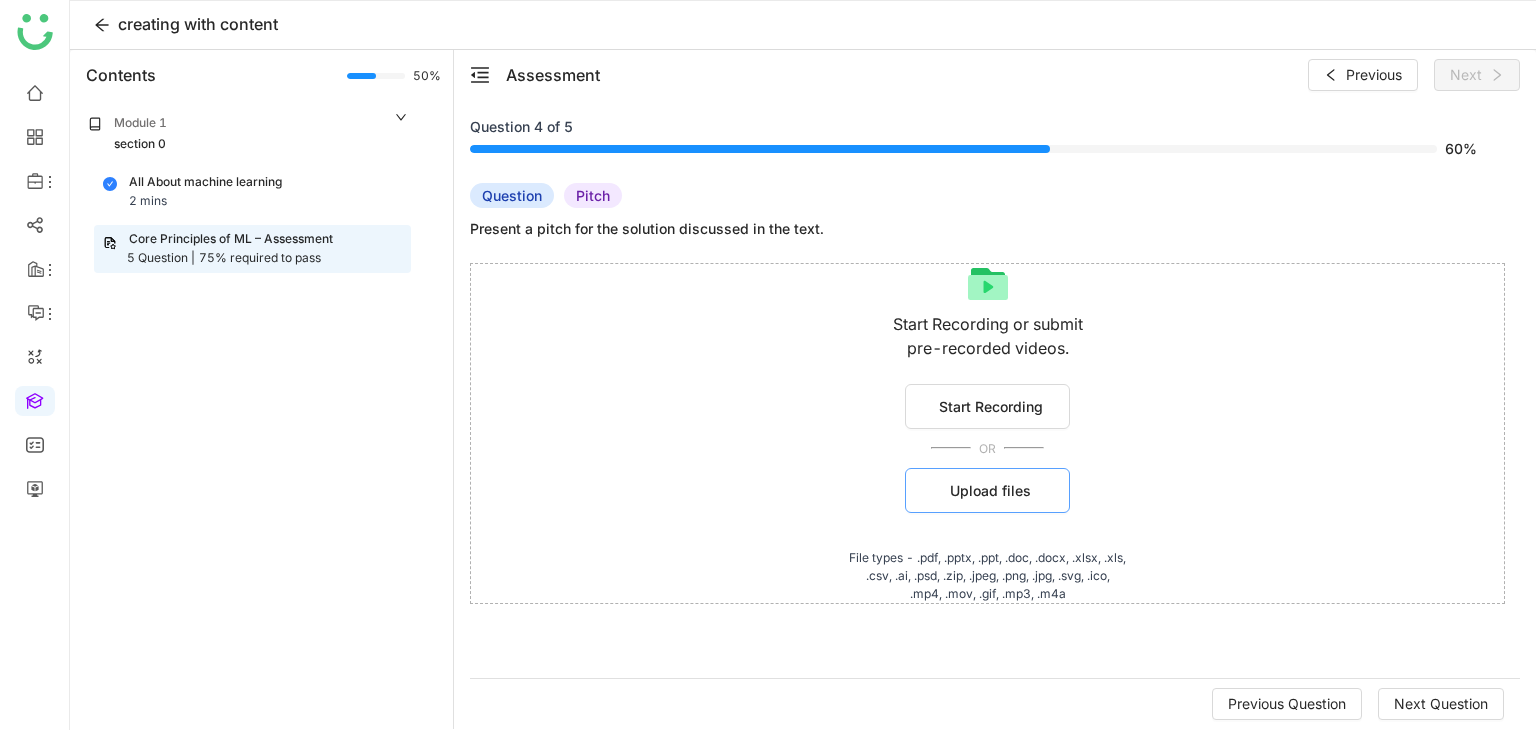 click on "Upload files" 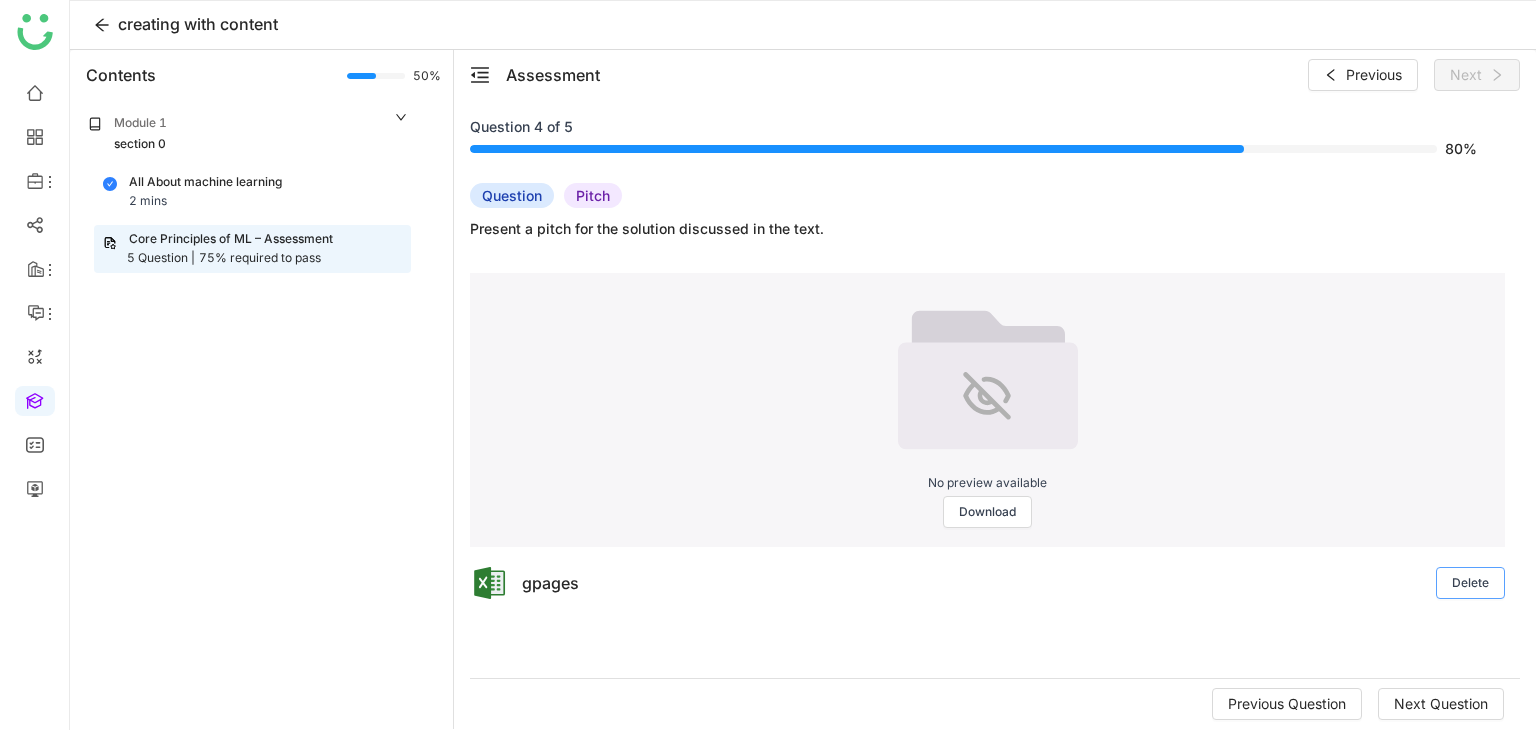 click on "Delete" 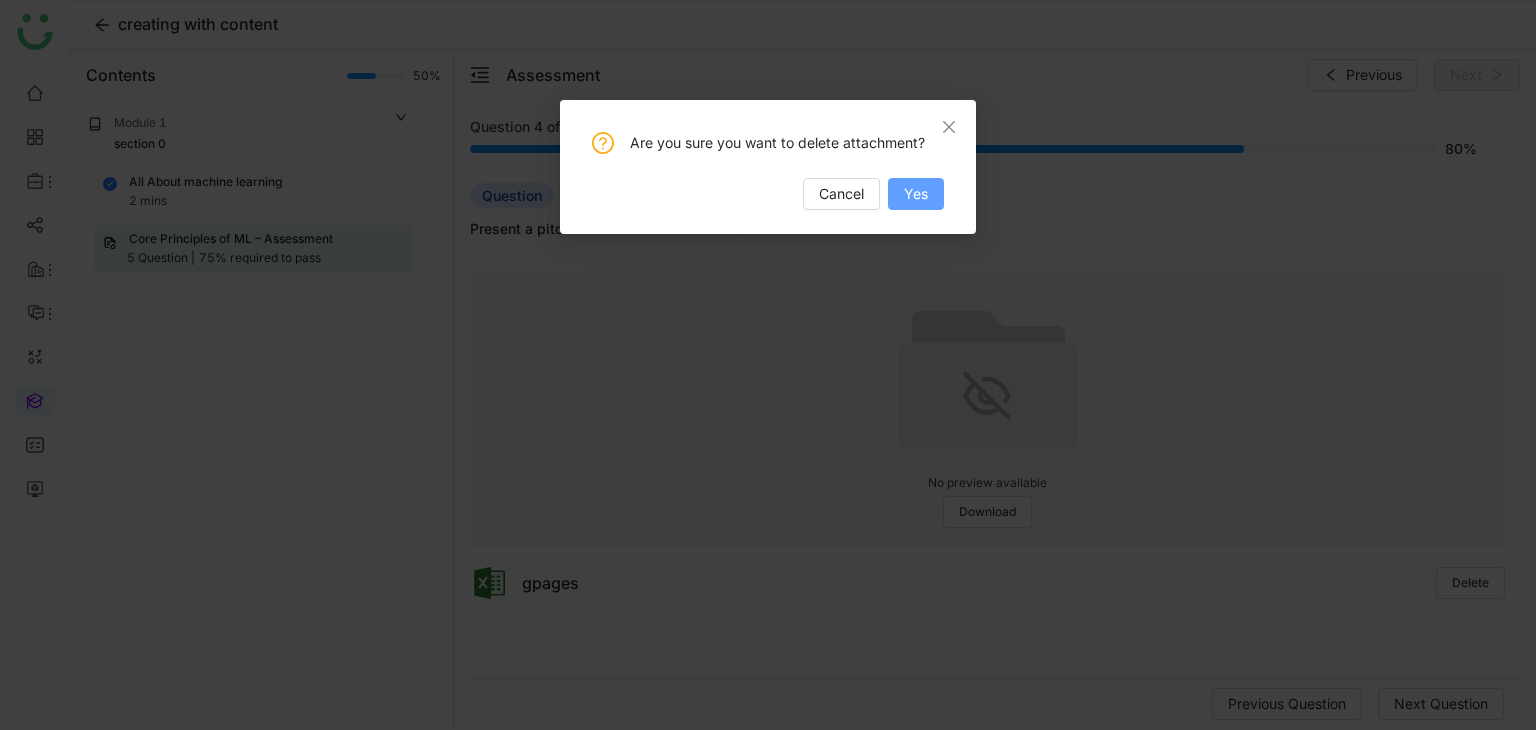 click on "Yes" at bounding box center [916, 194] 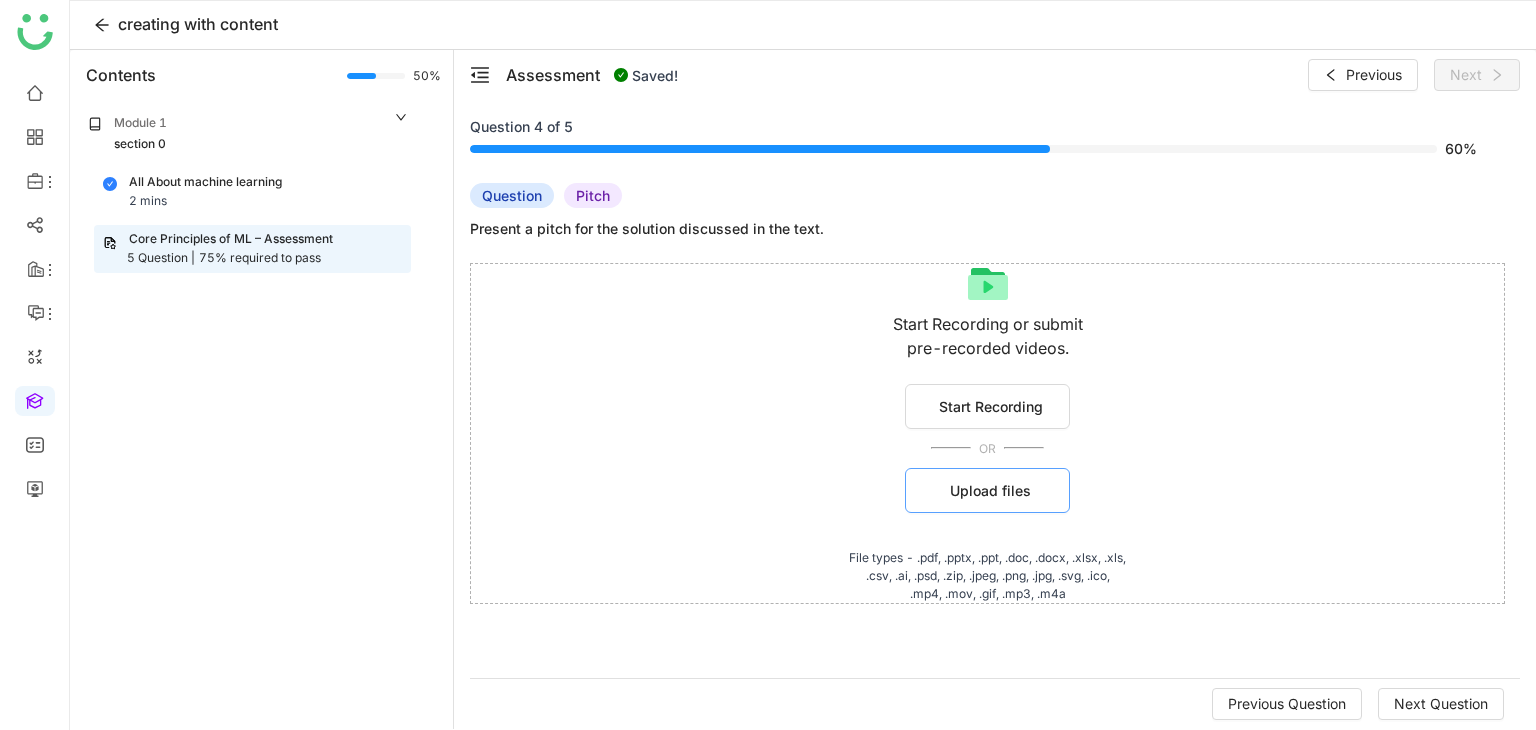 click on "Upload files" 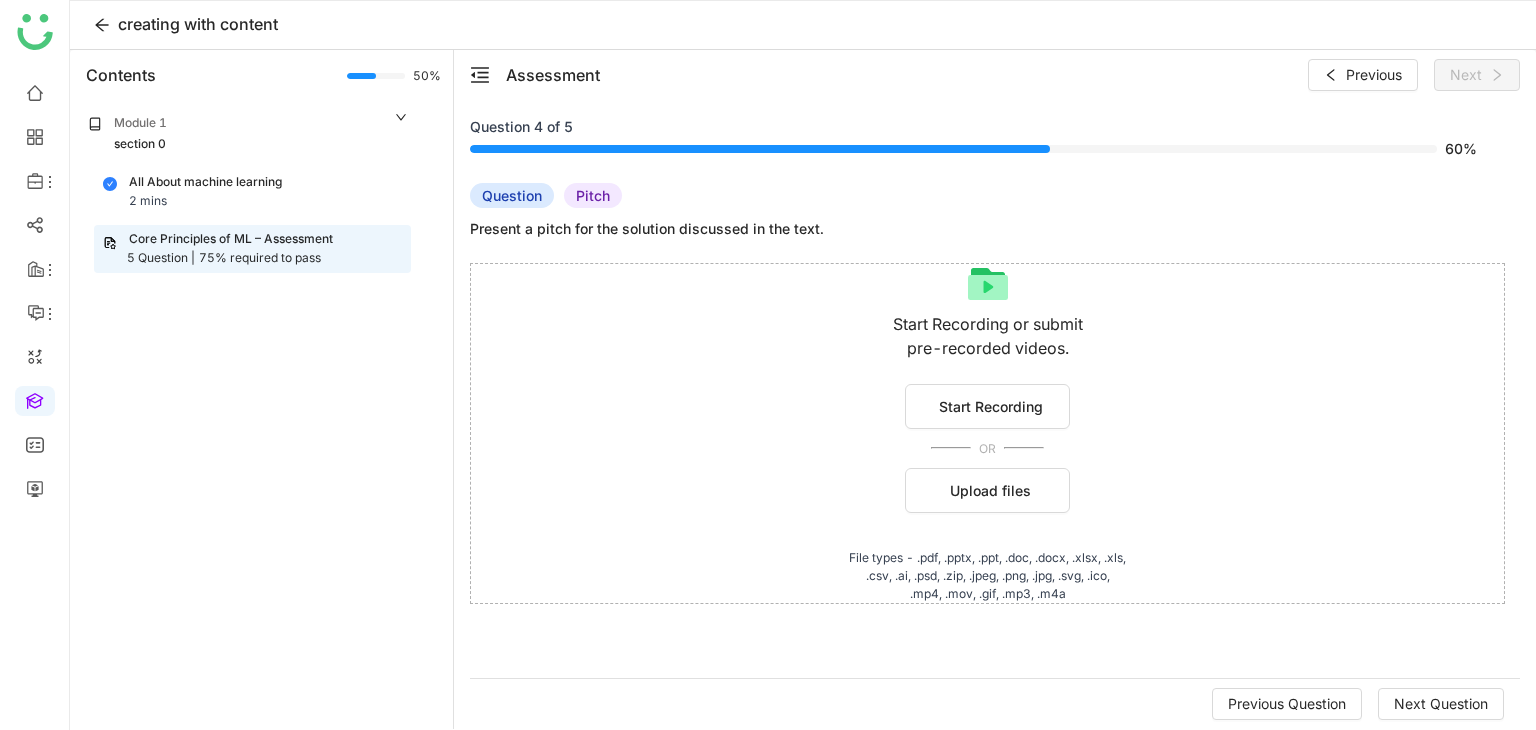 click on "section 0" 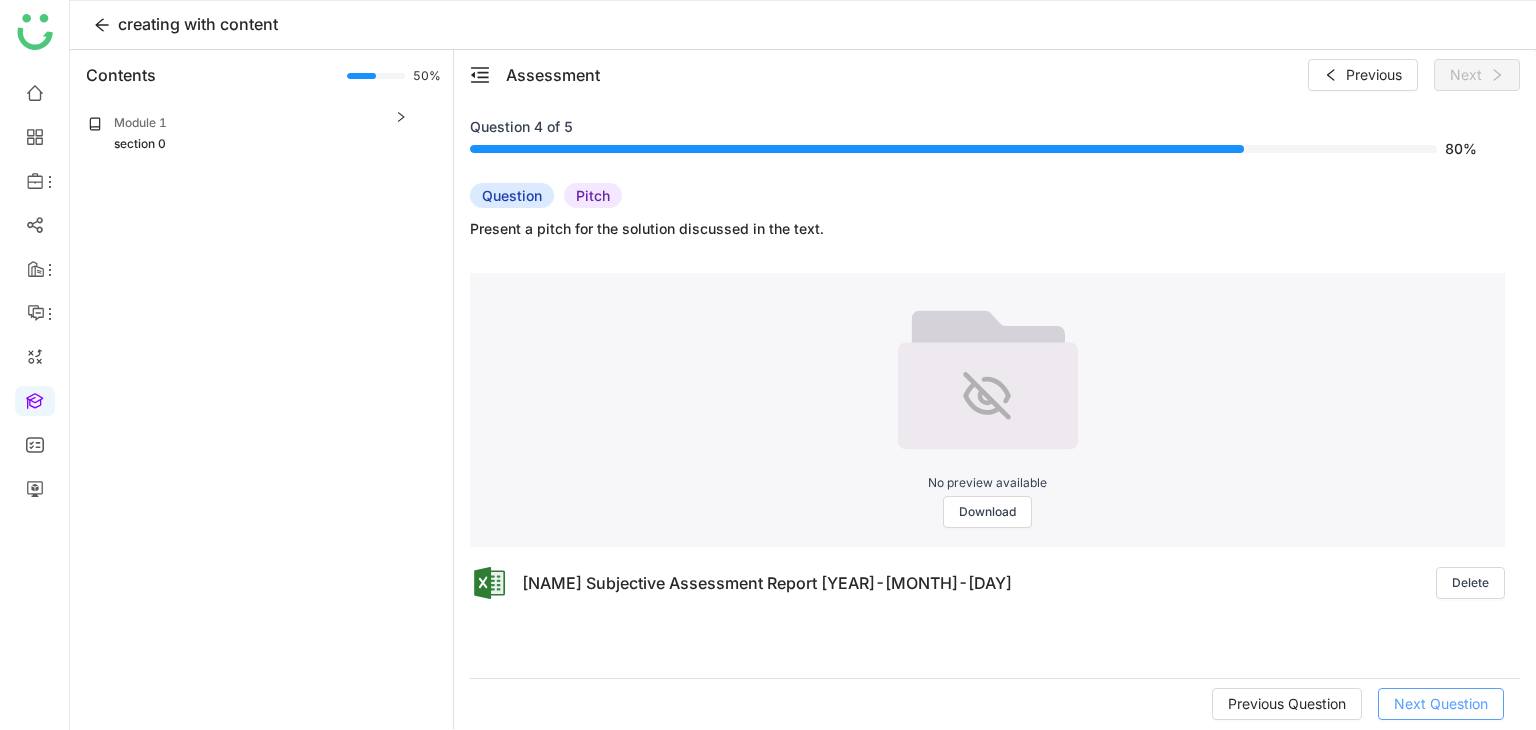 click on "Next Question" 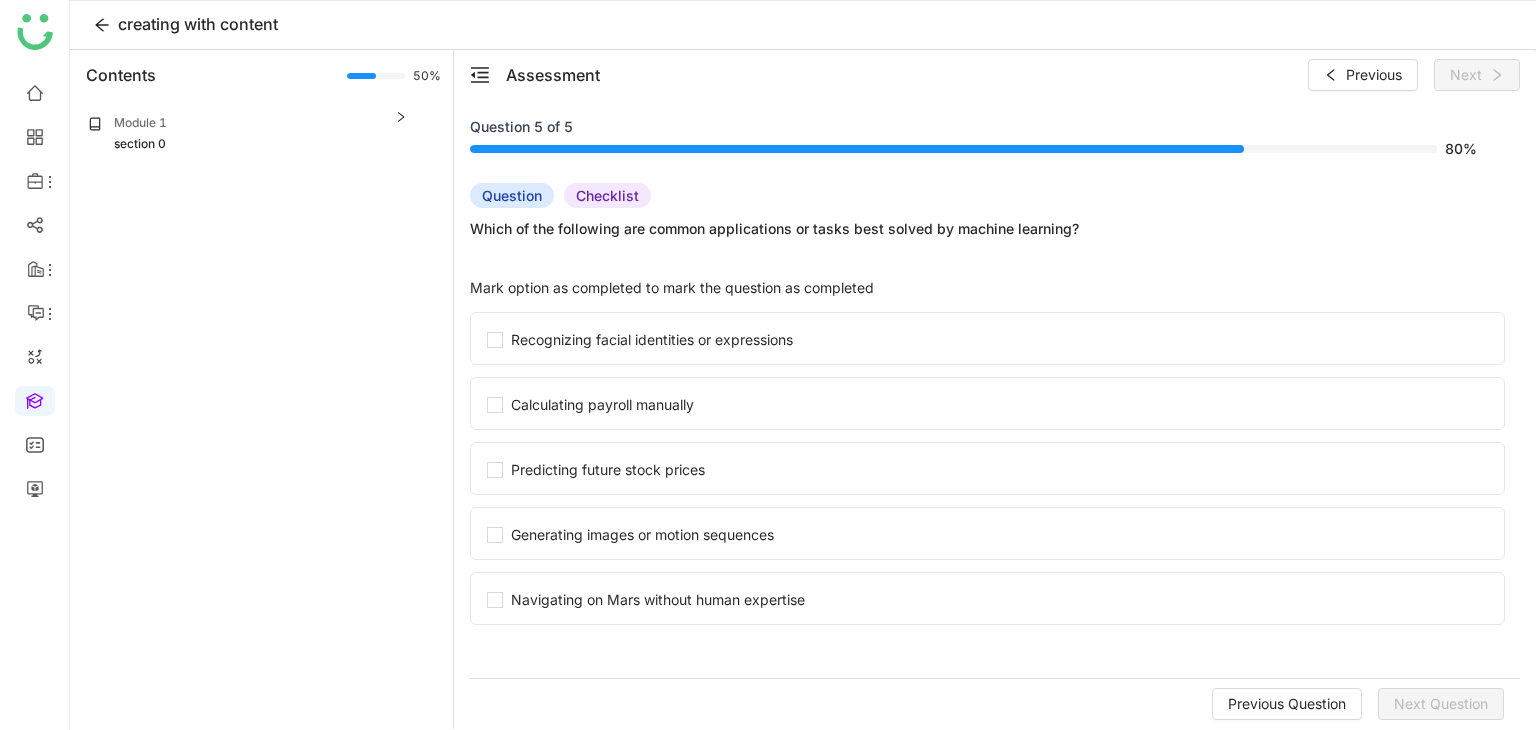 click on "Module 1 section 0" 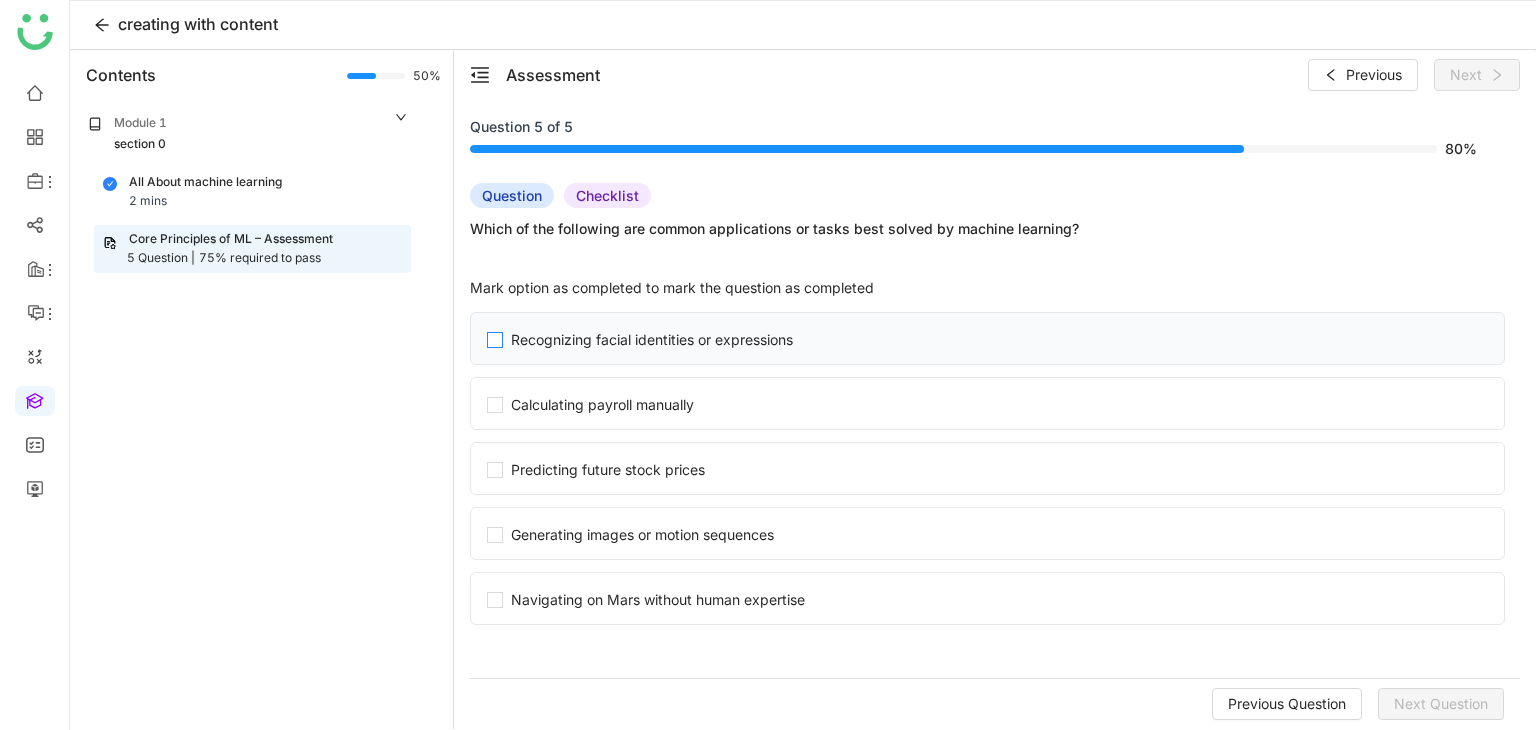 click on "Recognizing facial identities or expressions" 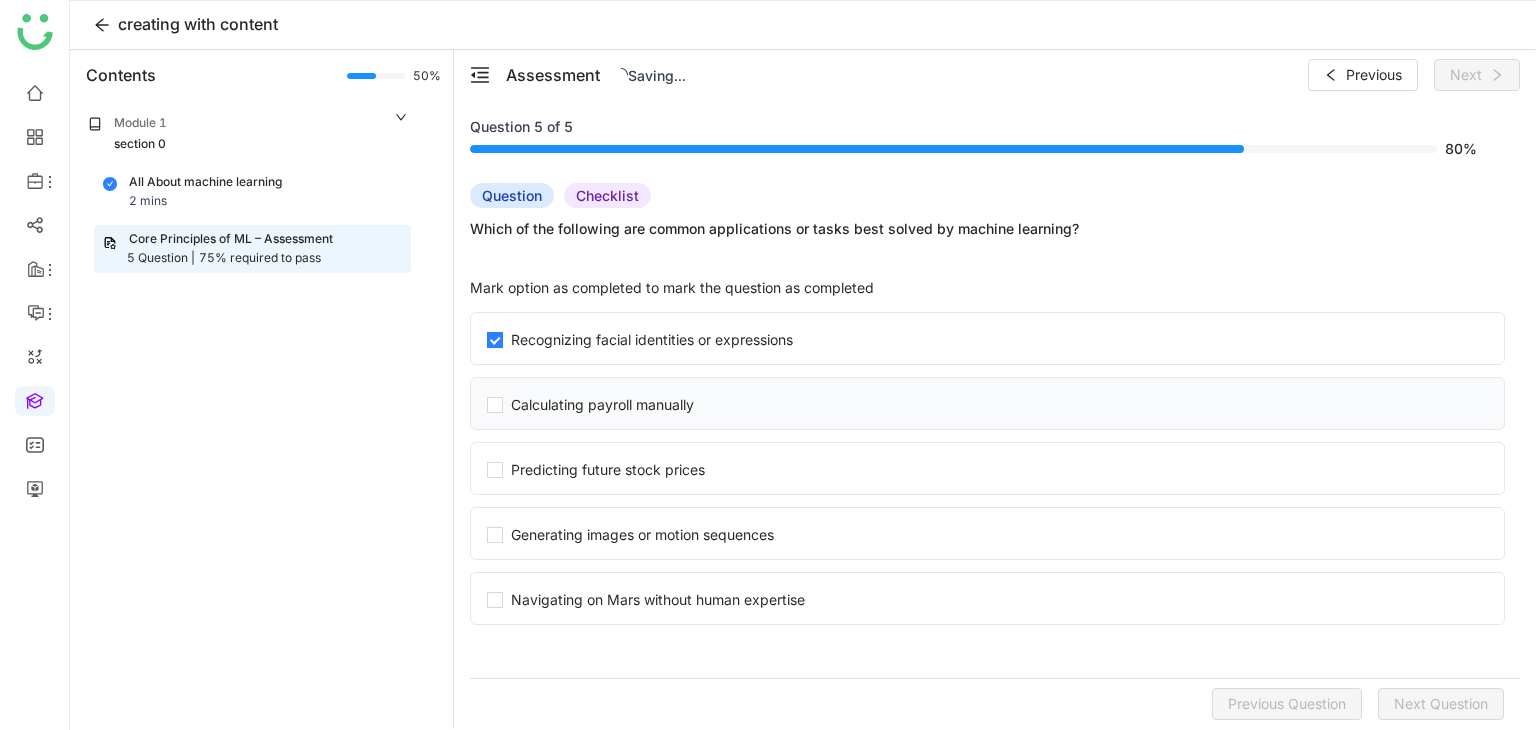 click on "Calculating payroll manually" 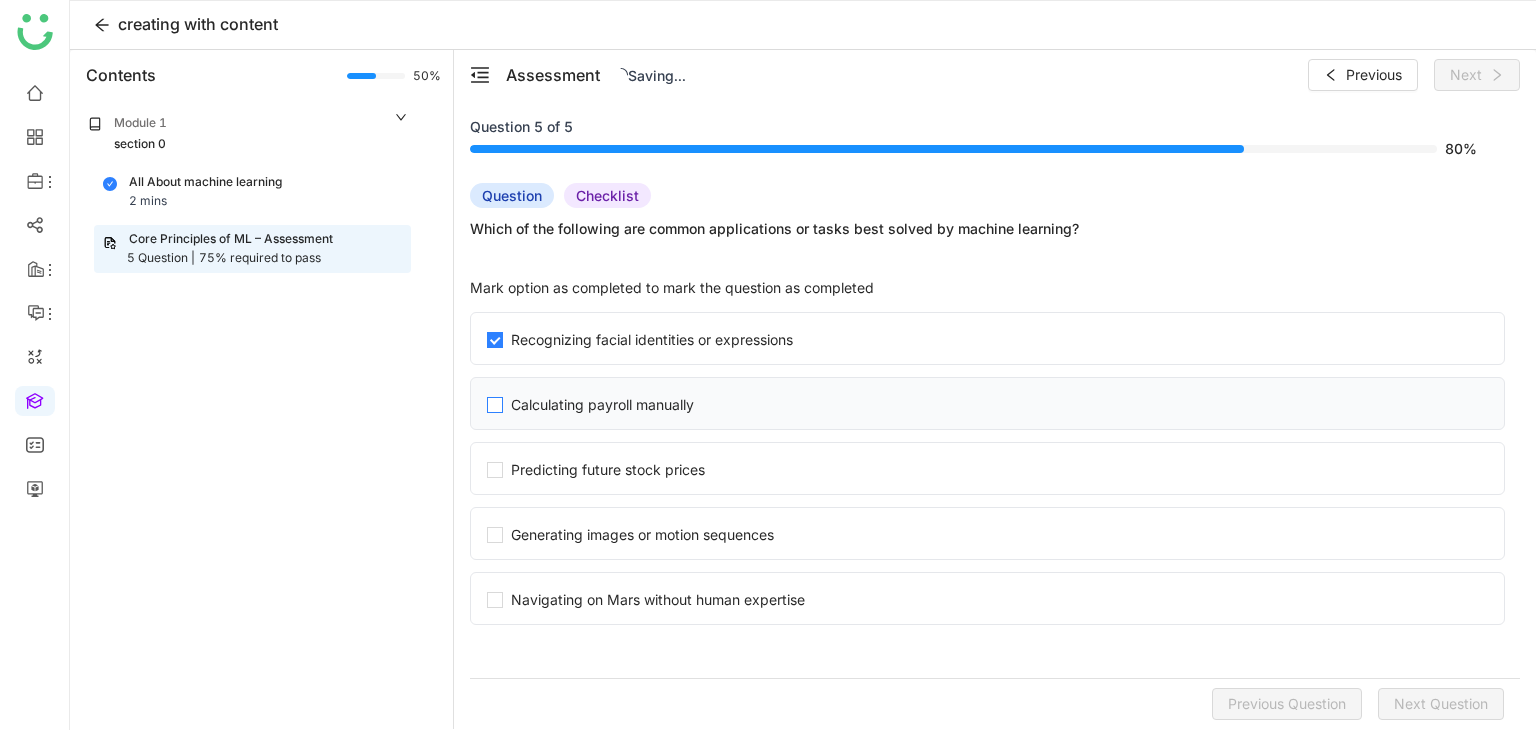 click on "Calculating payroll manually" 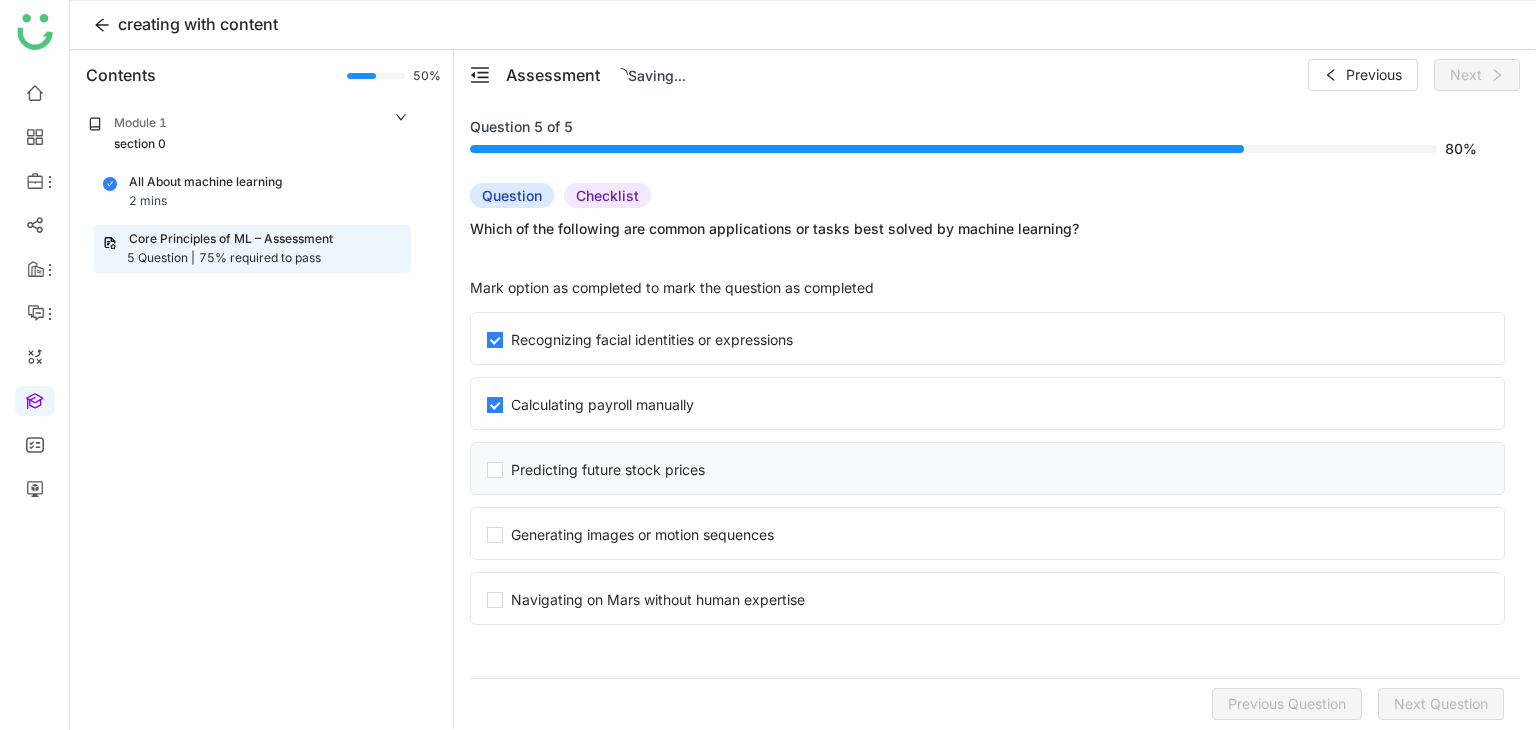 click on "Predicting future stock prices" 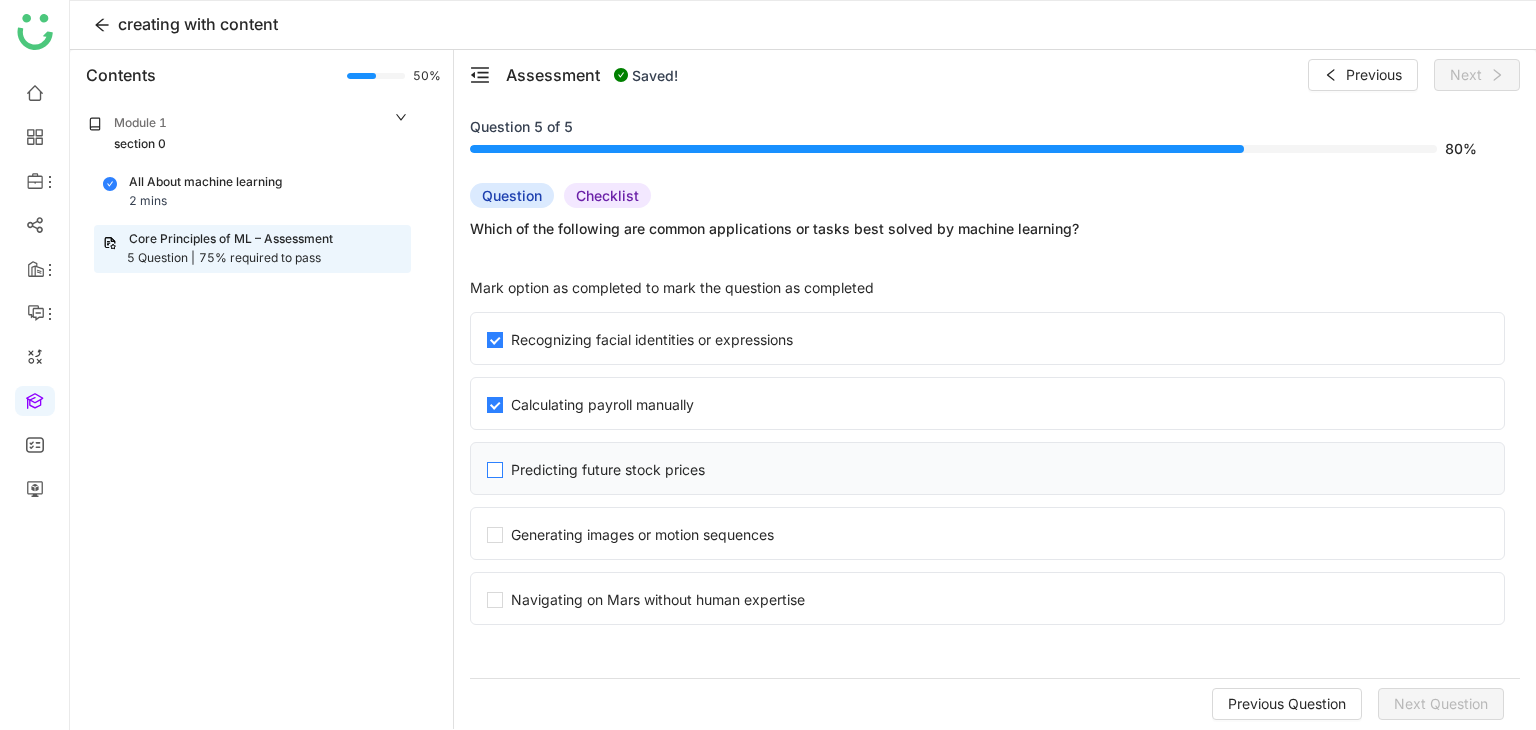 click on "Predicting future stock prices" 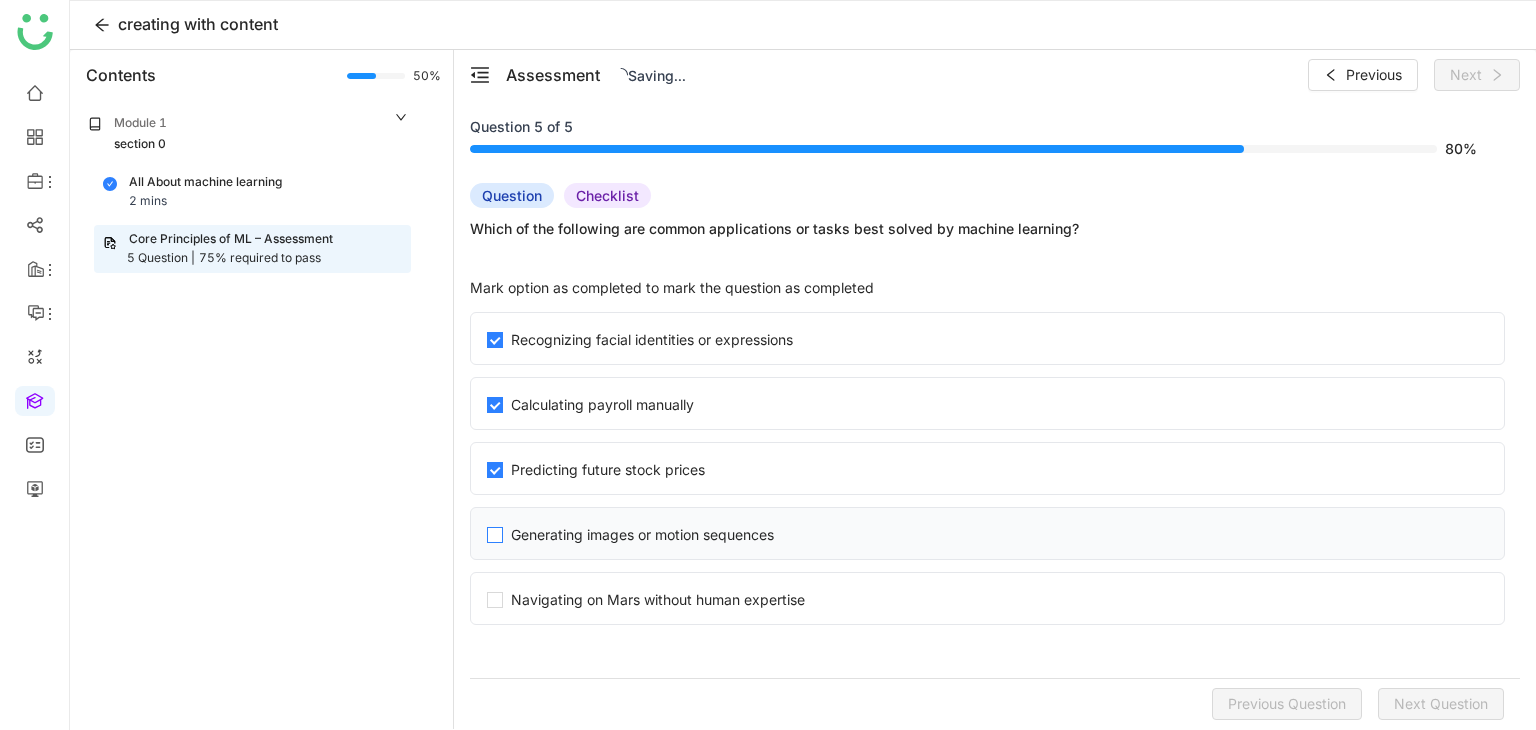 click on "Generating images or motion sequences" 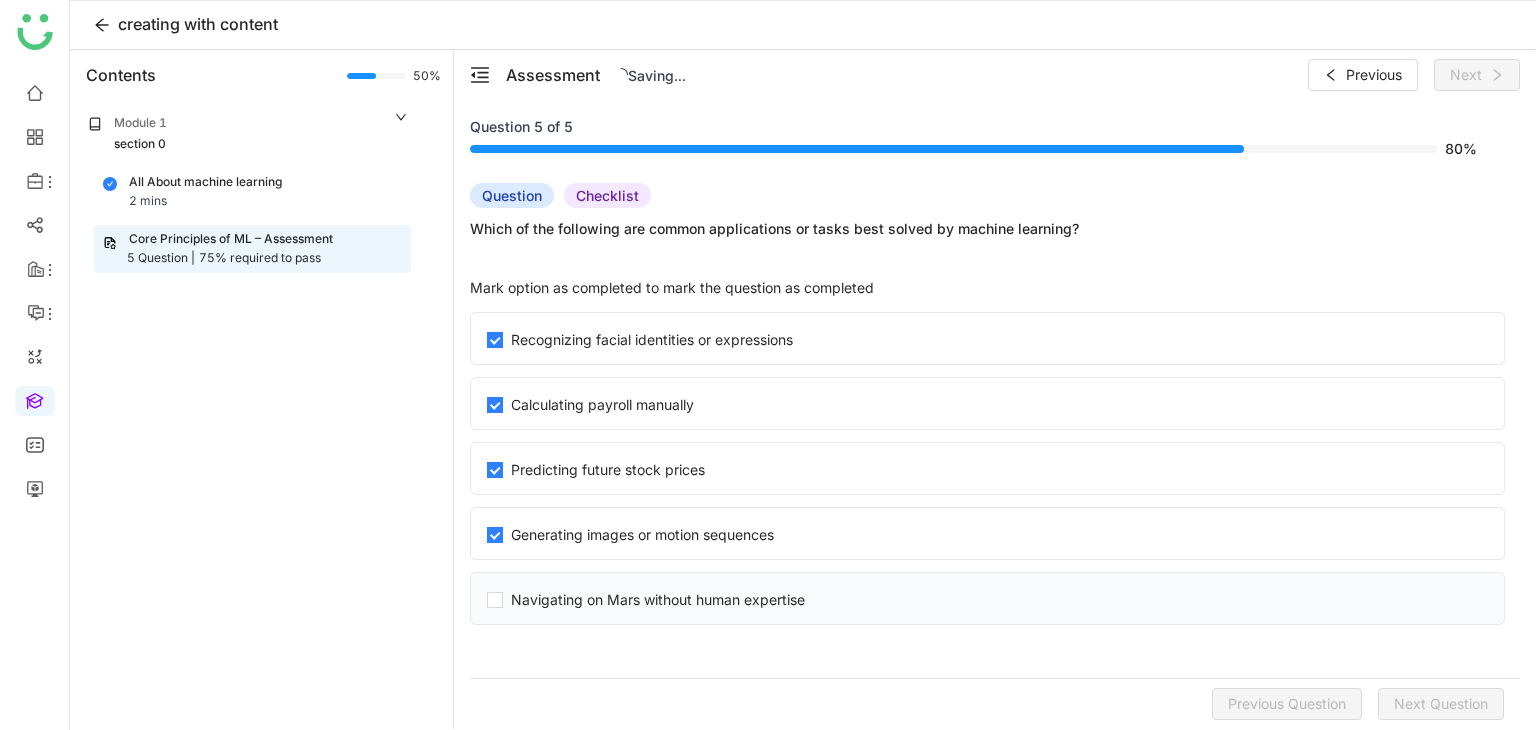 click on "Navigating on Mars without human expertise" 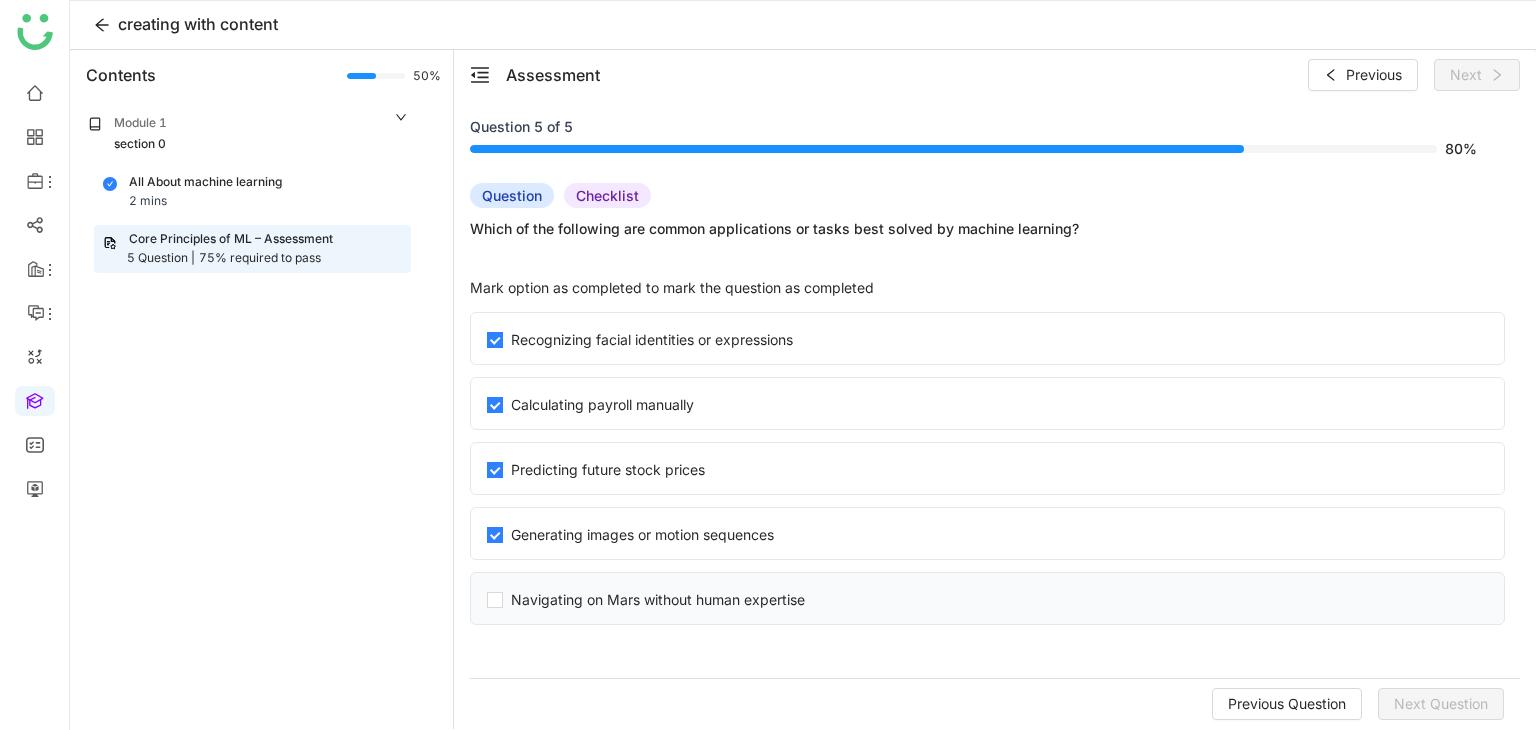 click on "Navigating on Mars without human expertise" 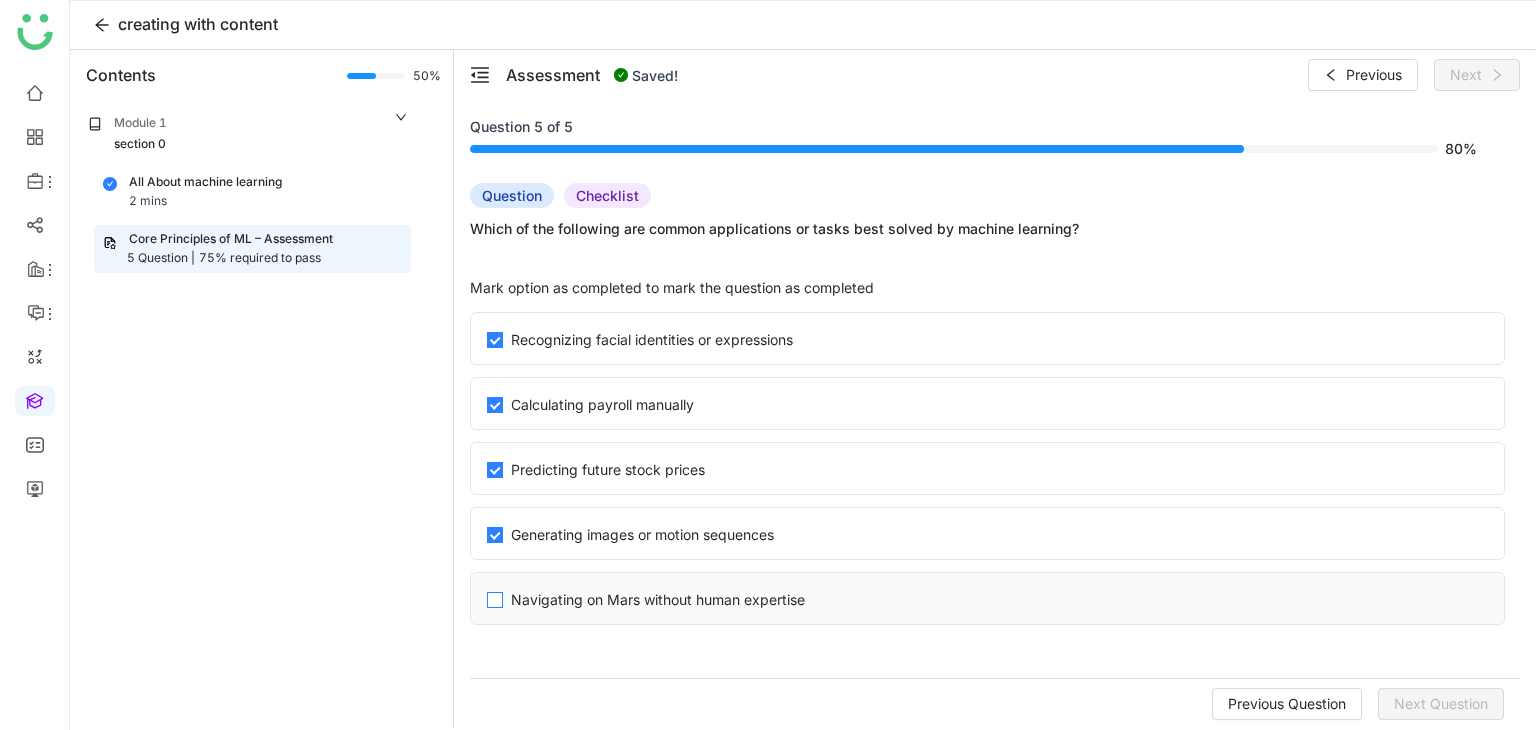 click on "Navigating on Mars without human expertise" 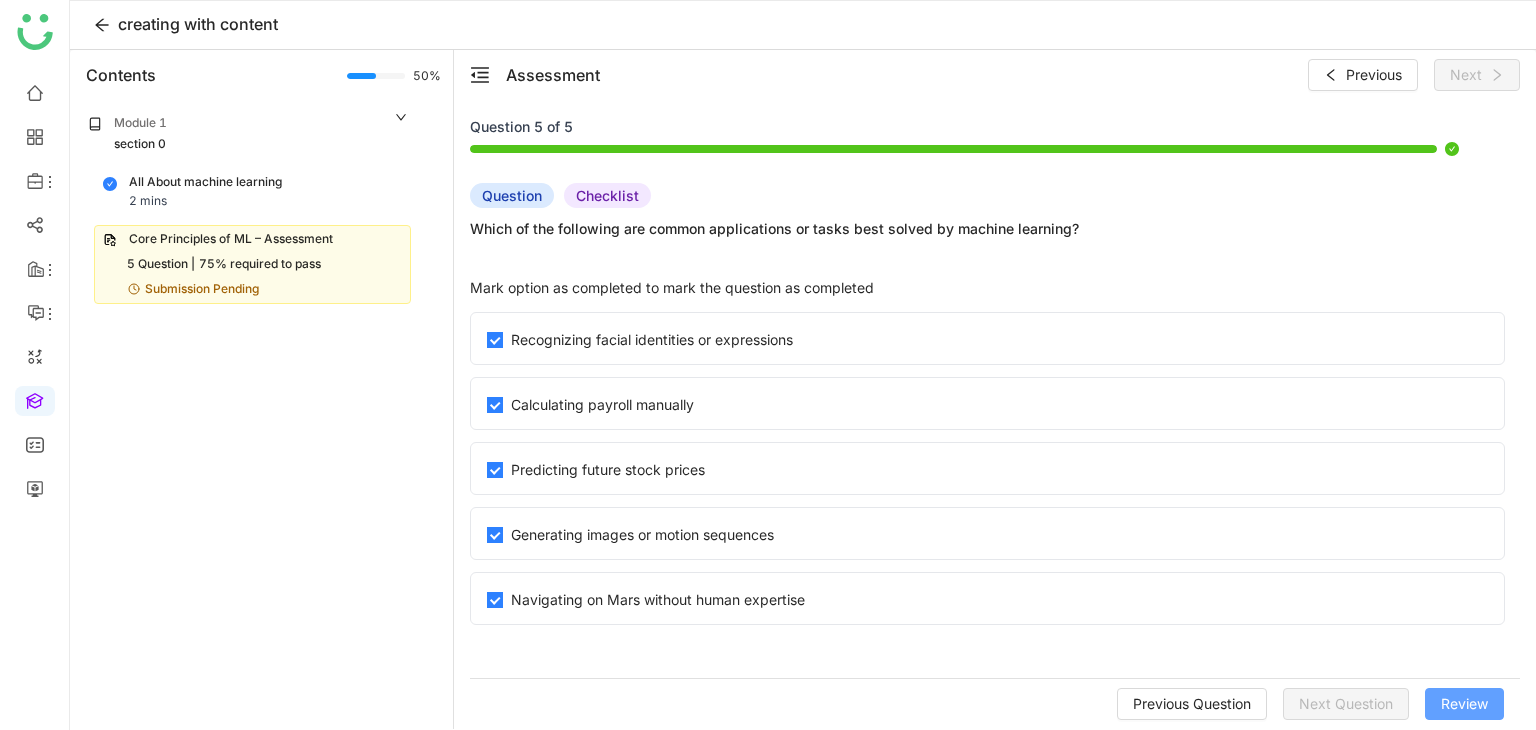 click on "Review" 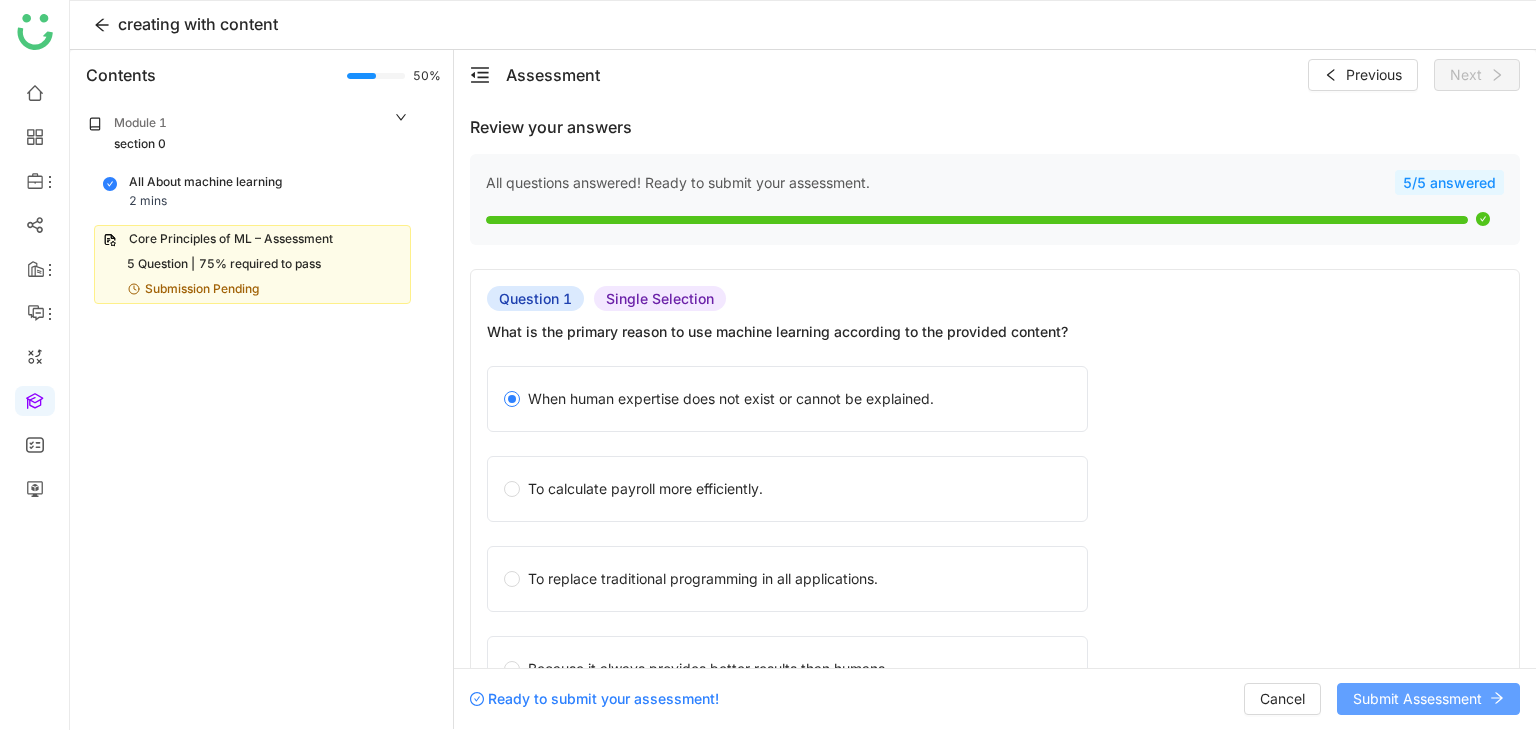 click on "Submit Assessment" 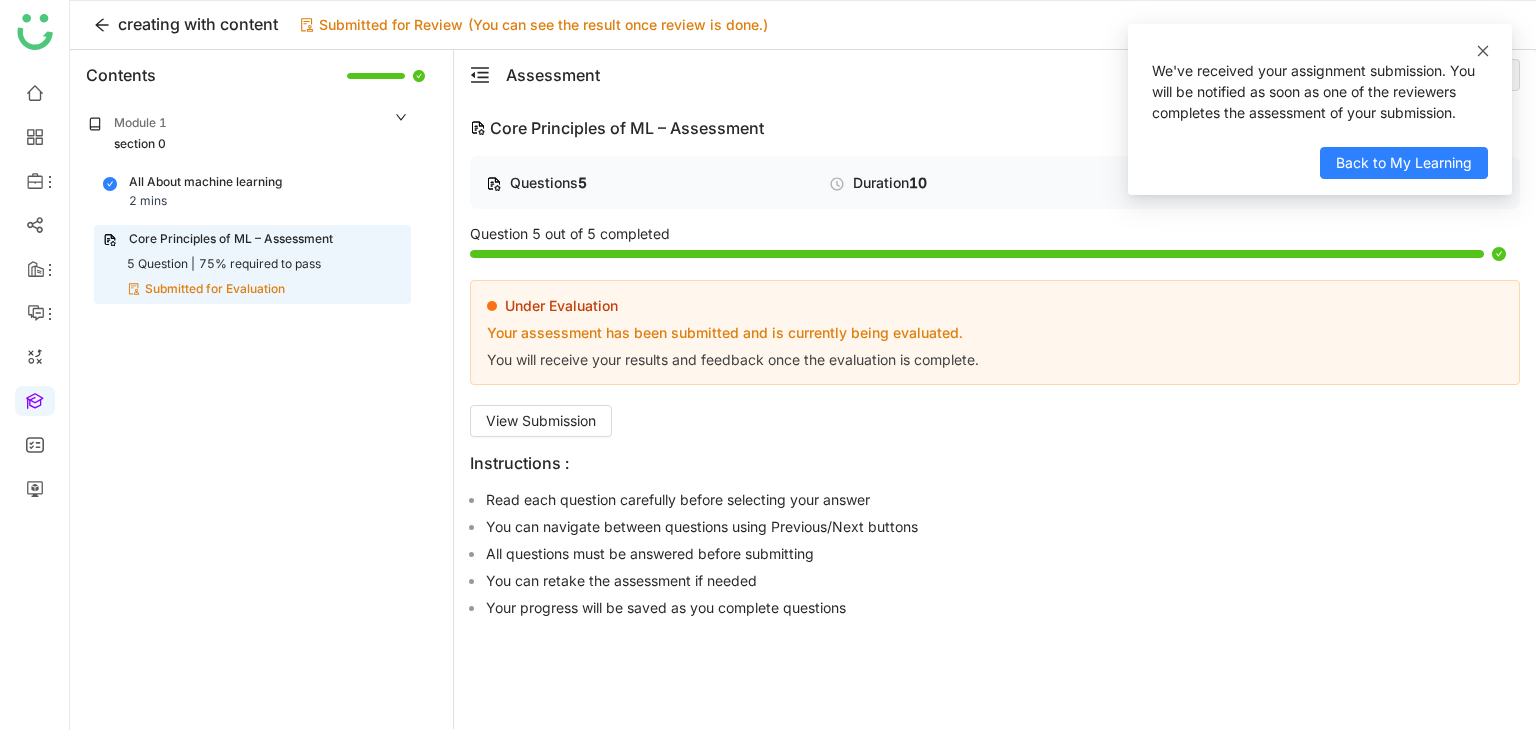 click 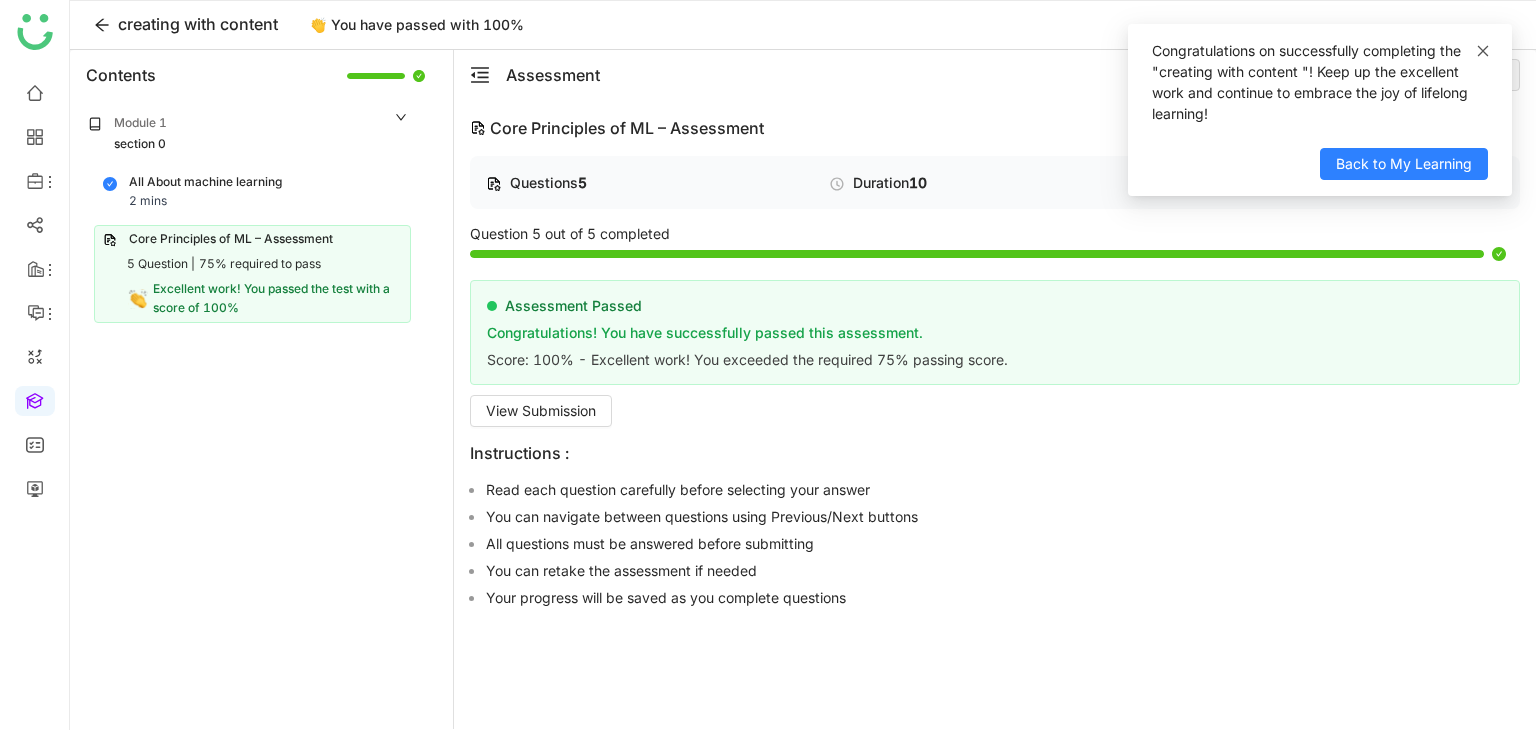 click 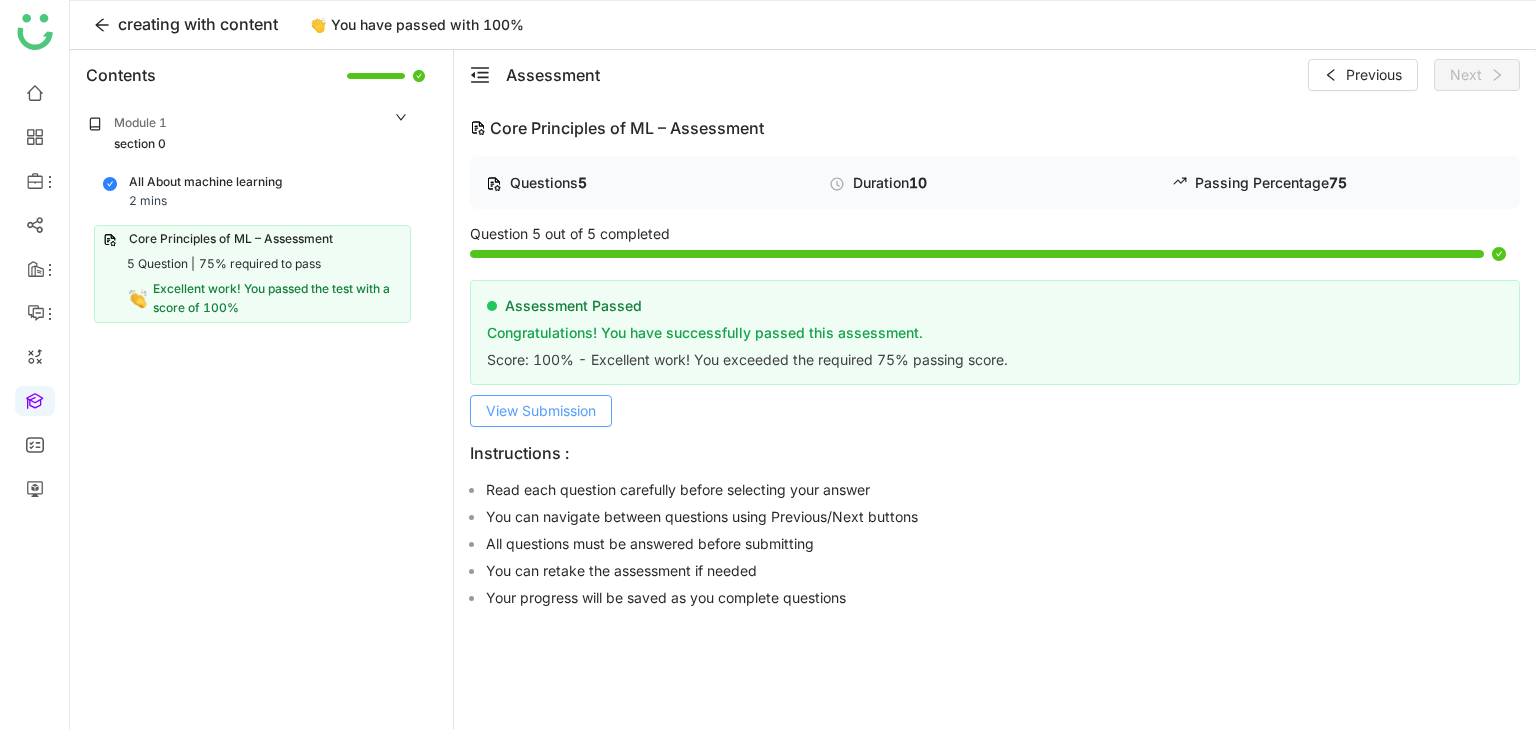 click on "View Submission" 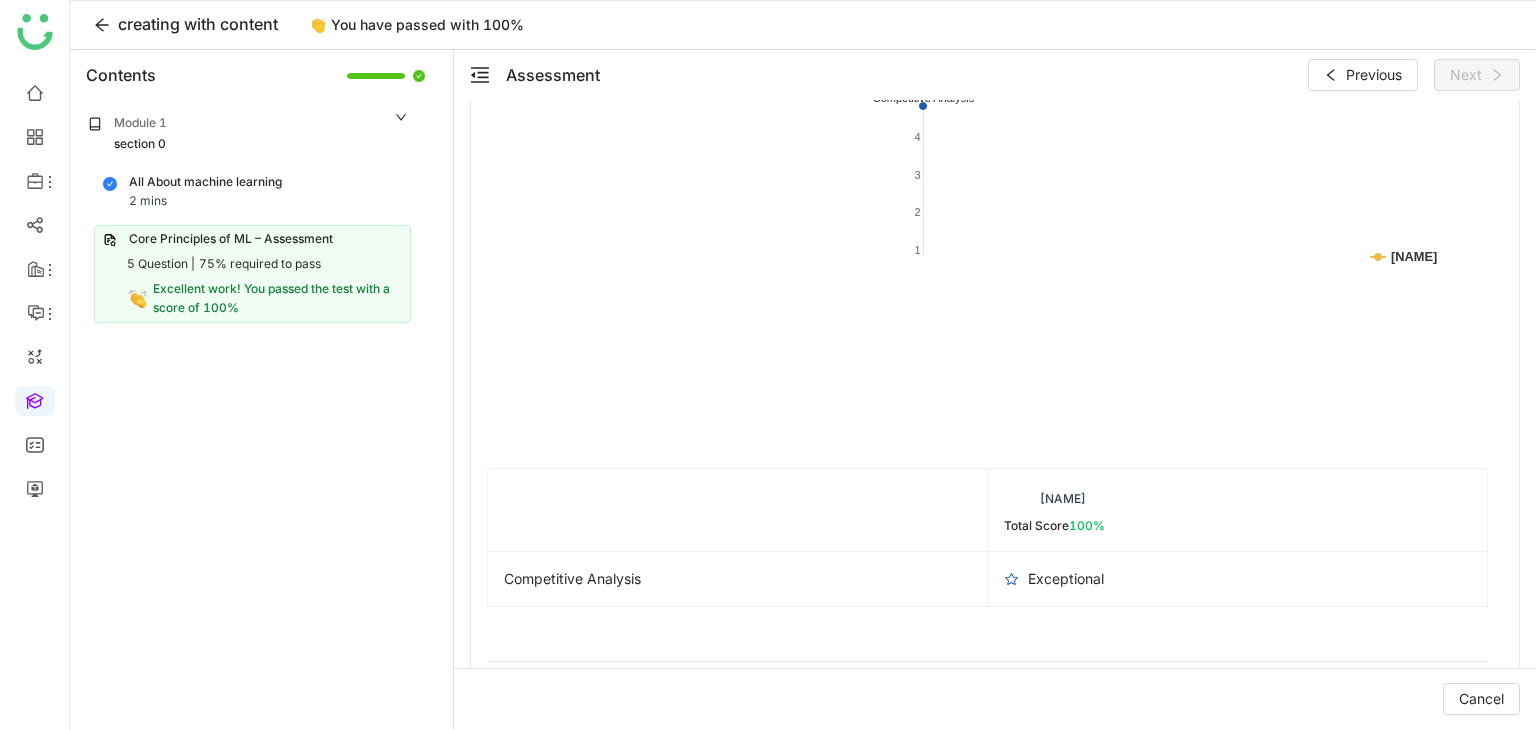 scroll, scrollTop: 2100, scrollLeft: 0, axis: vertical 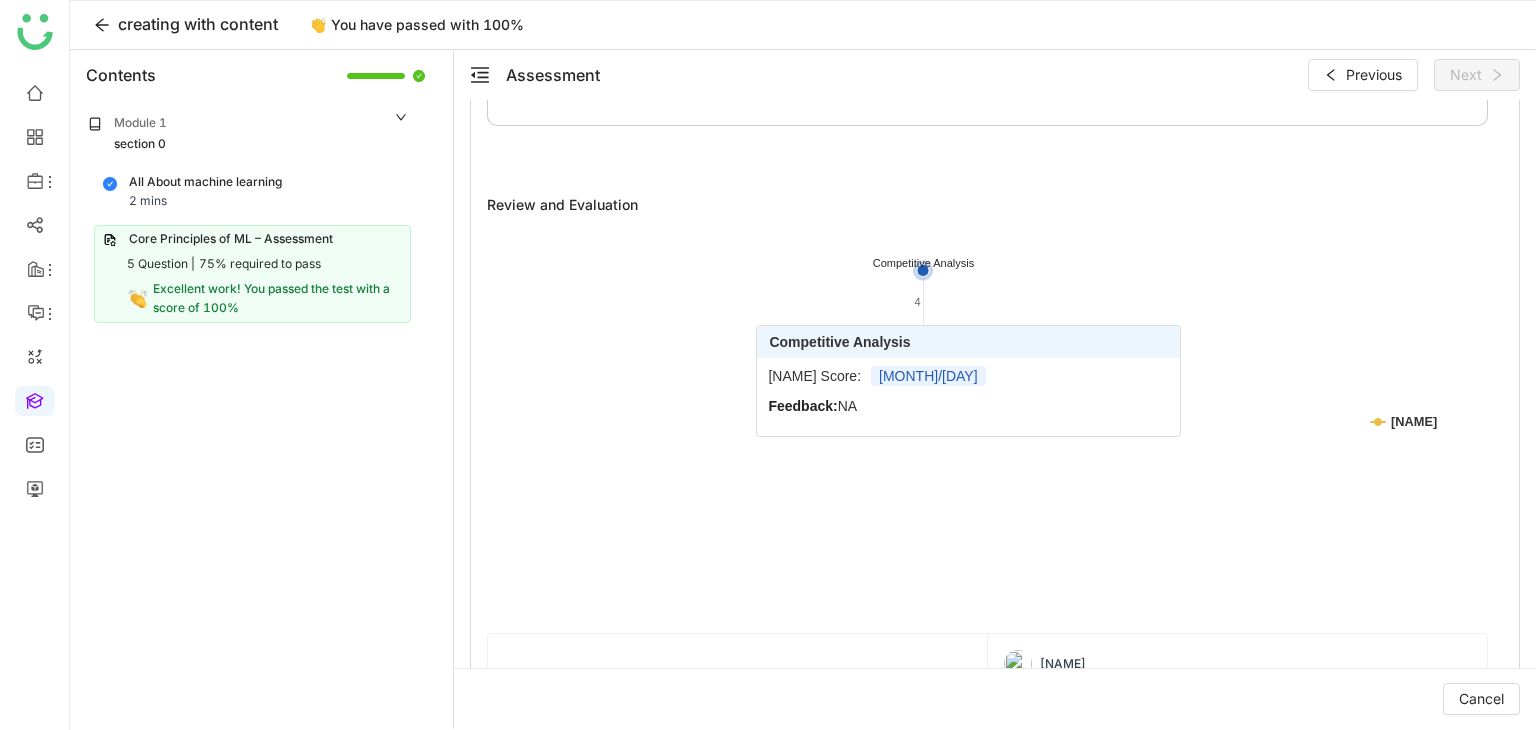click 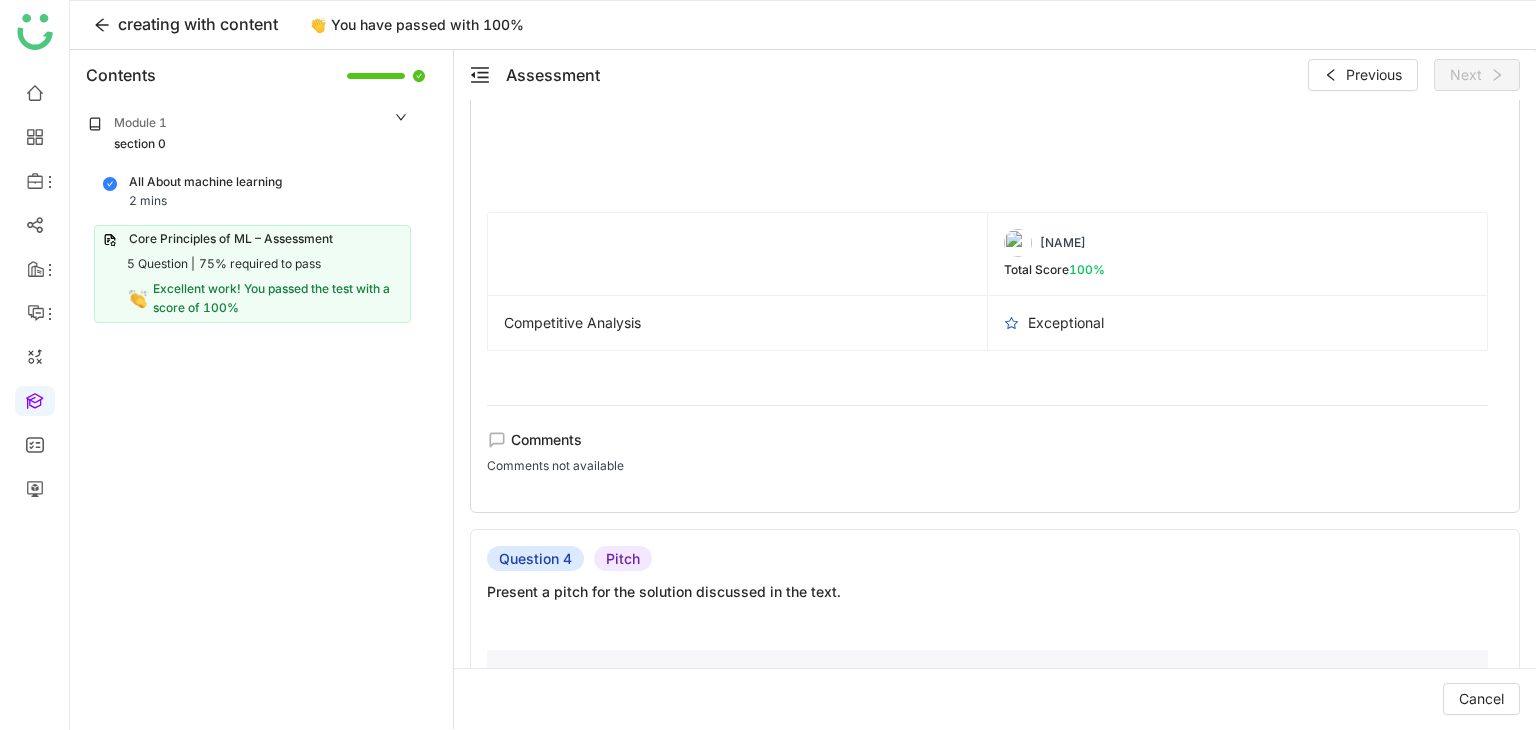 scroll, scrollTop: 2500, scrollLeft: 0, axis: vertical 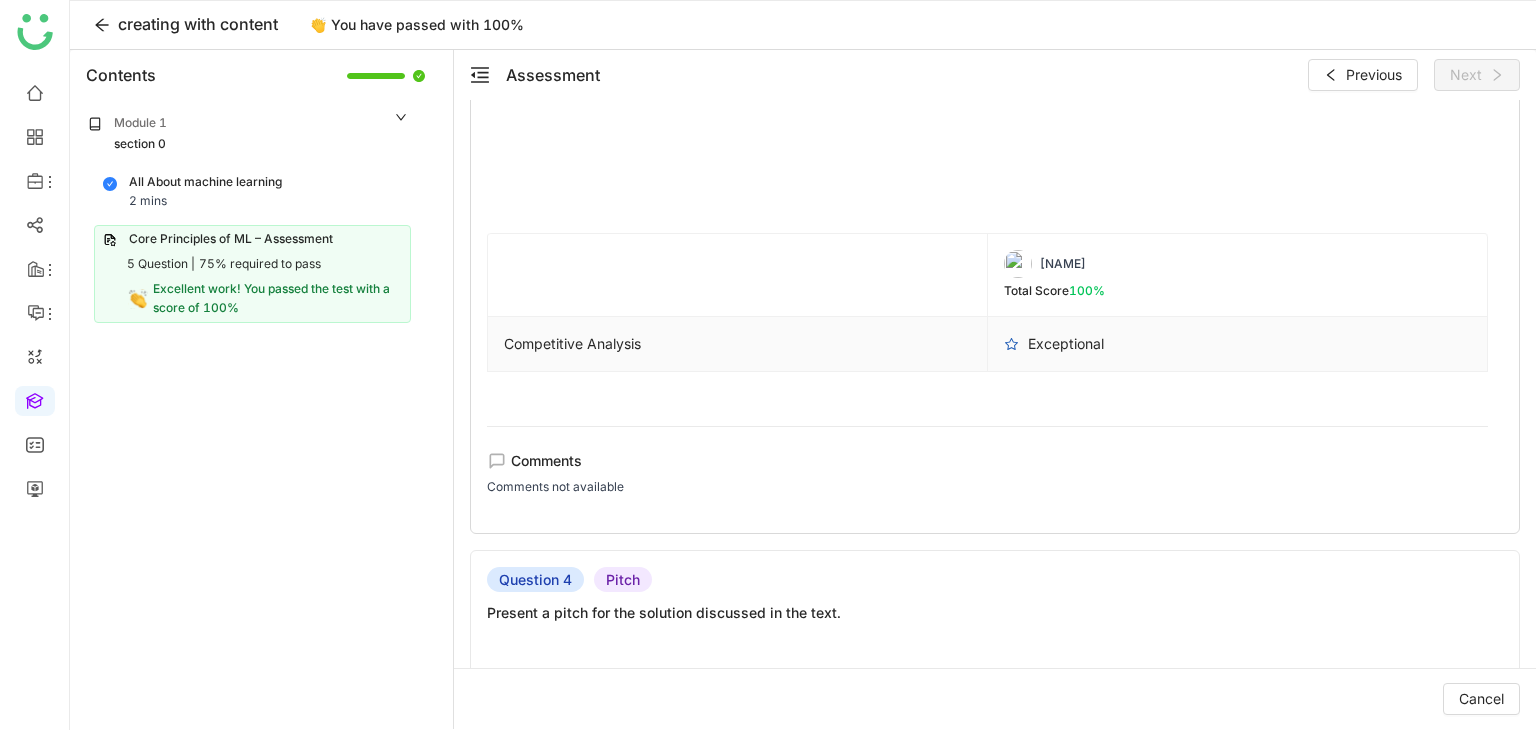 click on "Exceptional" 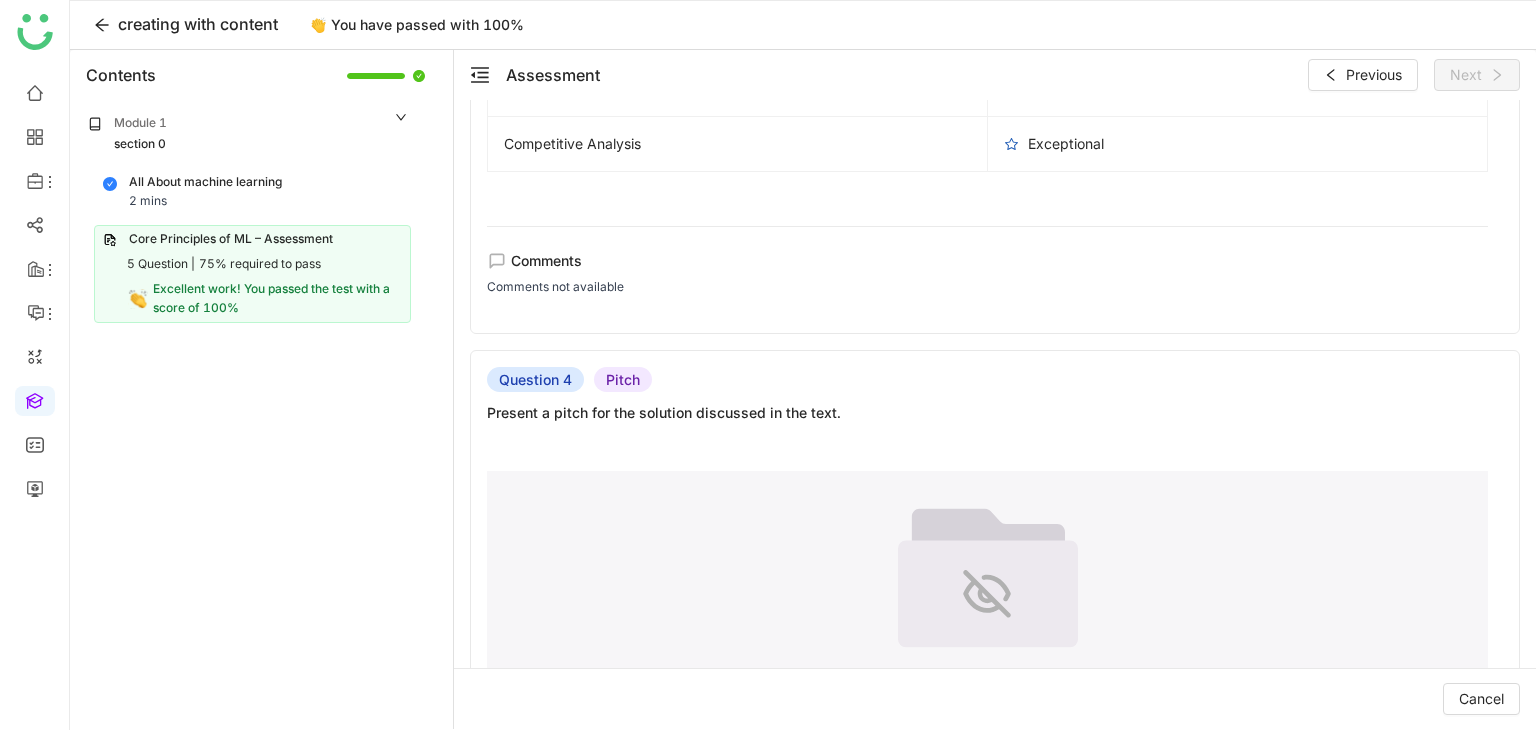 scroll, scrollTop: 2500, scrollLeft: 0, axis: vertical 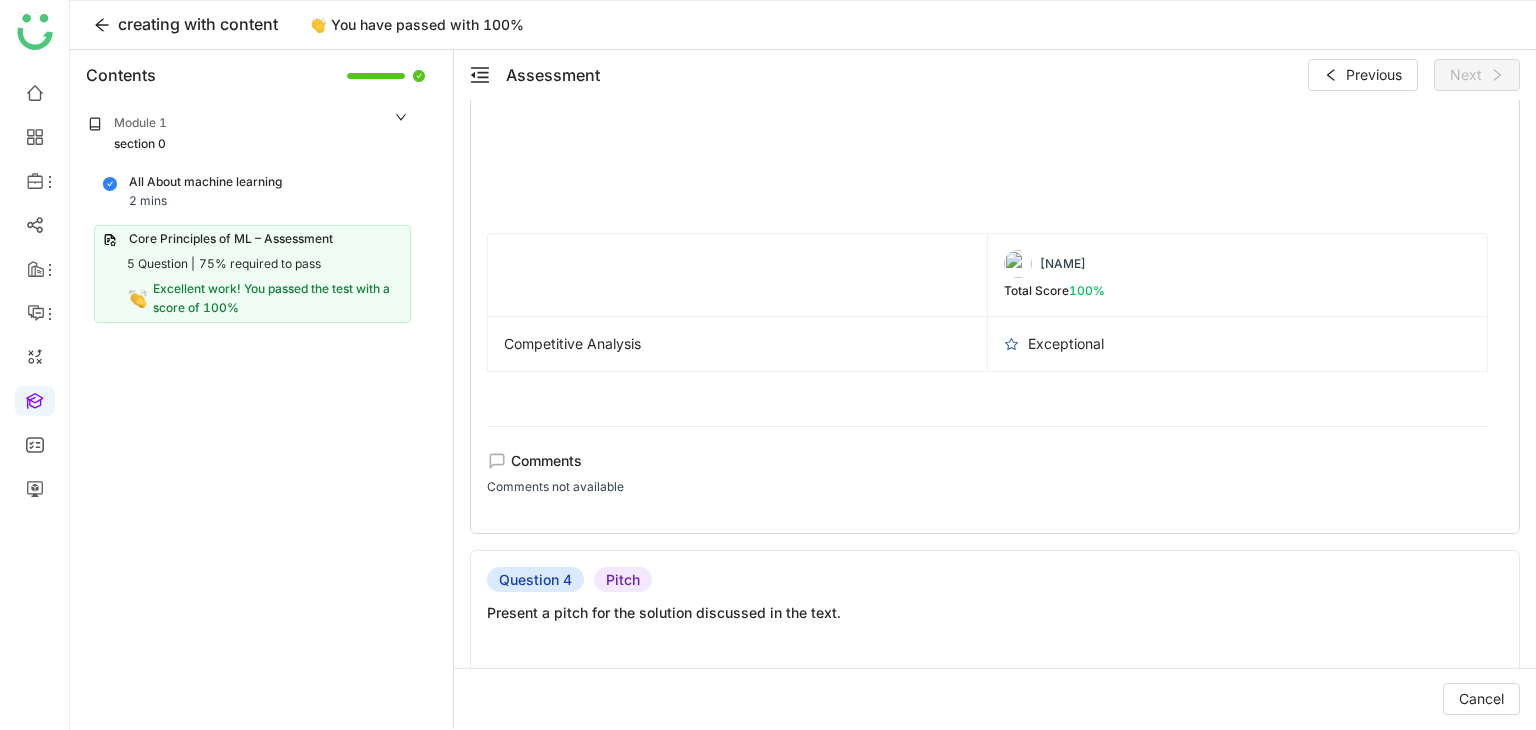 click on "Arif uddin   Total Score  100%" 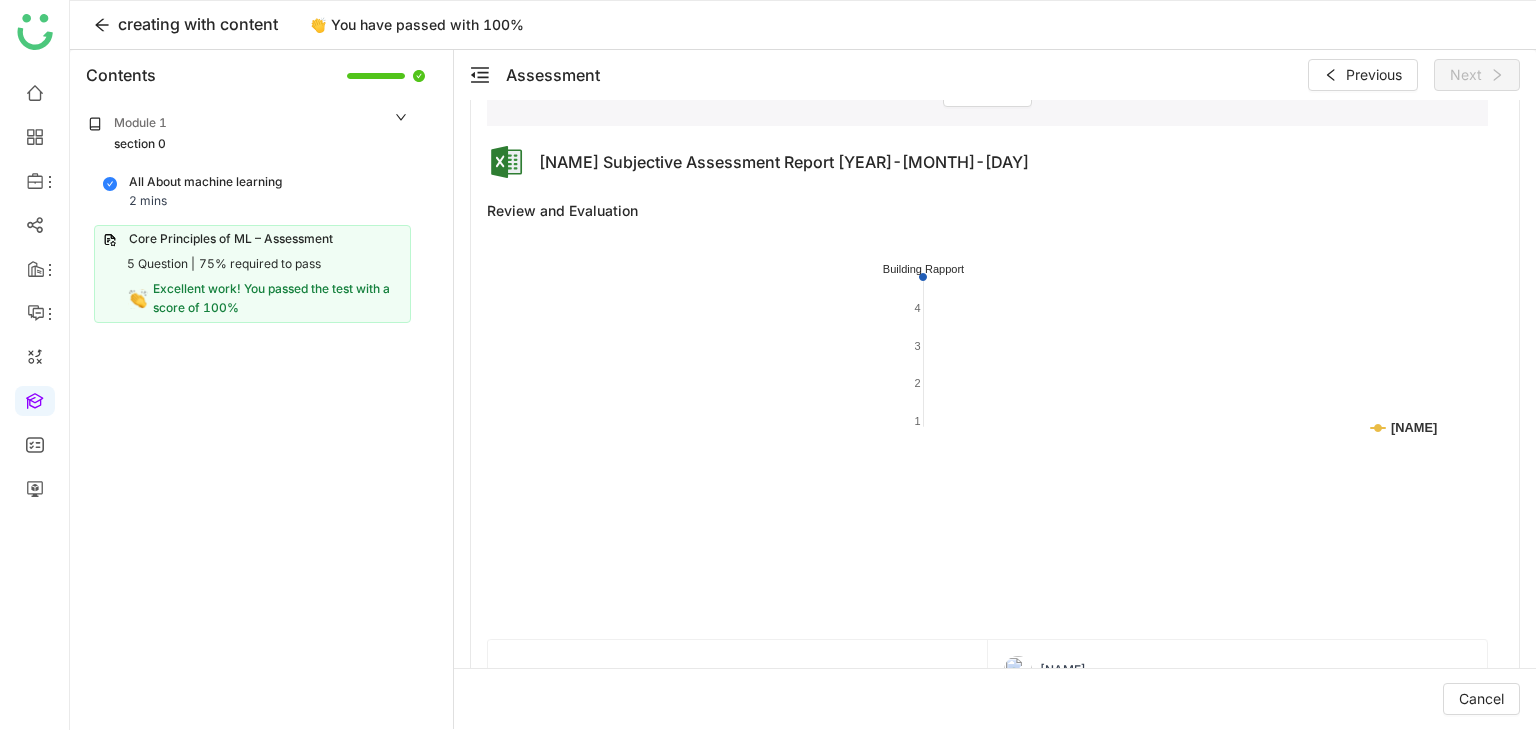 scroll, scrollTop: 3300, scrollLeft: 0, axis: vertical 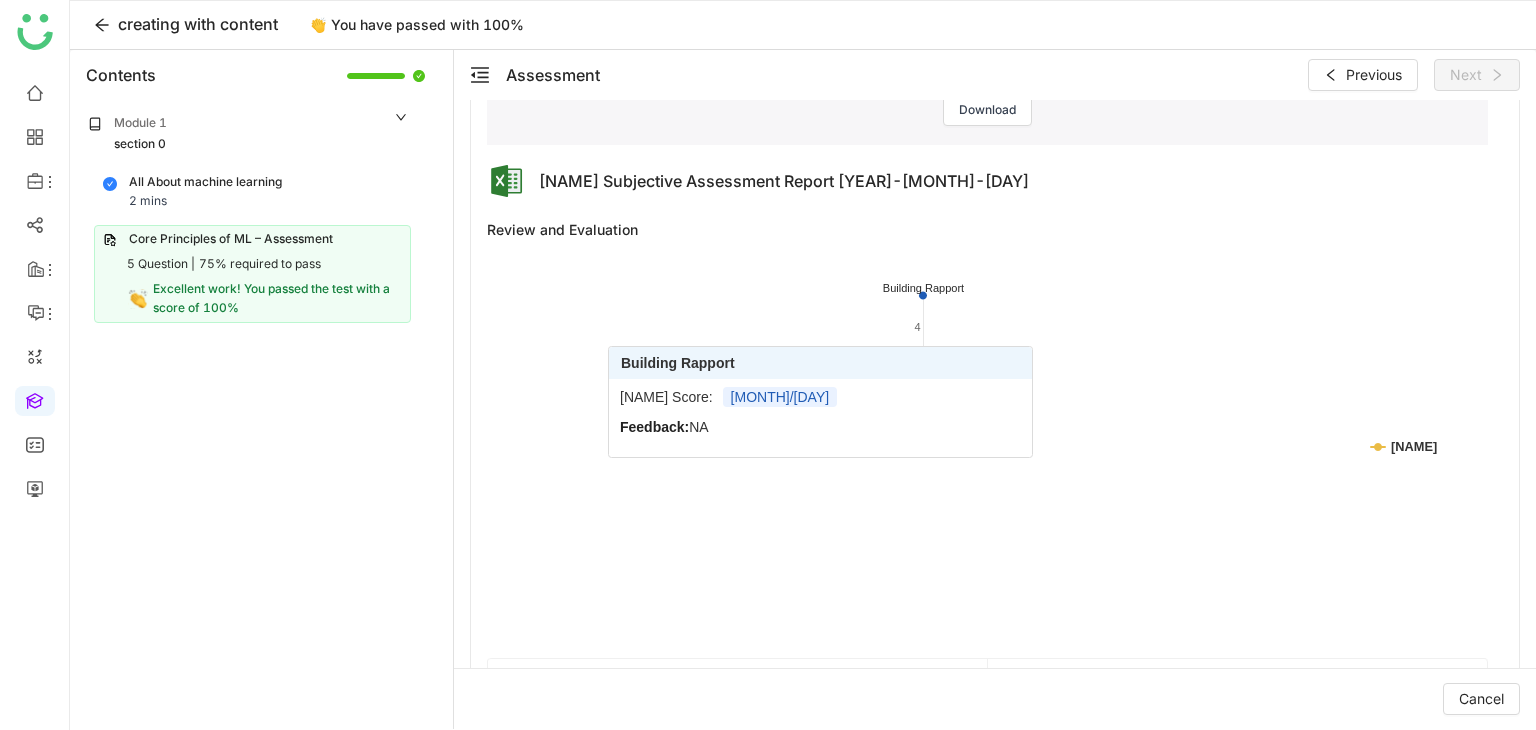 click on "Module 1 section 0 All About machine learning 2 mins   Core Principles of ML – Assessment   5 Question |   75% required to pass  Excellent work! You passed the test with a score of 100%" 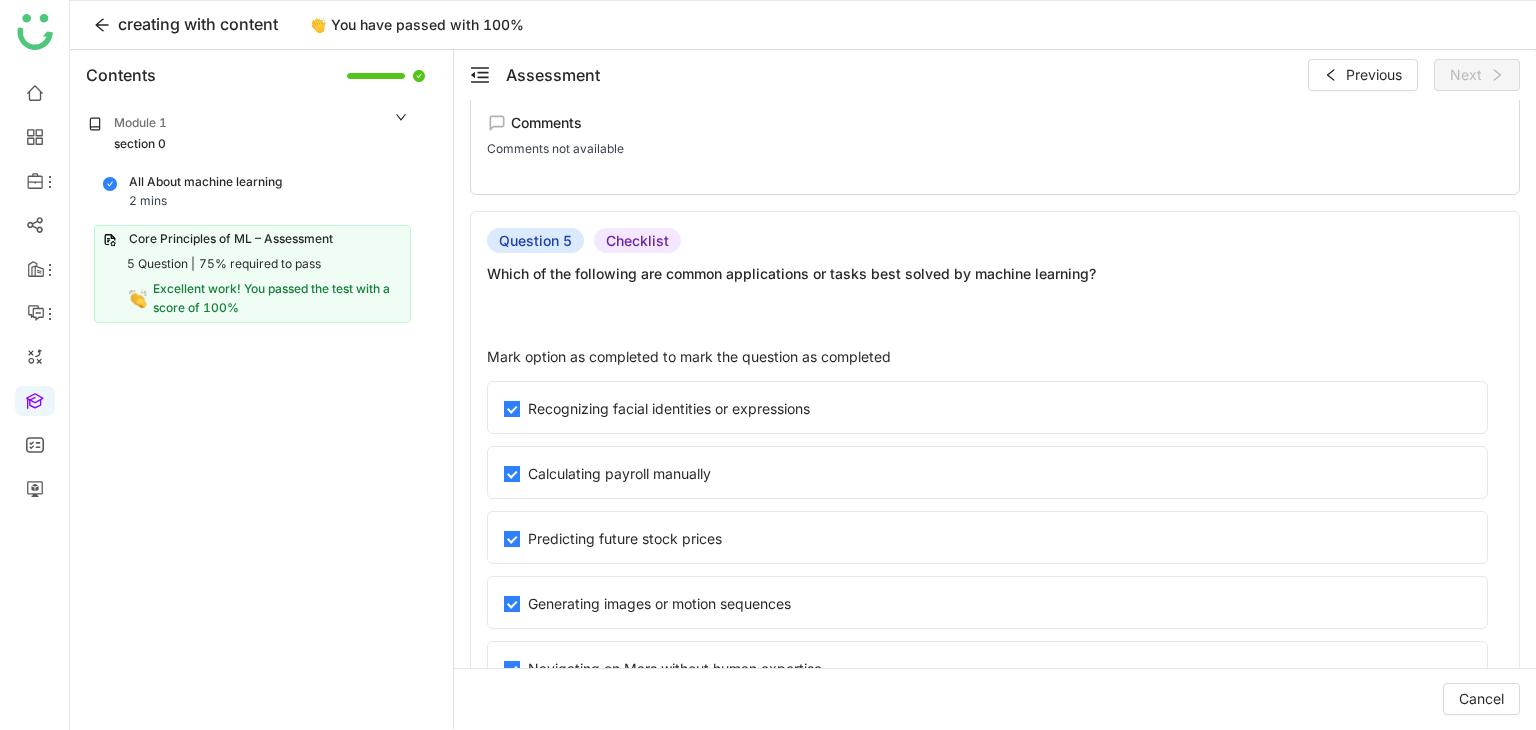 scroll, scrollTop: 4127, scrollLeft: 0, axis: vertical 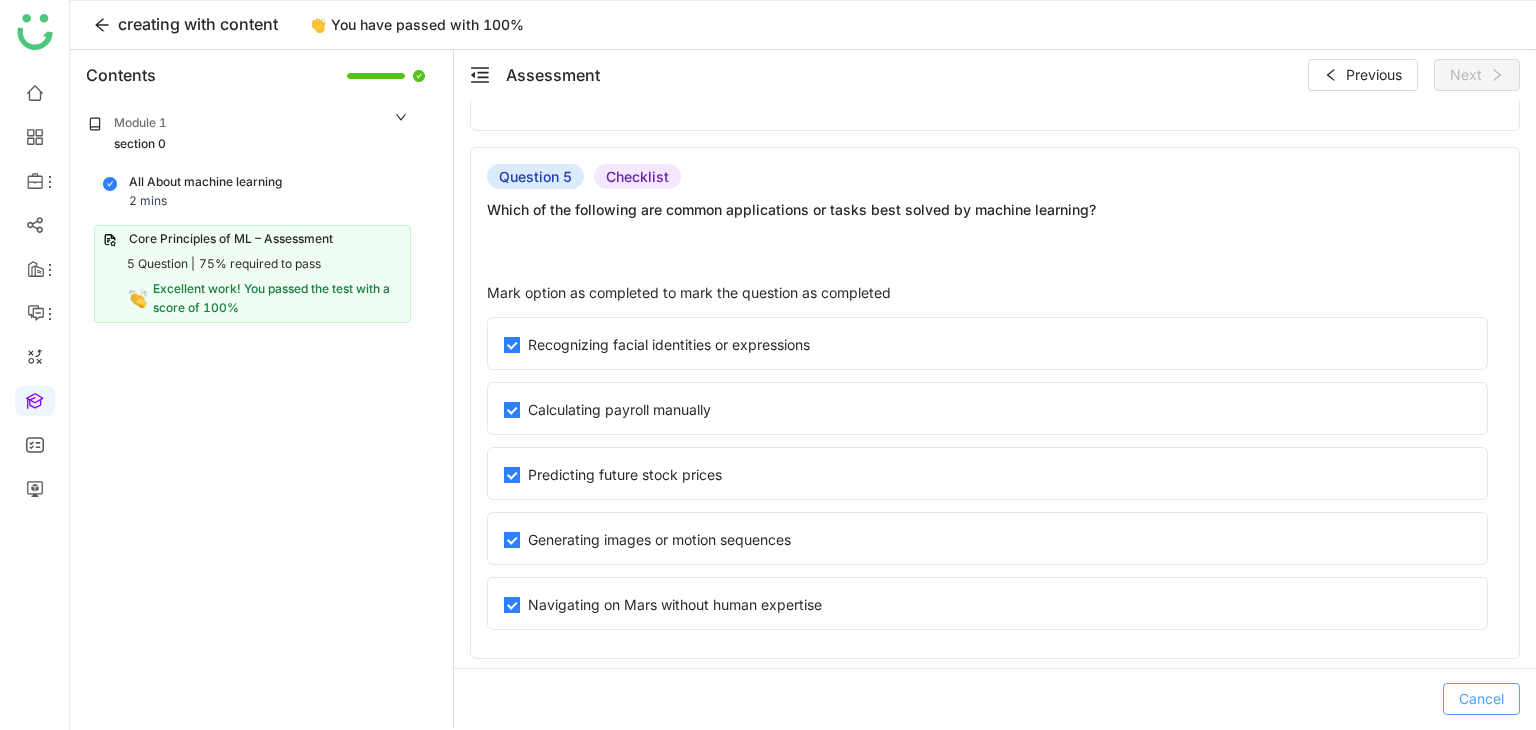 click on "Cancel" 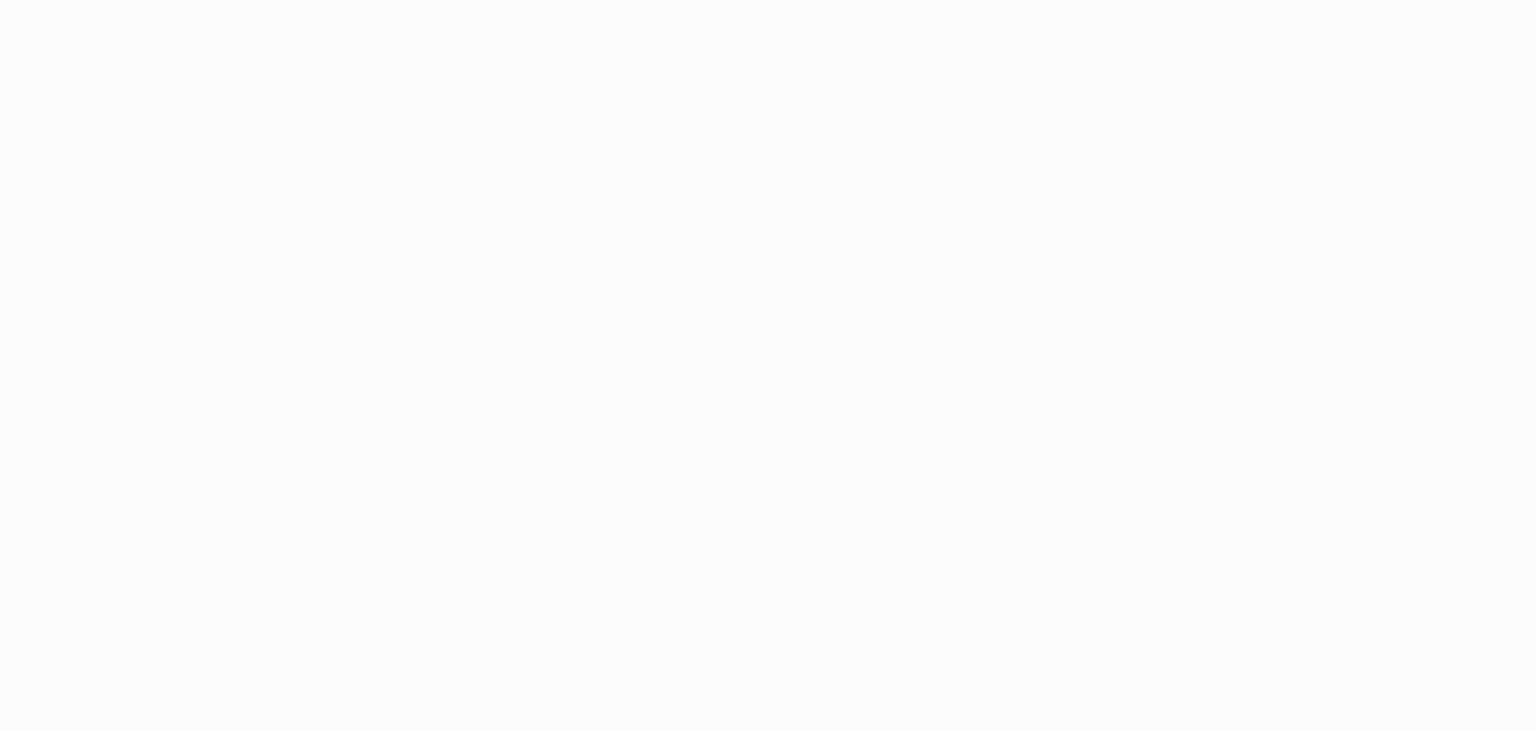 scroll, scrollTop: 0, scrollLeft: 0, axis: both 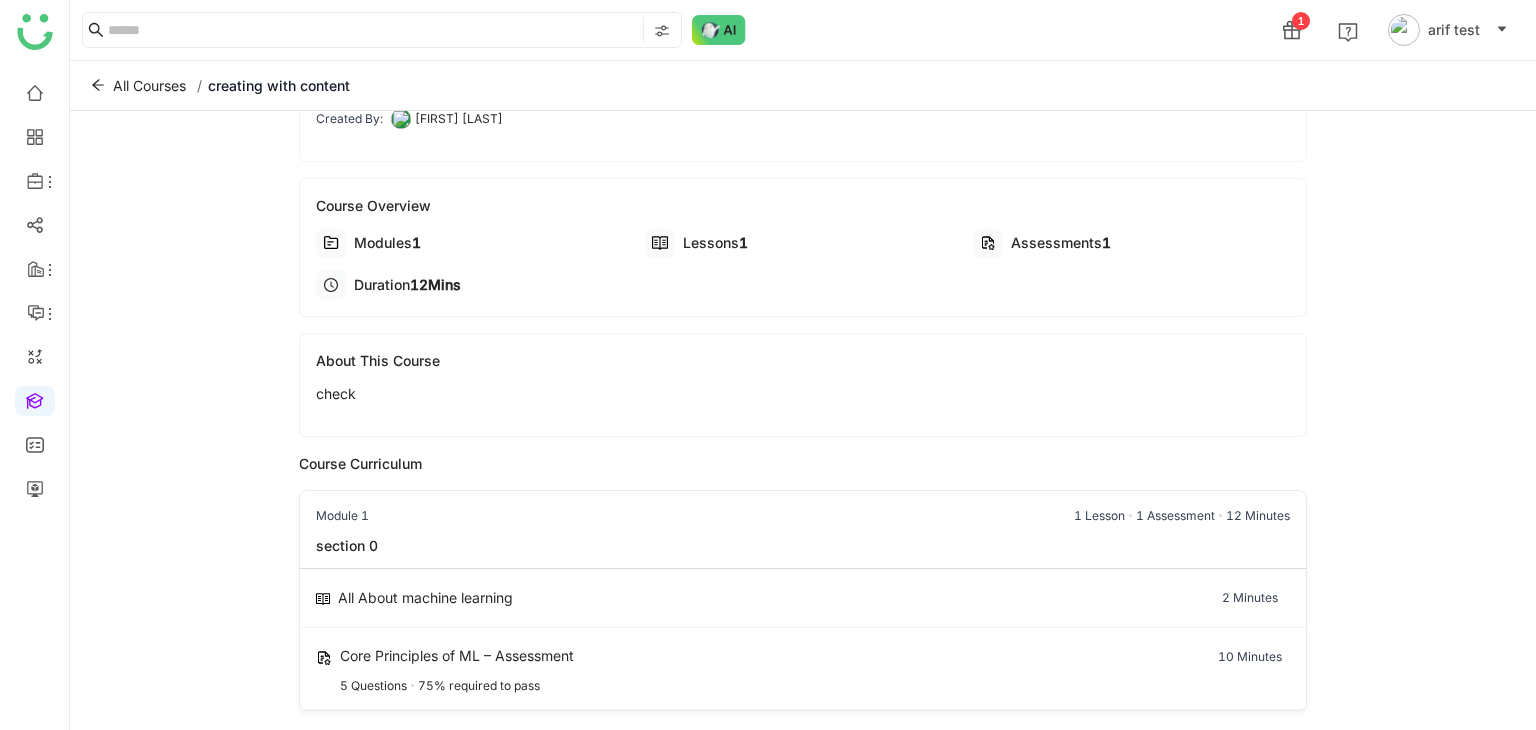 click on "Module 1   1 Lesson   1 Assessment   12 Minutes" at bounding box center [803, 513] 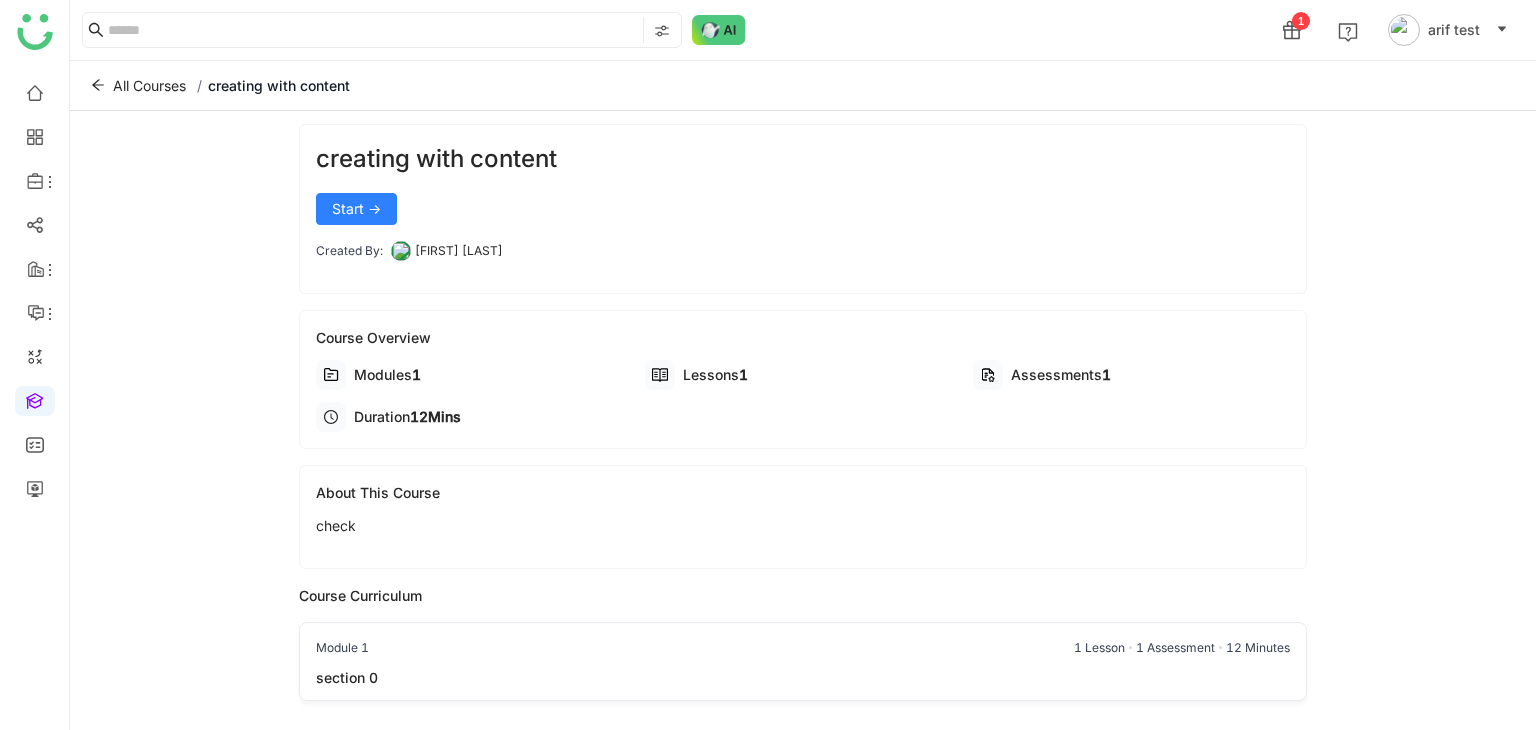 scroll, scrollTop: 0, scrollLeft: 0, axis: both 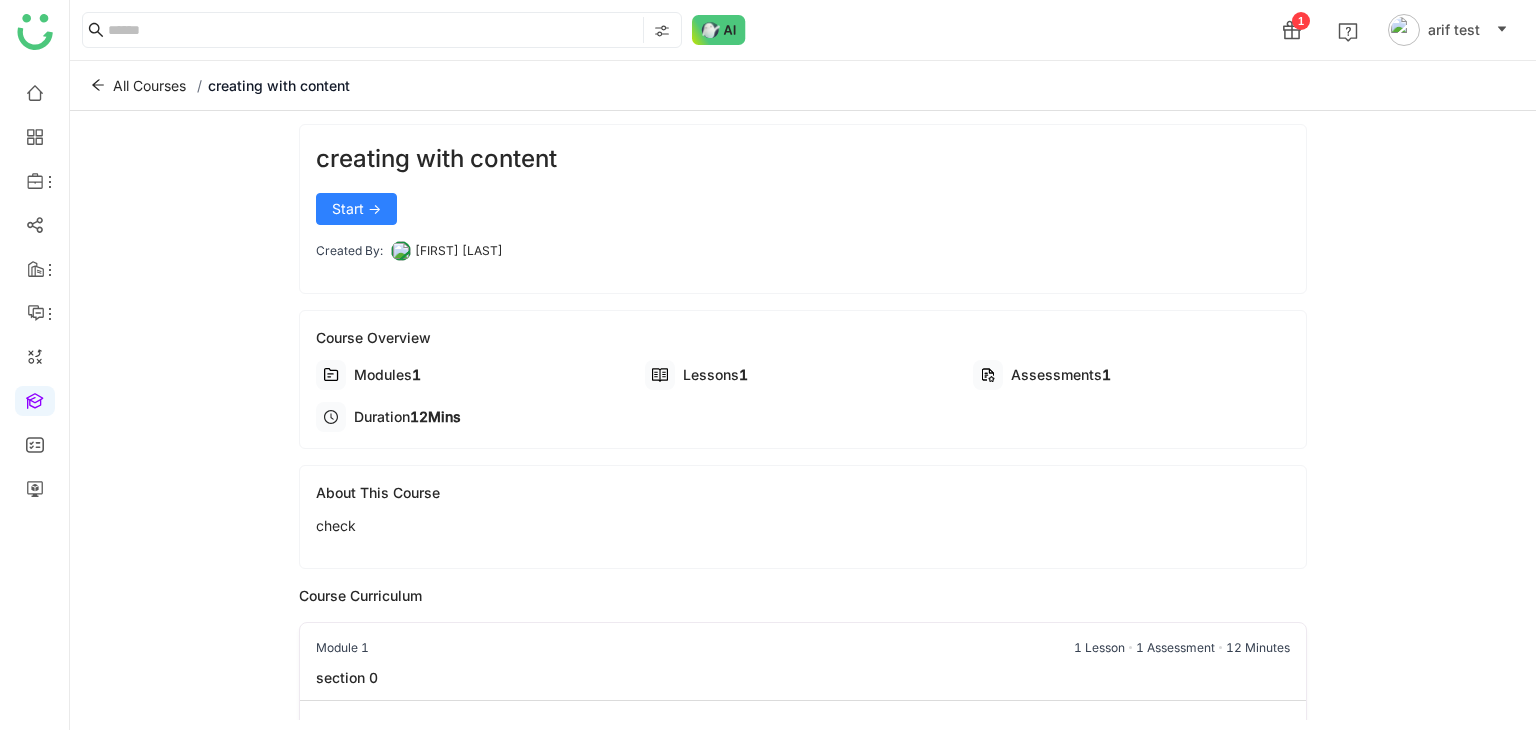 click on "About This Course   check" 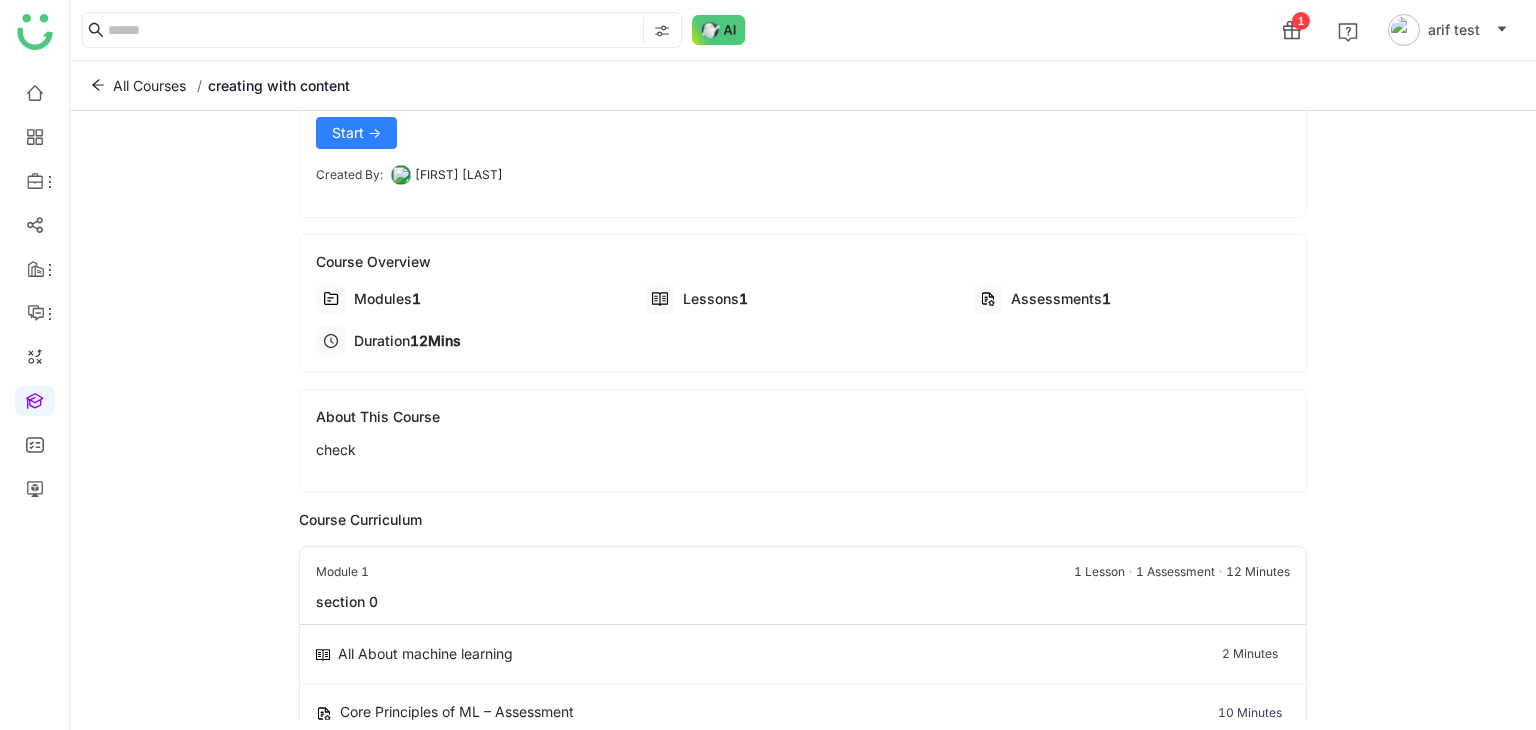 scroll, scrollTop: 133, scrollLeft: 0, axis: vertical 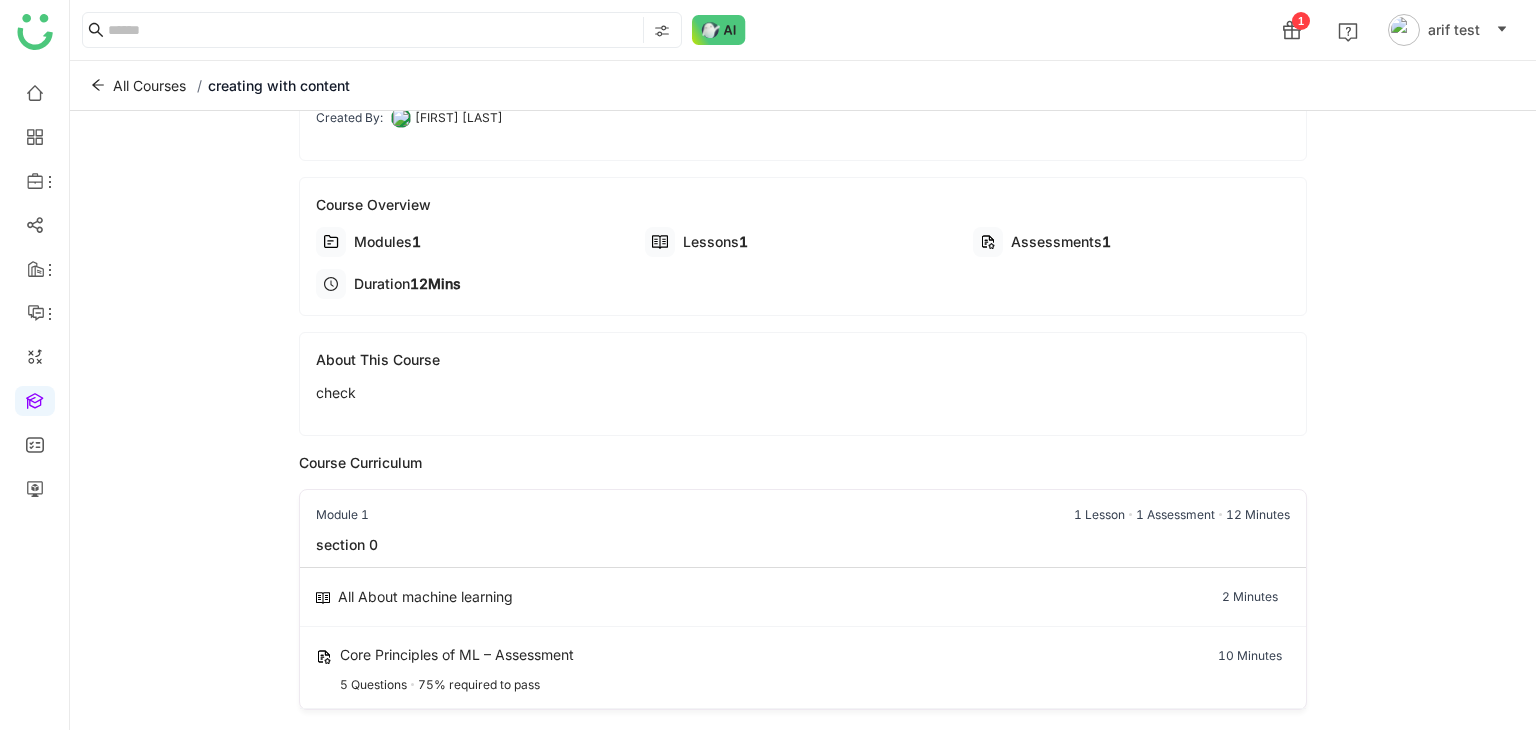 click on "Module 1   1 Lesson   1 Assessment   12 Minutes" at bounding box center (803, 512) 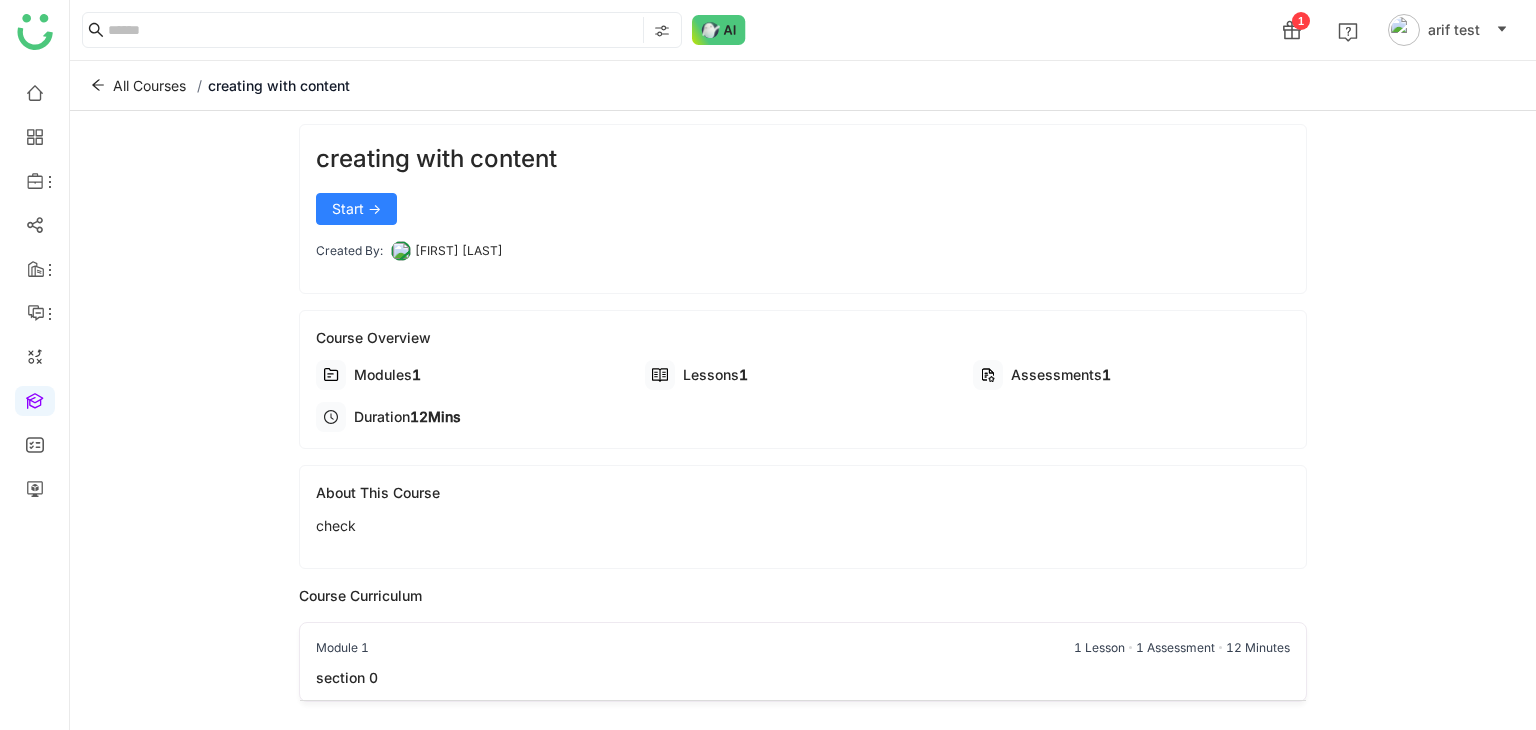 scroll, scrollTop: 0, scrollLeft: 0, axis: both 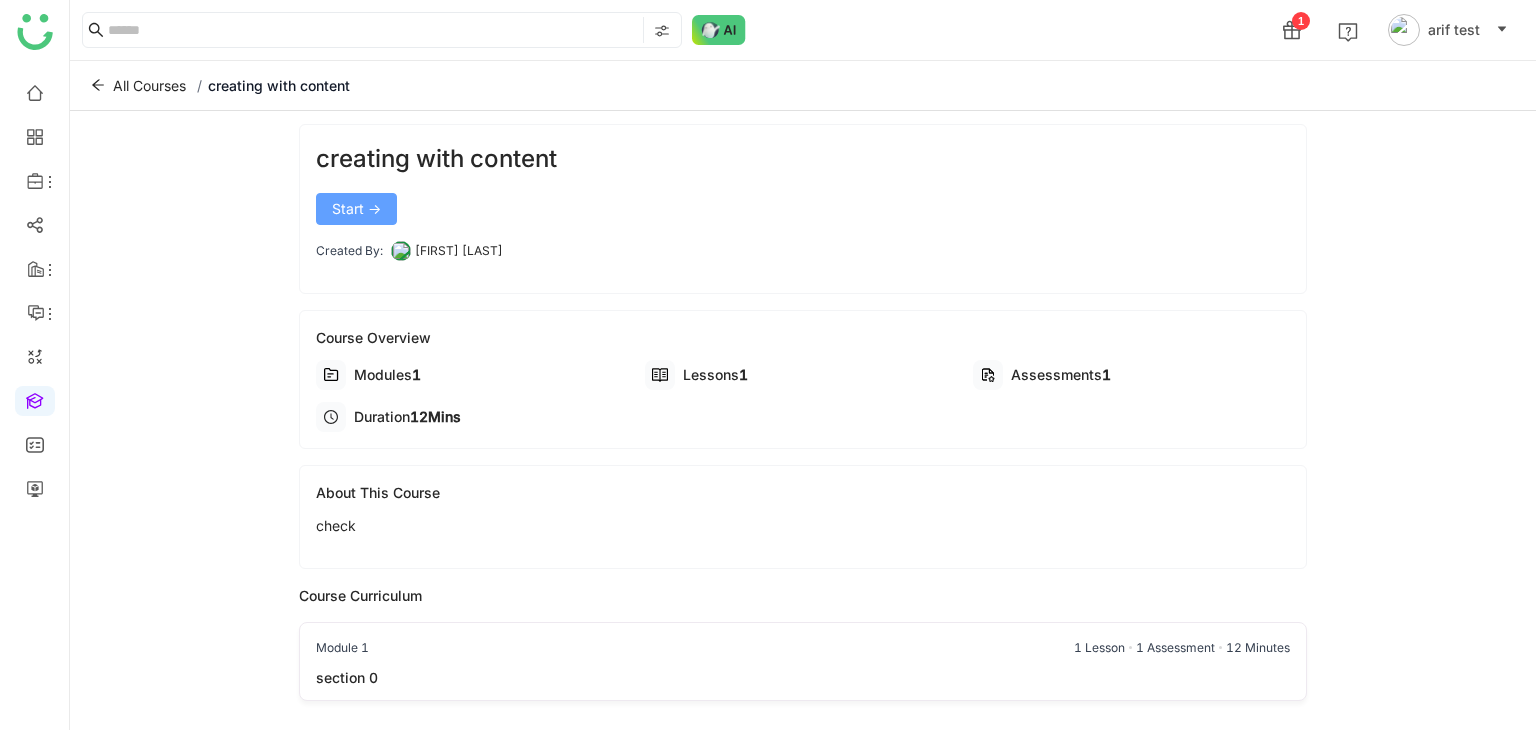 click on "Start ->" 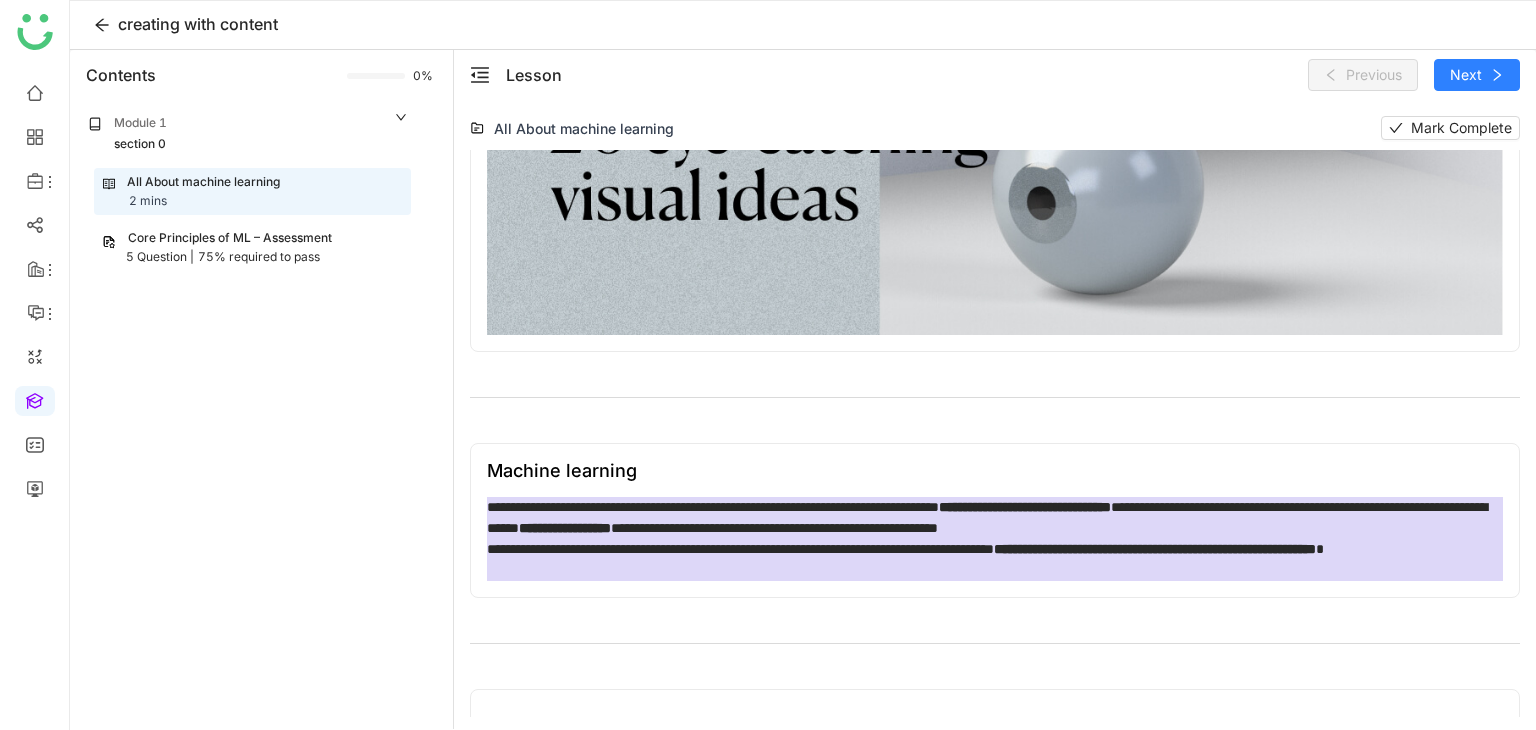 scroll, scrollTop: 700, scrollLeft: 0, axis: vertical 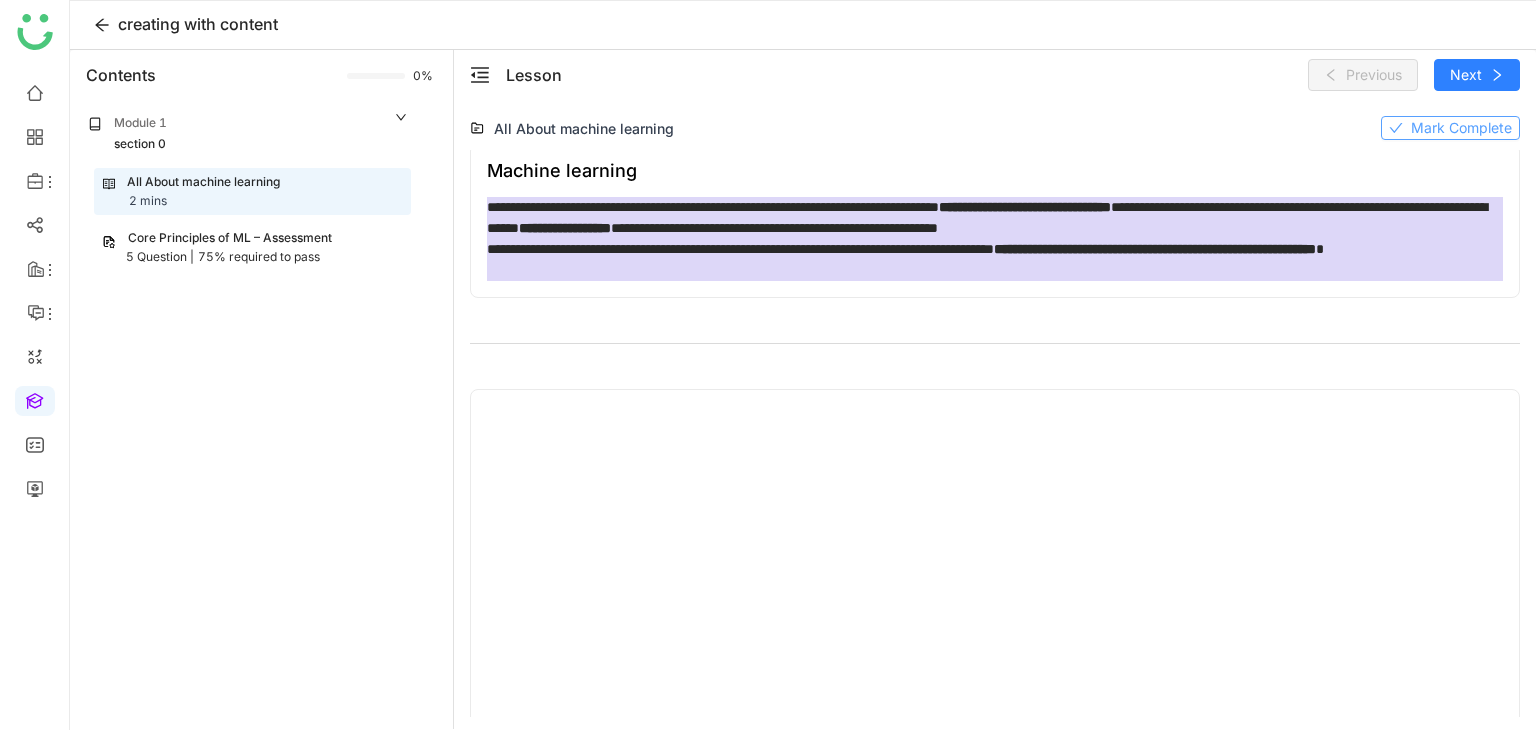 click on "Mark Complete" 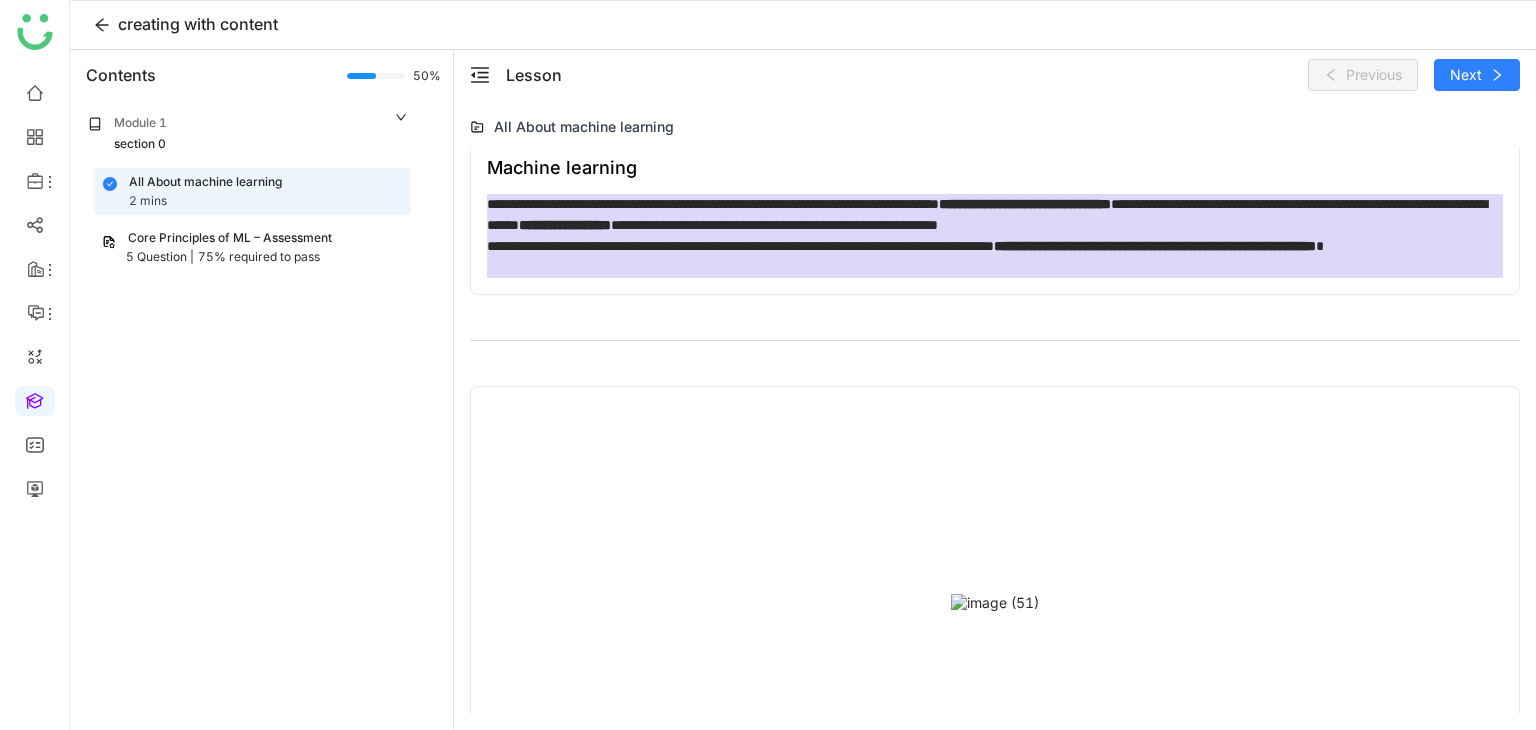 click on "All About machine learning" 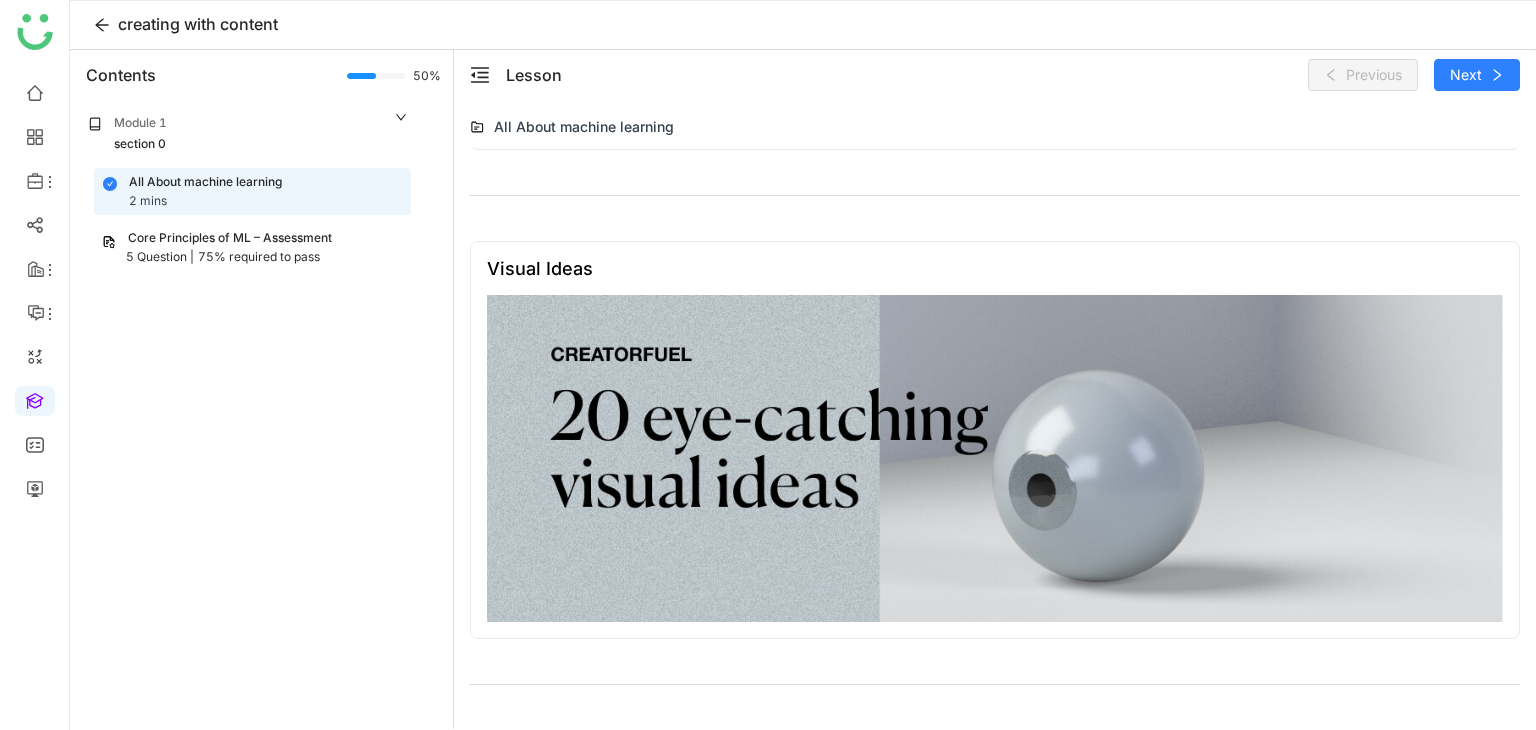 scroll, scrollTop: 0, scrollLeft: 0, axis: both 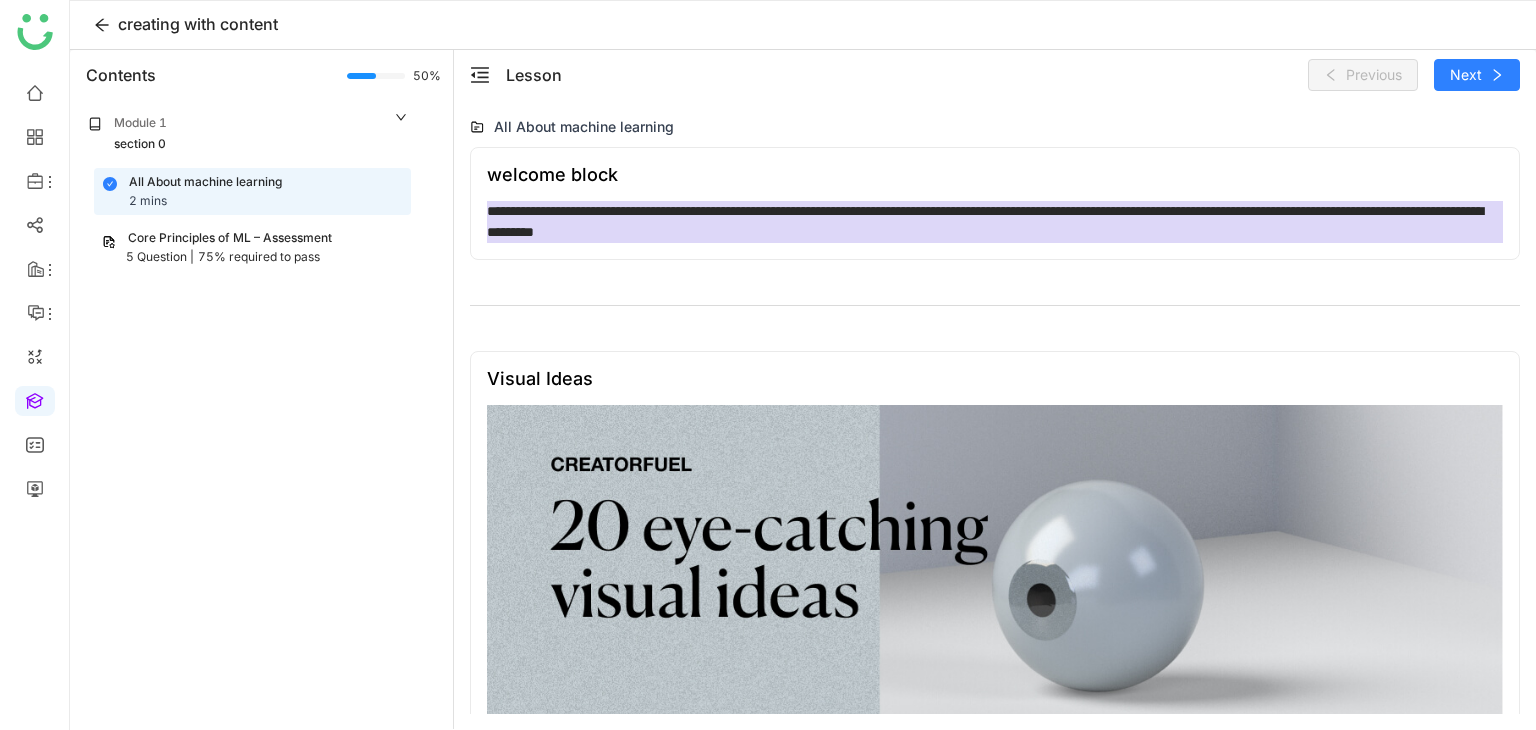 click on "75% required to pass" 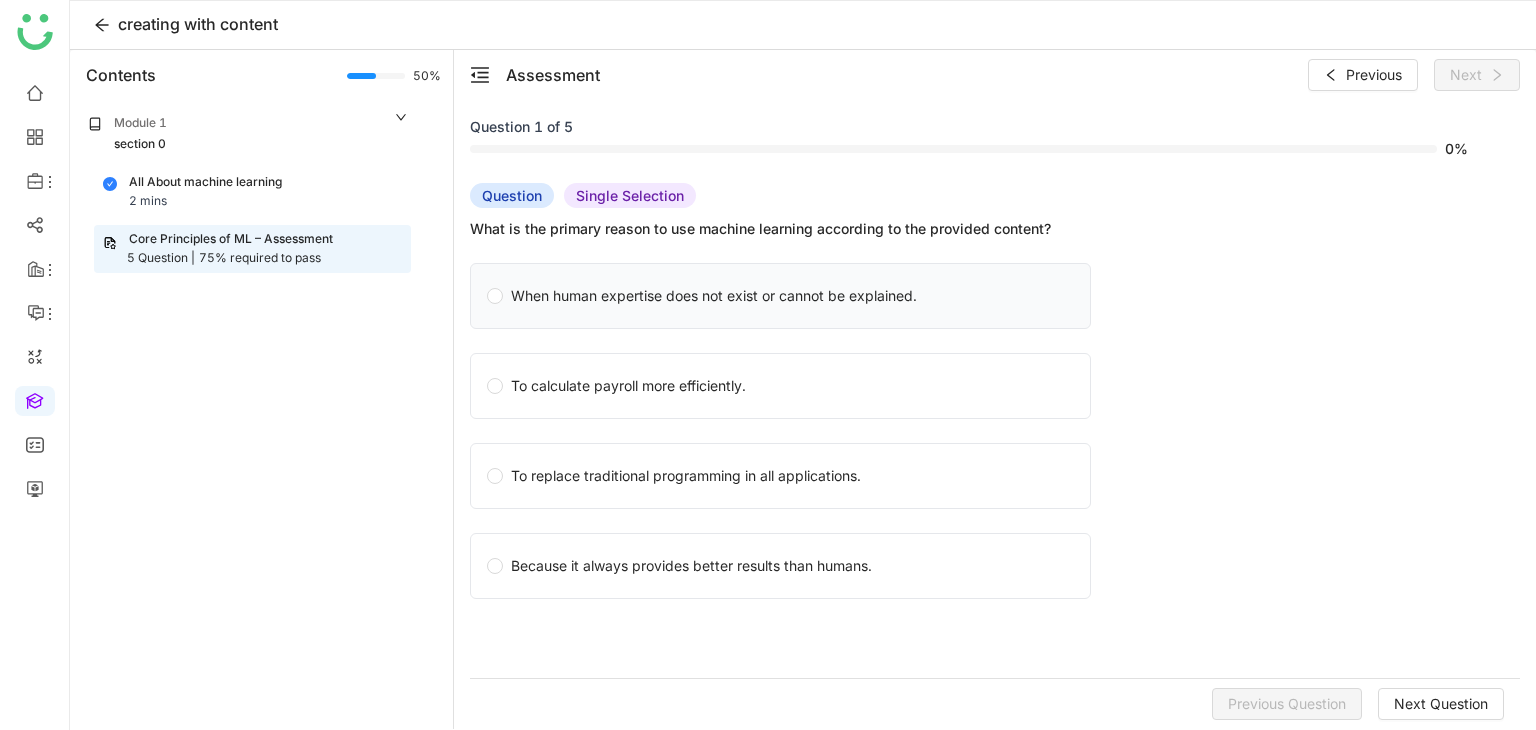 click on "When human expertise does not exist or cannot be explained." 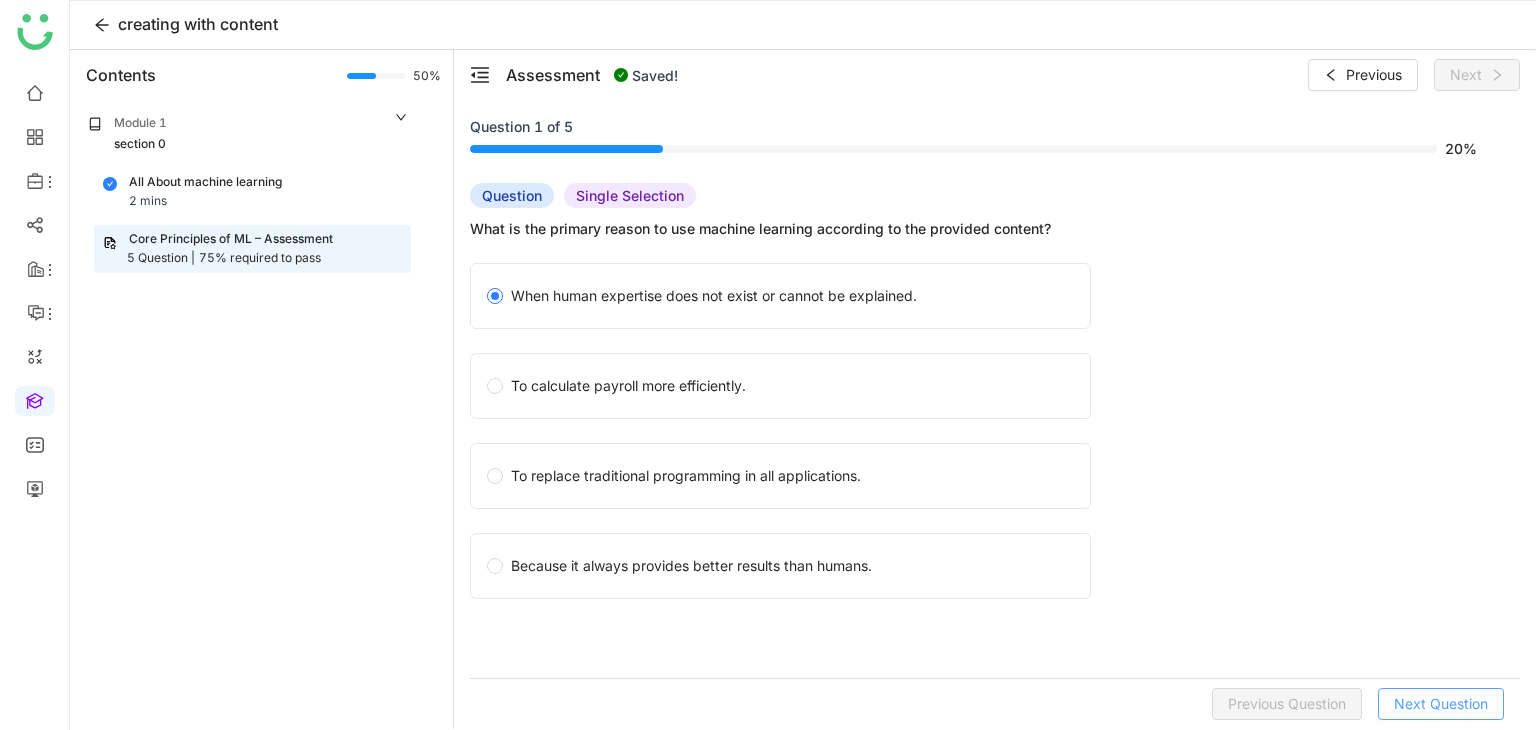click on "Next Question" 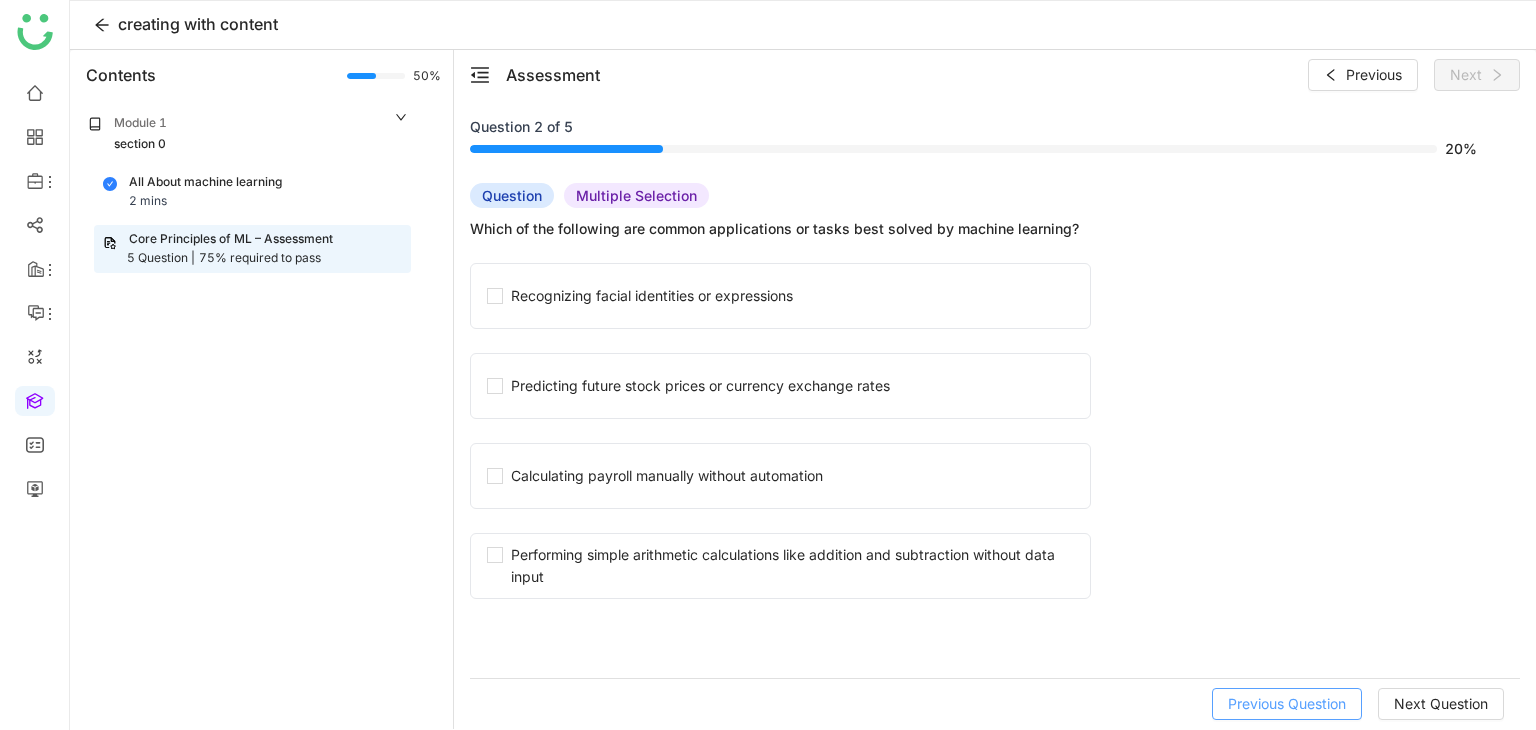 click on "Previous Question" 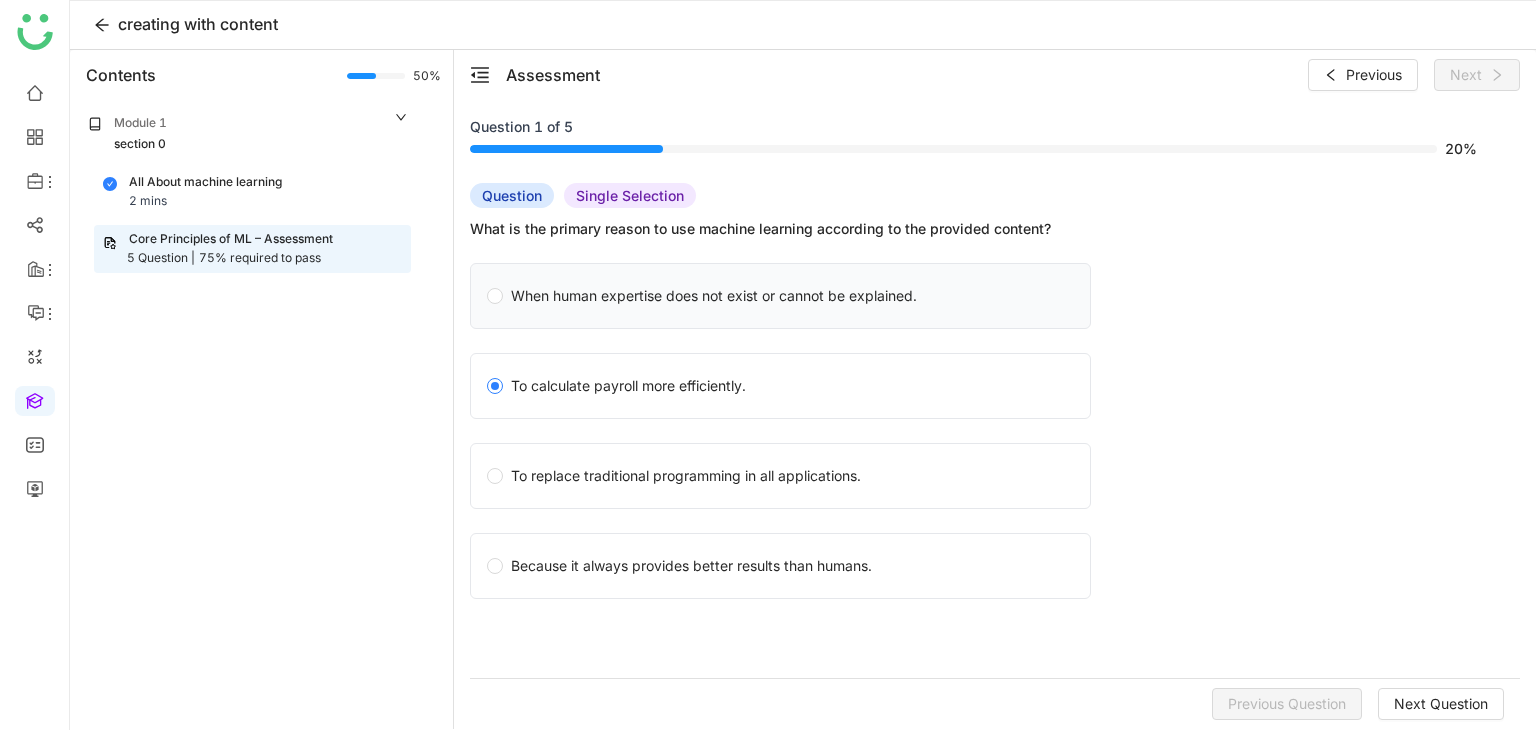 click on "When human expertise does not exist or cannot be explained." 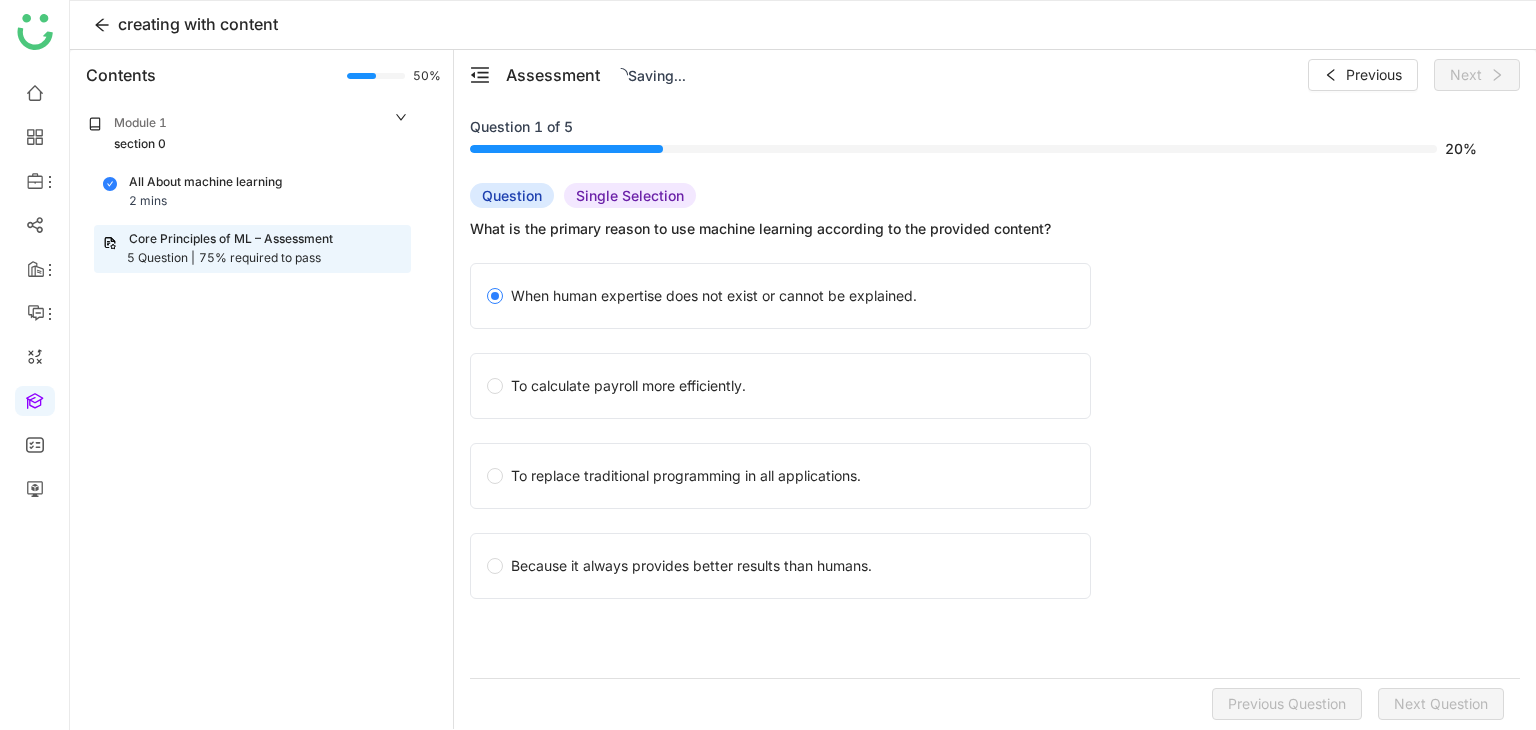 click on "Previous Question   Next Question" 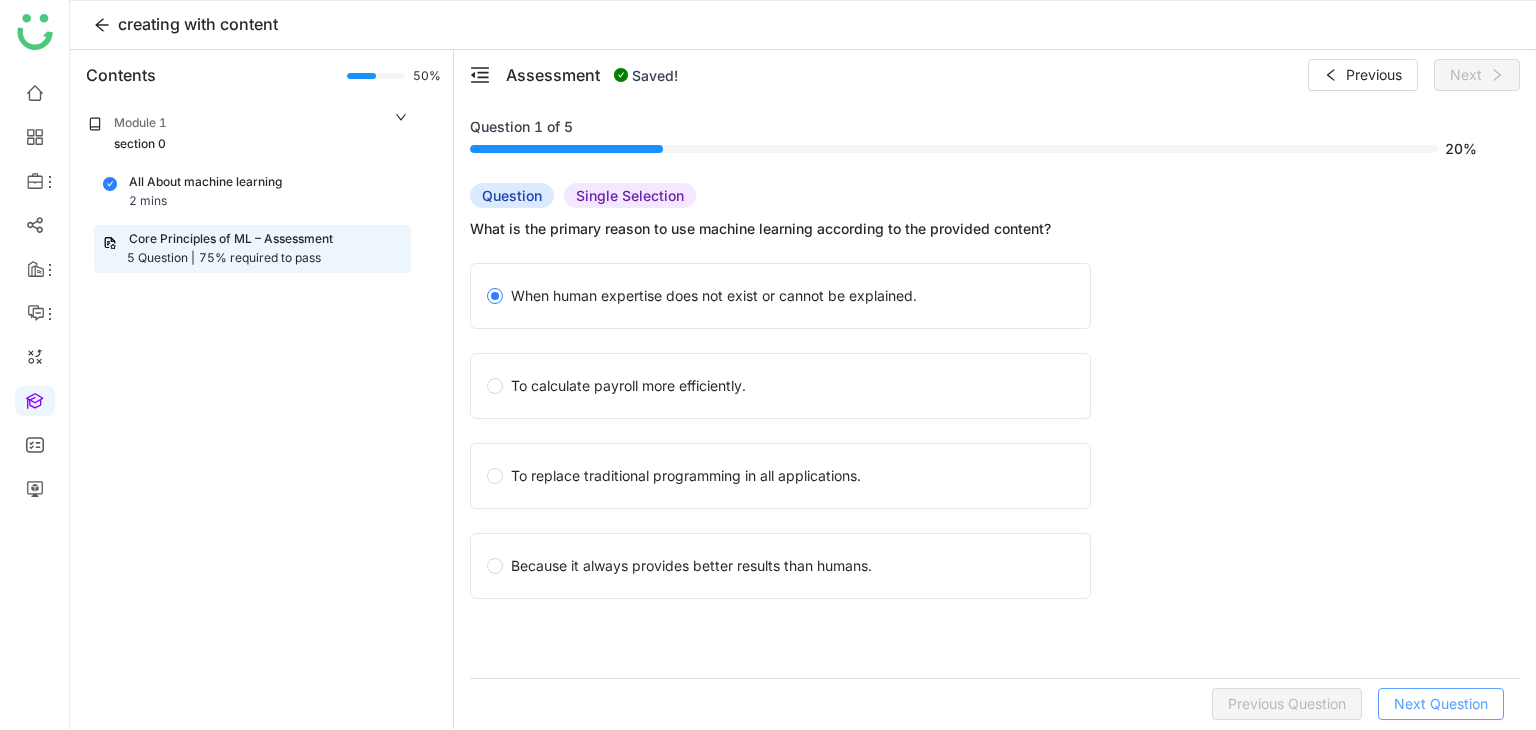click on "Next Question" 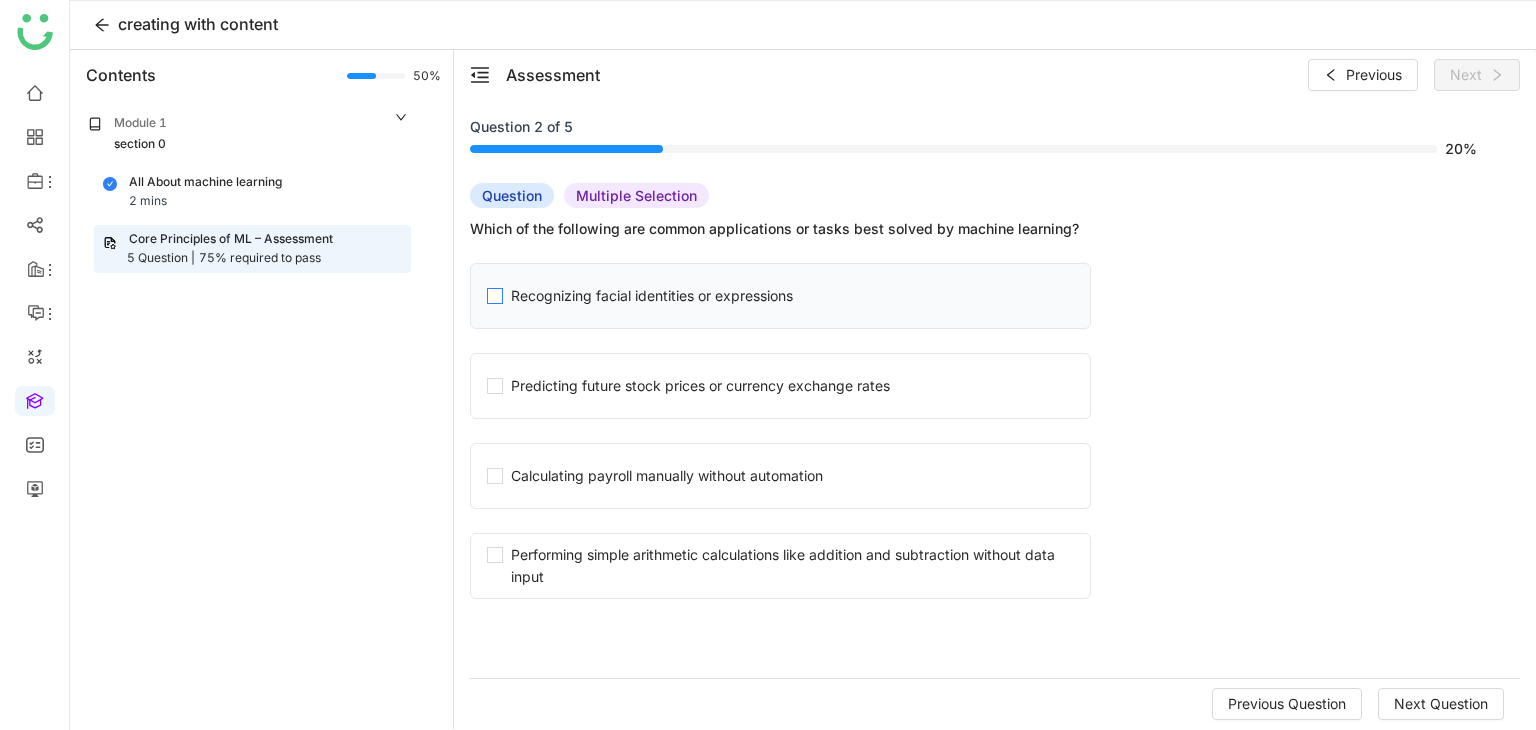click on "Recognizing facial identities or expressions" 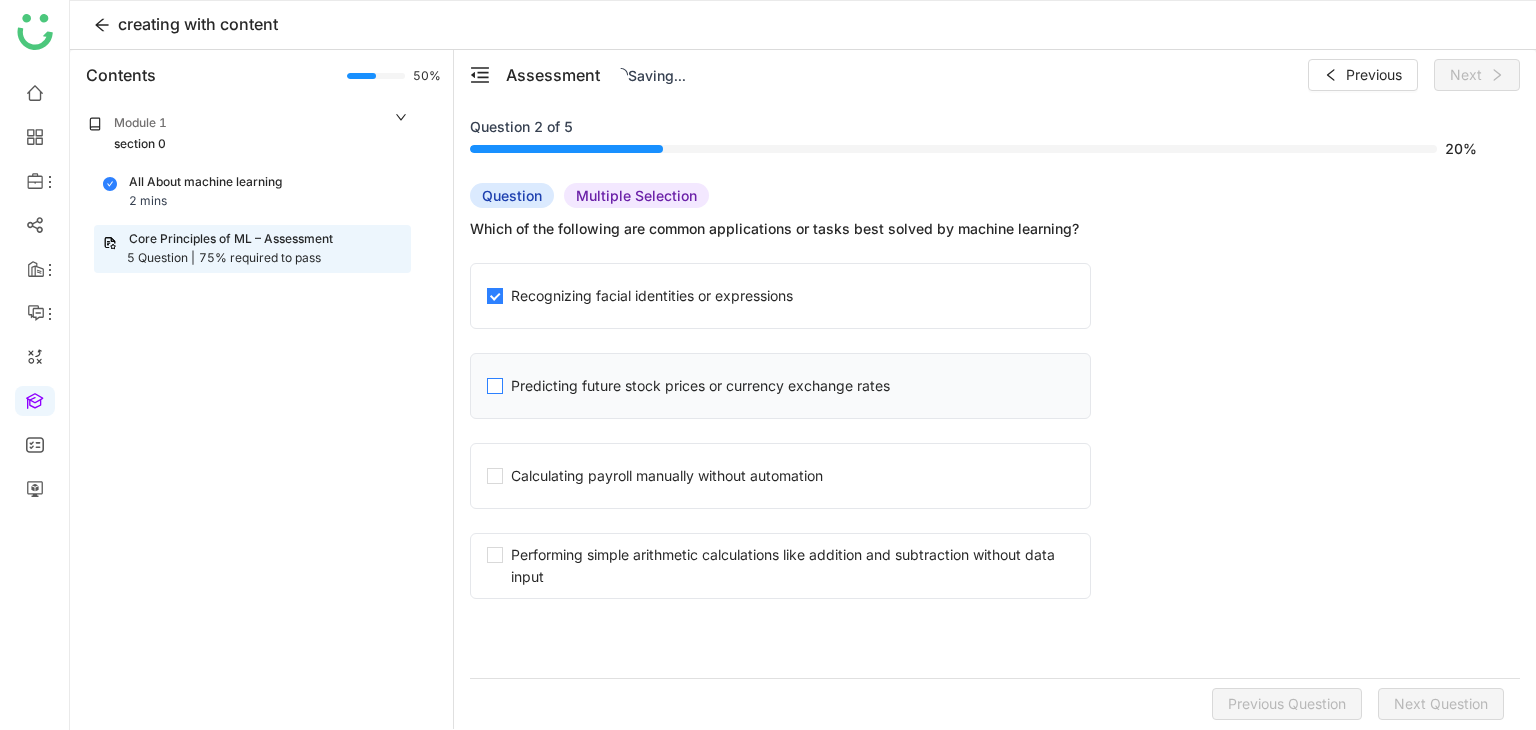 click on "Predicting future stock prices or currency exchange rates" 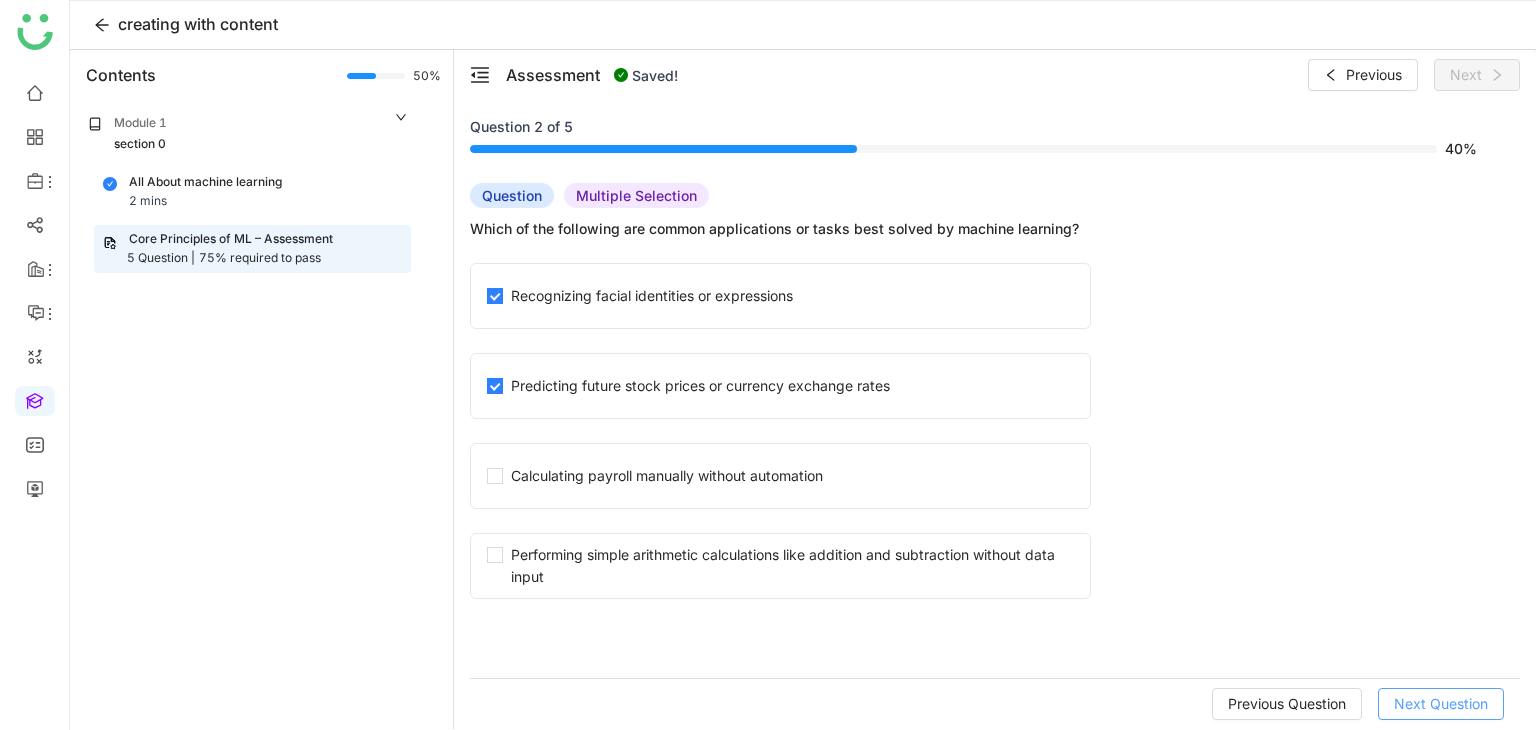 click on "Next Question" 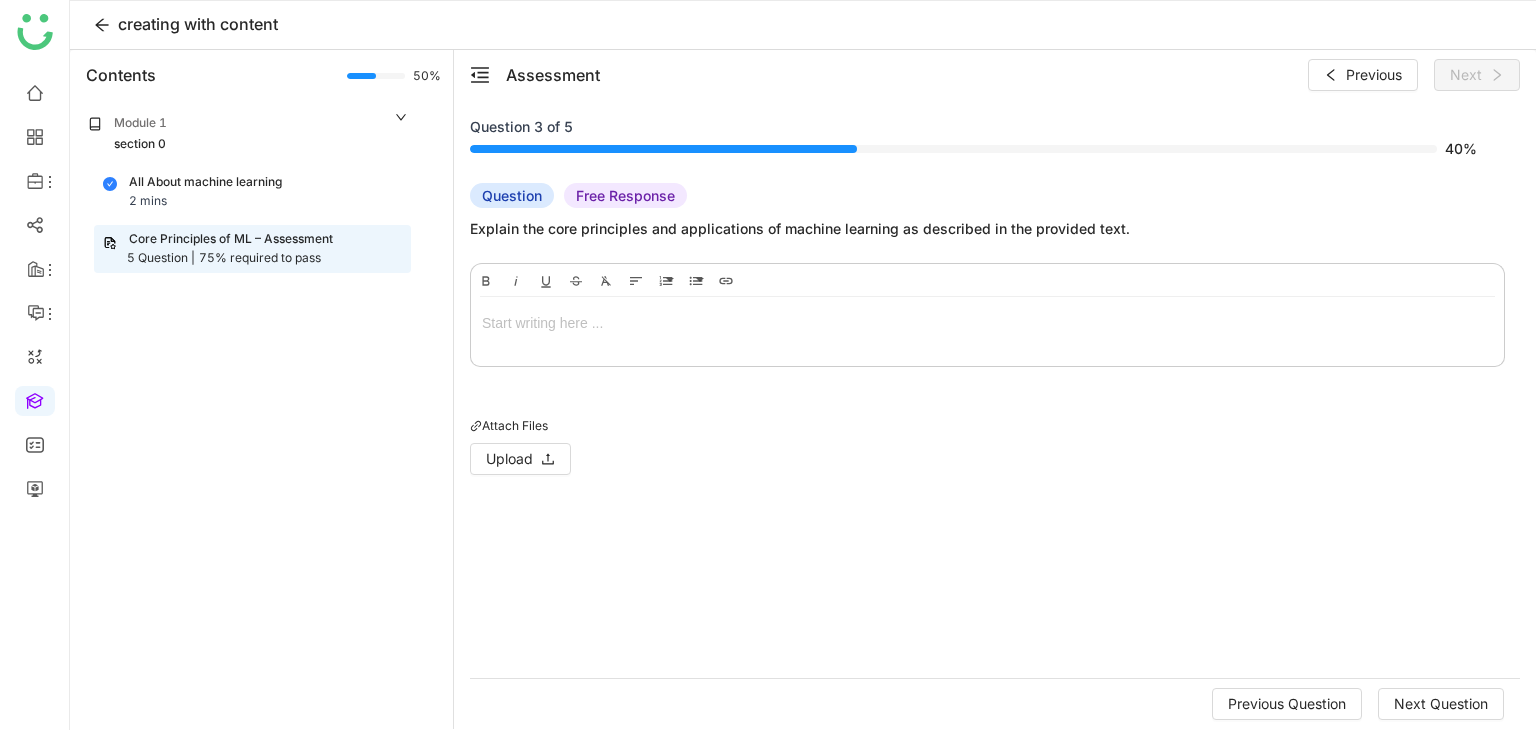 click at bounding box center [987, 327] 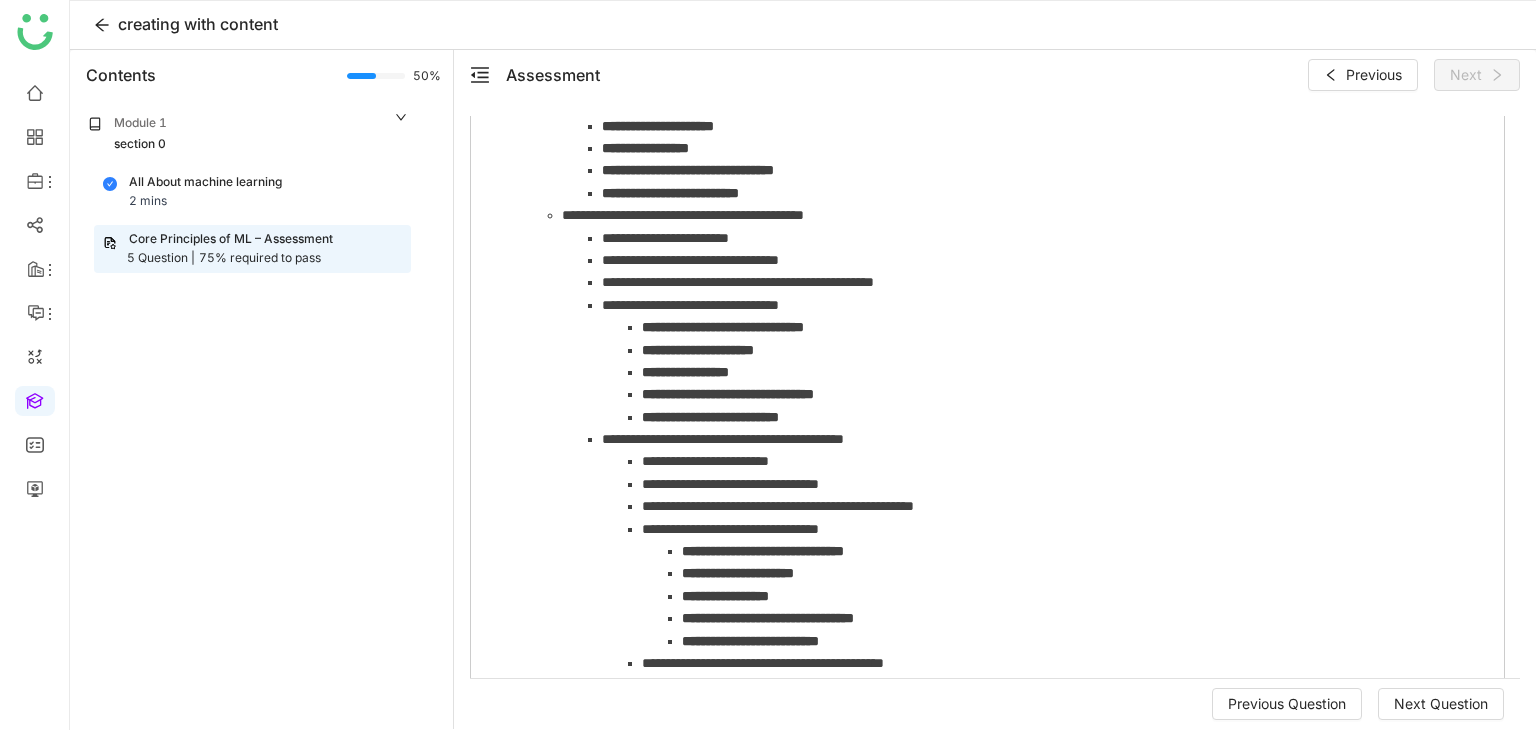 scroll, scrollTop: 957, scrollLeft: 0, axis: vertical 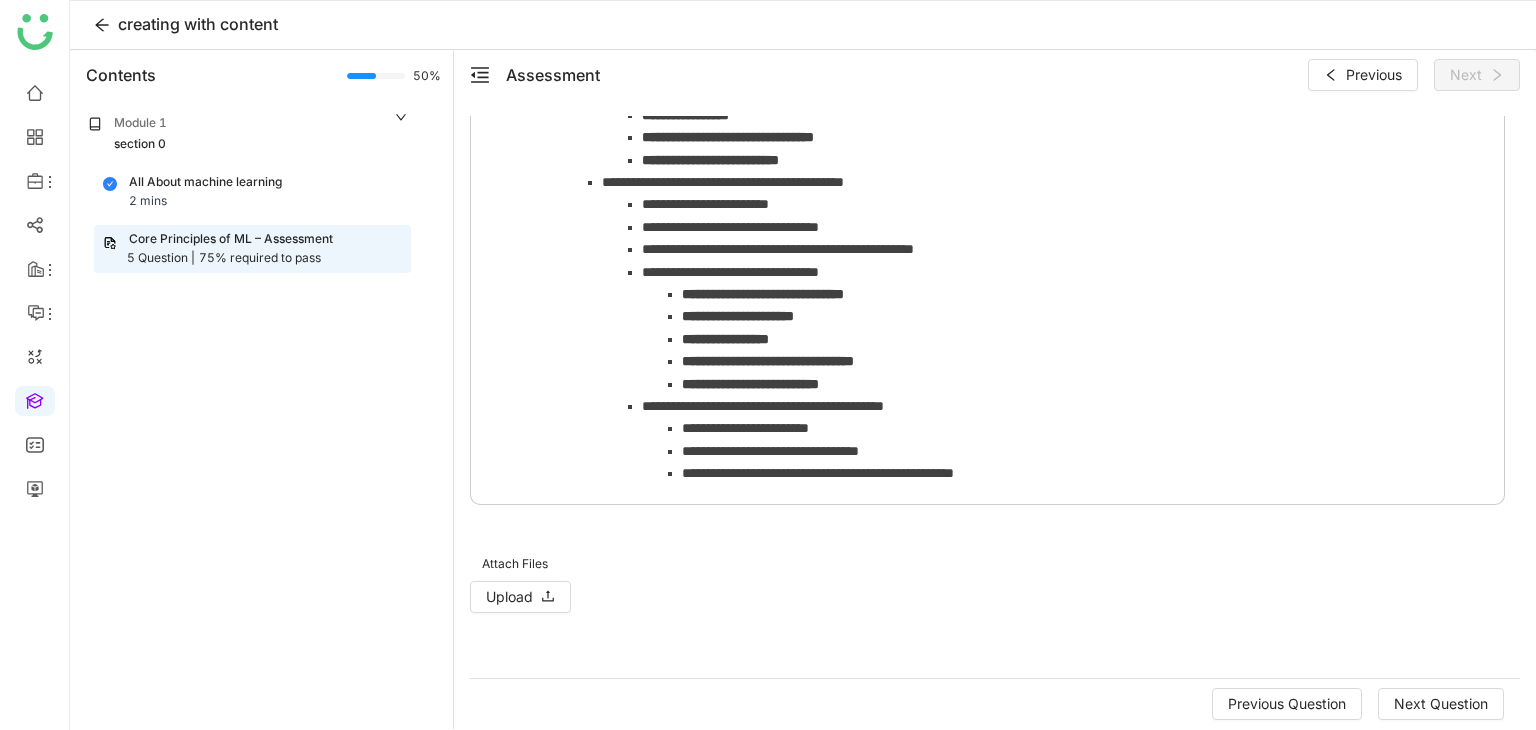 click at bounding box center [987, 500] 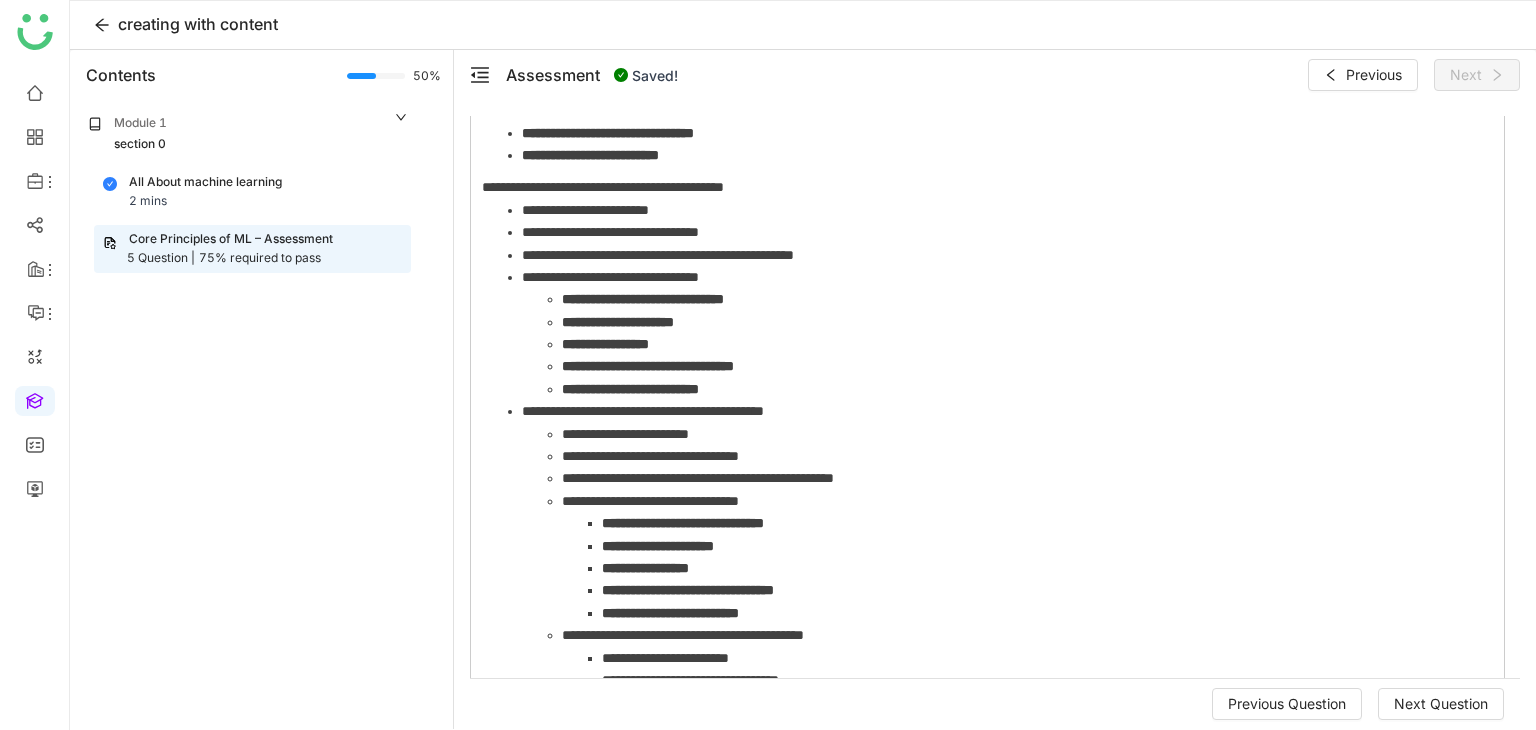 scroll, scrollTop: 0, scrollLeft: 0, axis: both 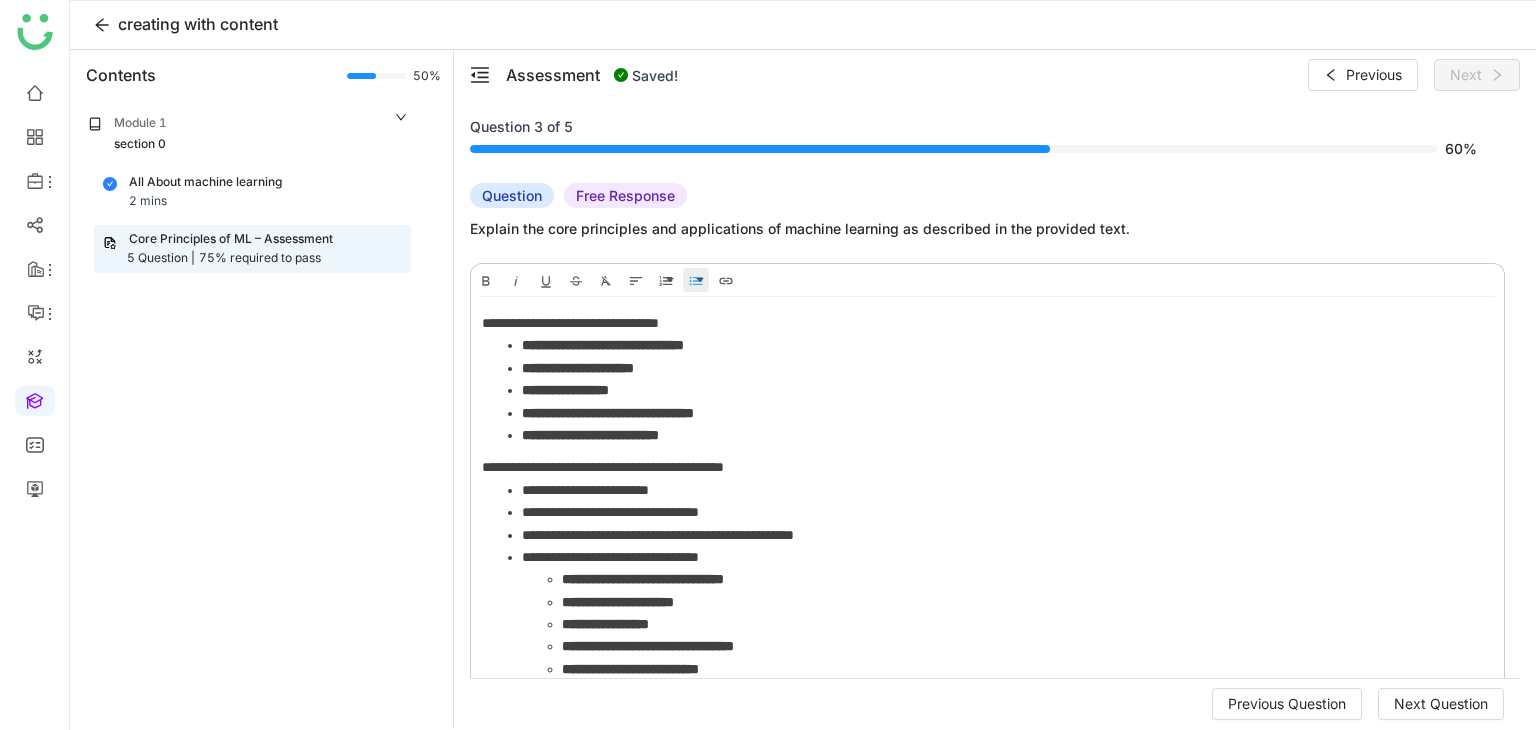 drag, startPoint x: 693, startPoint y: 291, endPoint x: 695, endPoint y: 281, distance: 10.198039 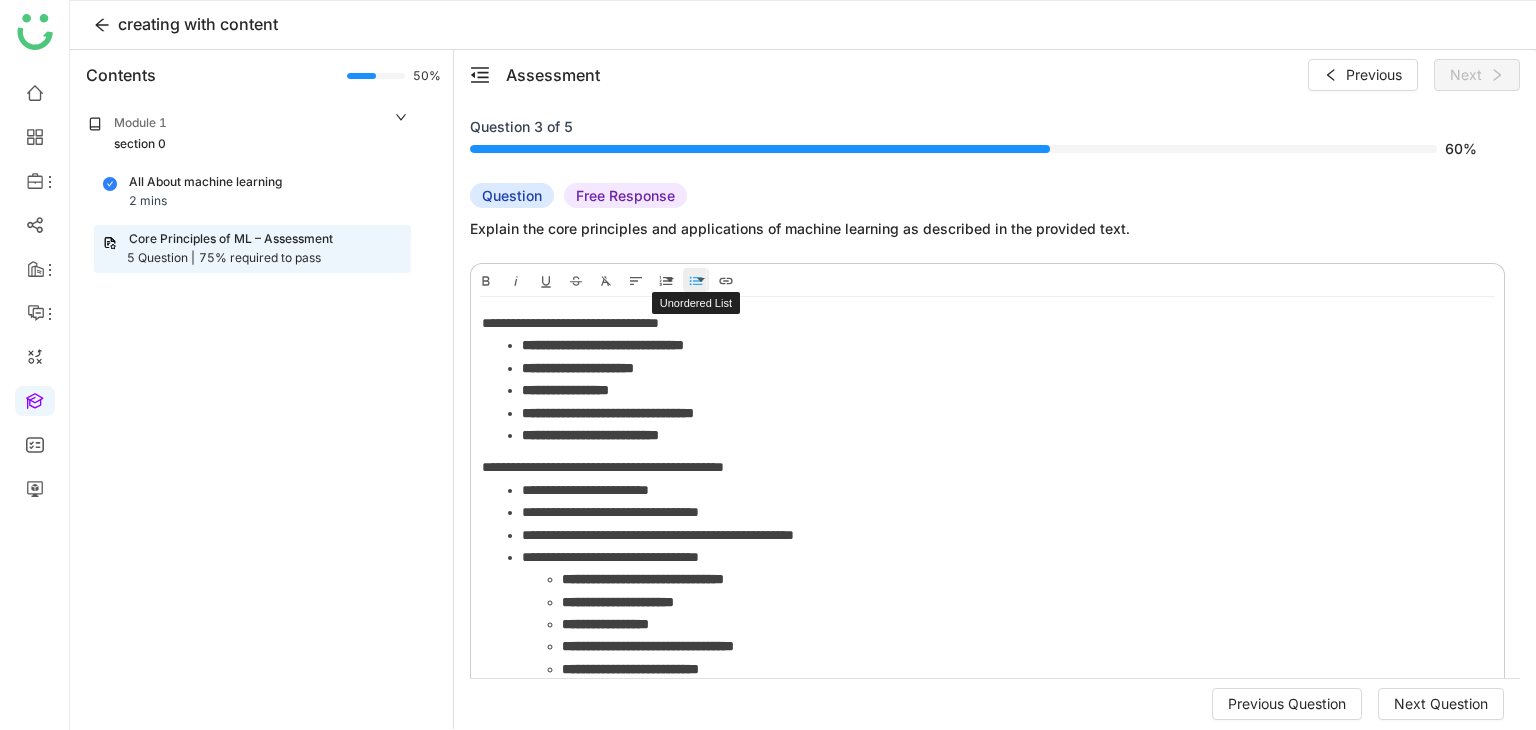 click 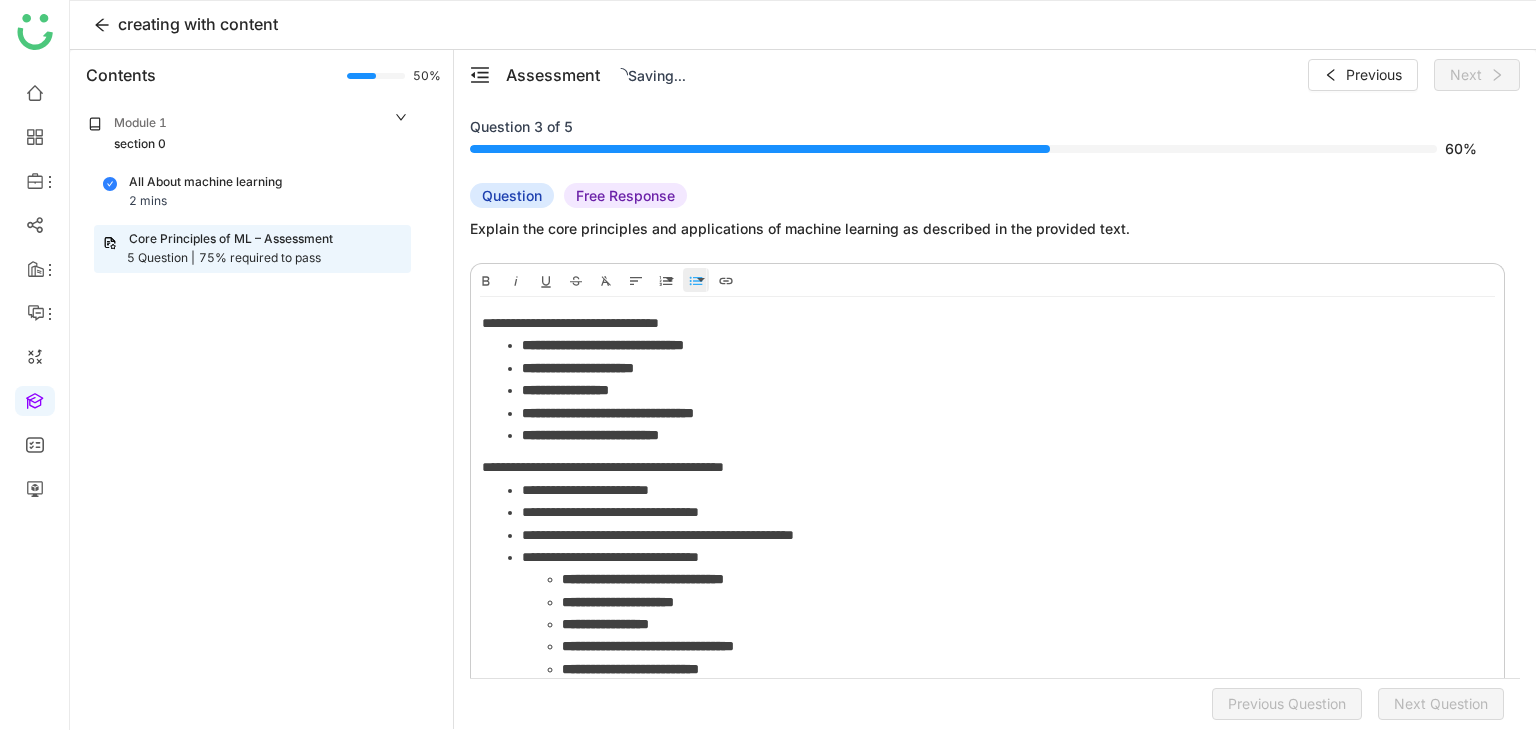click 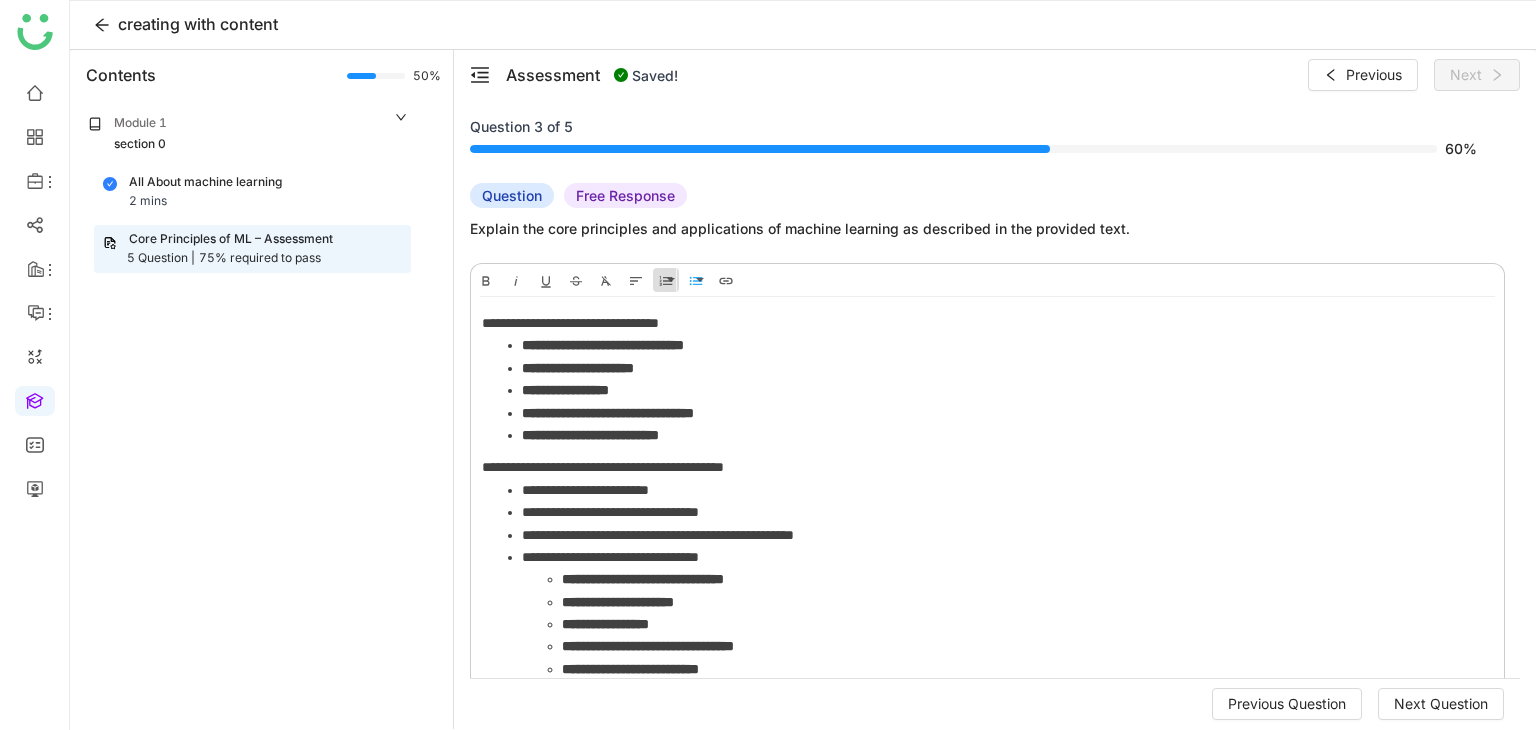click 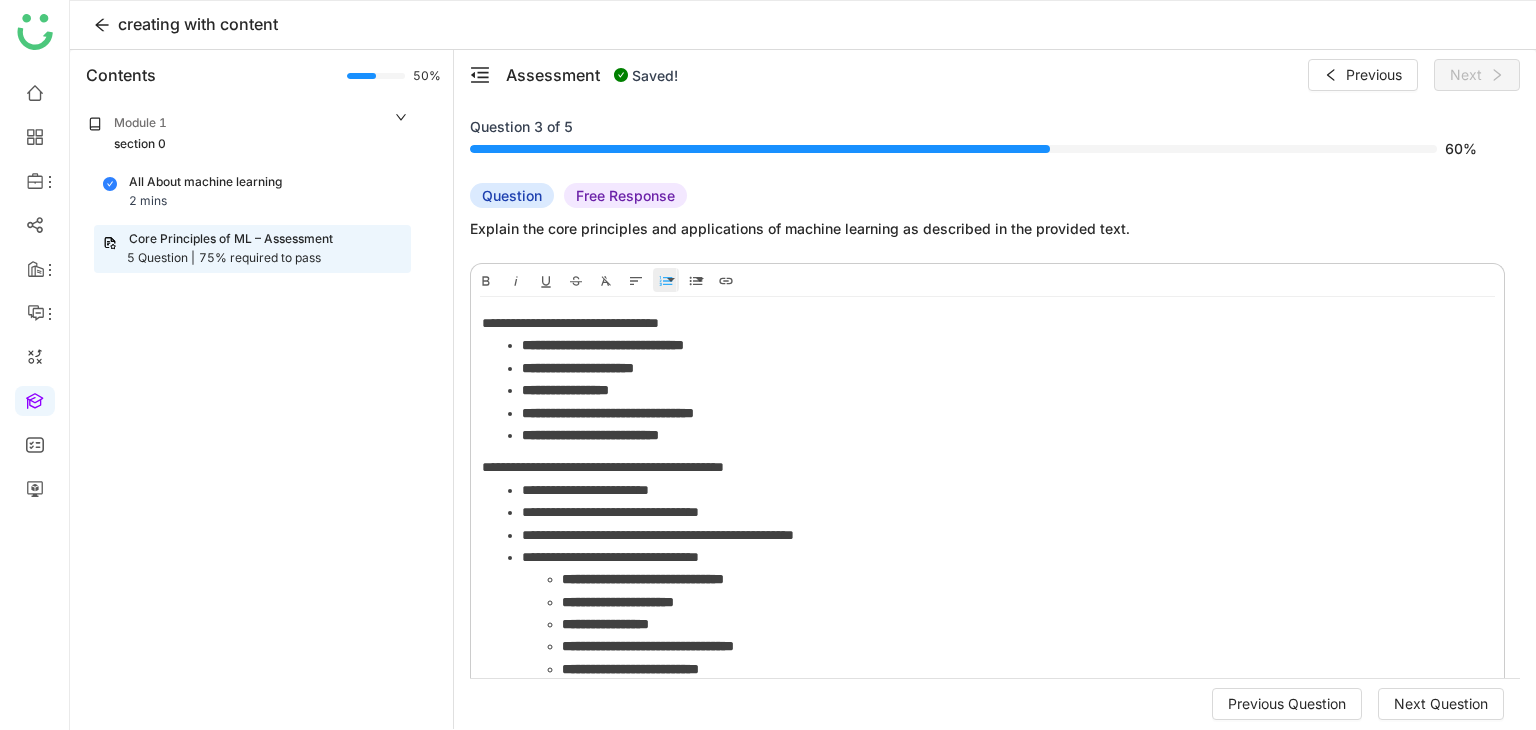 click 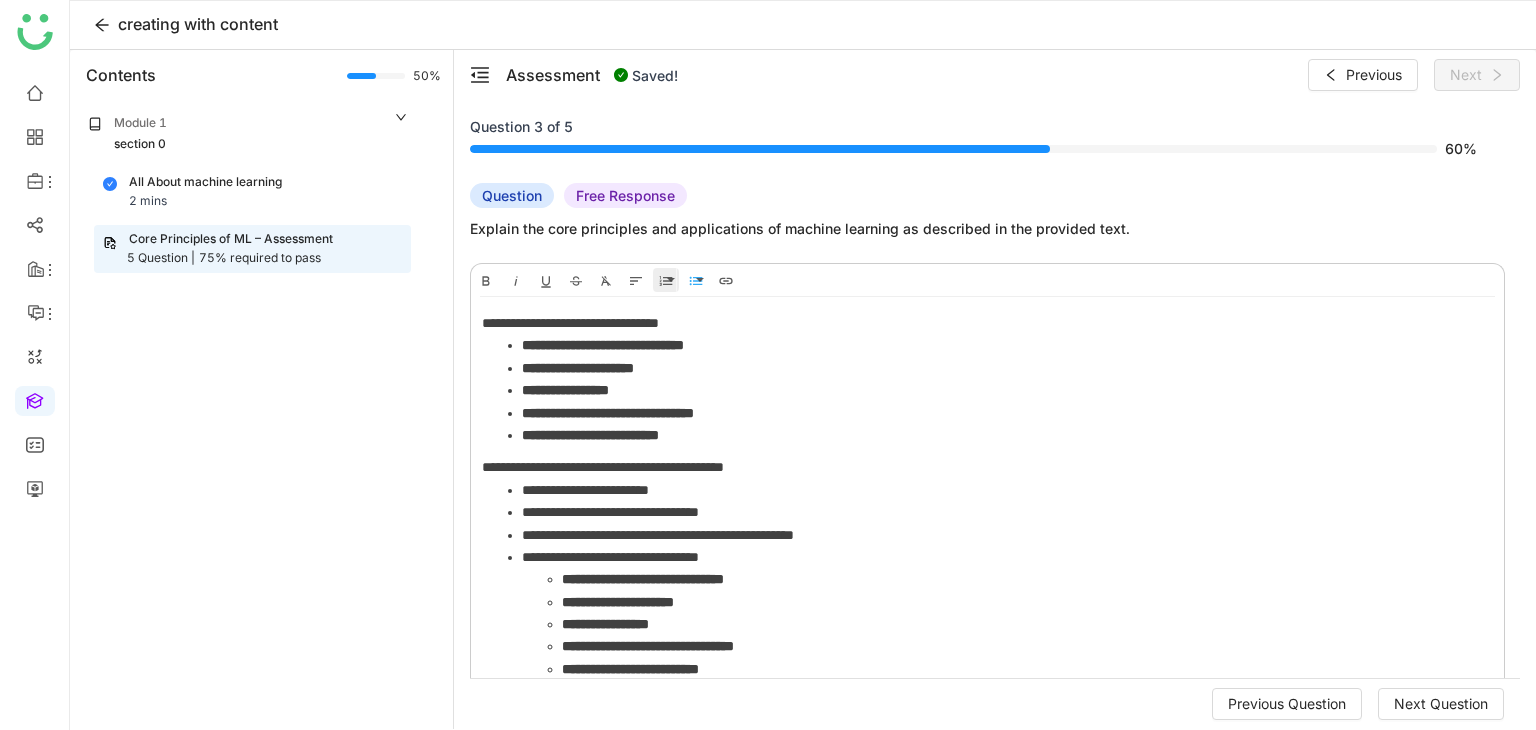 click 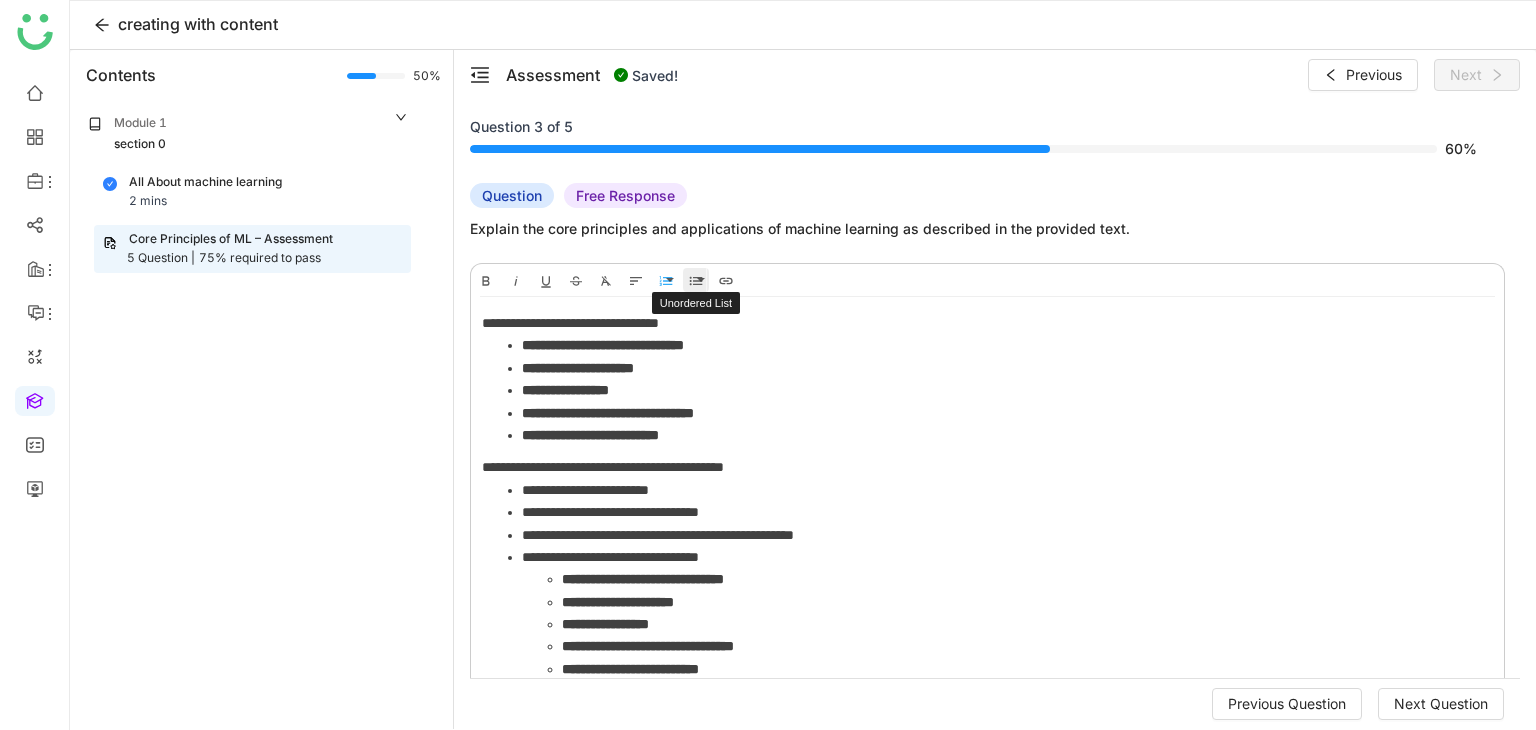 click 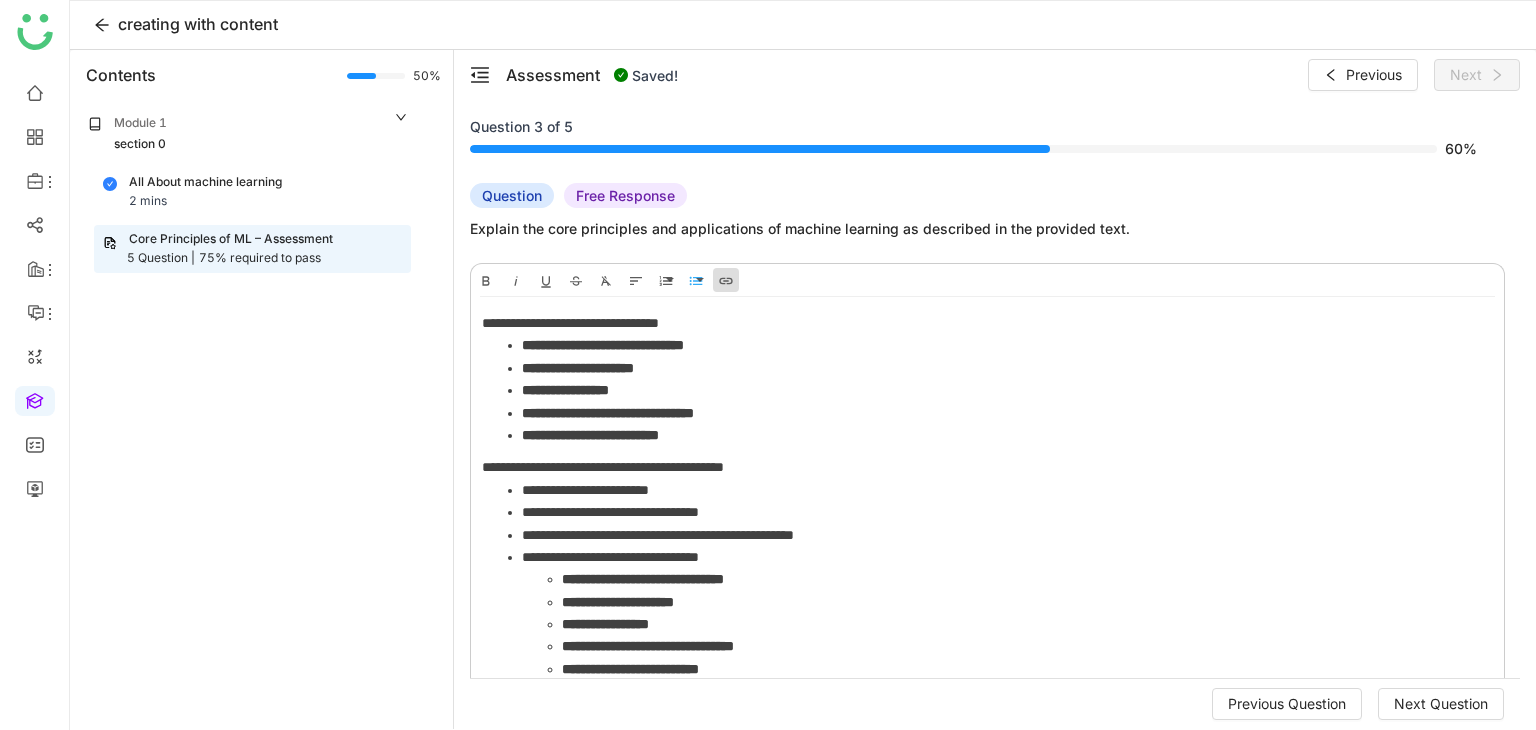 click 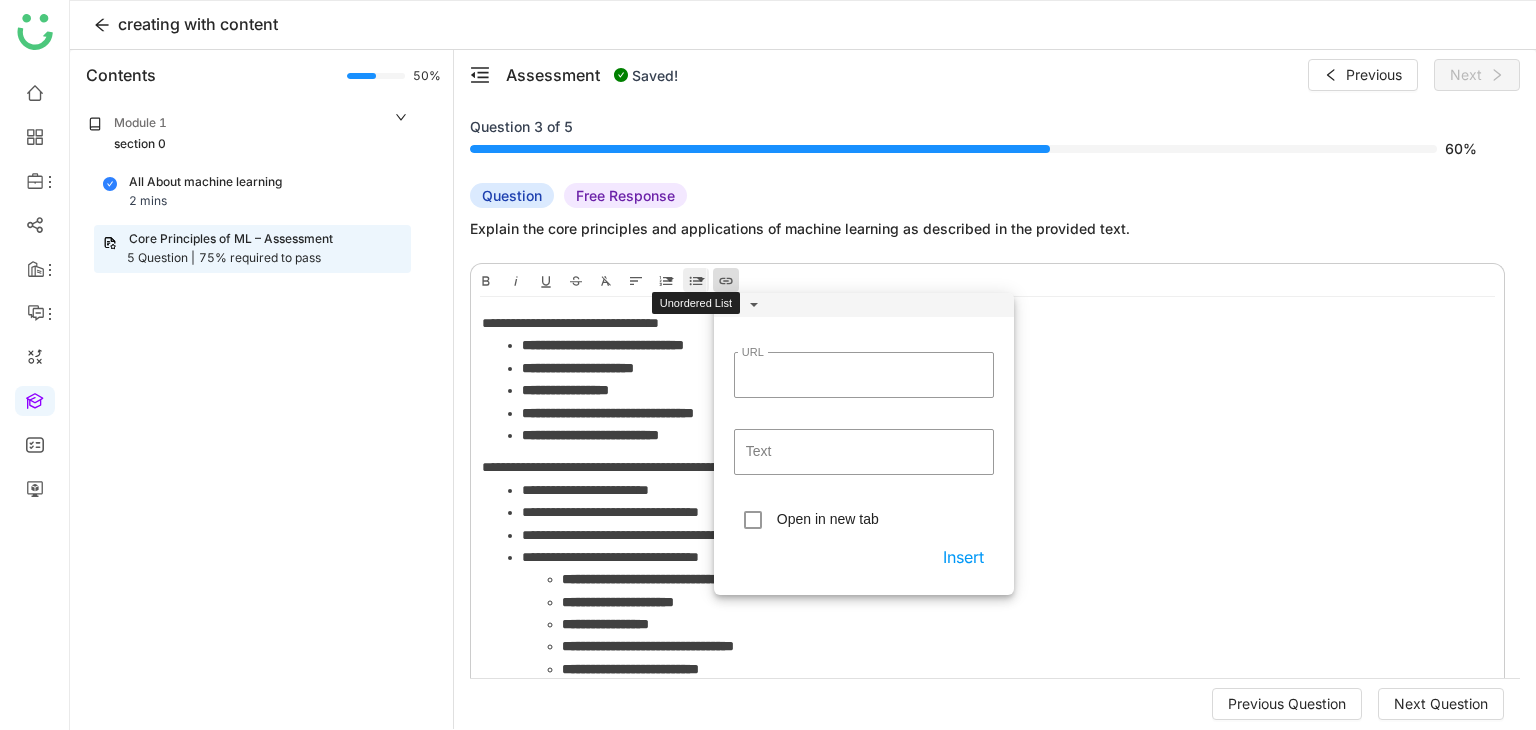 click 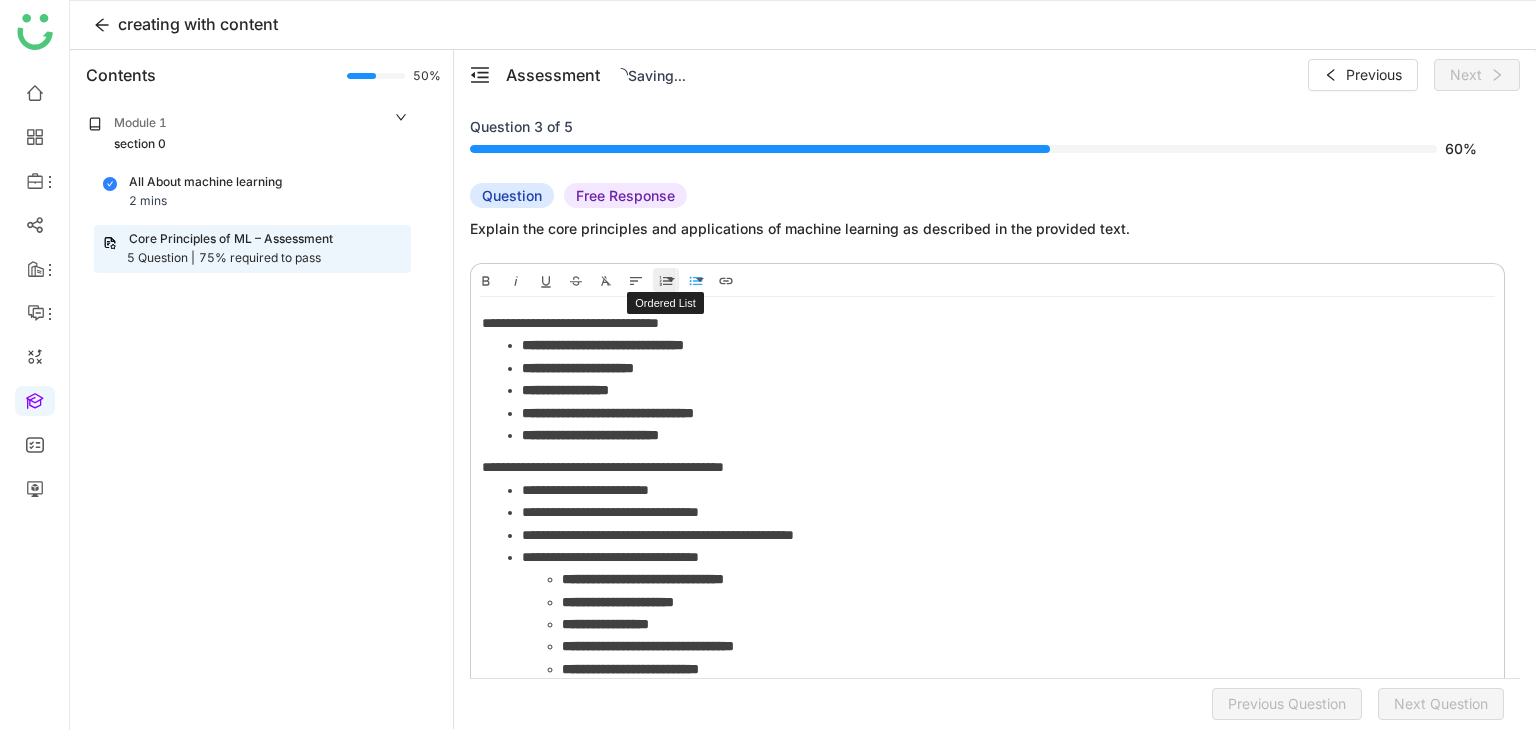 click on "Ordered List" at bounding box center [666, 280] 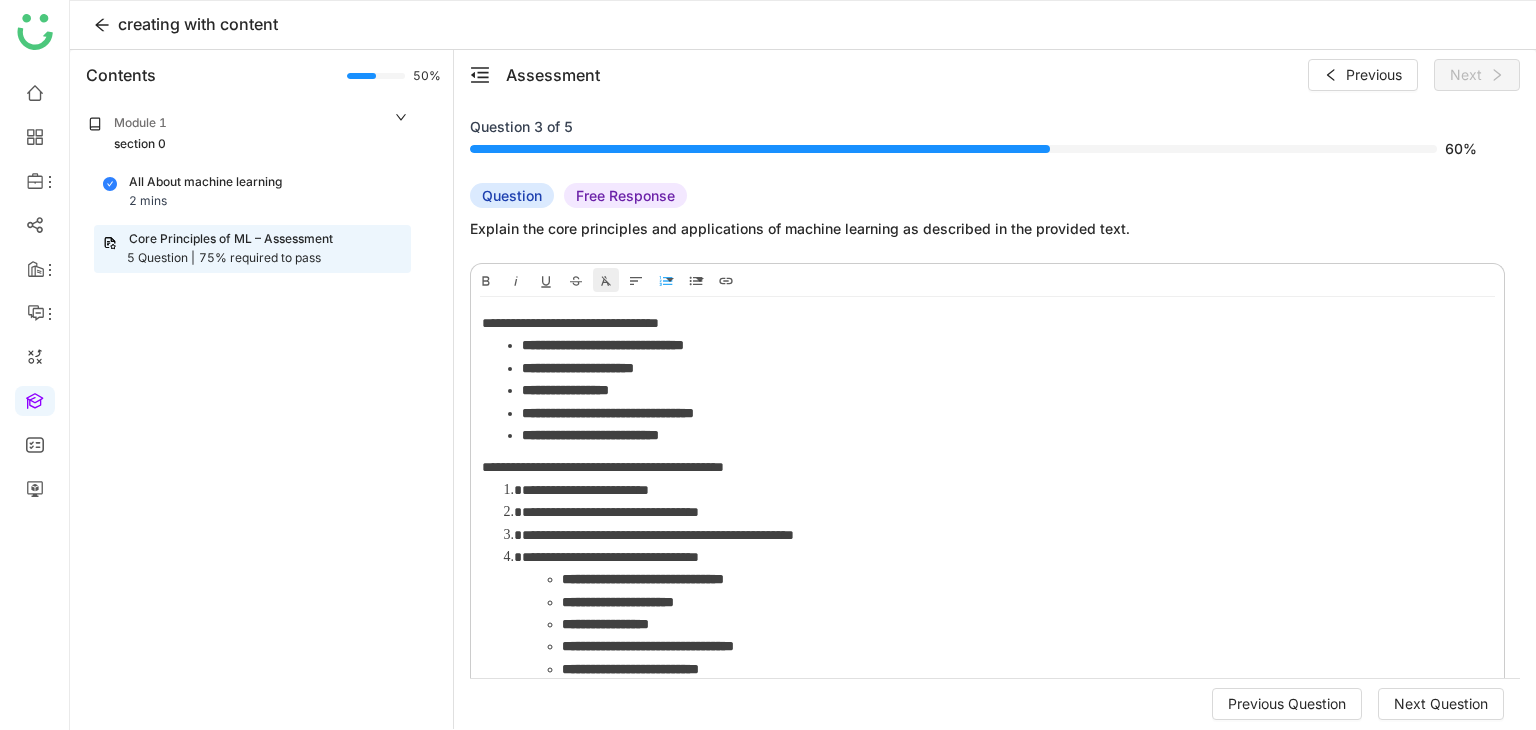 click 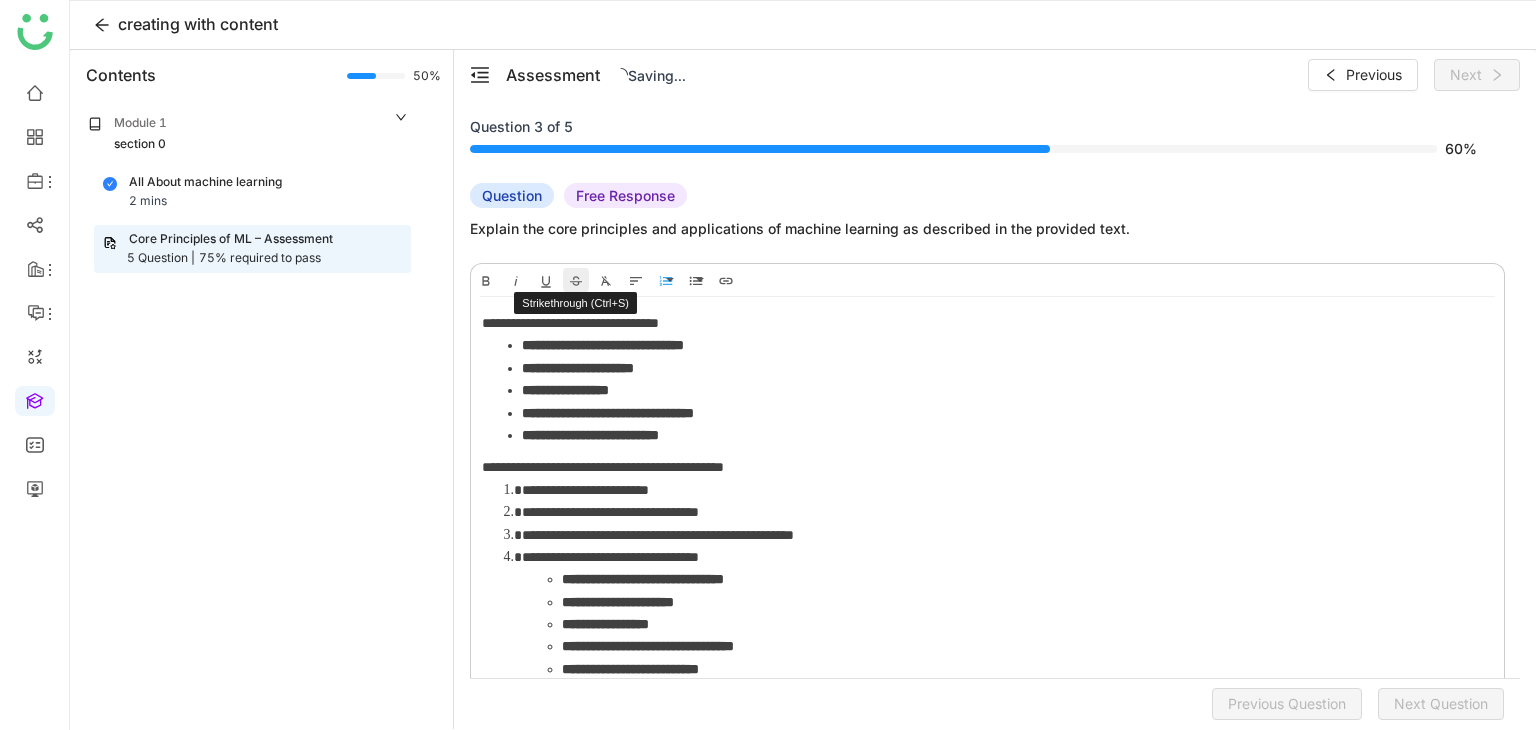 click 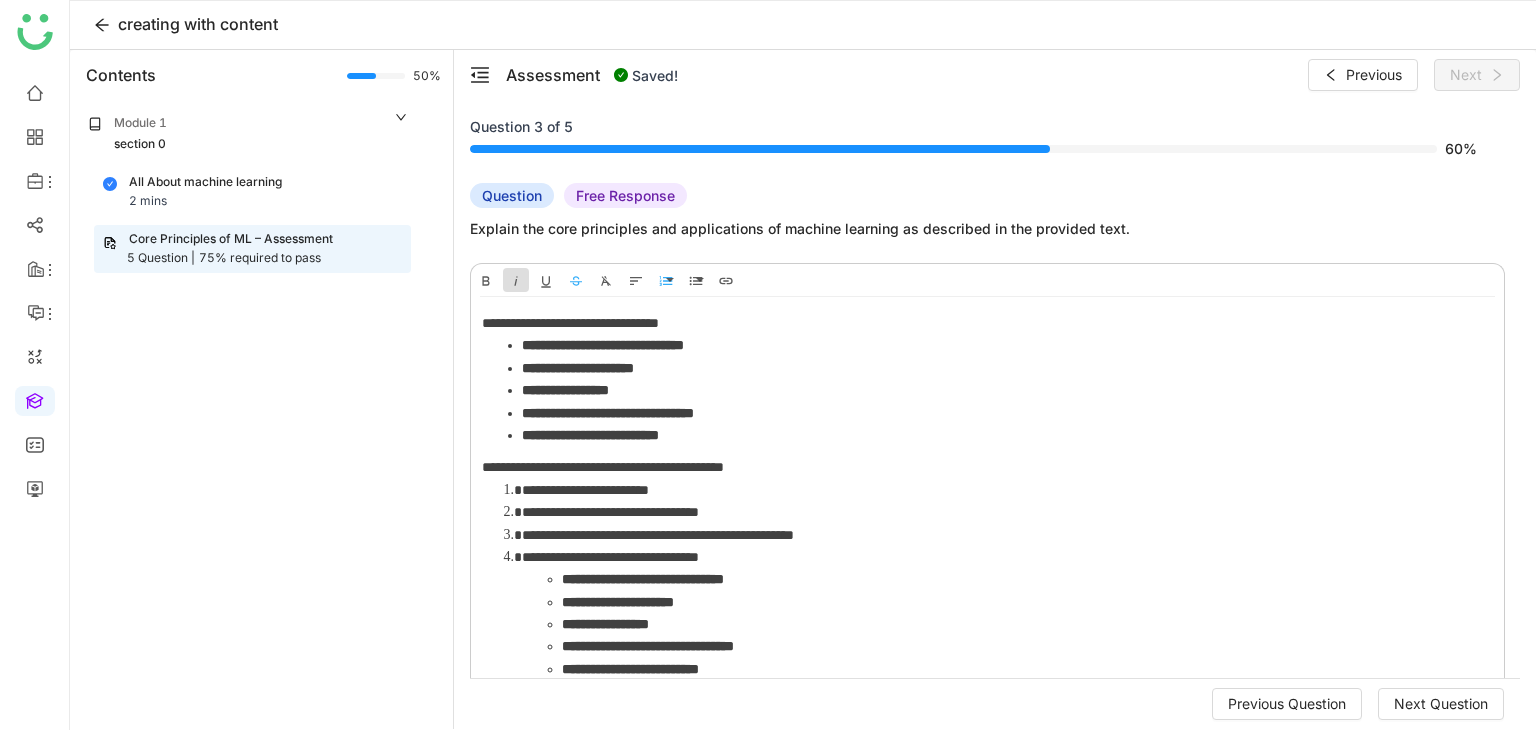 click on "Italic" at bounding box center (516, 280) 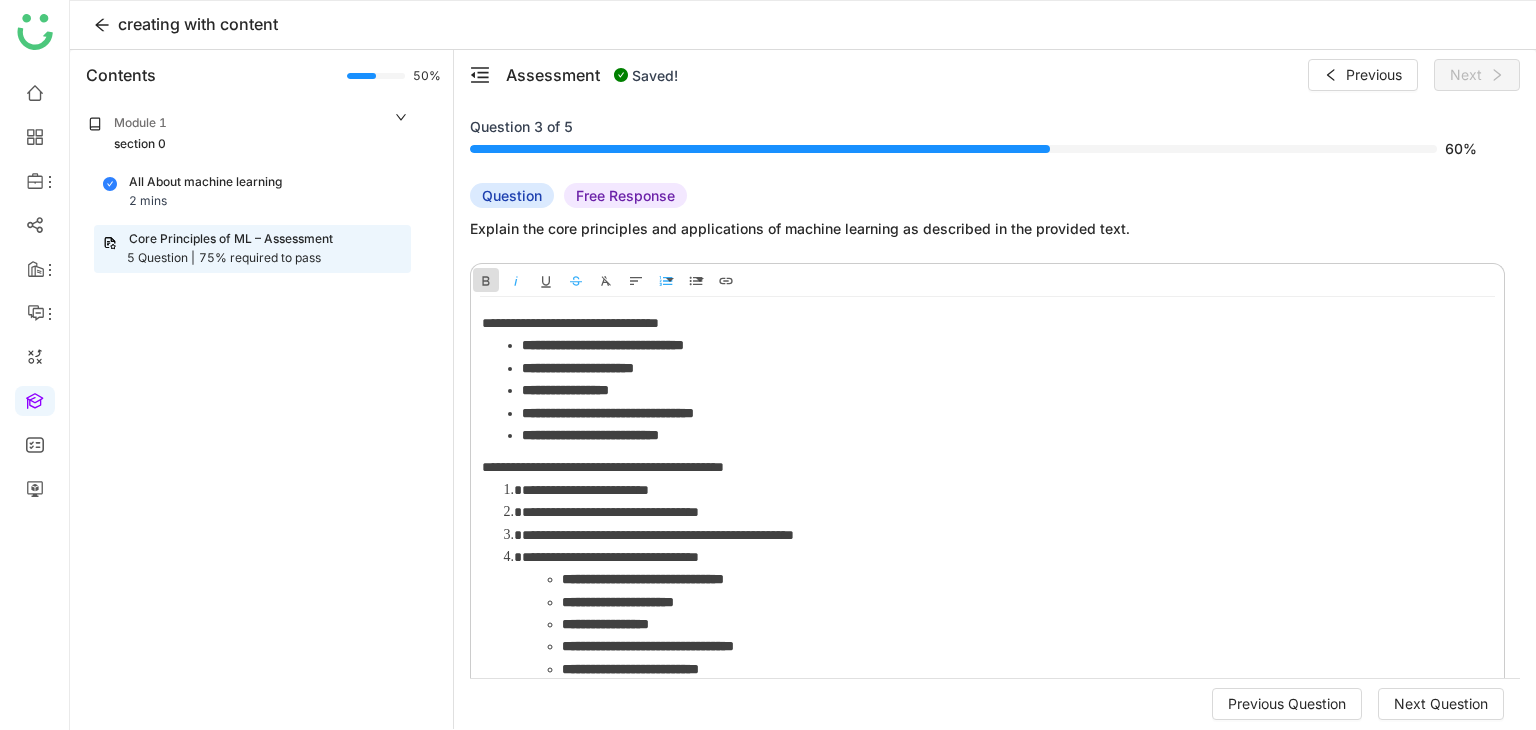 click on "Bold" at bounding box center (486, 280) 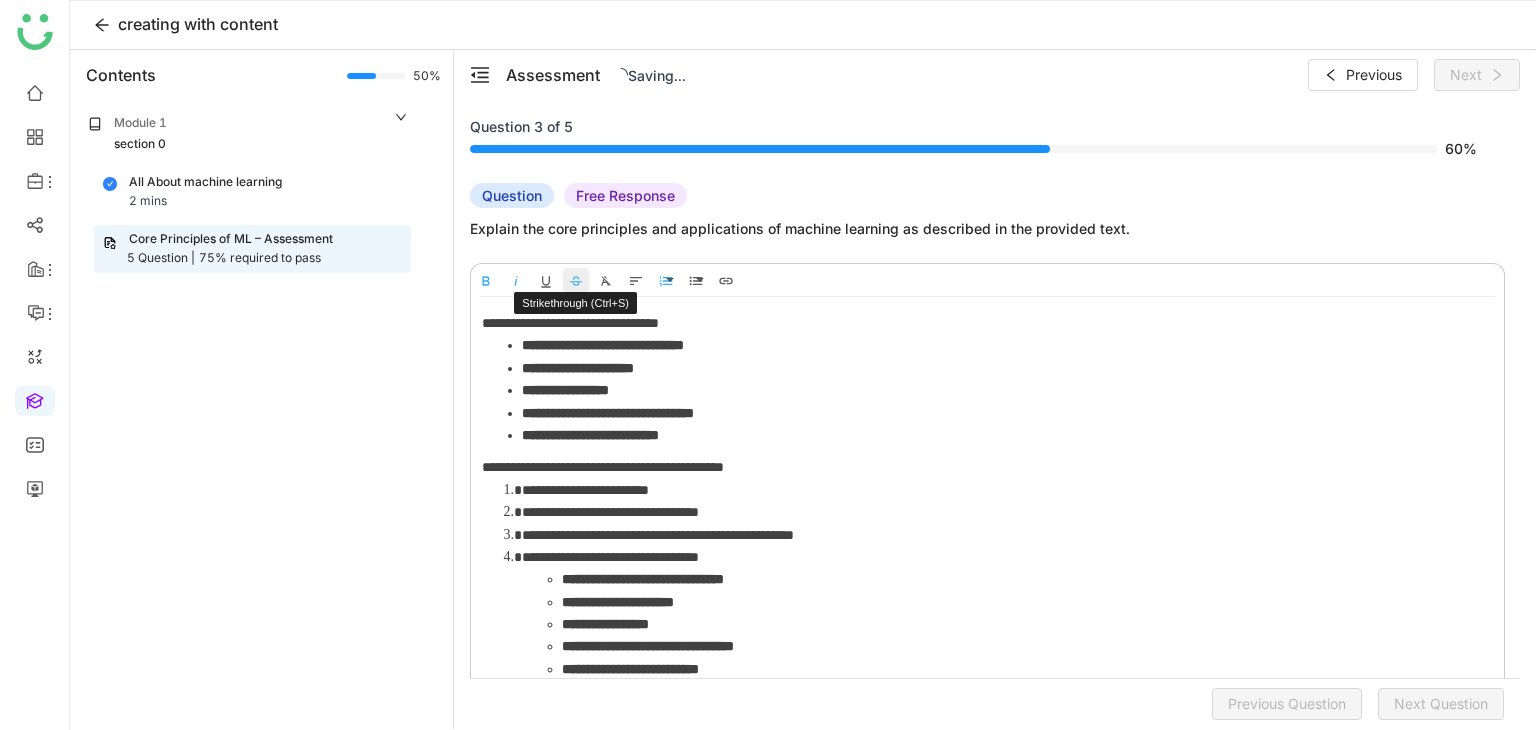 click on "Strikethrough" at bounding box center [576, 280] 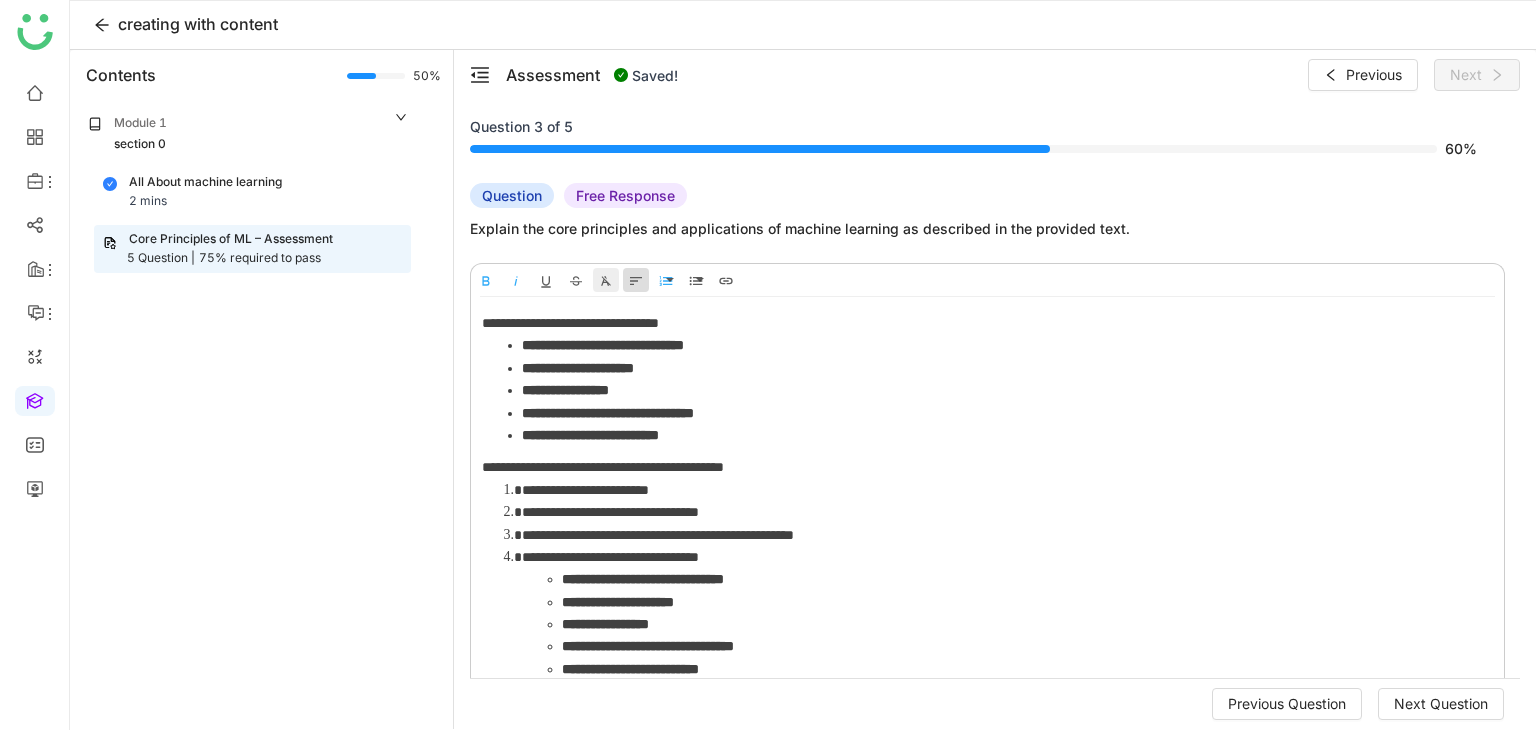 click 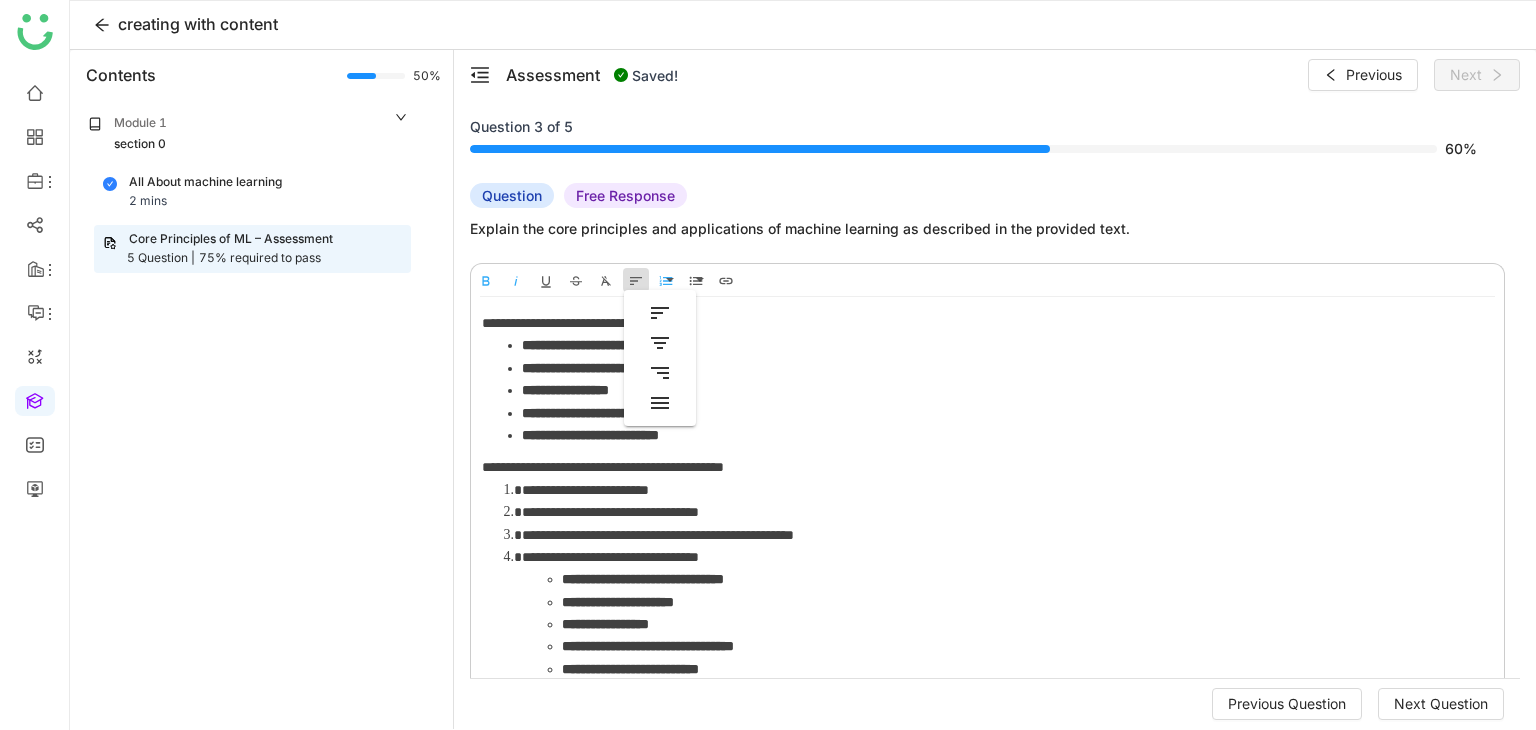 click on "**********" 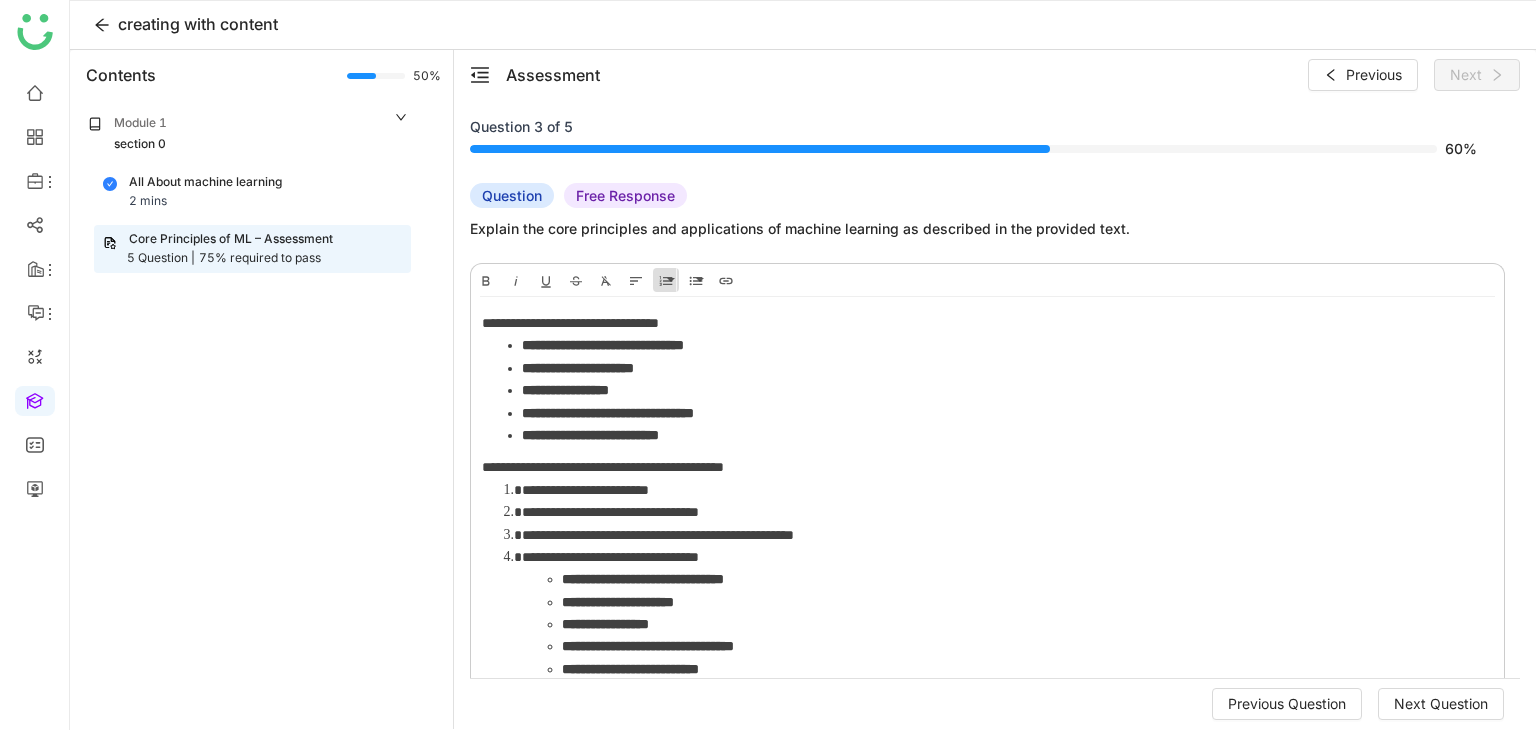 click 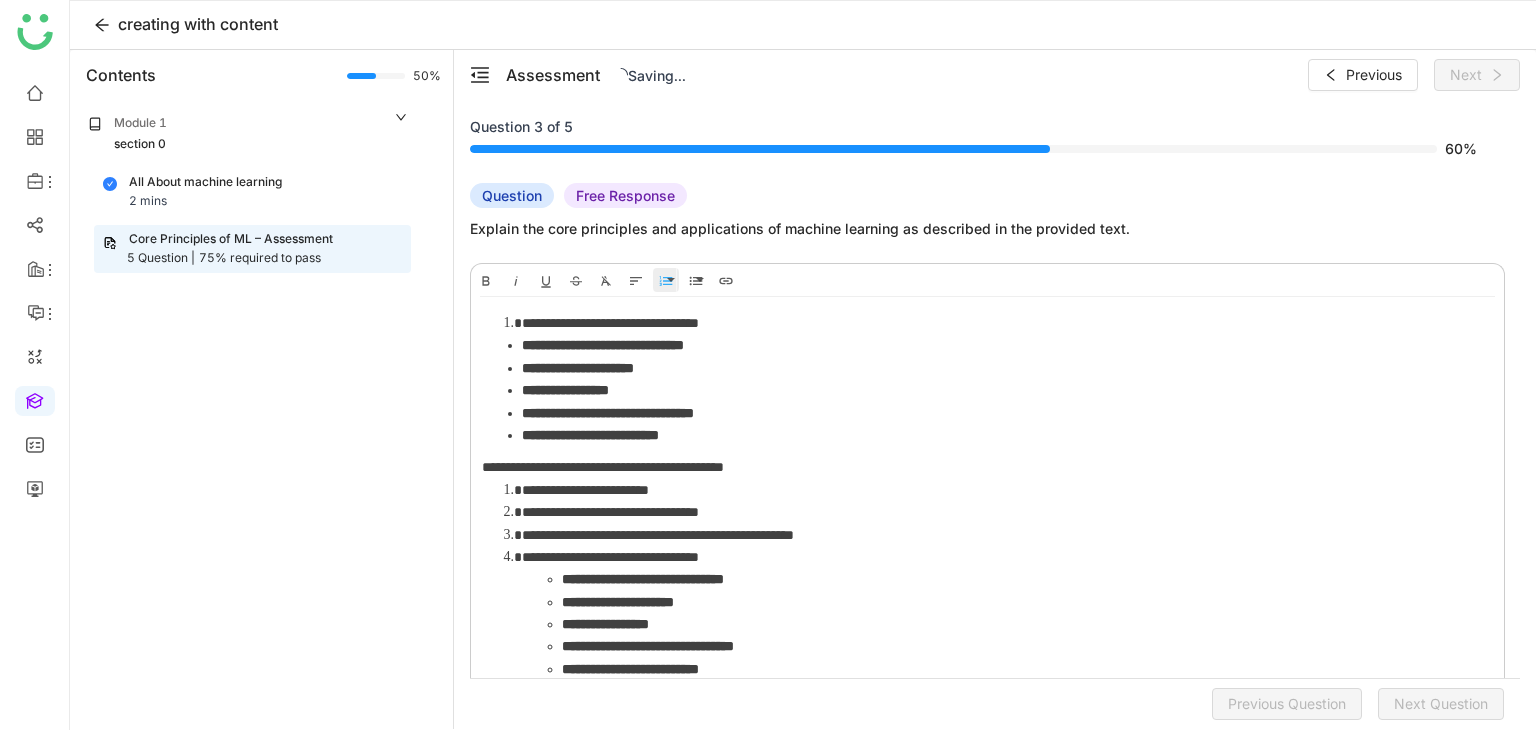 click 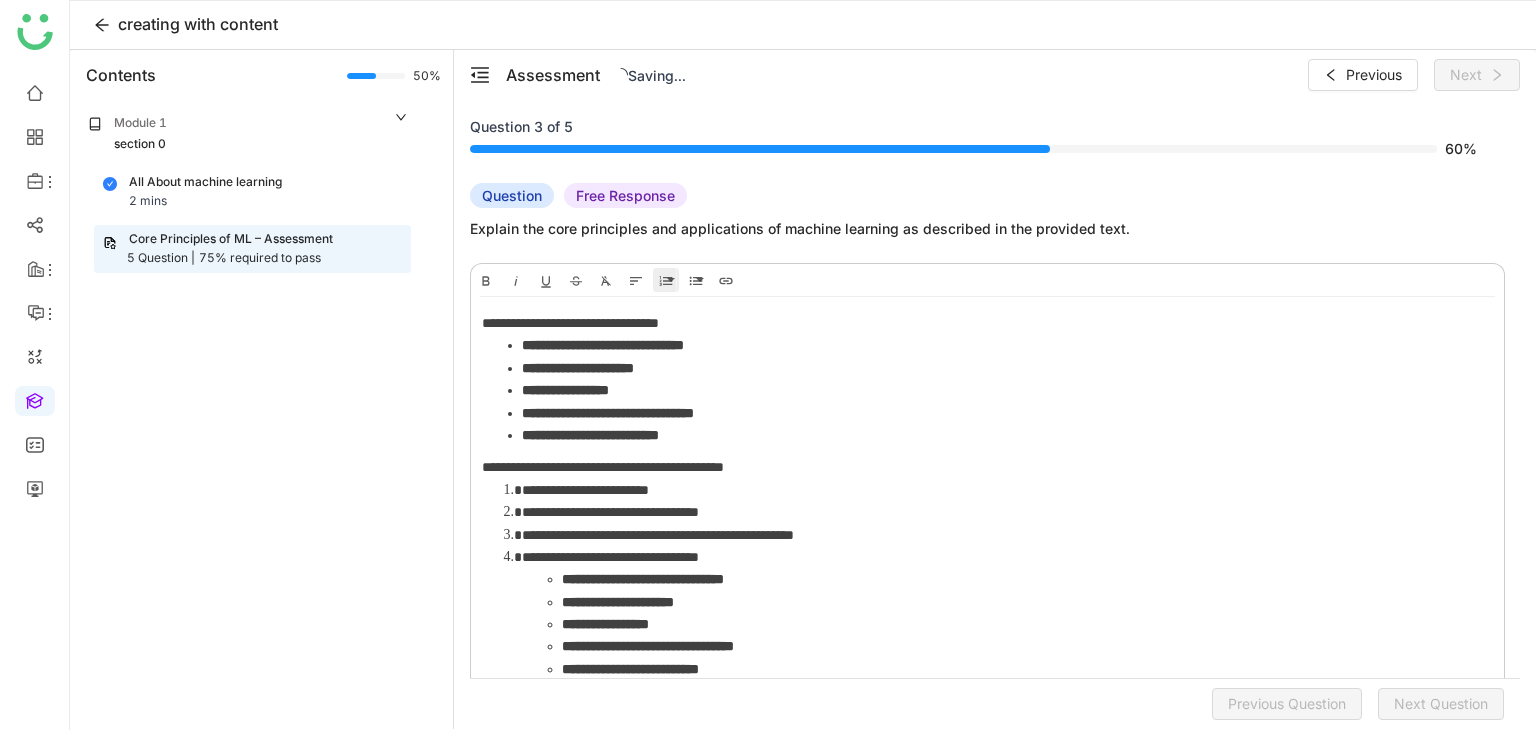 click 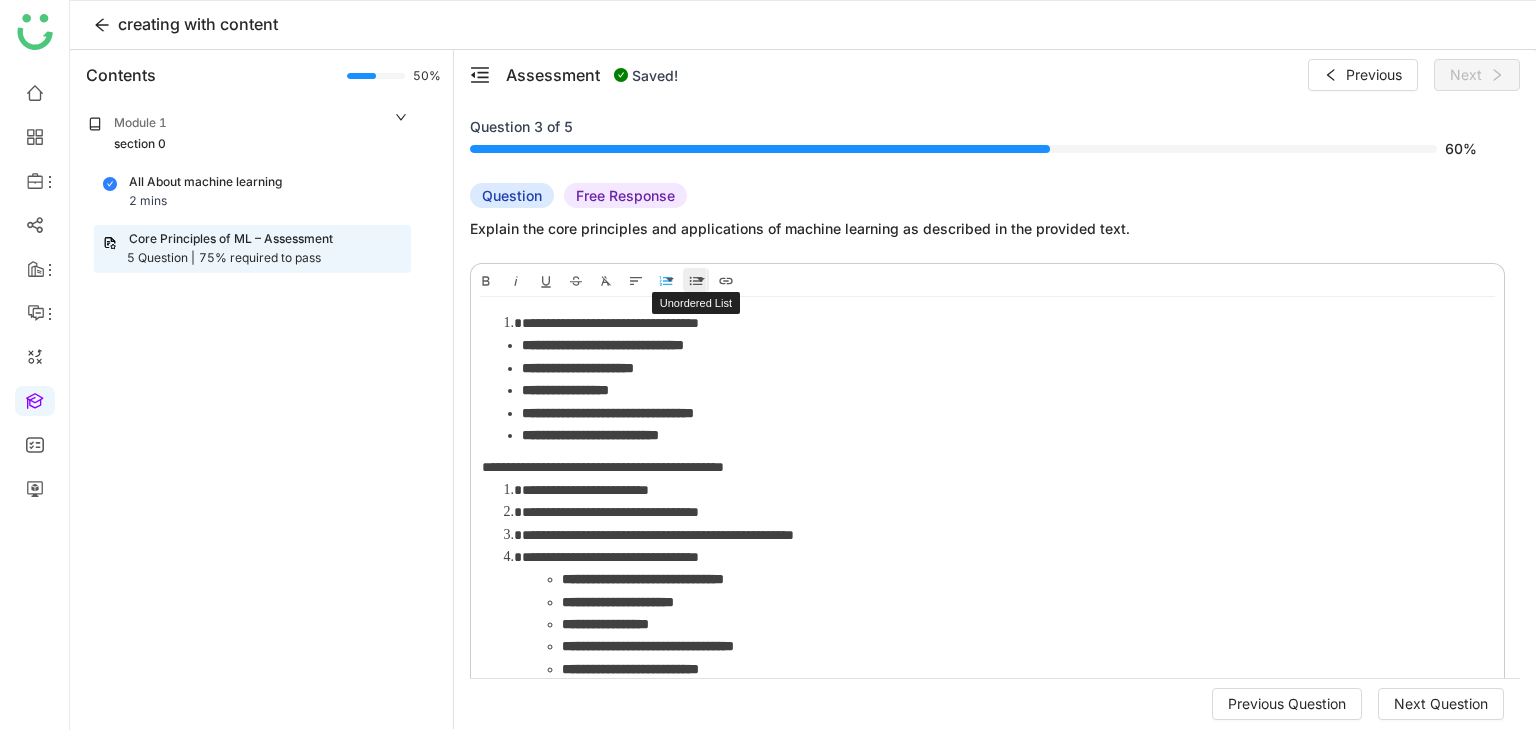 click 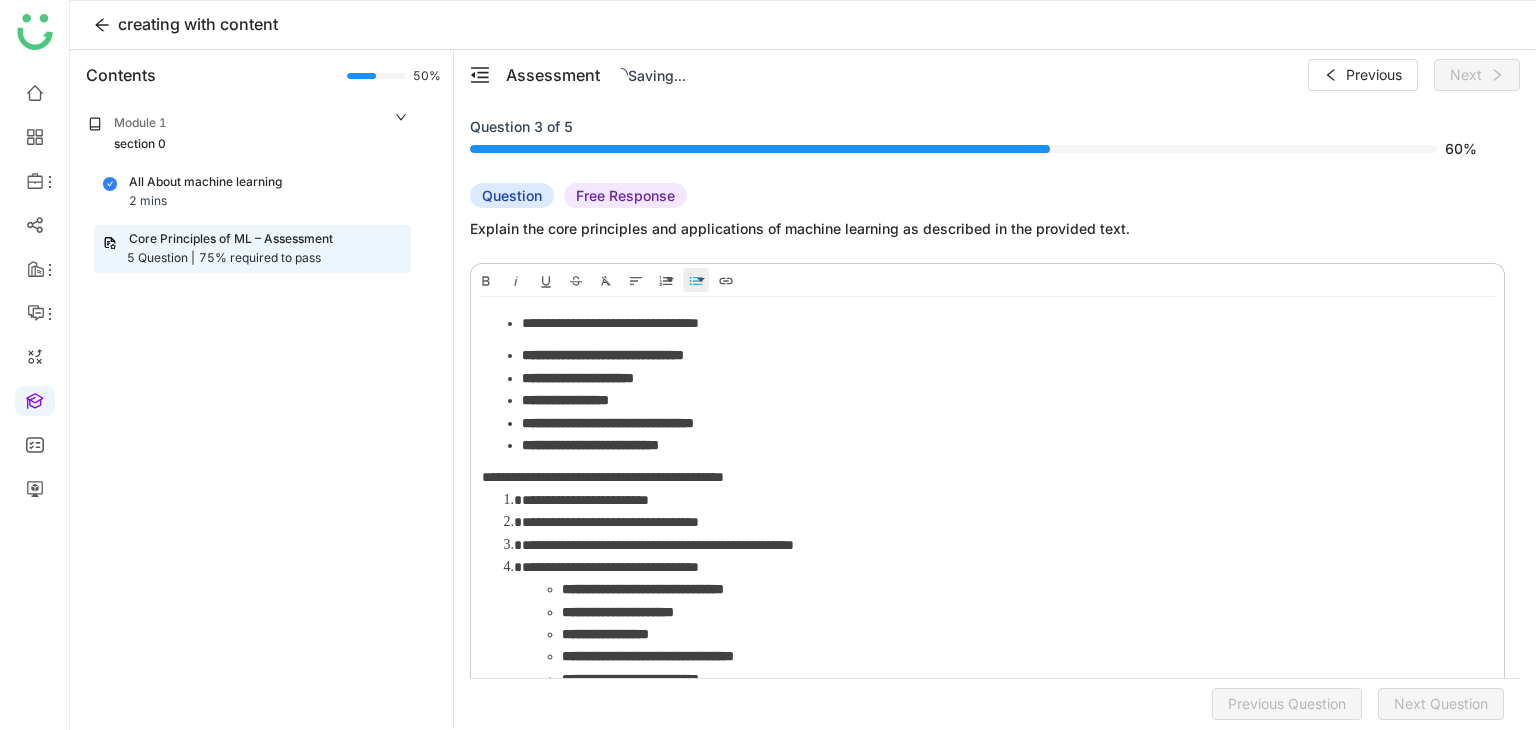 click 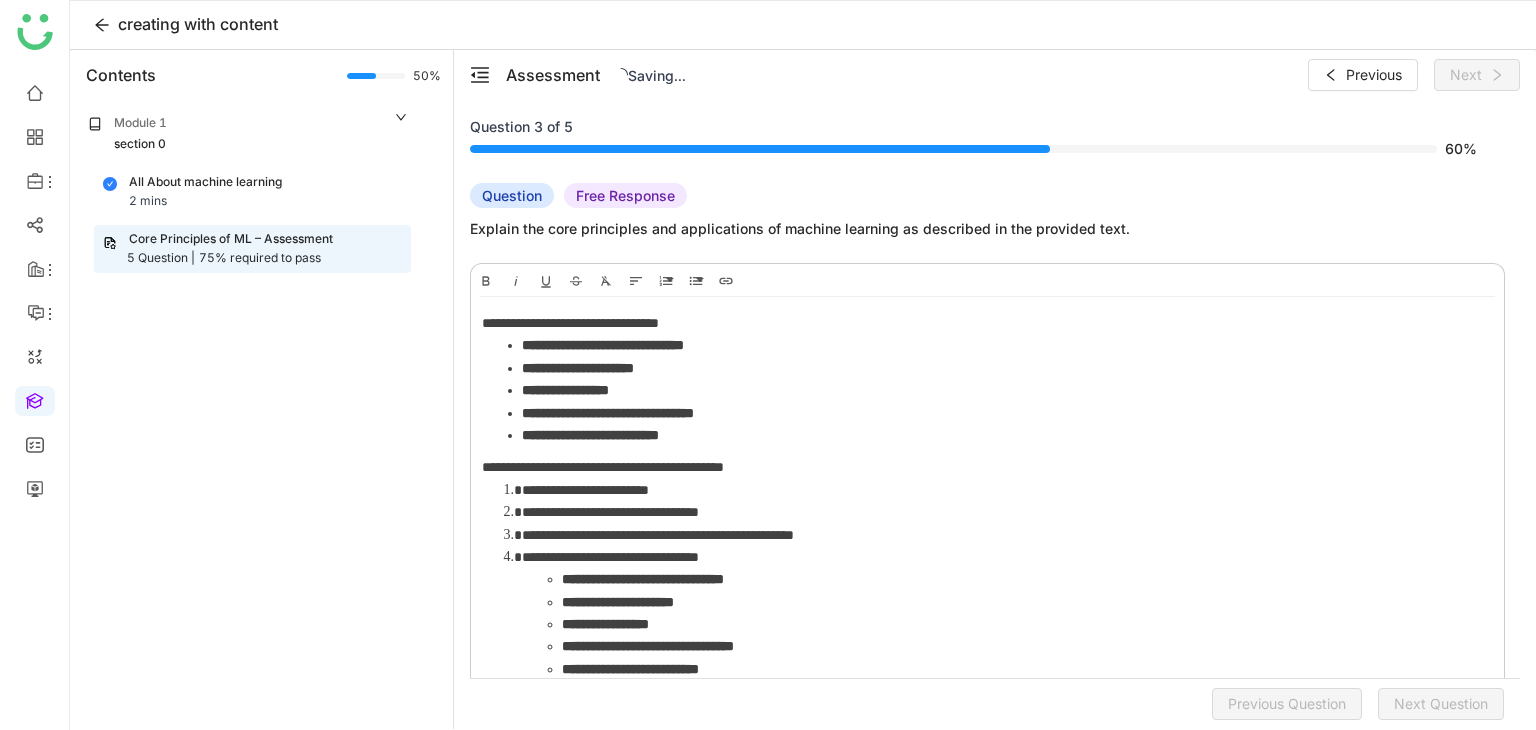 click on "**********" at bounding box center [1007, 368] 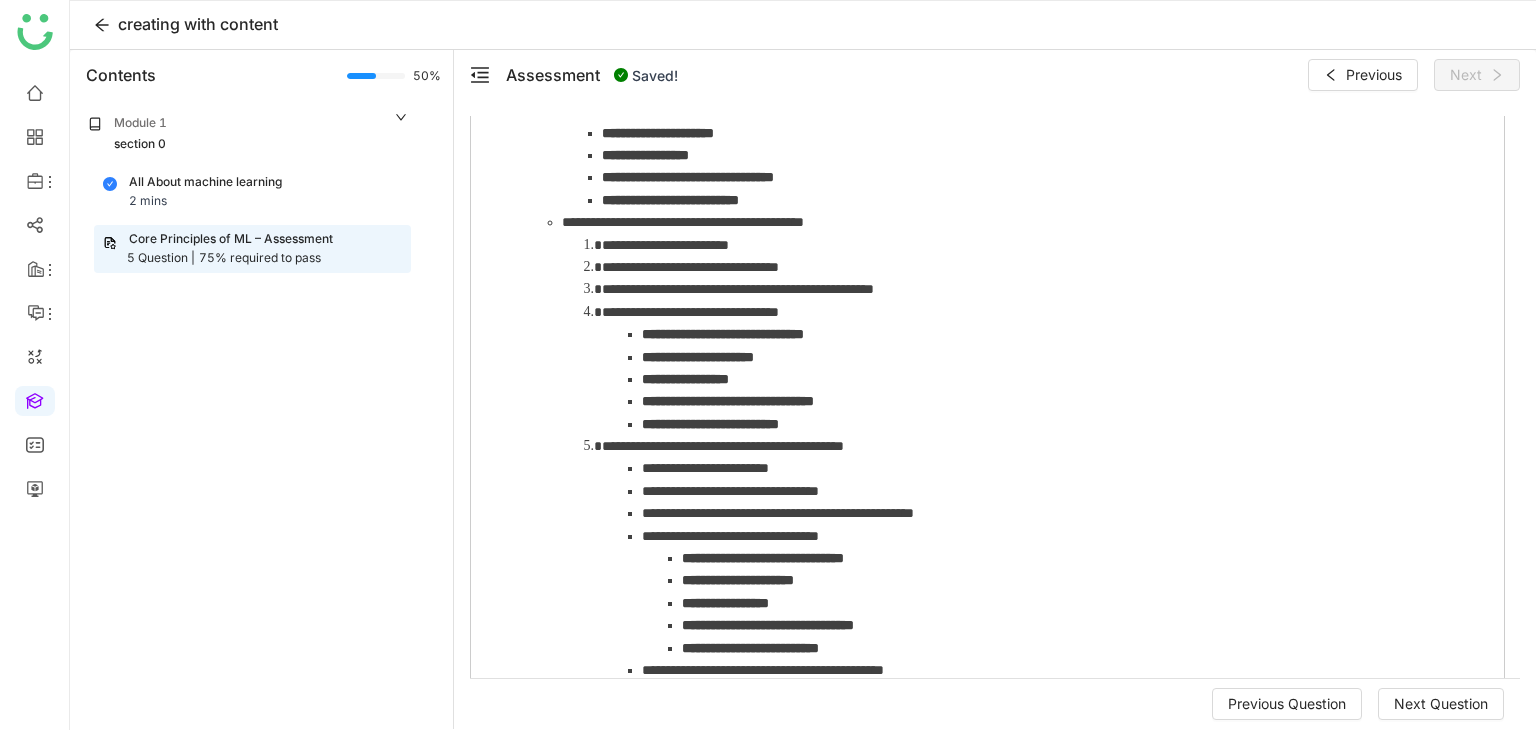 scroll, scrollTop: 969, scrollLeft: 0, axis: vertical 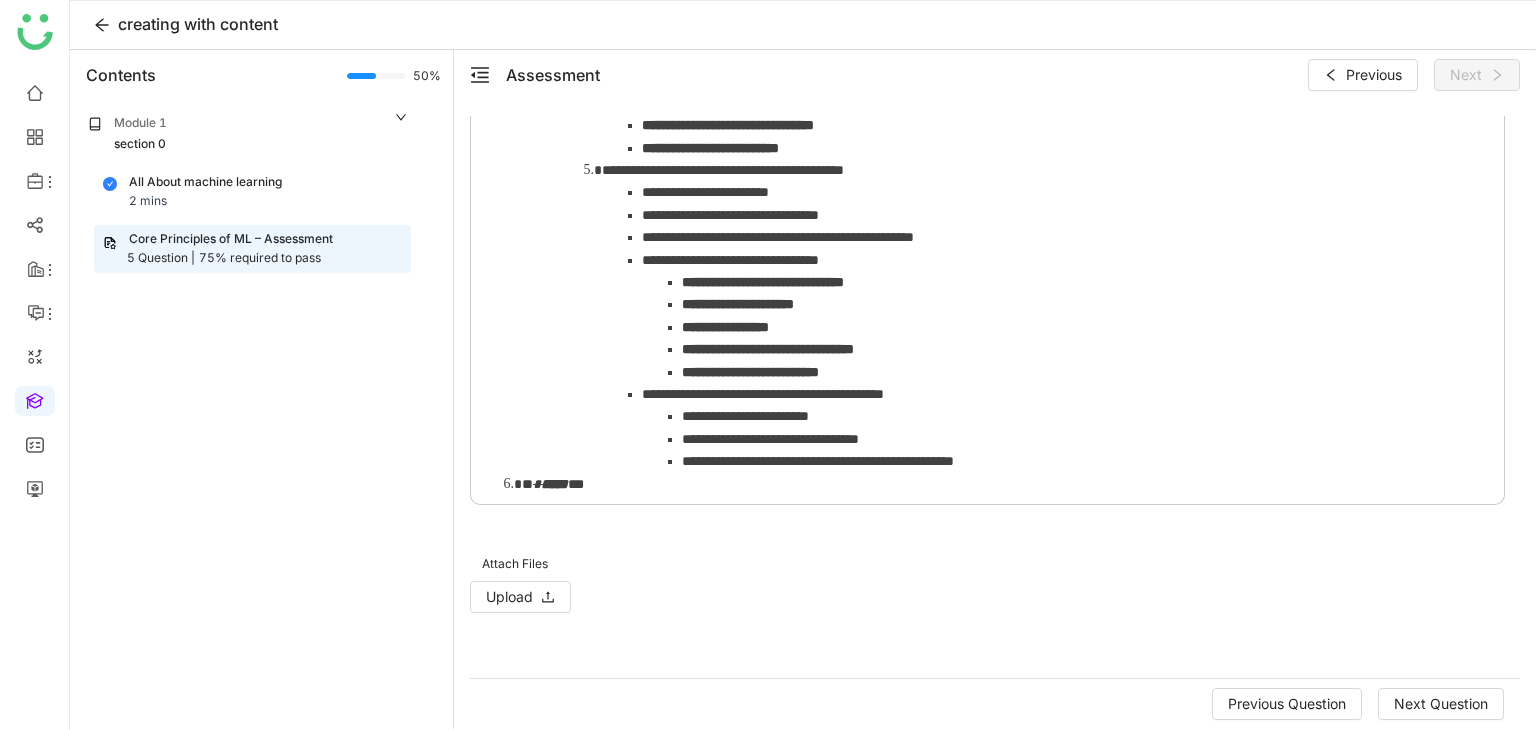 click on "* * * * ** ** ***" at bounding box center [1007, 484] 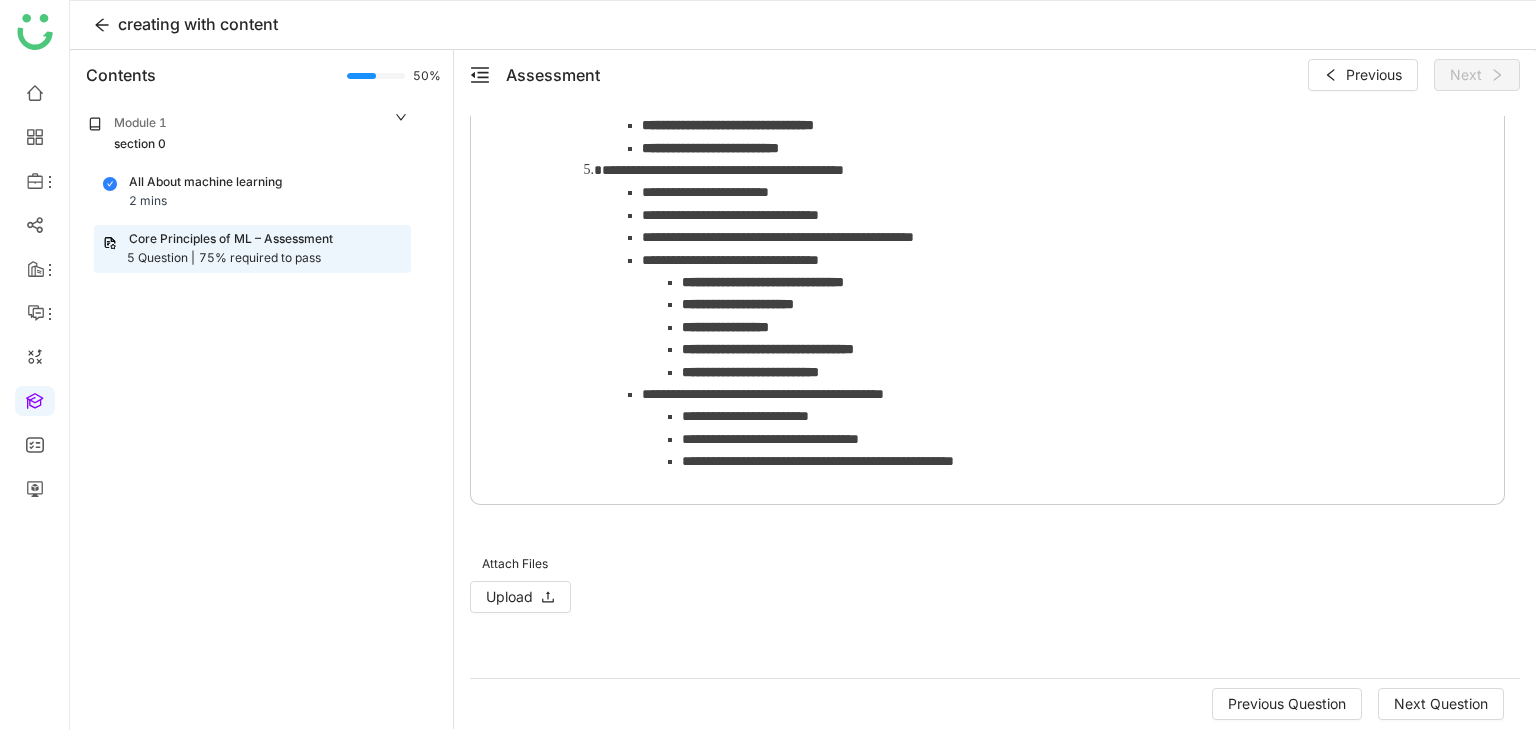 scroll, scrollTop: 948, scrollLeft: 0, axis: vertical 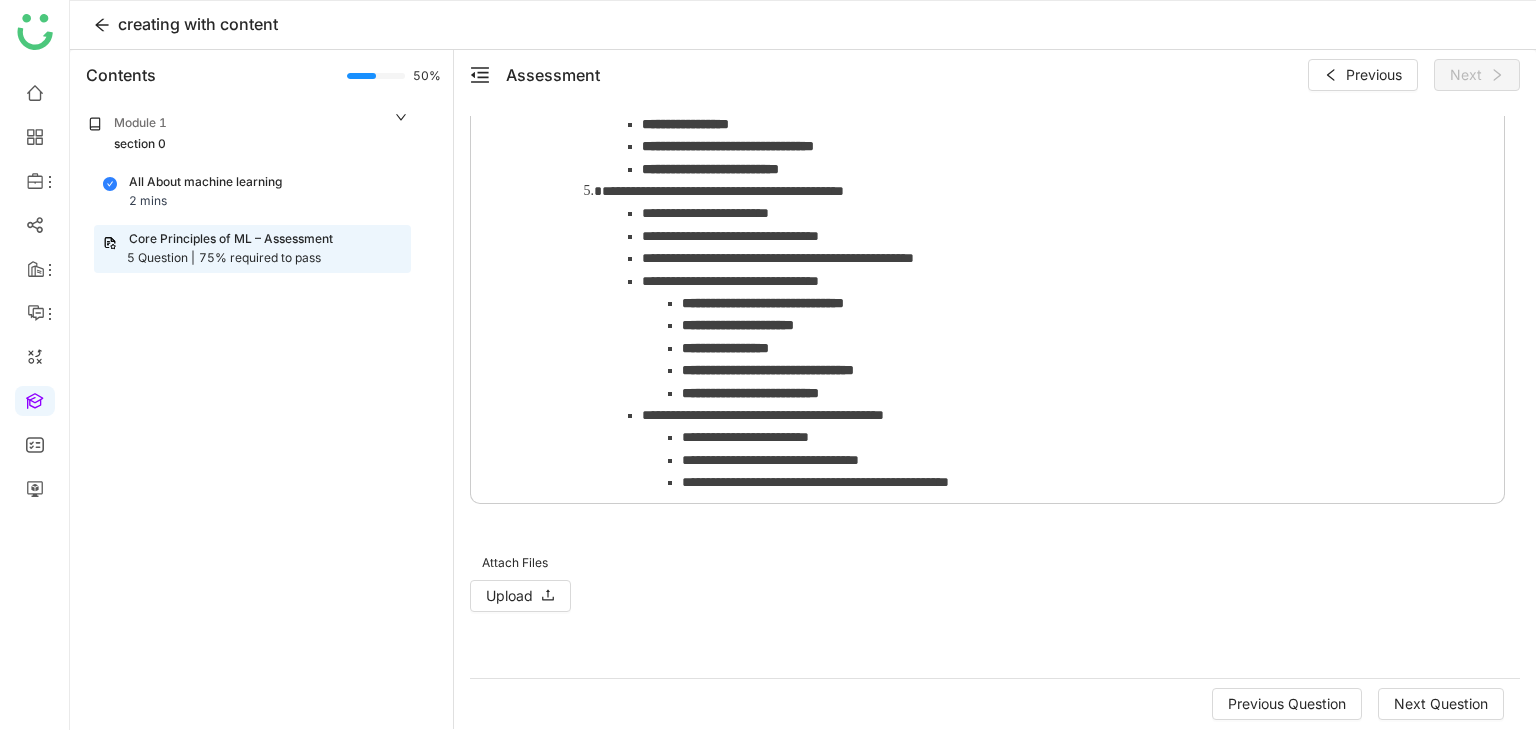 type 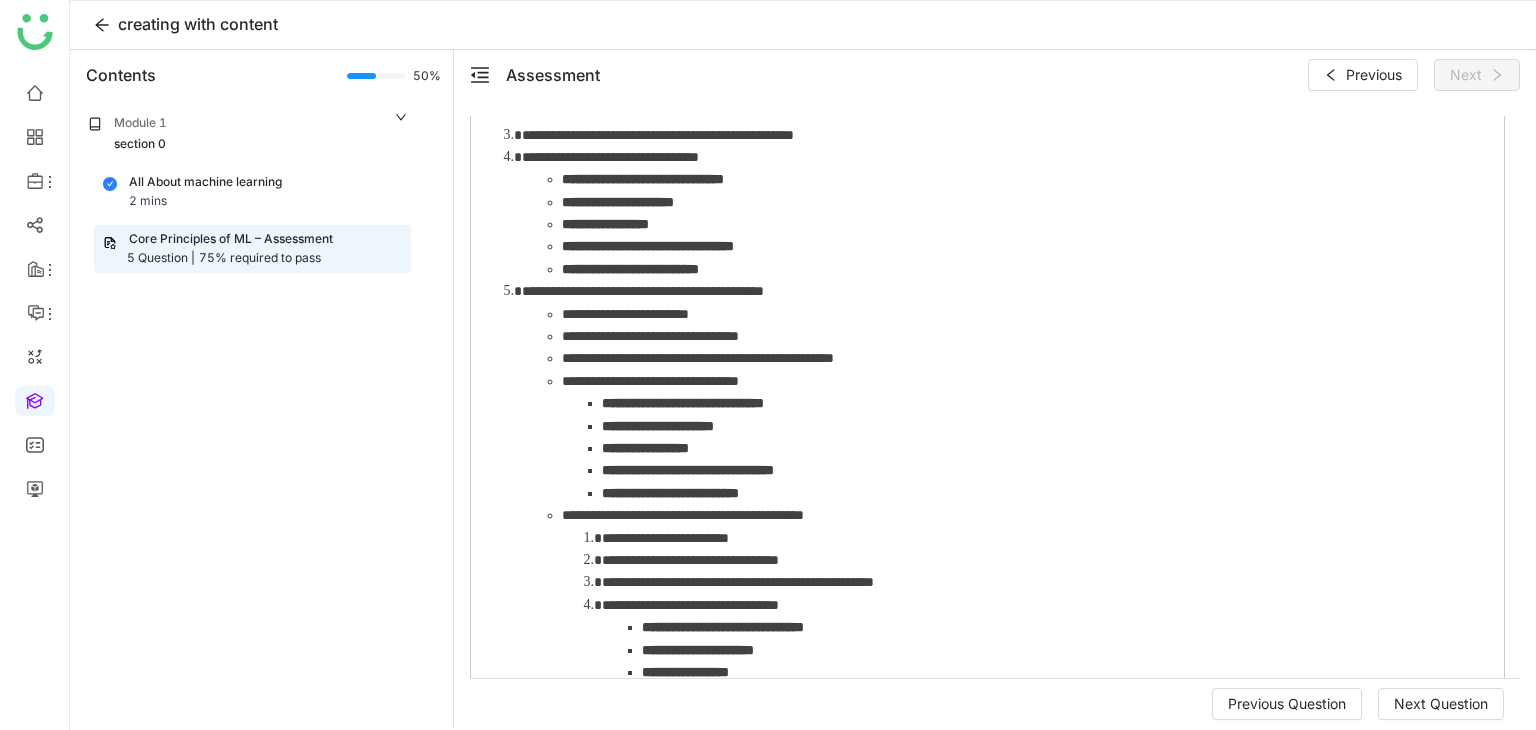 scroll, scrollTop: 500, scrollLeft: 0, axis: vertical 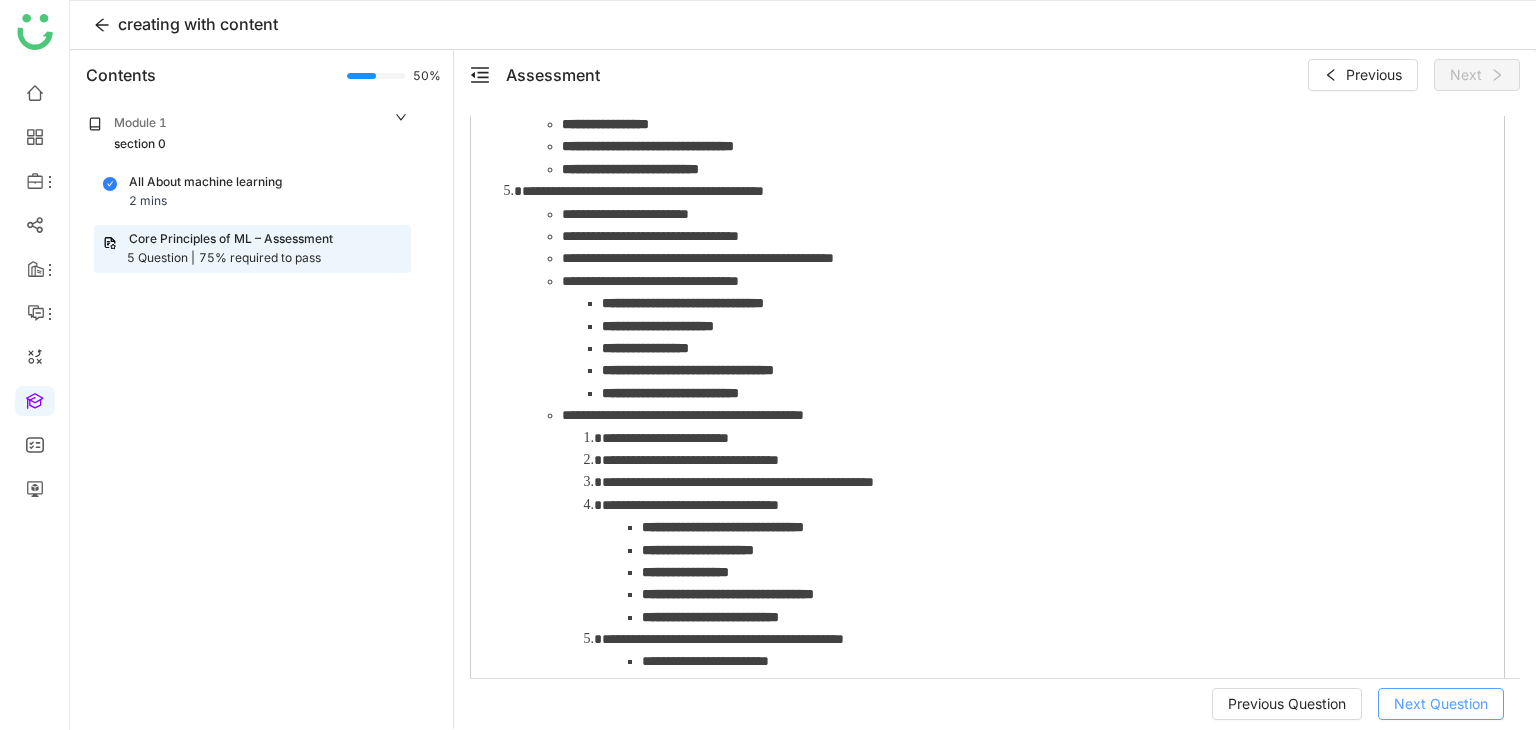click on "Next Question" 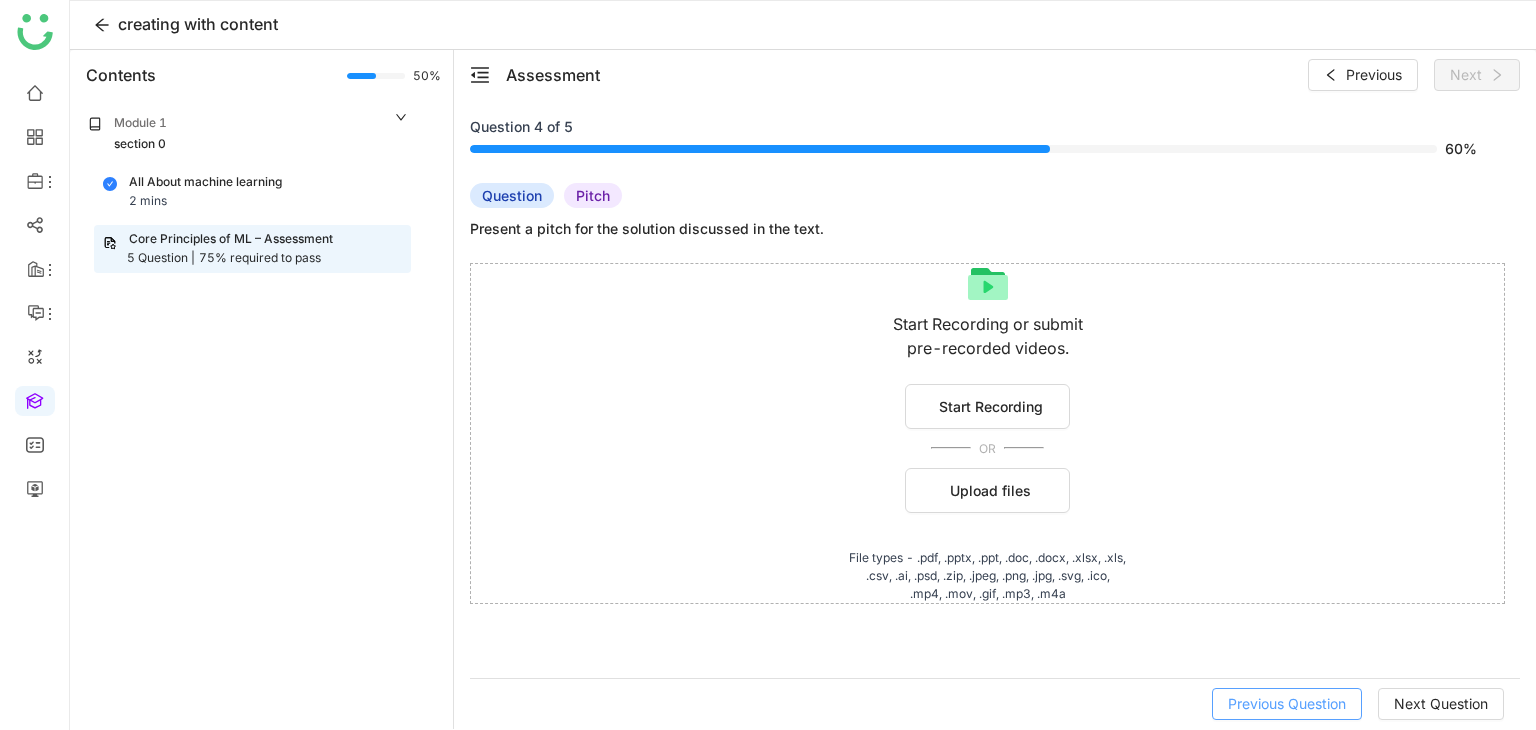 click on "Previous Question" 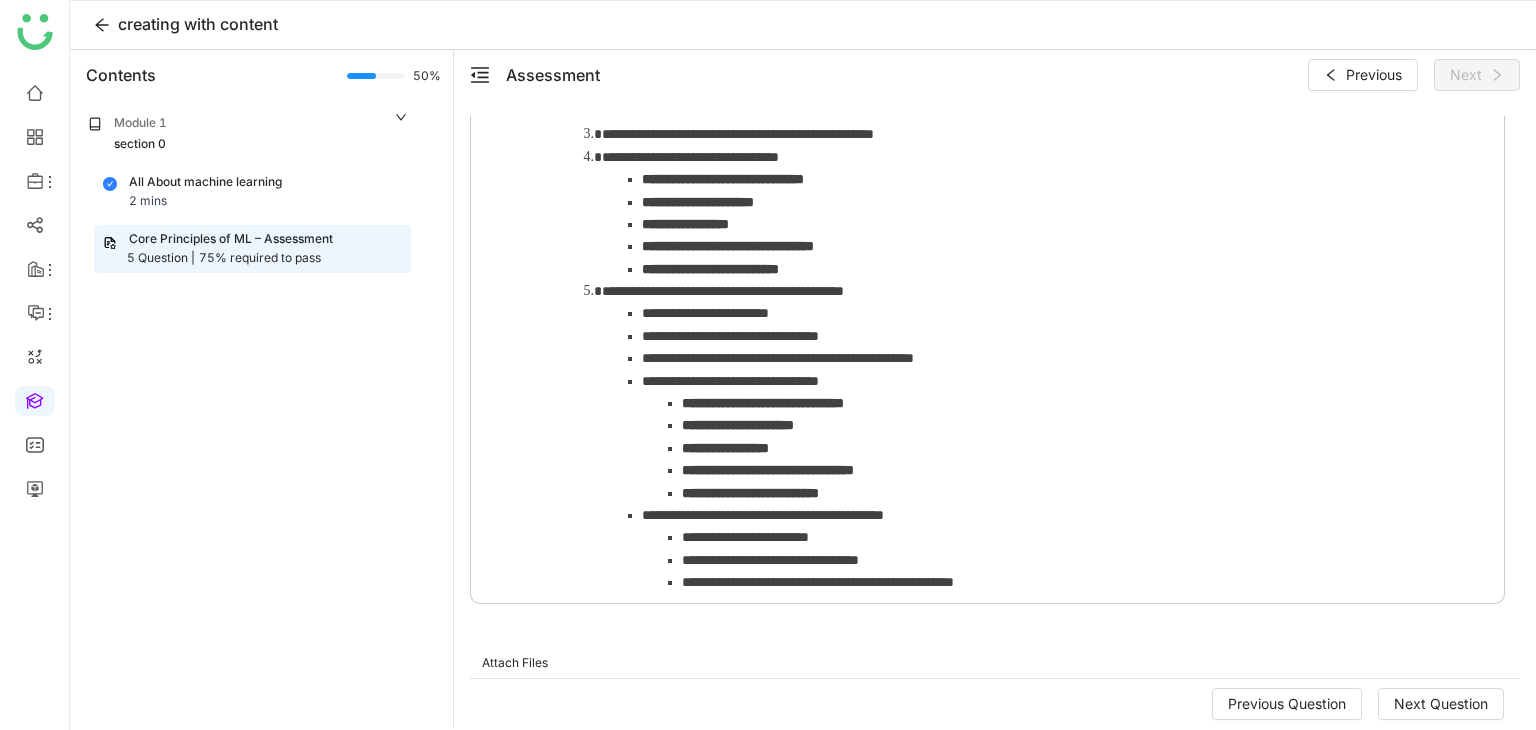 scroll, scrollTop: 947, scrollLeft: 0, axis: vertical 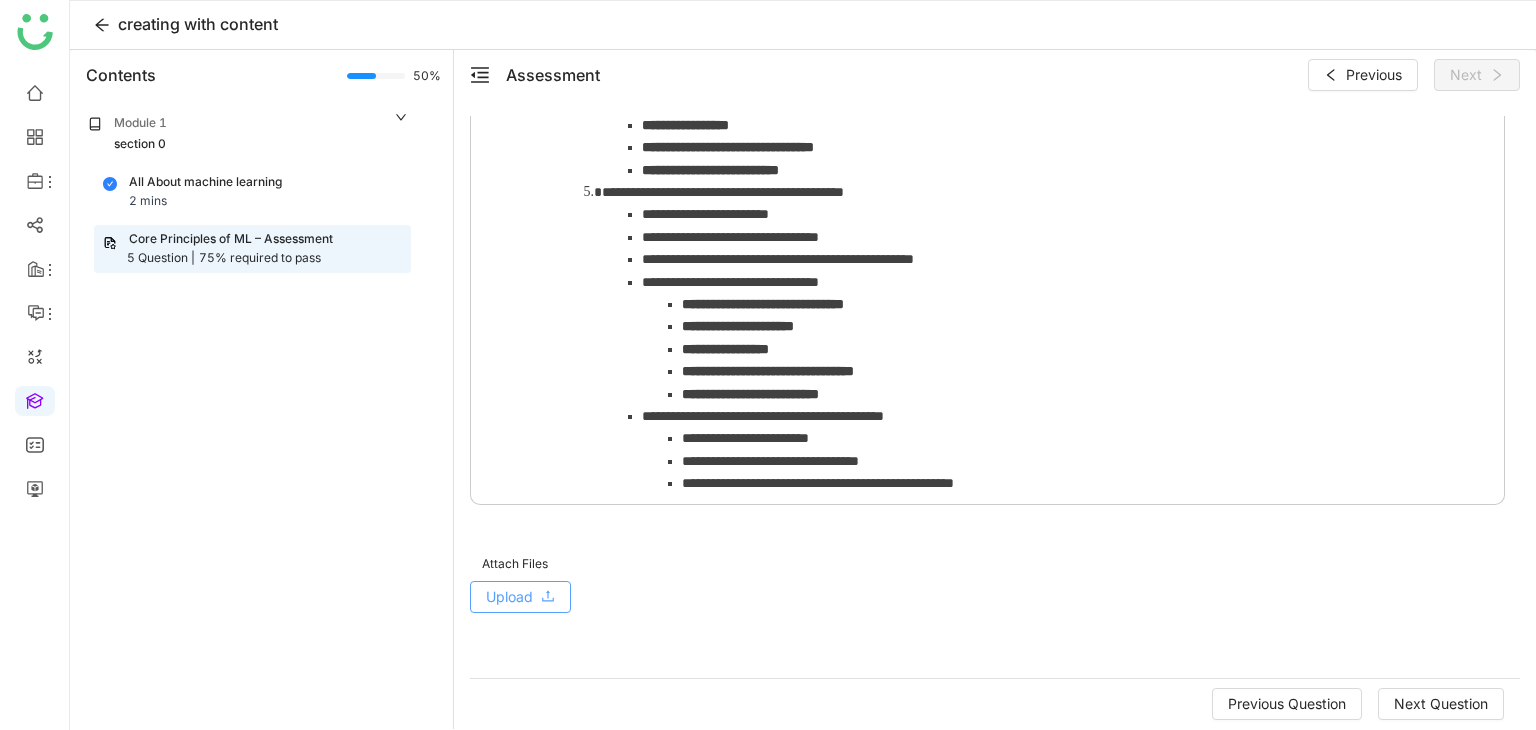 click on "Upload" 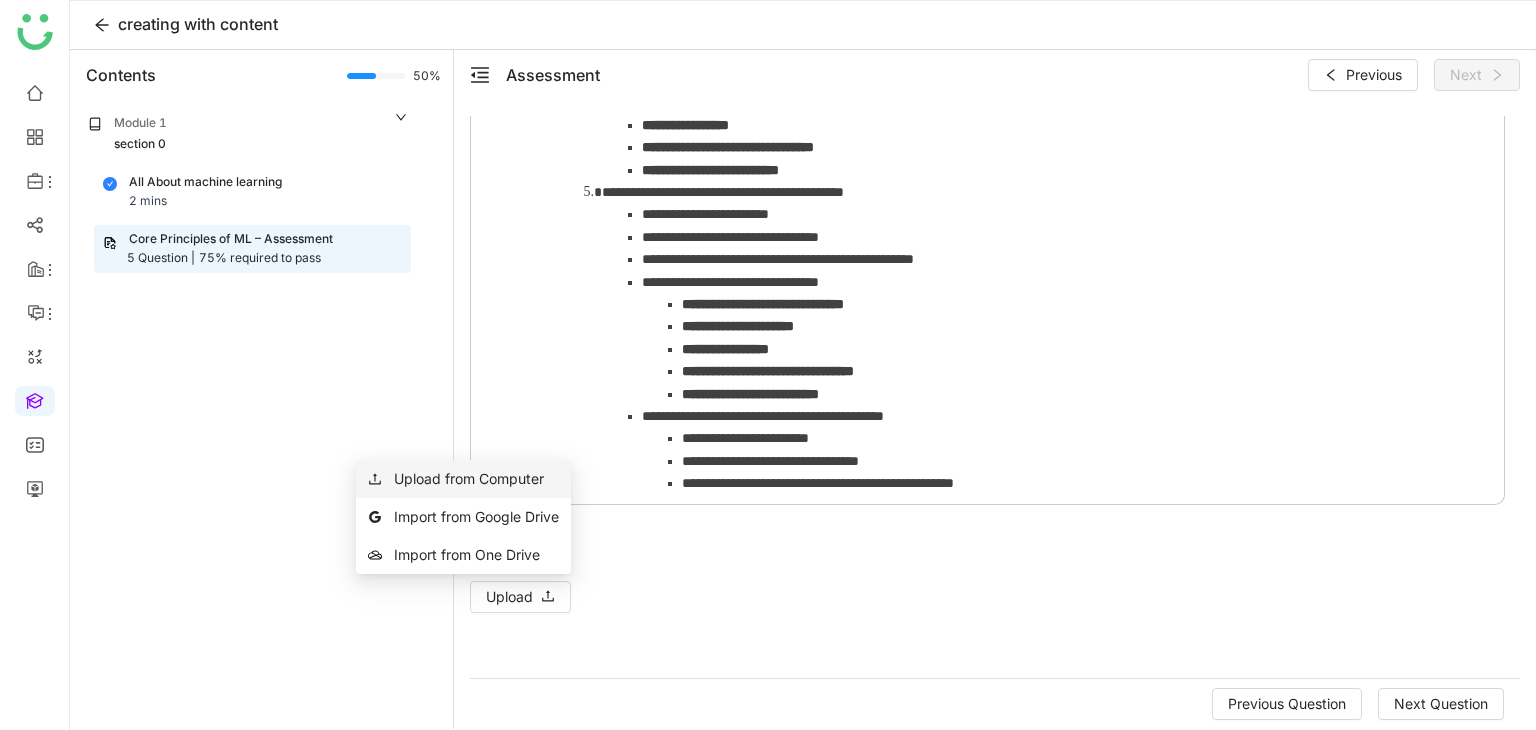 click on "Upload from Computer" at bounding box center [469, 479] 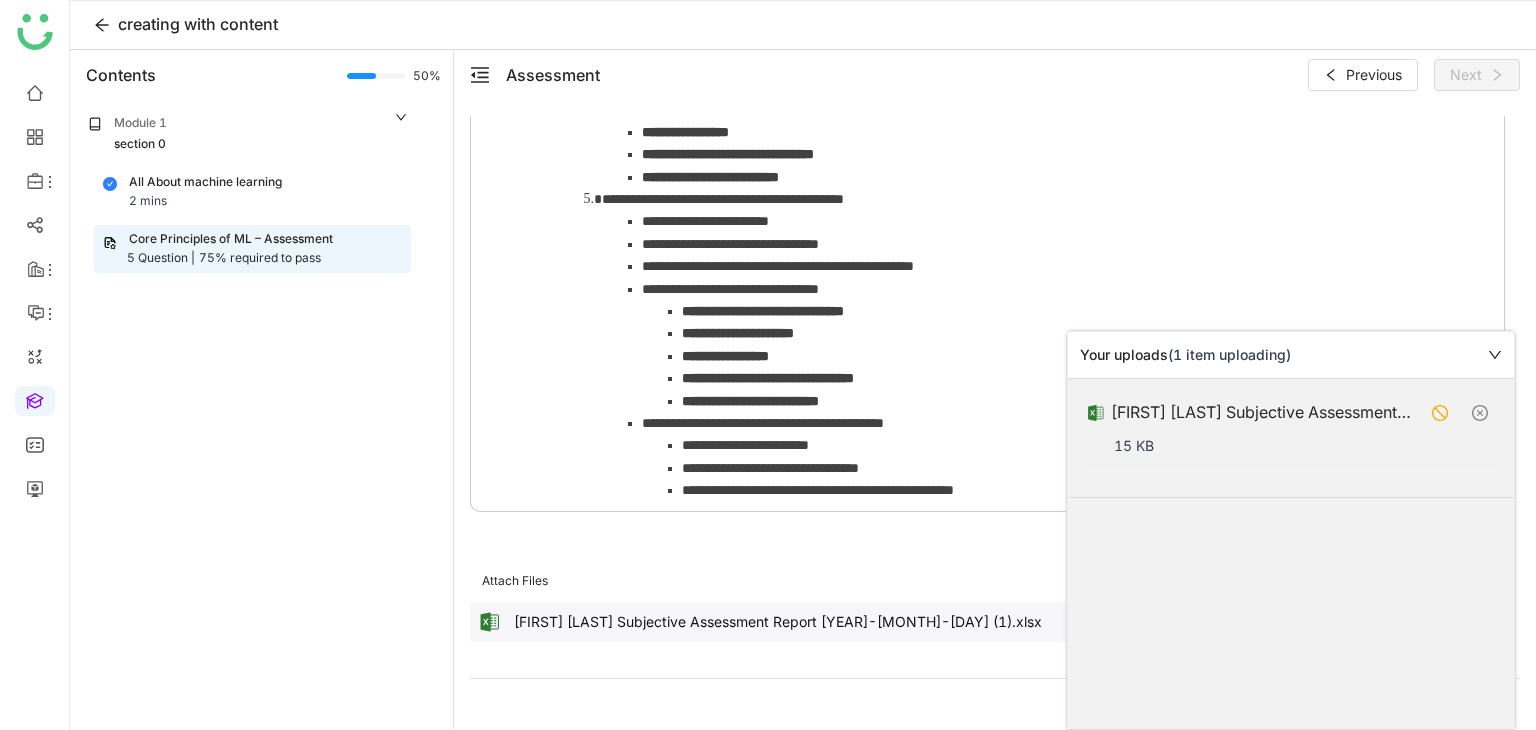 scroll, scrollTop: 940, scrollLeft: 0, axis: vertical 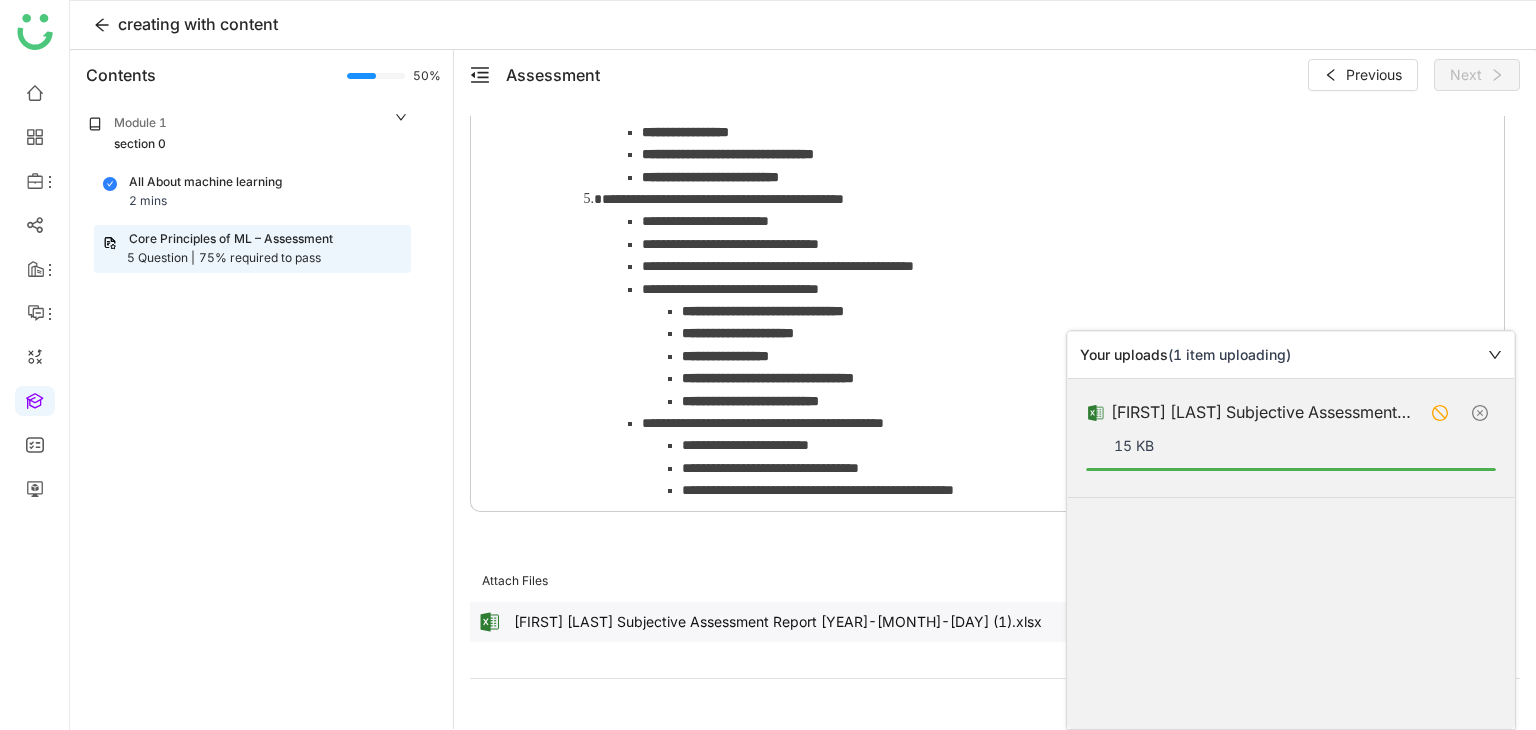 click on "Your uploads   (1 item uploading)" 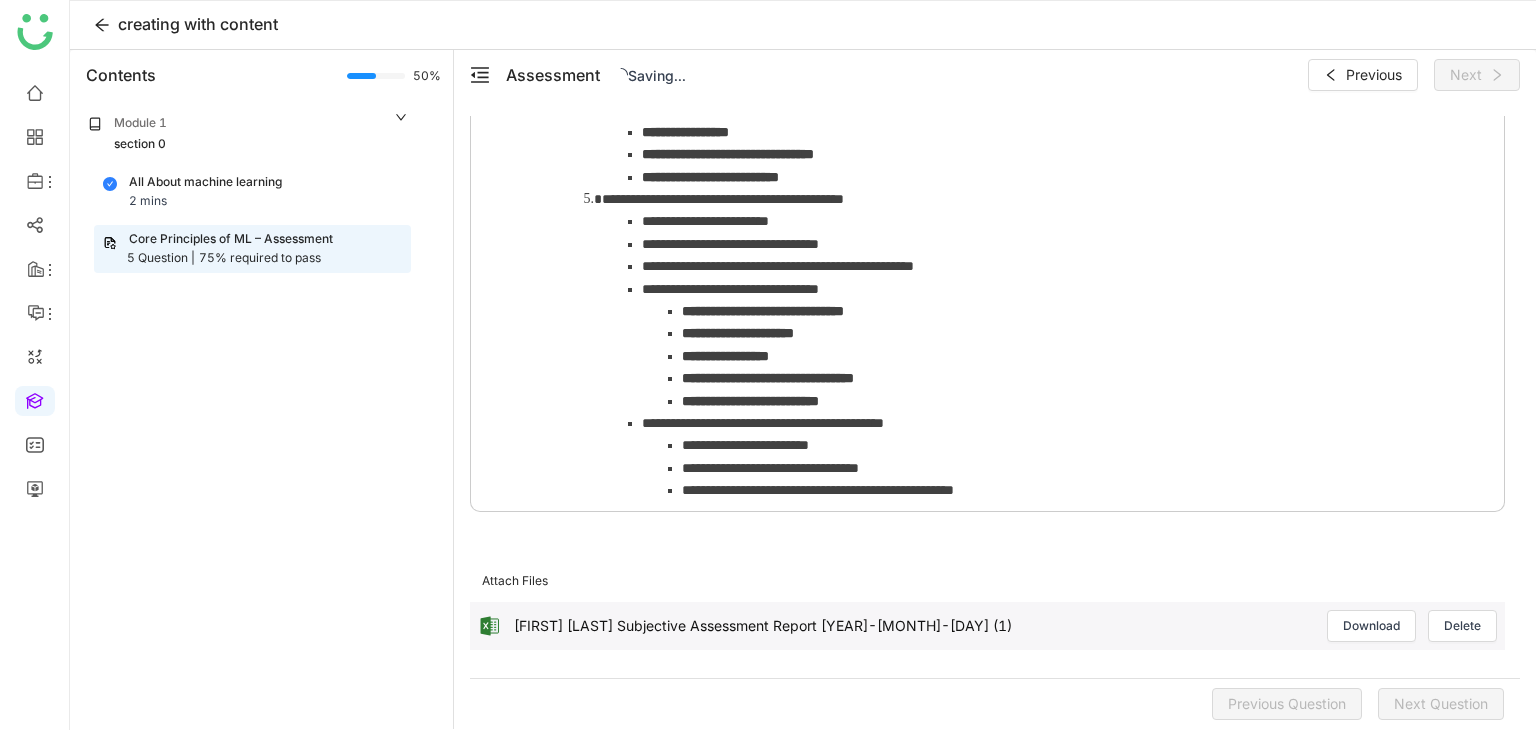 scroll, scrollTop: 947, scrollLeft: 0, axis: vertical 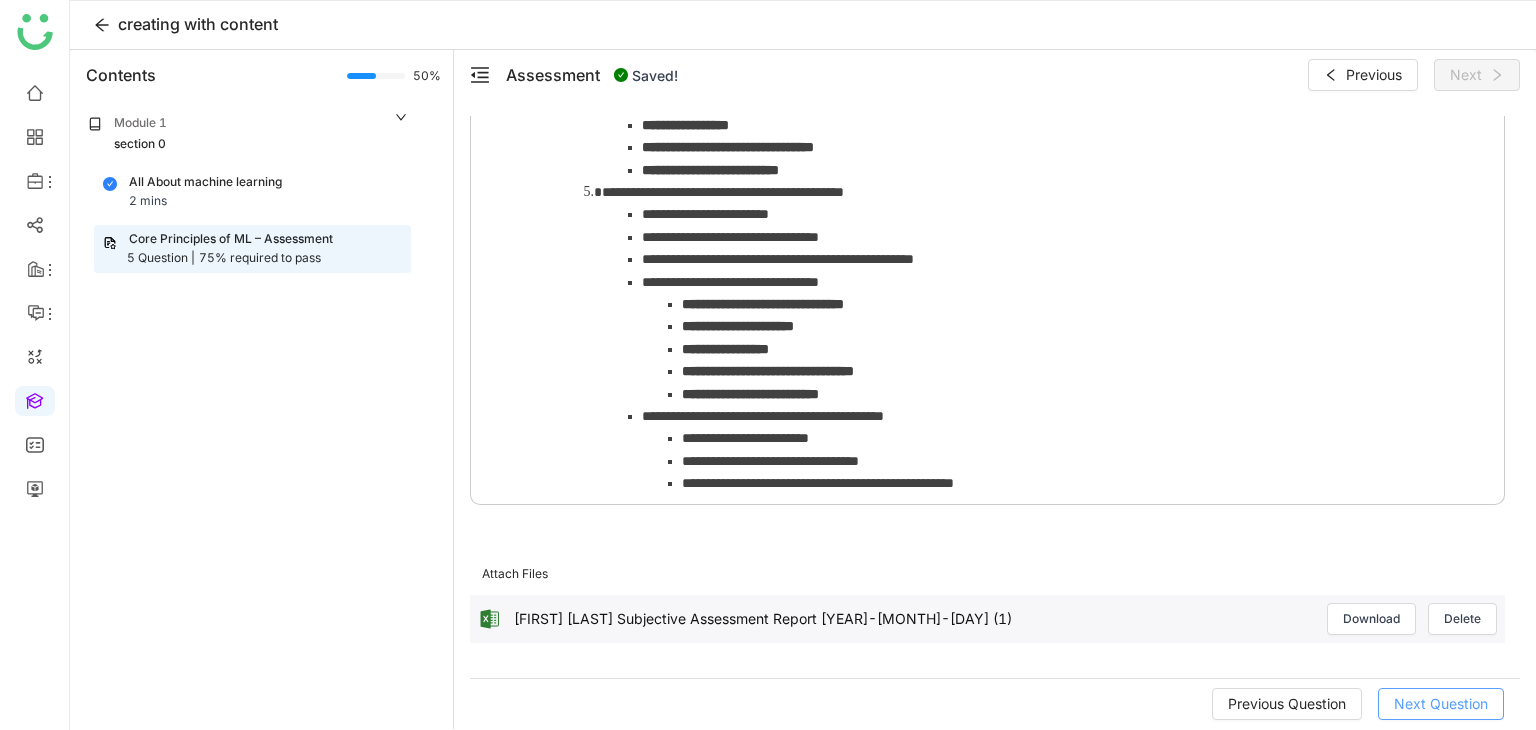 click on "Next Question" 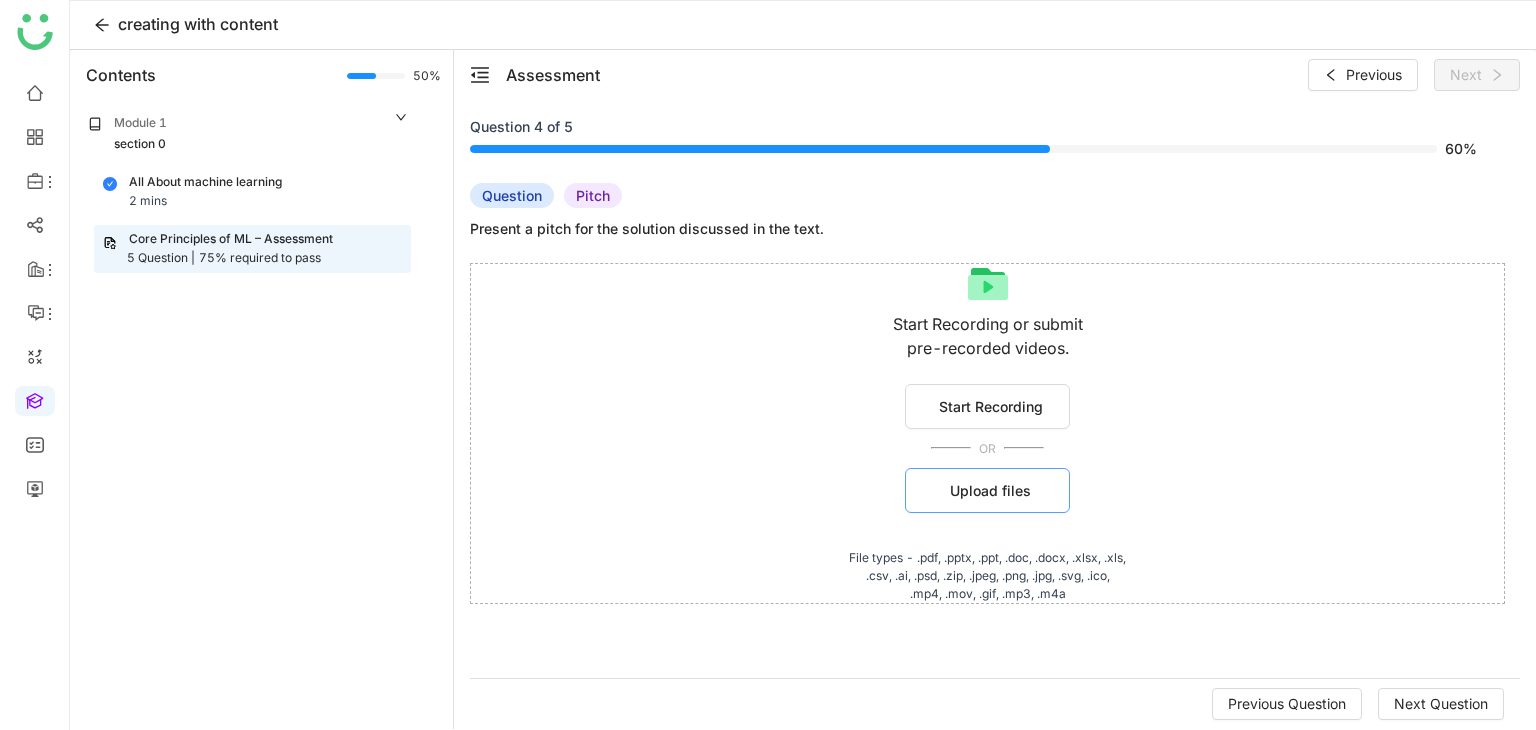 click on "Upload files" 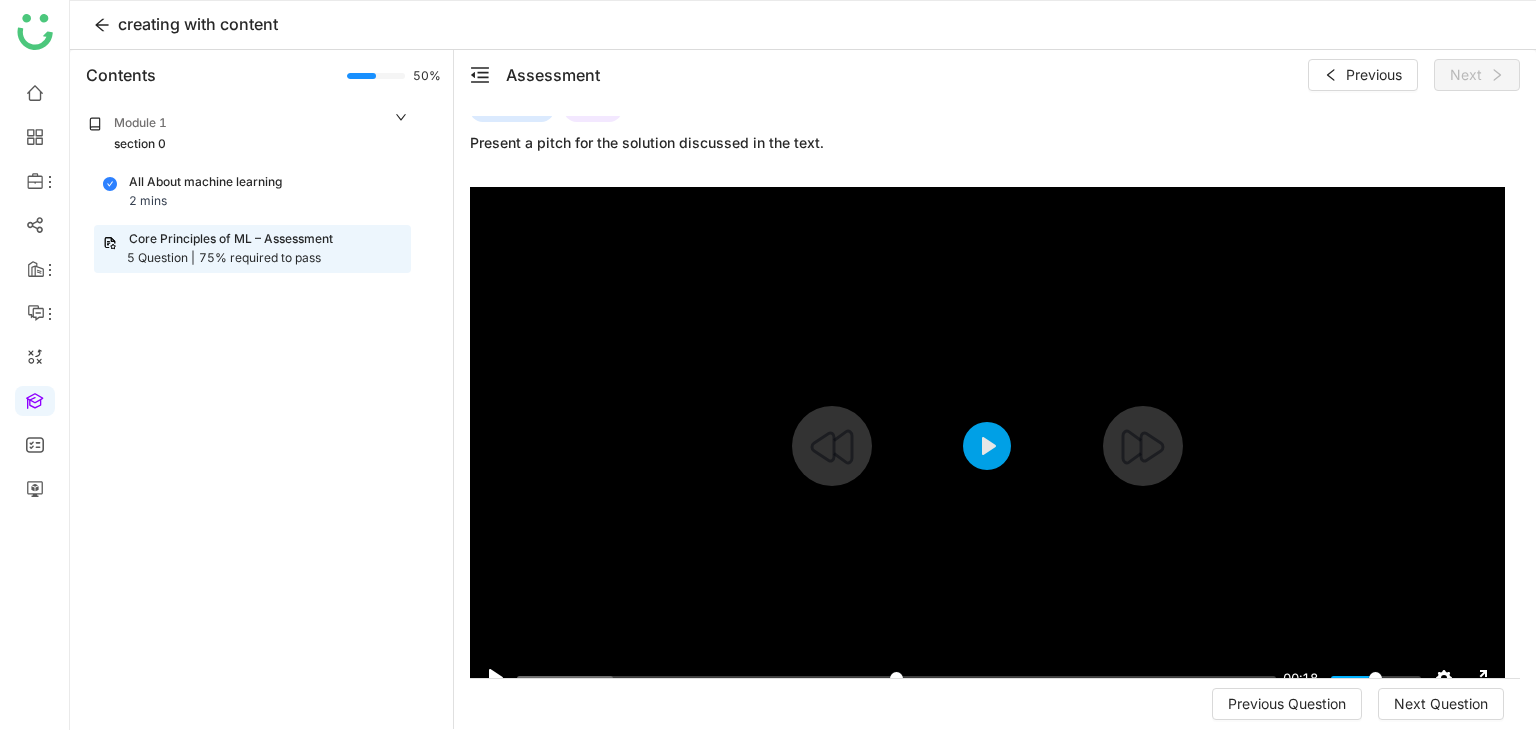 scroll, scrollTop: 184, scrollLeft: 0, axis: vertical 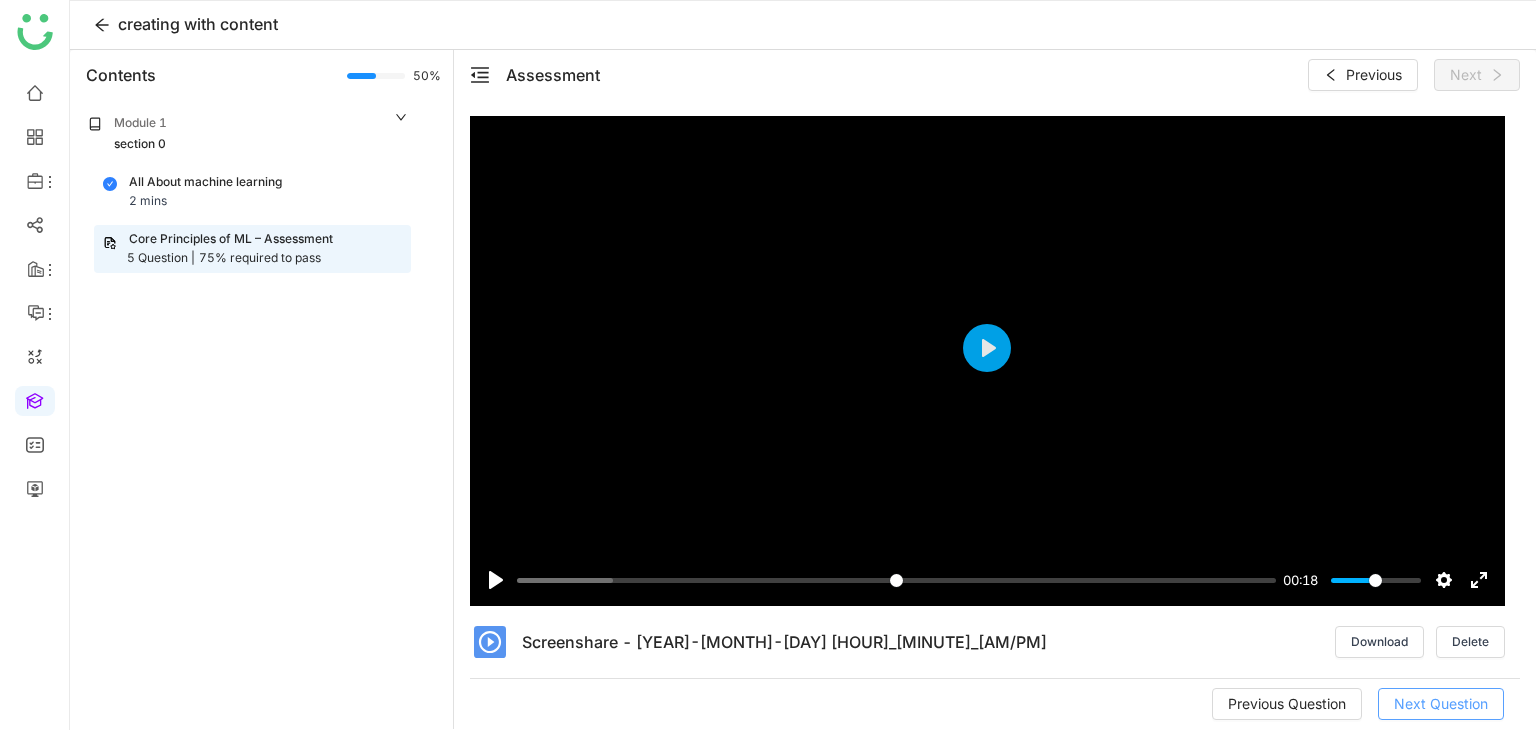 click on "Next Question" 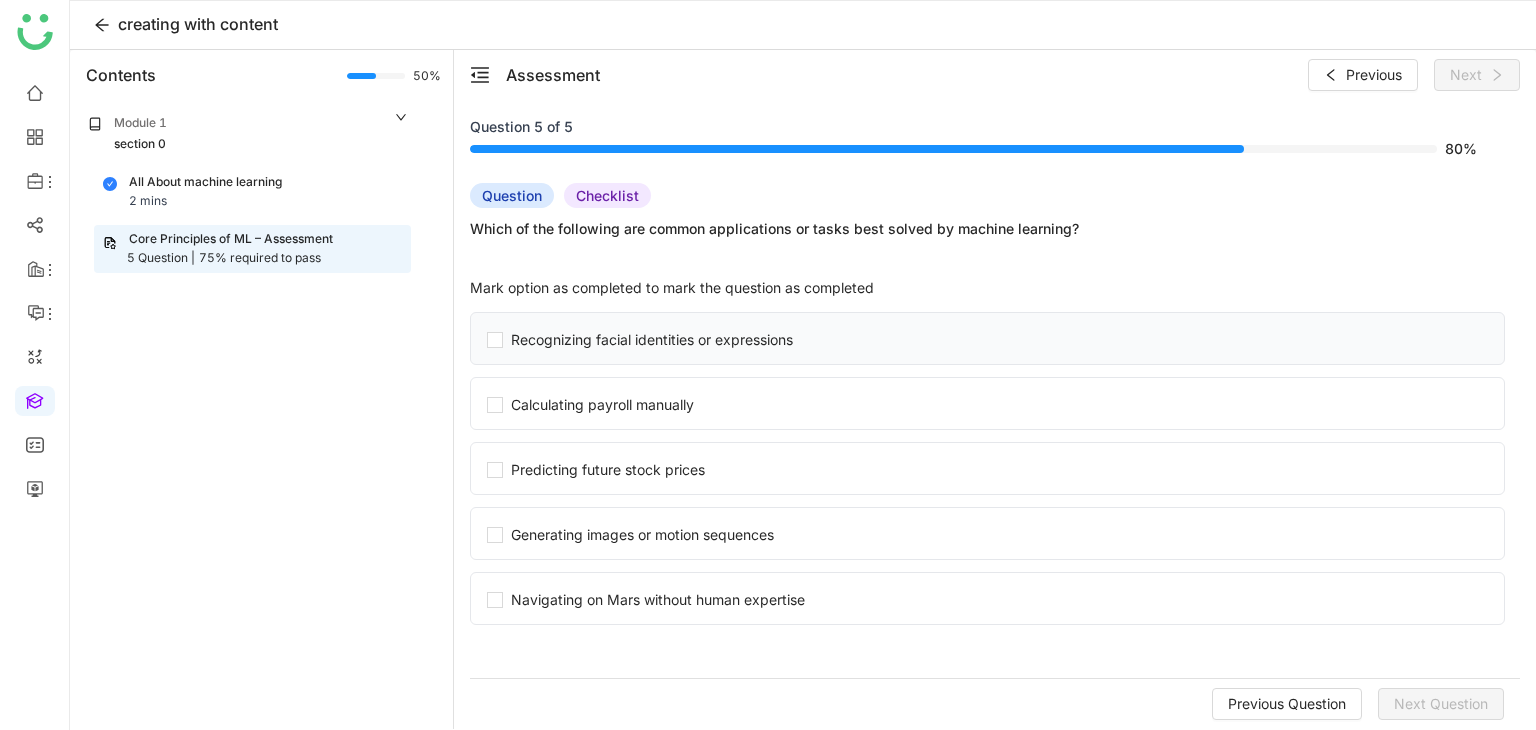 click on "Recognizing facial identities or expressions" 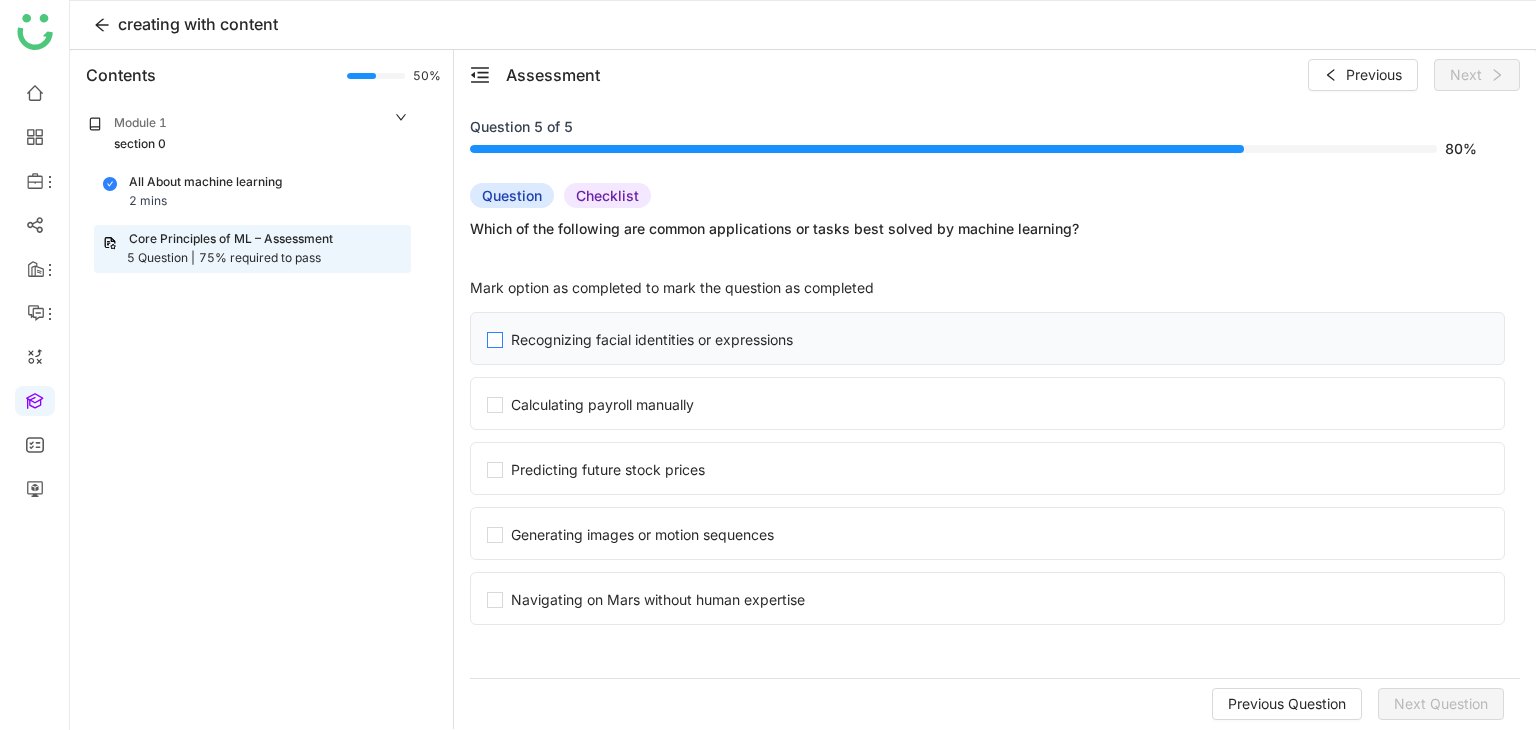 click on "Recognizing facial identities or expressions" 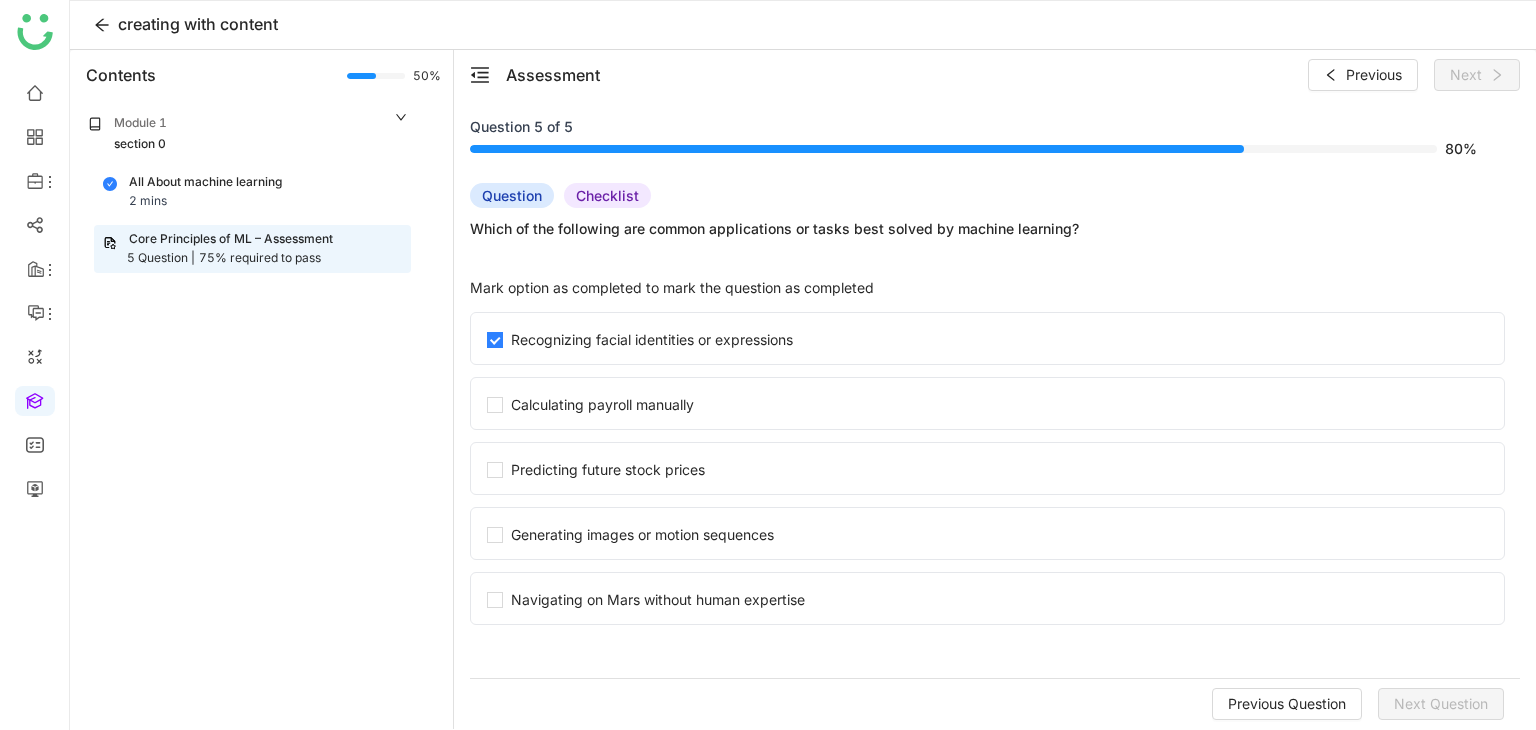 click on "Recognizing facial identities or expressions   Calculating payroll manually   Predicting future stock prices   Generating images or motion sequences   Navigating on Mars without human expertise" 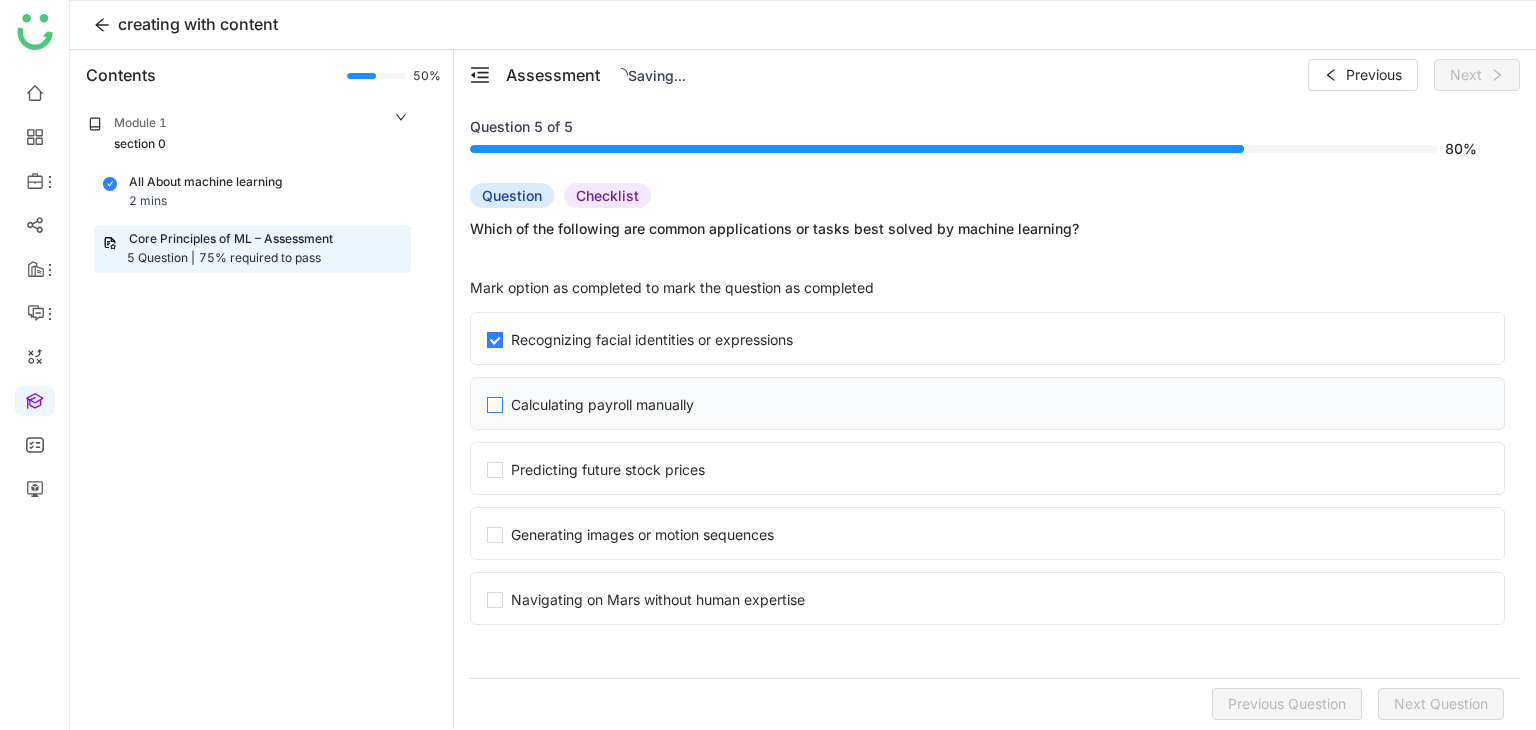 click on "Calculating payroll manually" 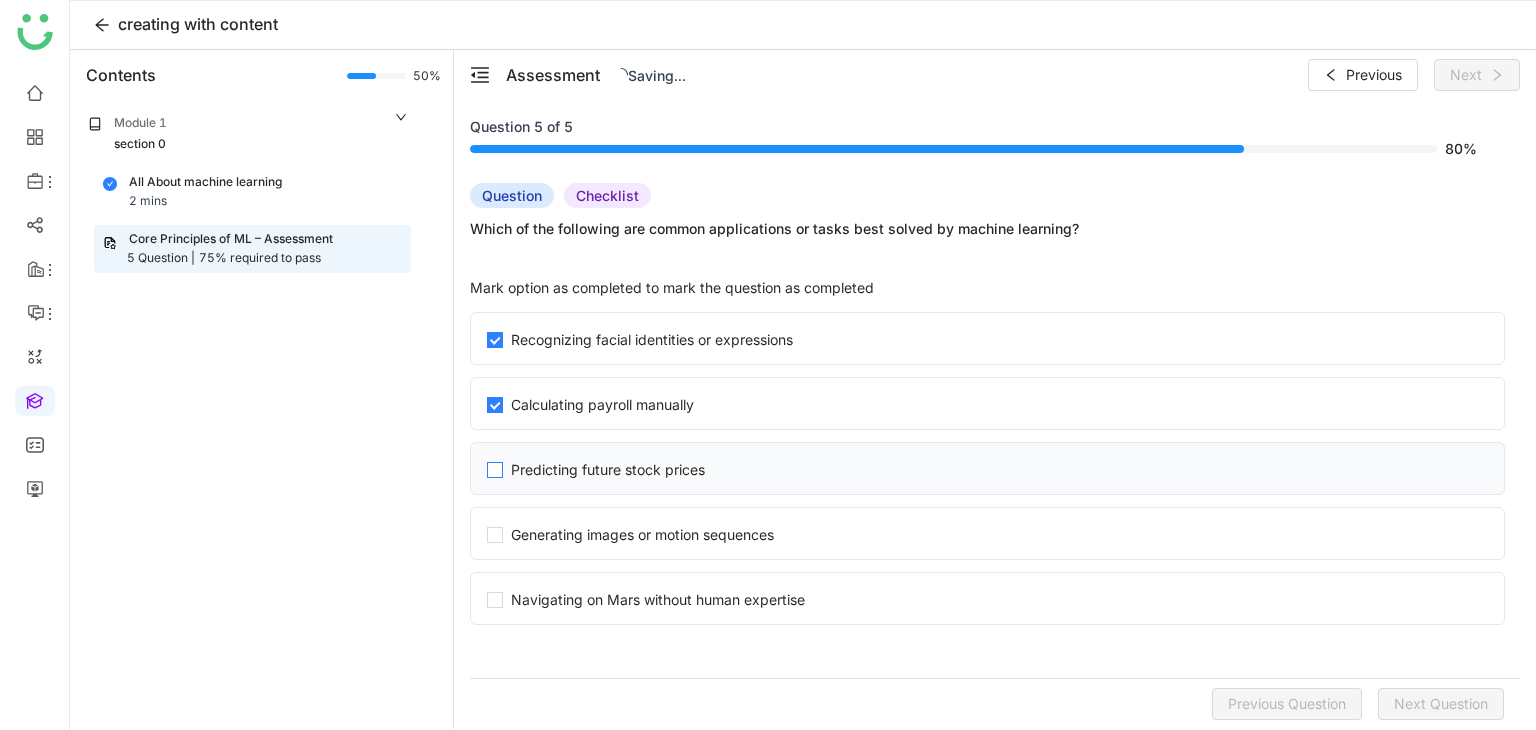 click on "Predicting future stock prices" 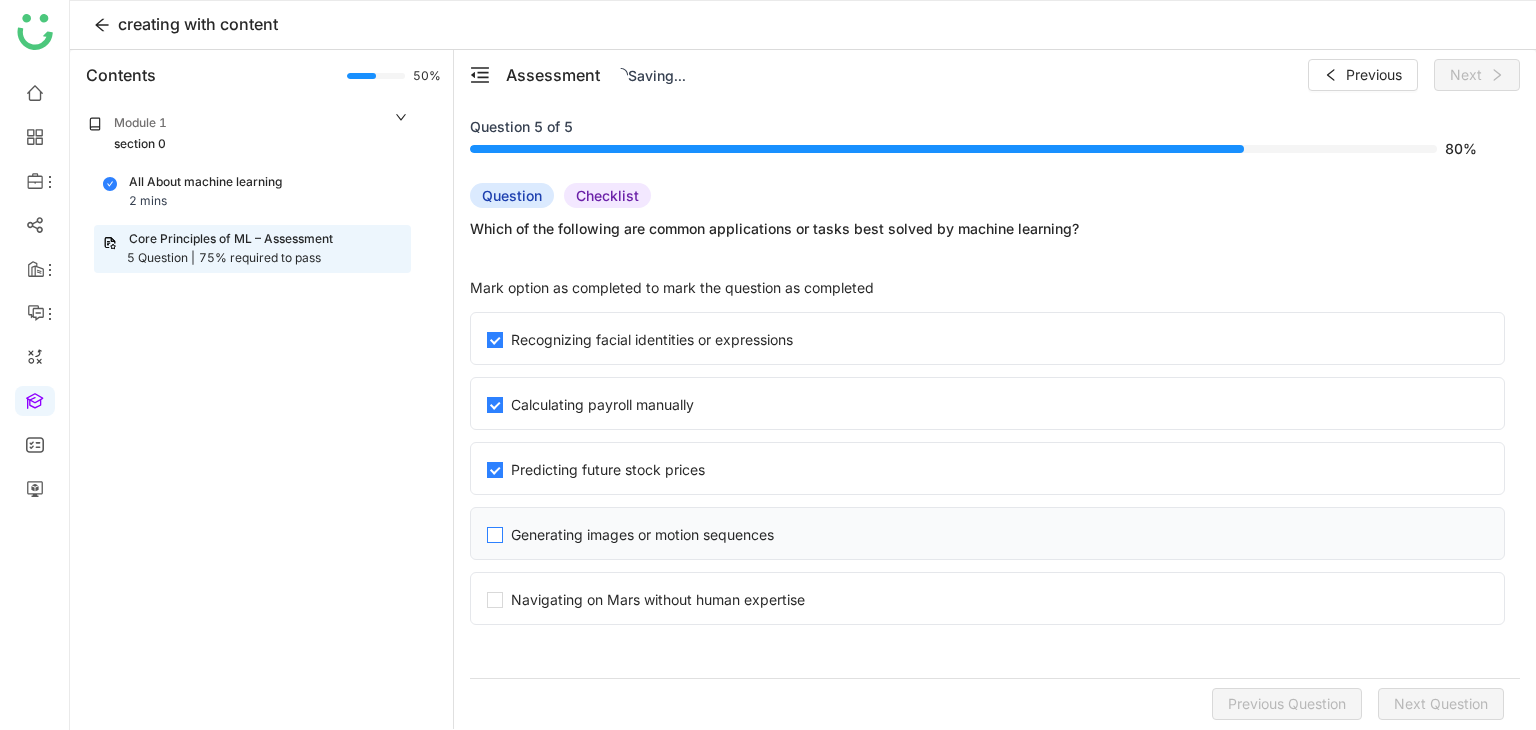 click on "Generating images or motion sequences" 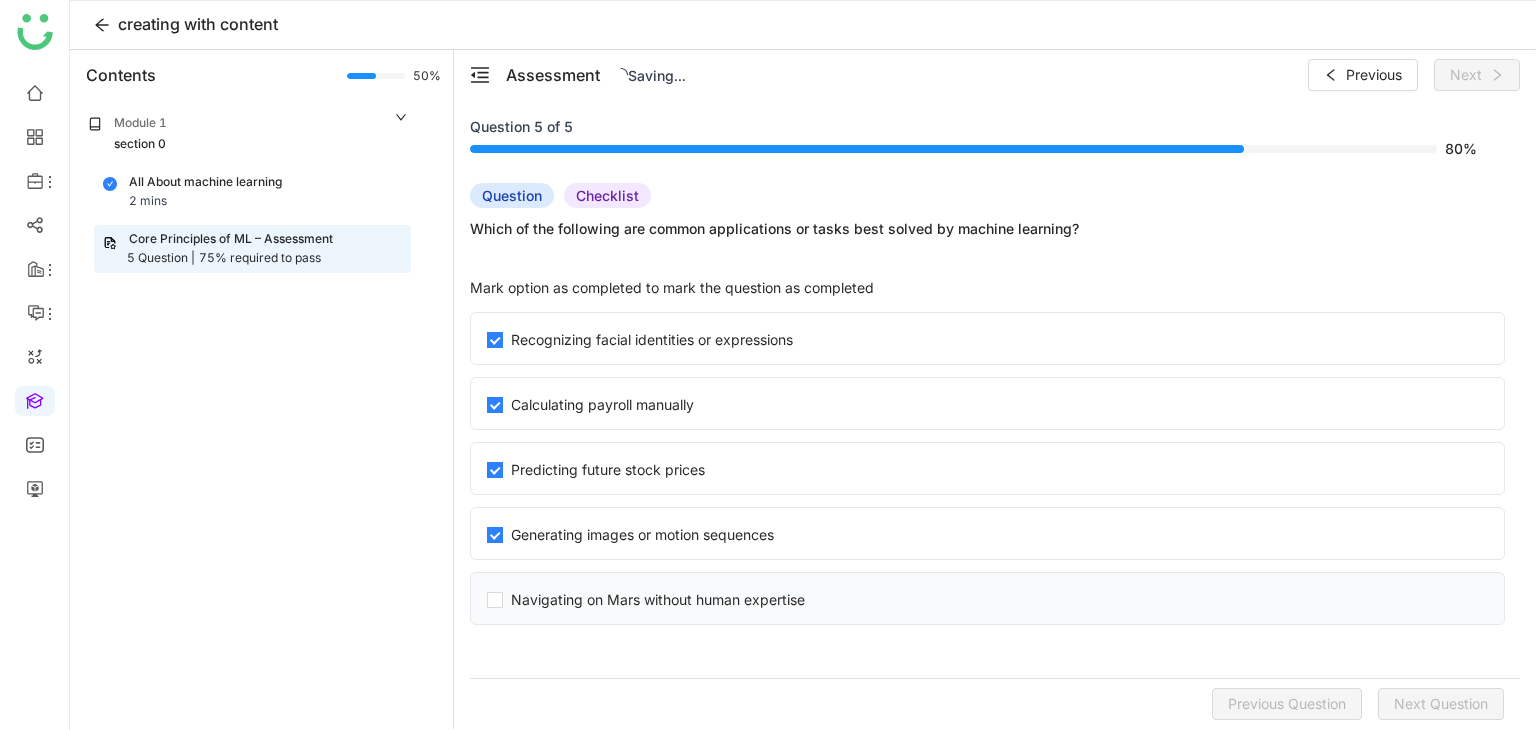 click on "Navigating on Mars without human expertise" 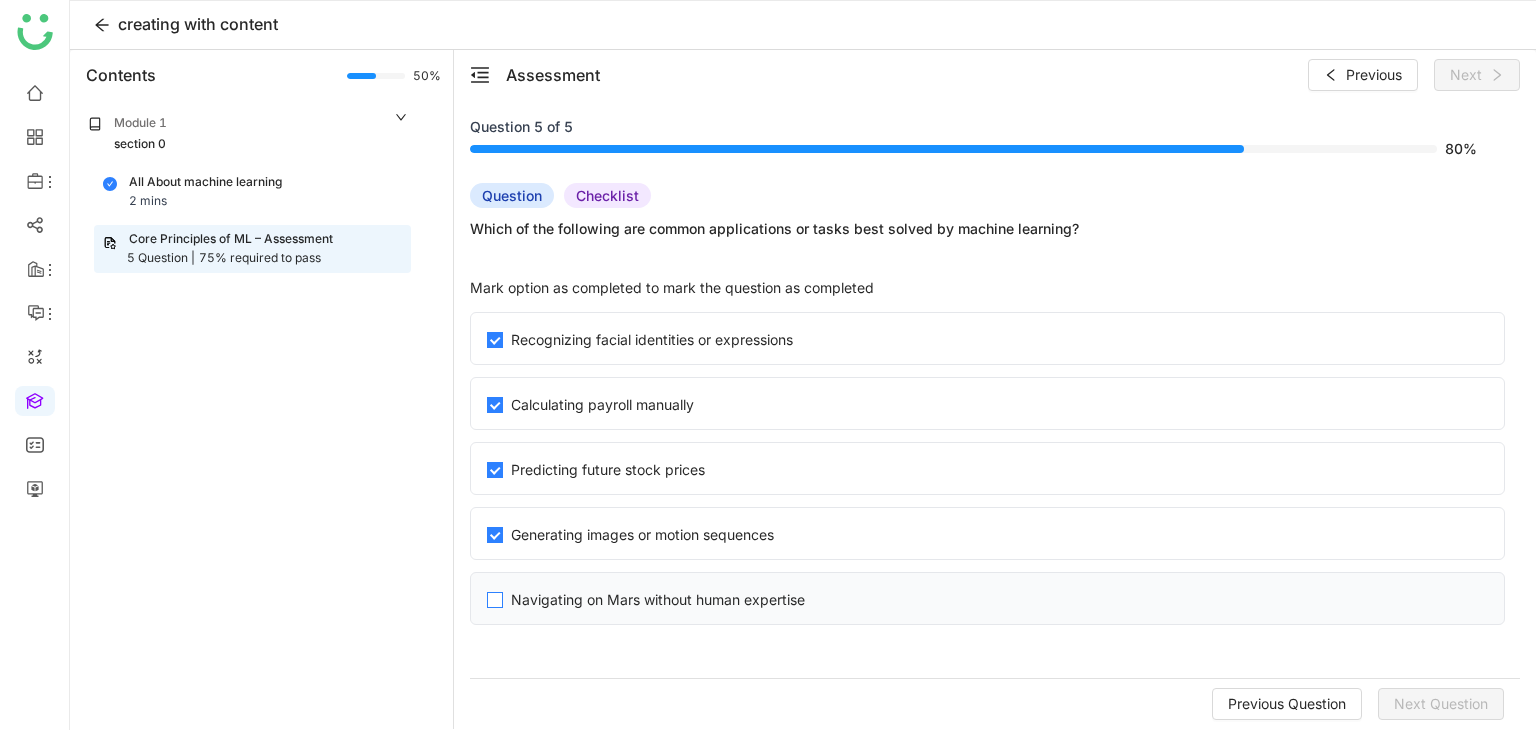 click on "Navigating on Mars without human expertise" 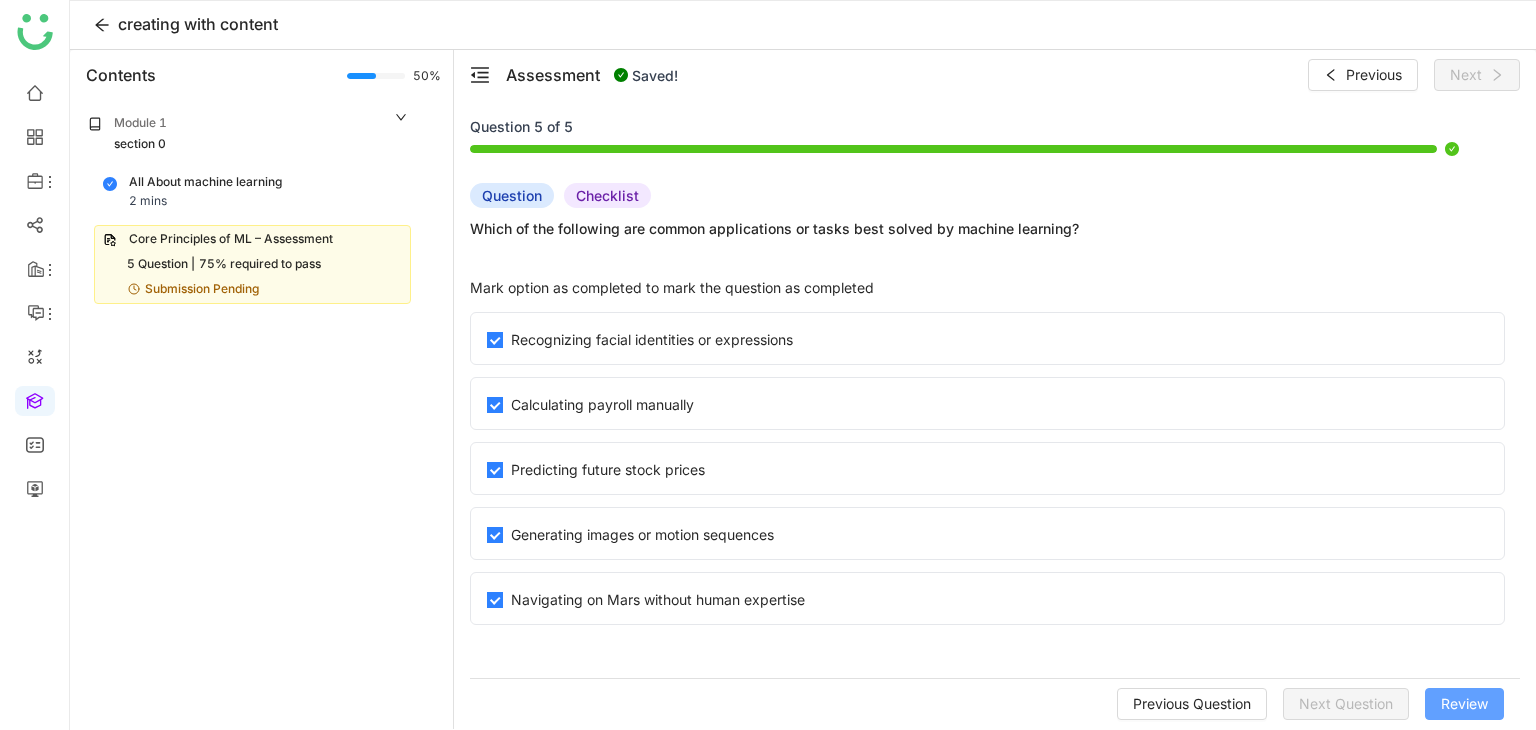 click on "Review" 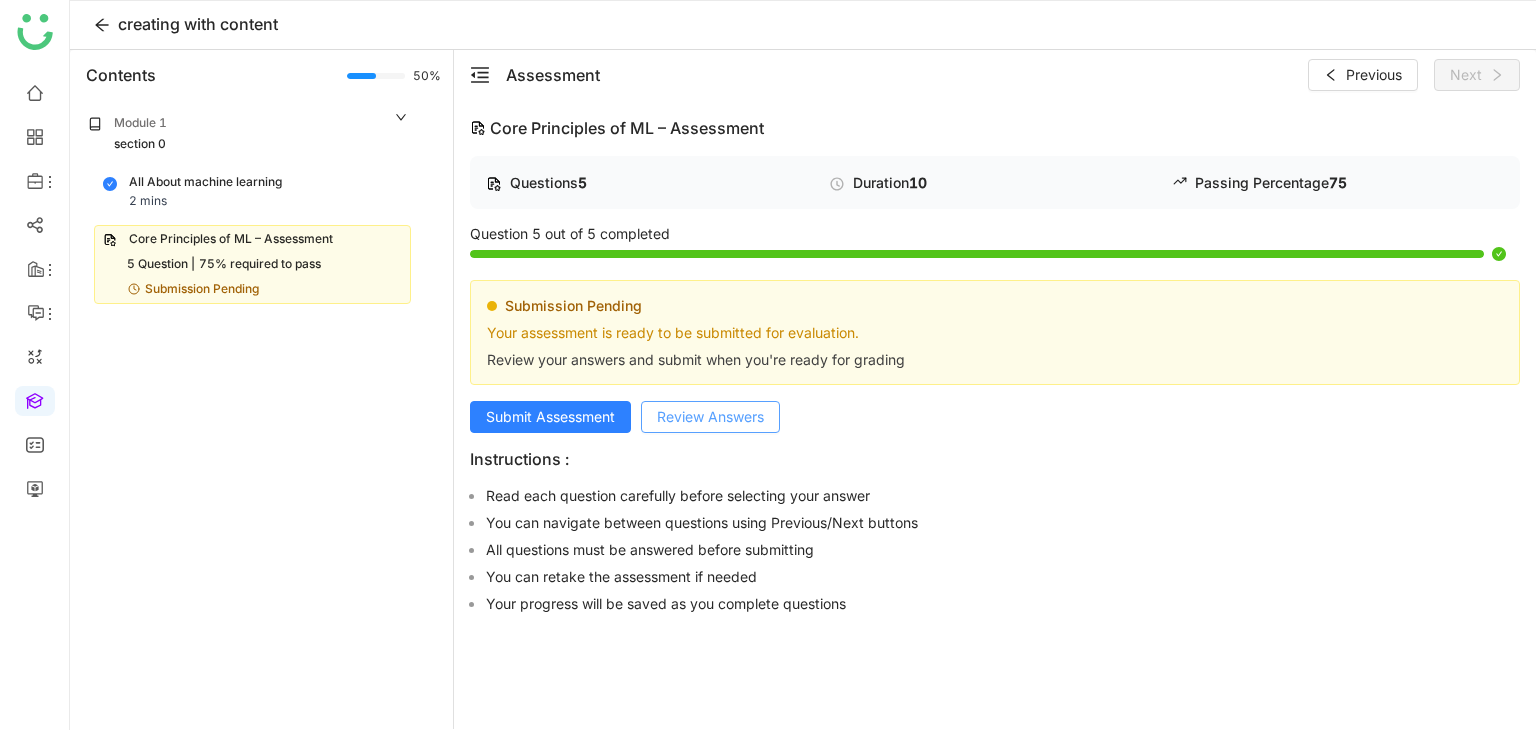 click on "Review Answers" 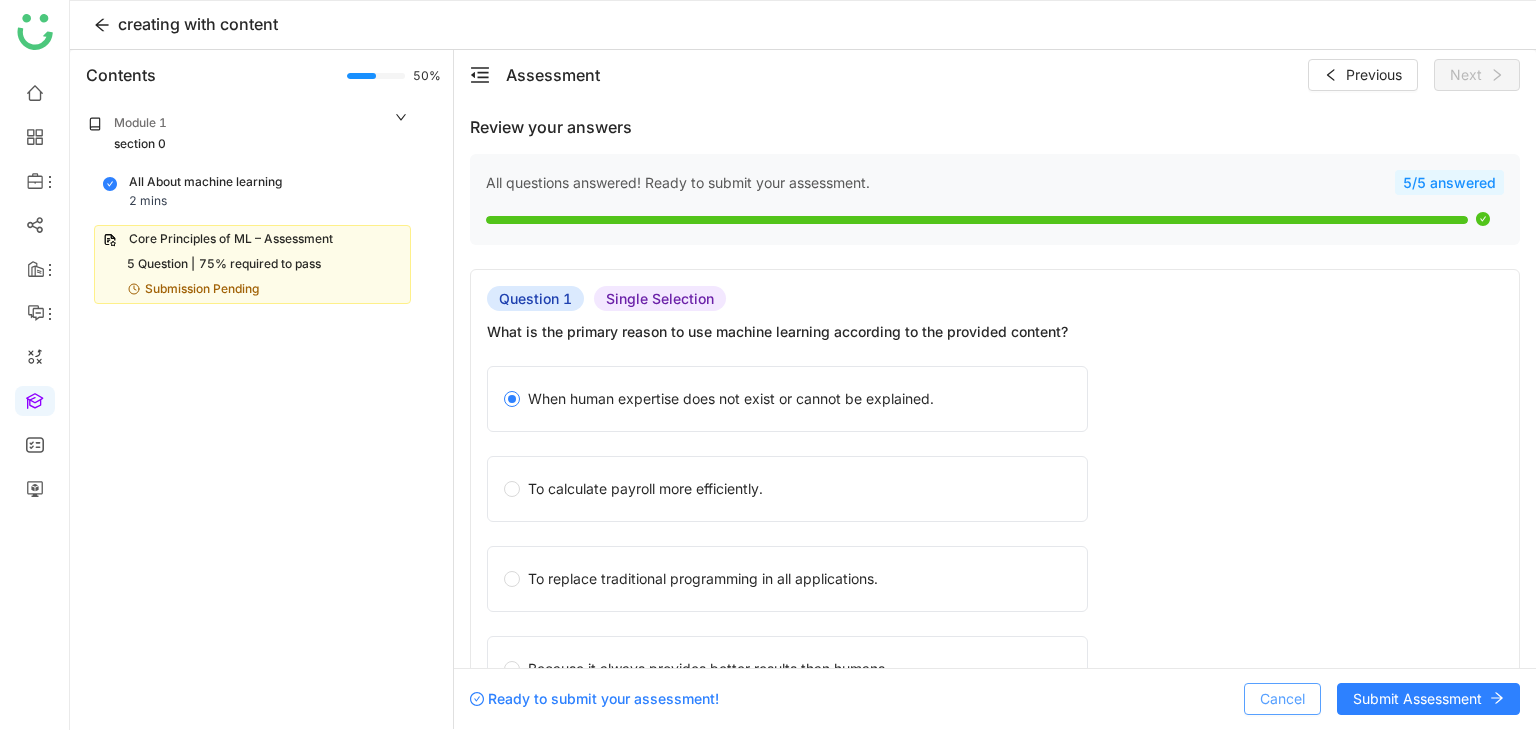 click on "Cancel" 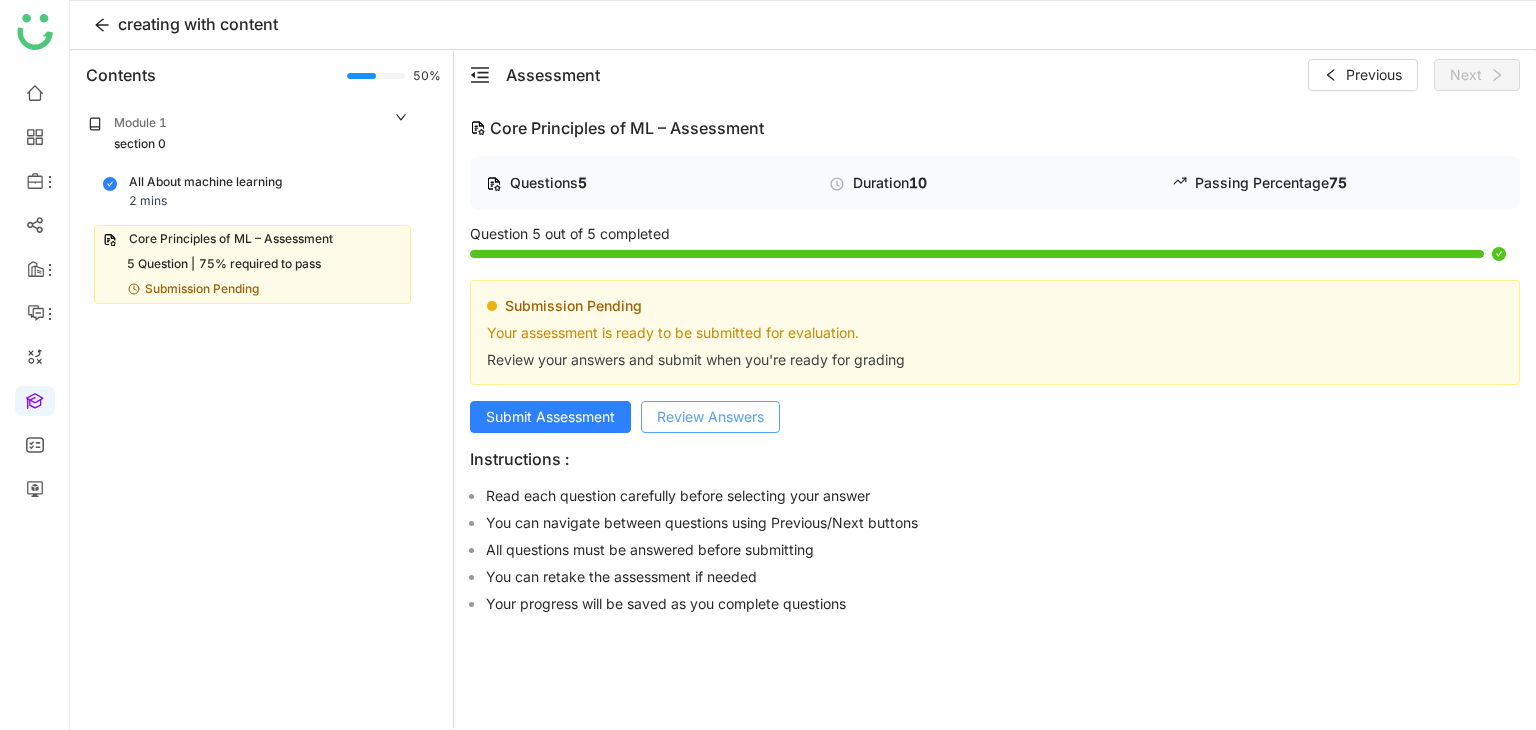 click on "Review Answers" 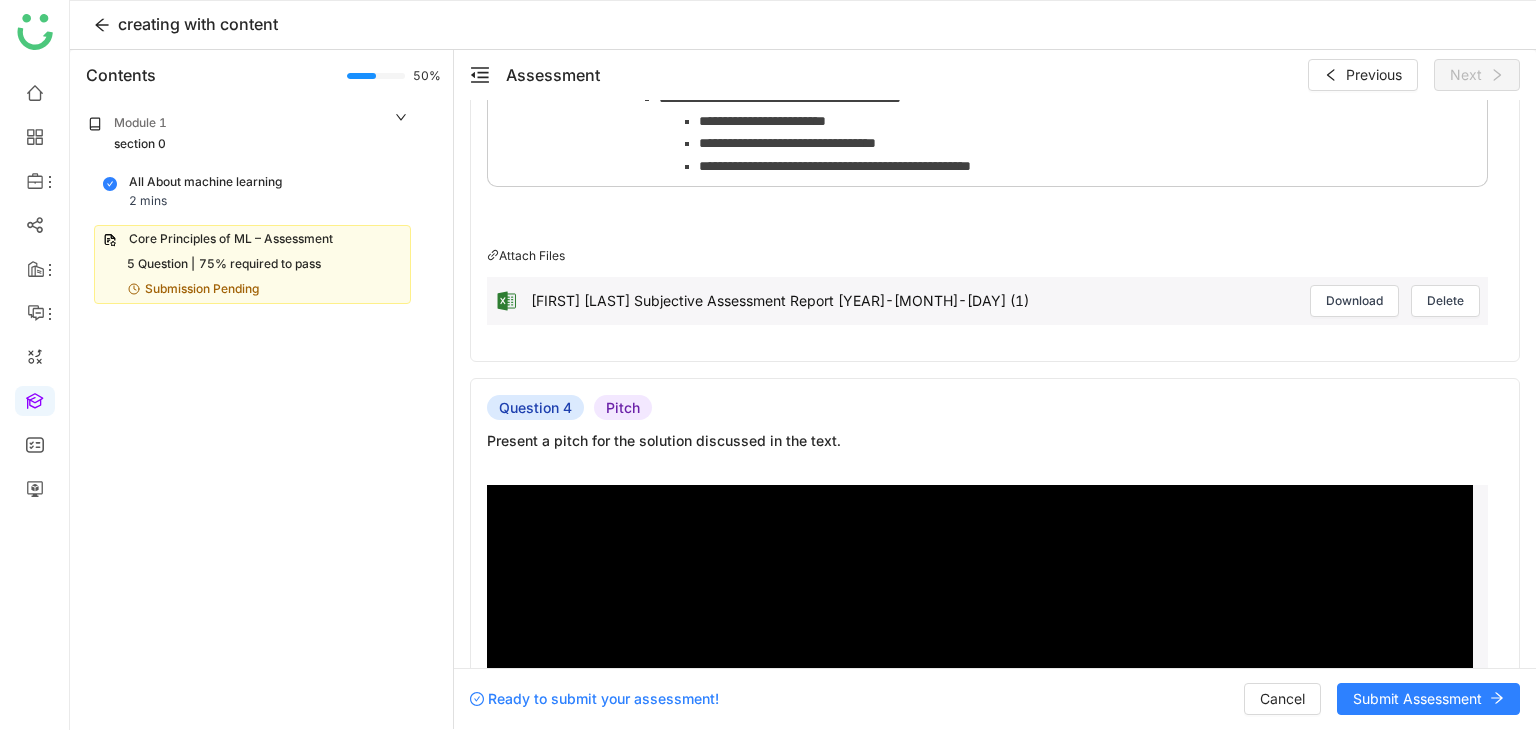 scroll, scrollTop: 3022, scrollLeft: 0, axis: vertical 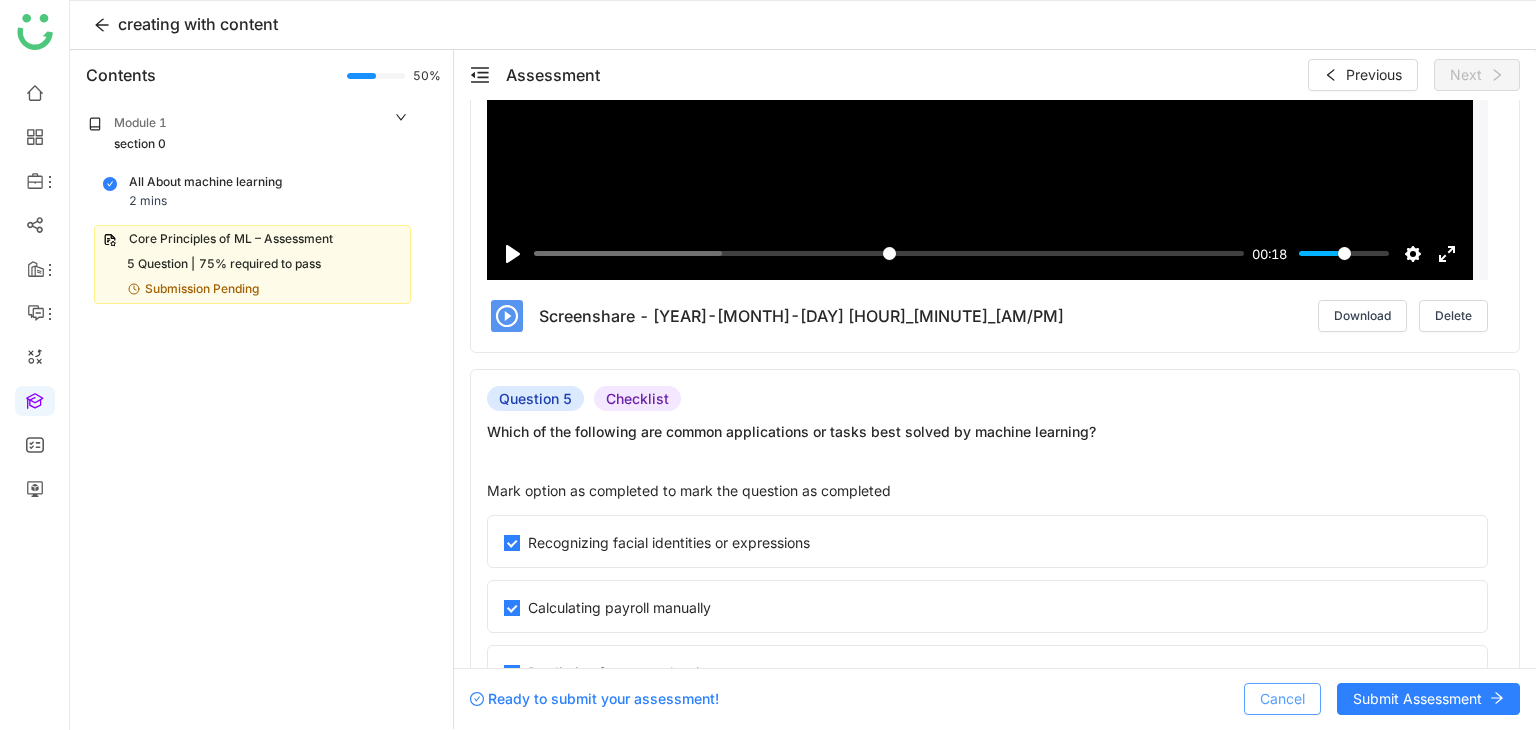 click on "Cancel" 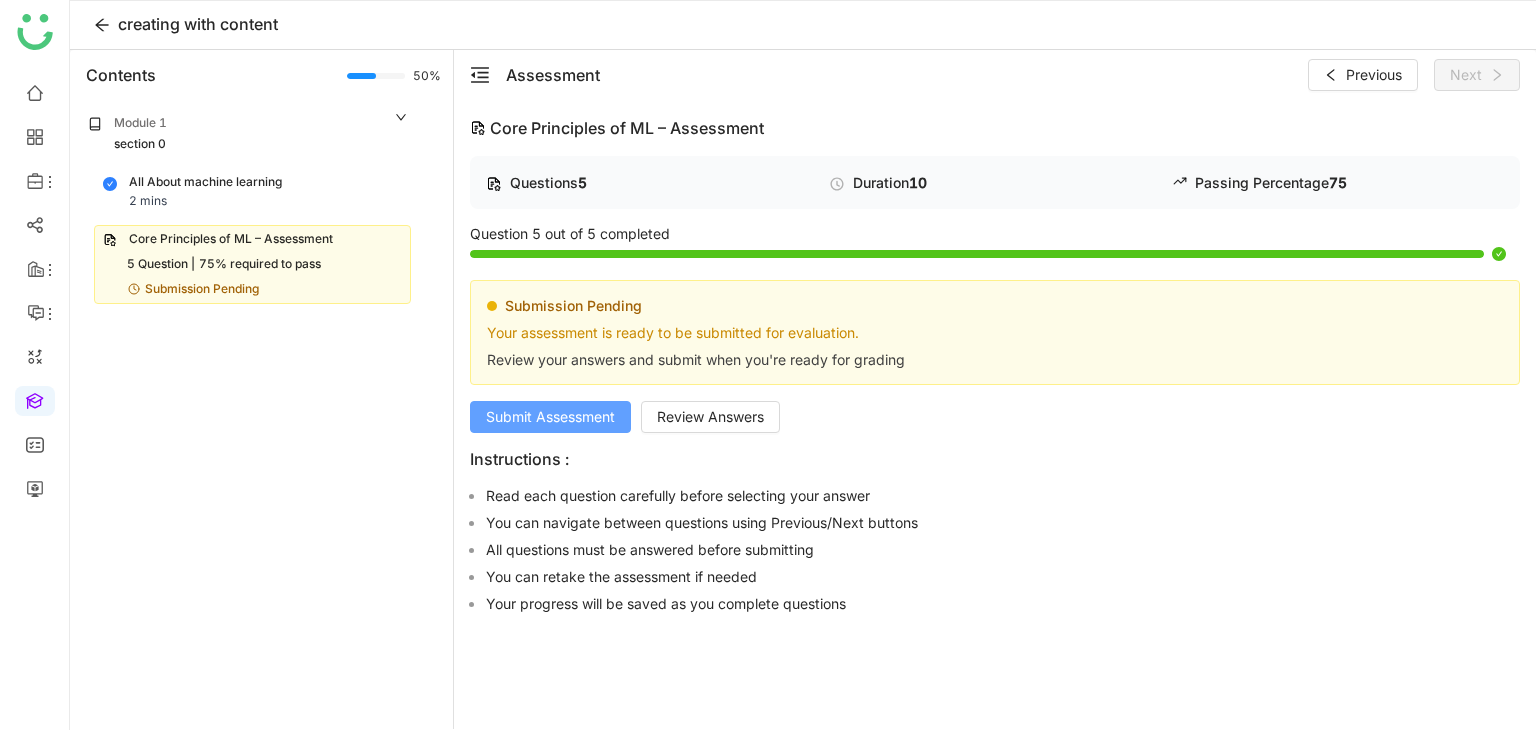 click on "Submit Assessment" 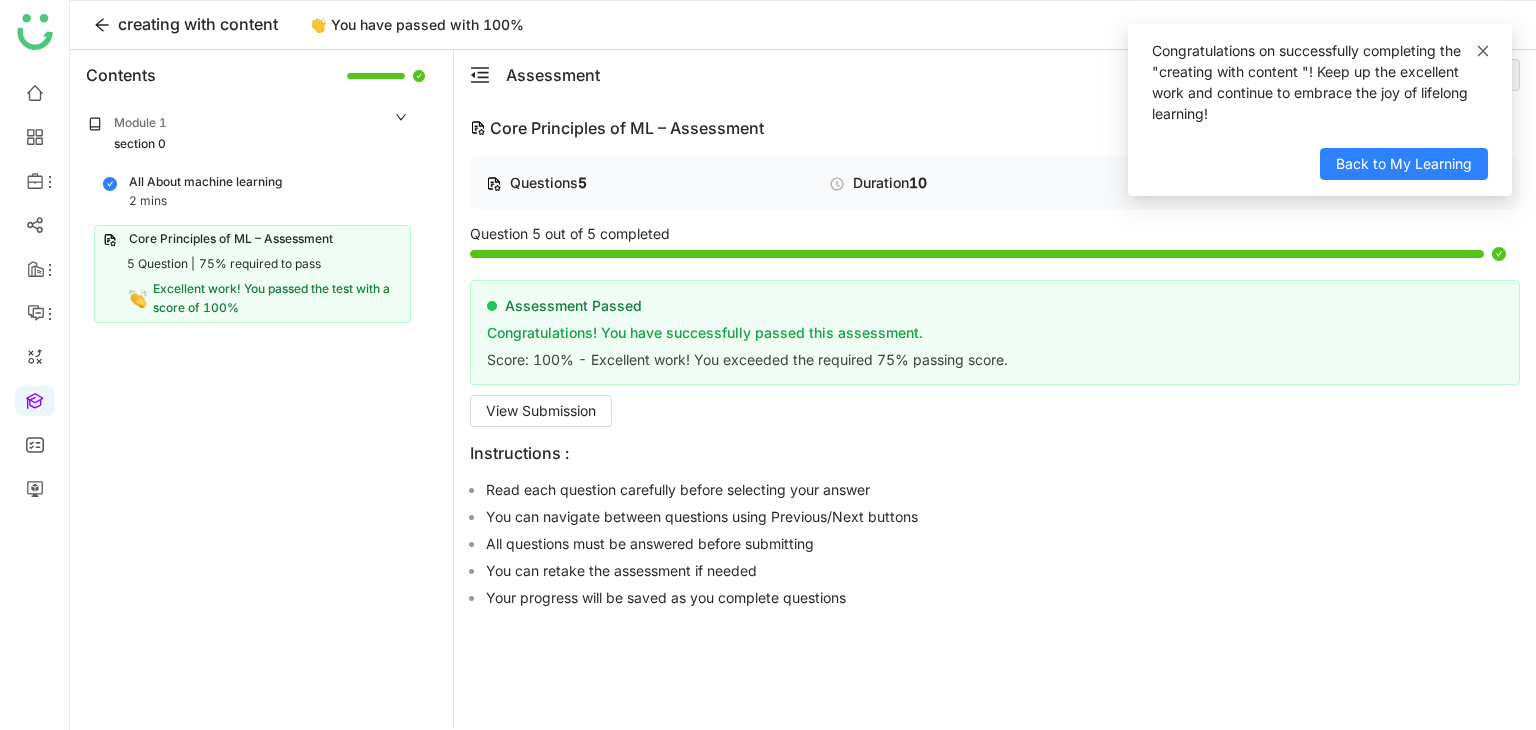 click 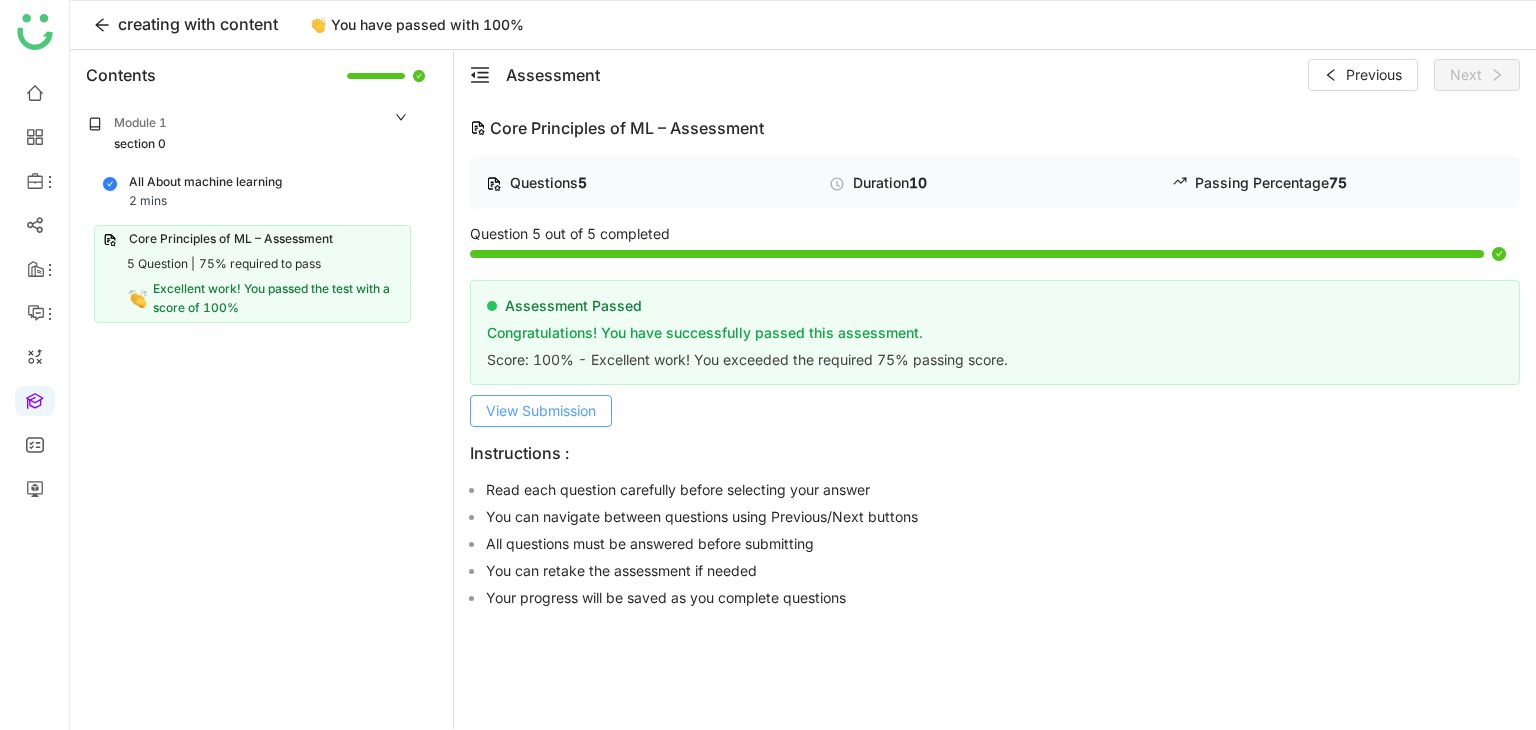 click on "View Submission" 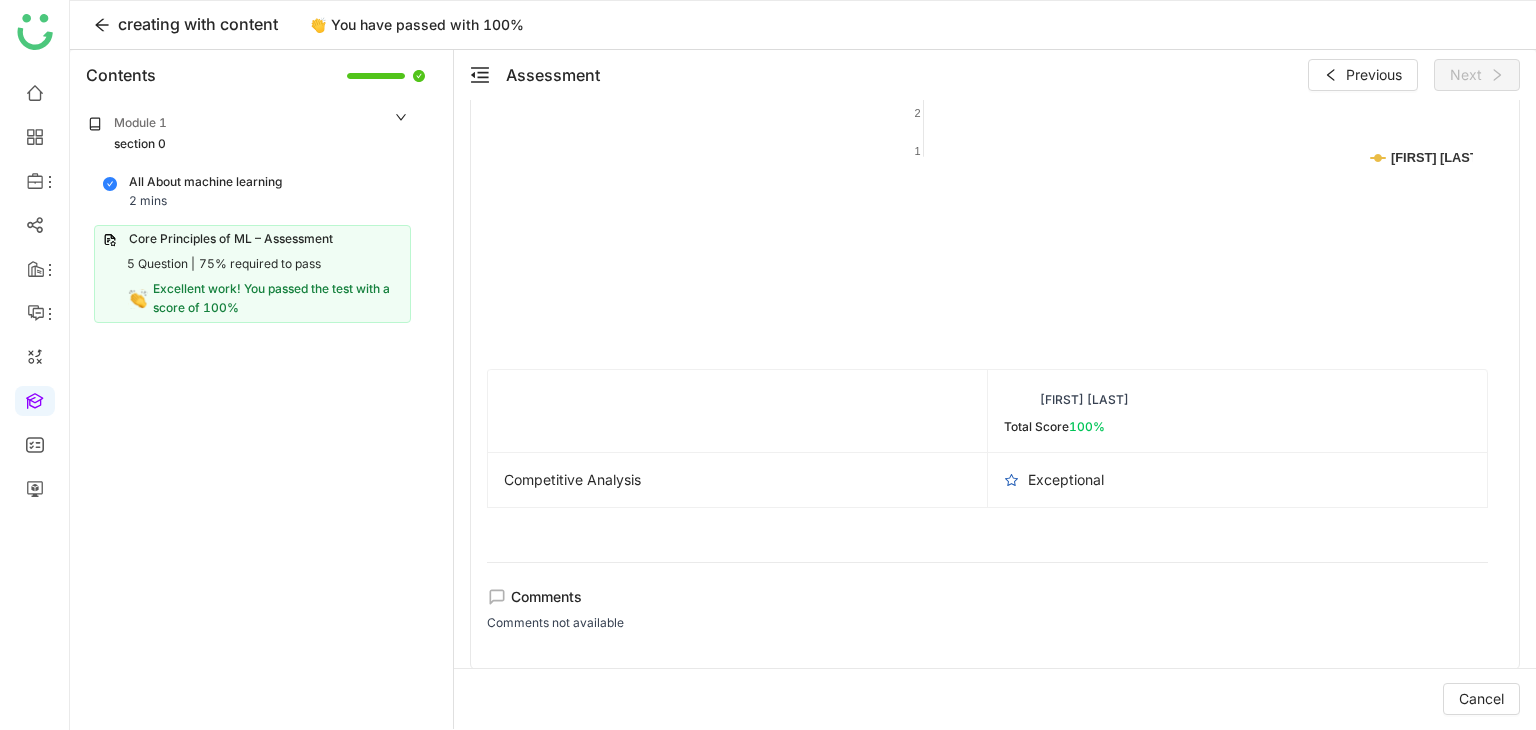 scroll, scrollTop: 3300, scrollLeft: 0, axis: vertical 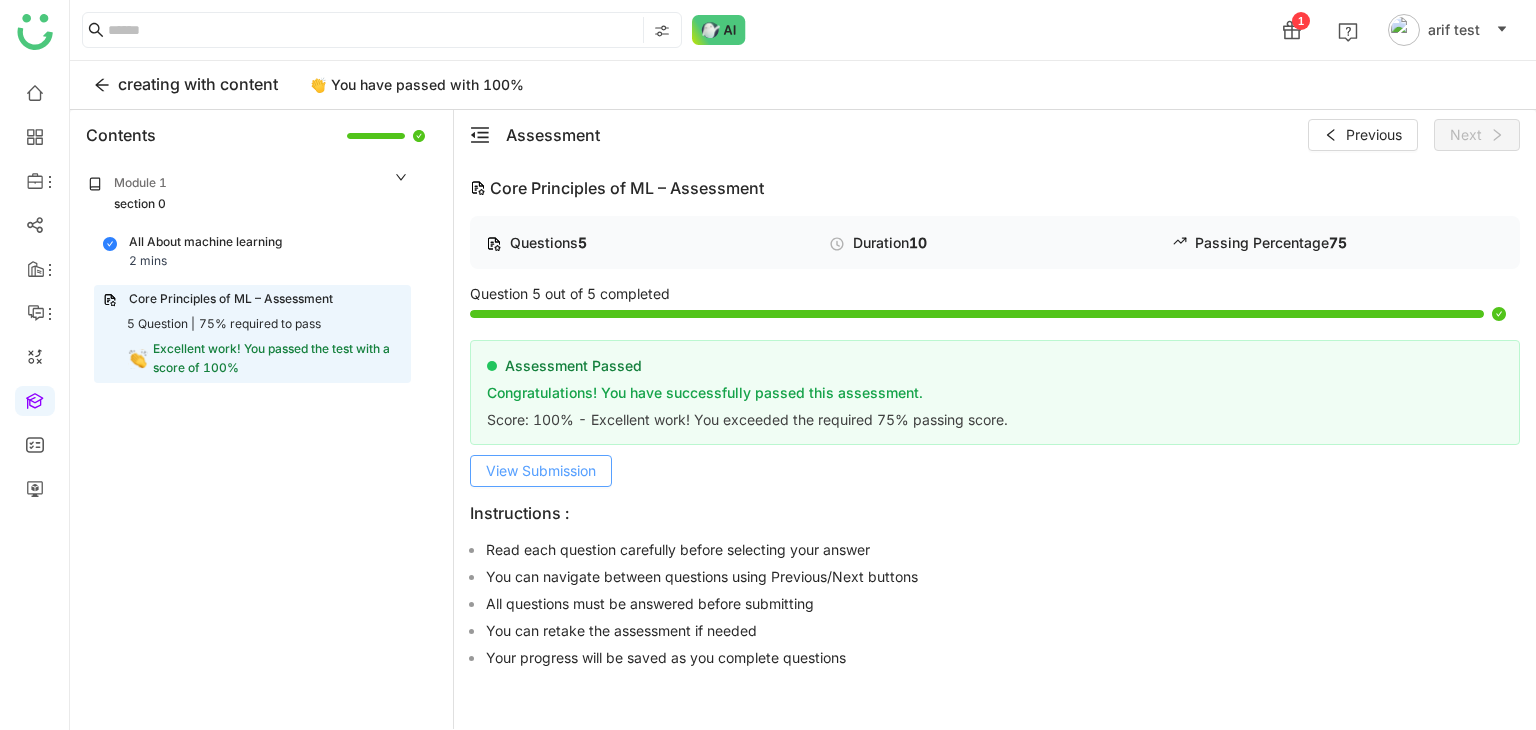 click on "View Submission" 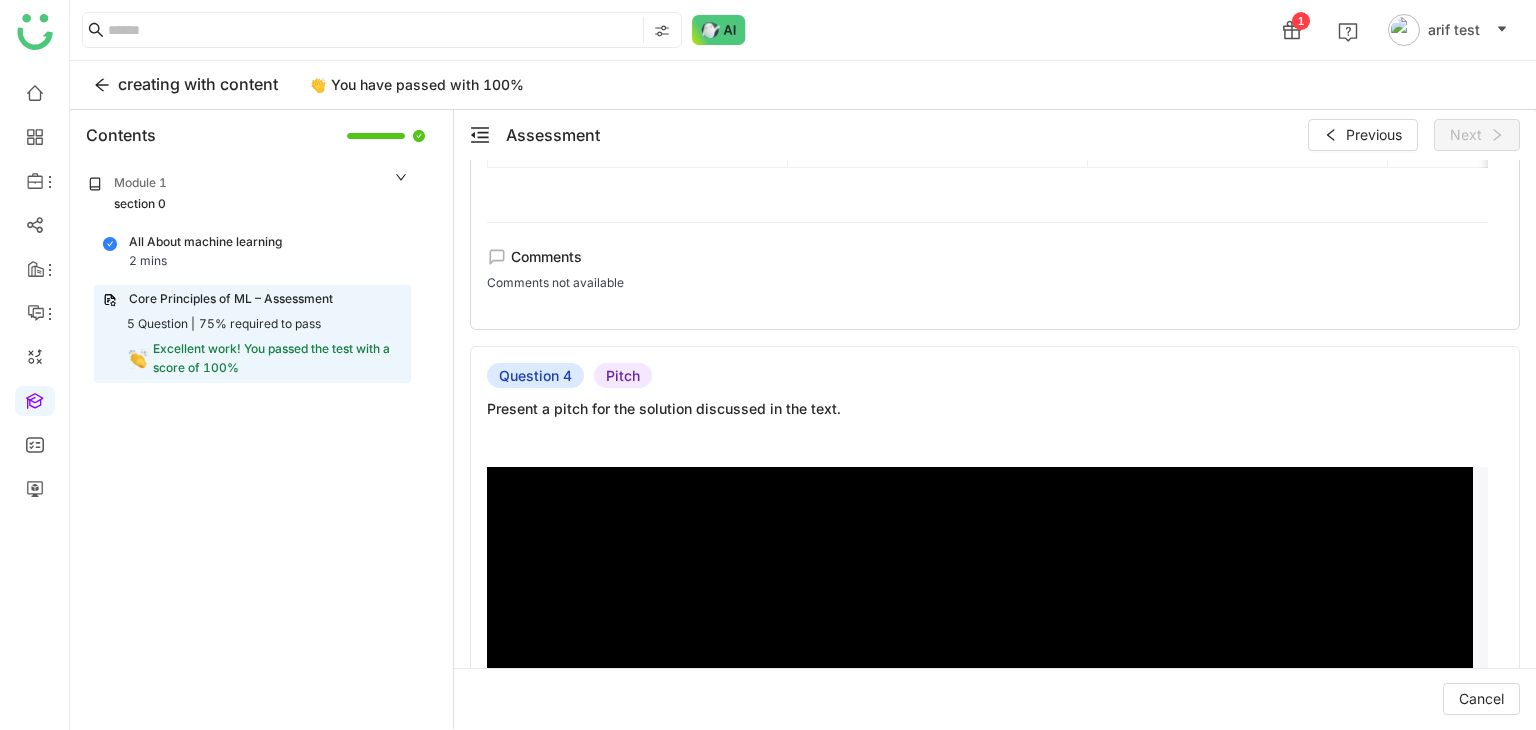 scroll, scrollTop: 2900, scrollLeft: 0, axis: vertical 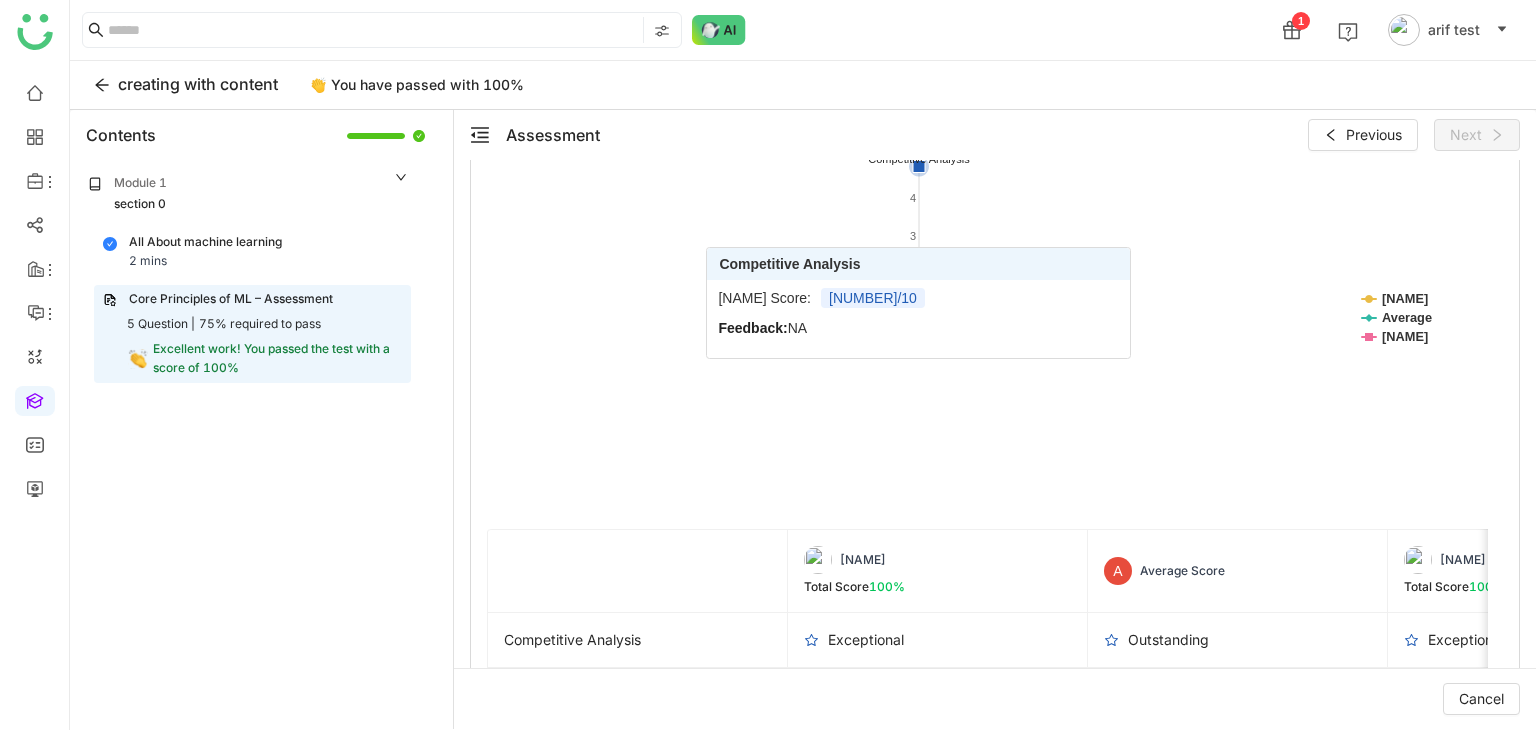 click 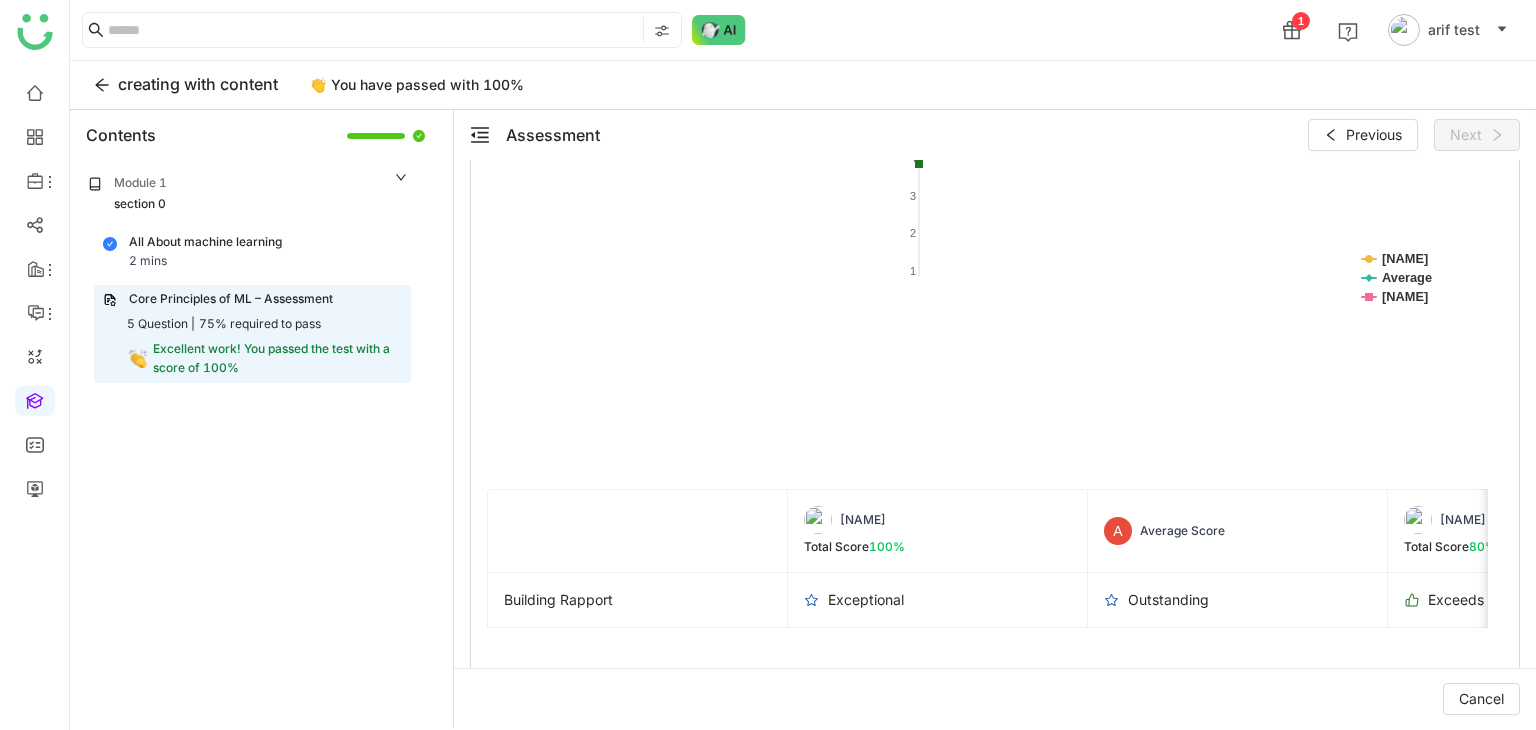 scroll, scrollTop: 4500, scrollLeft: 0, axis: vertical 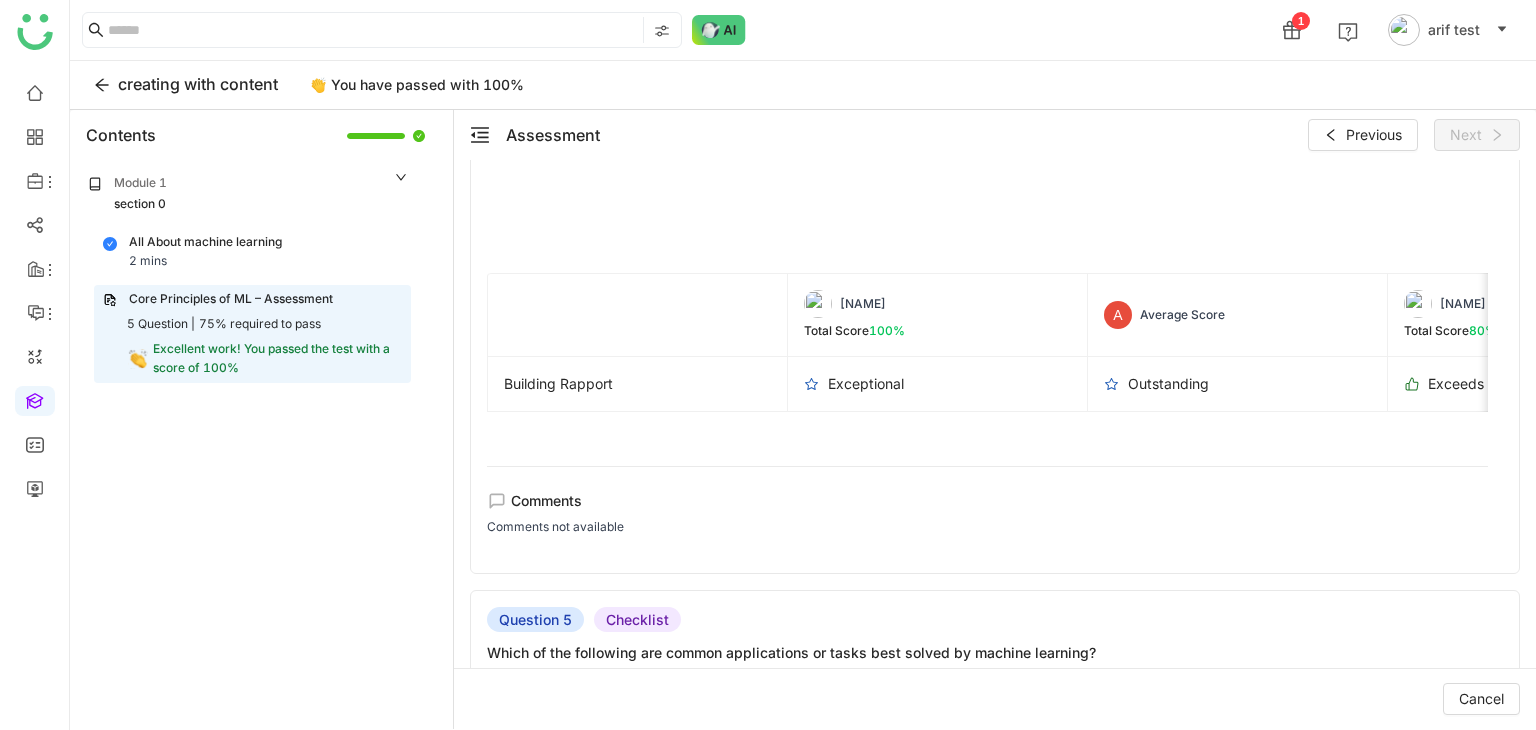 click on "Module 1 section 0 All About machine learning 2 mins   Core Principles of ML – Assessment   5 Question |   75% required to pass  Excellent work! You passed the test with a score of 100%" 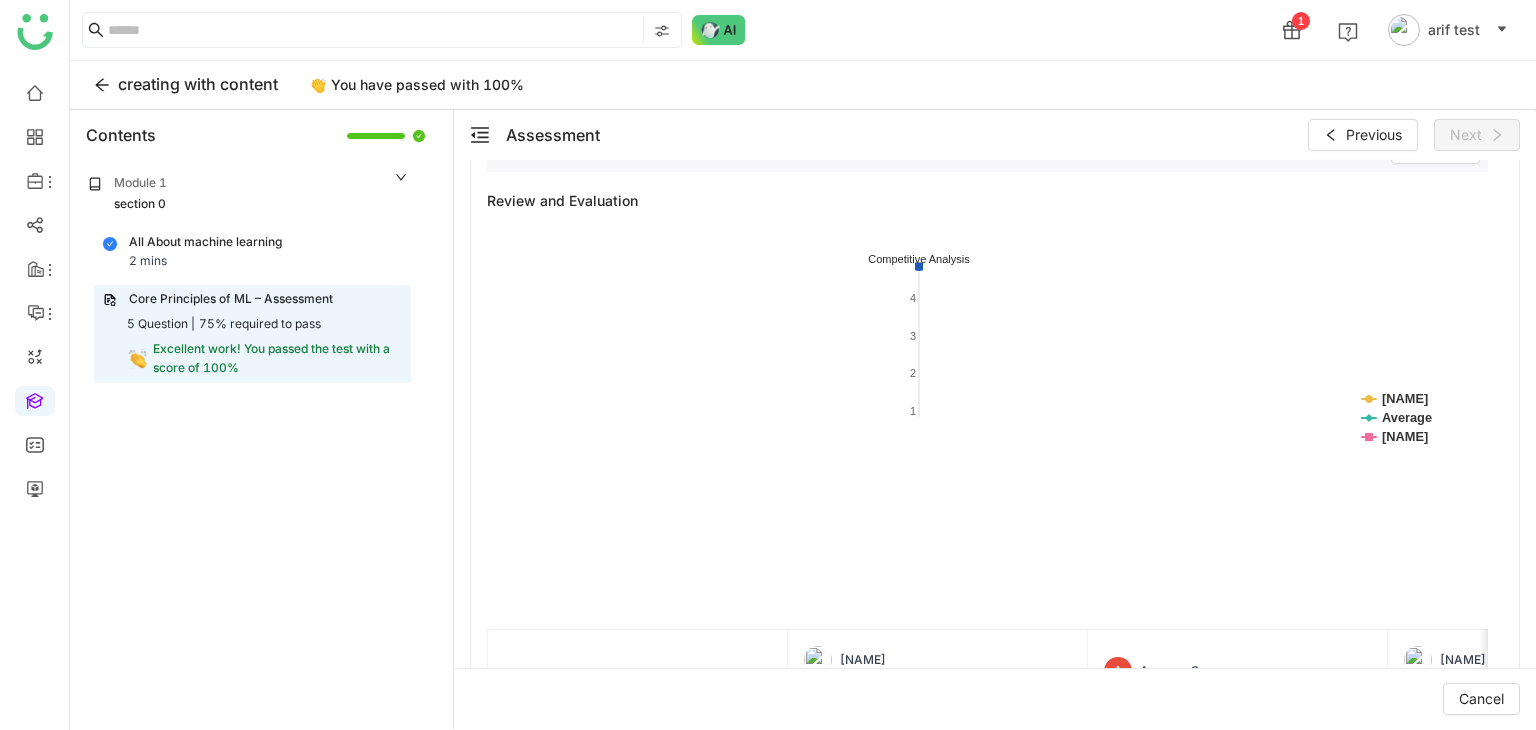 scroll, scrollTop: 2800, scrollLeft: 0, axis: vertical 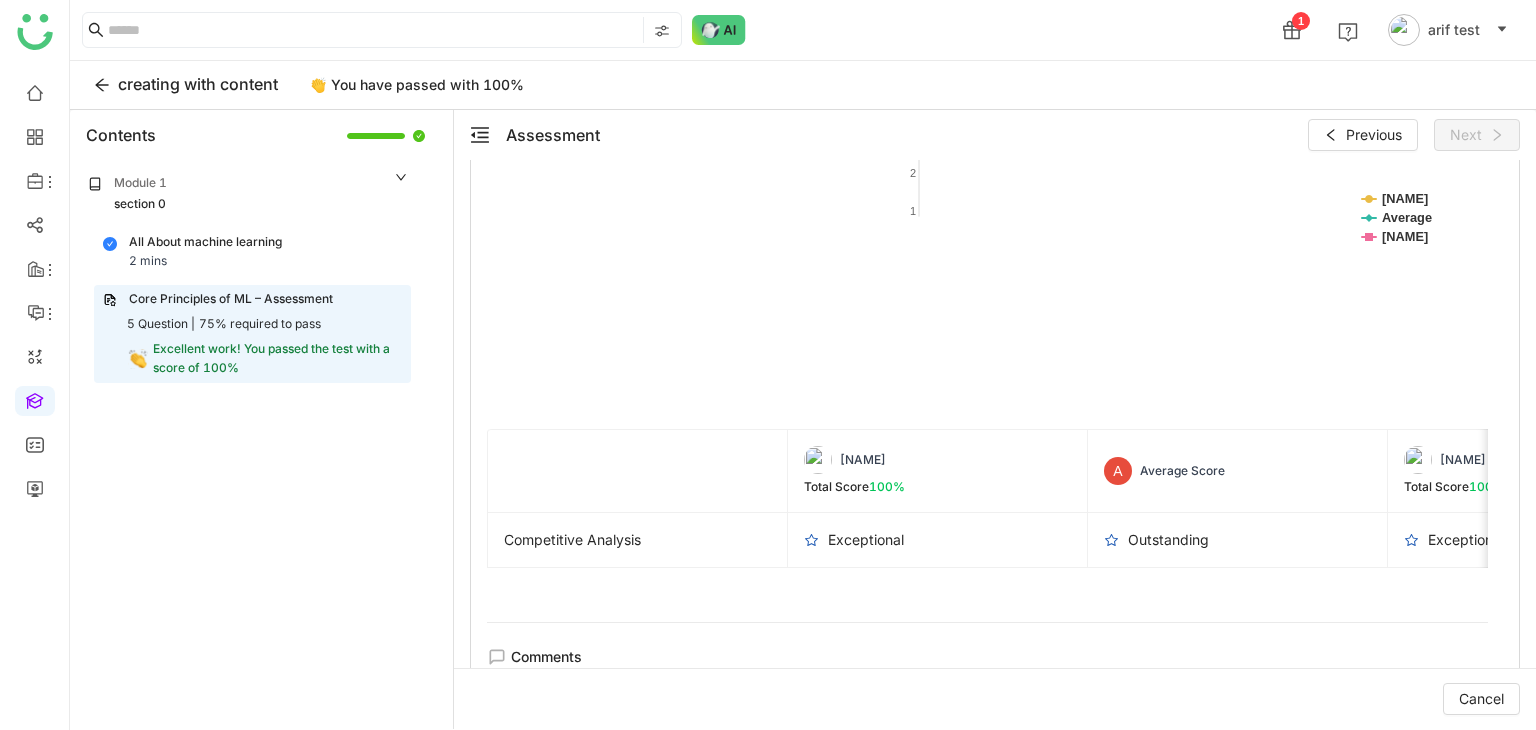 click 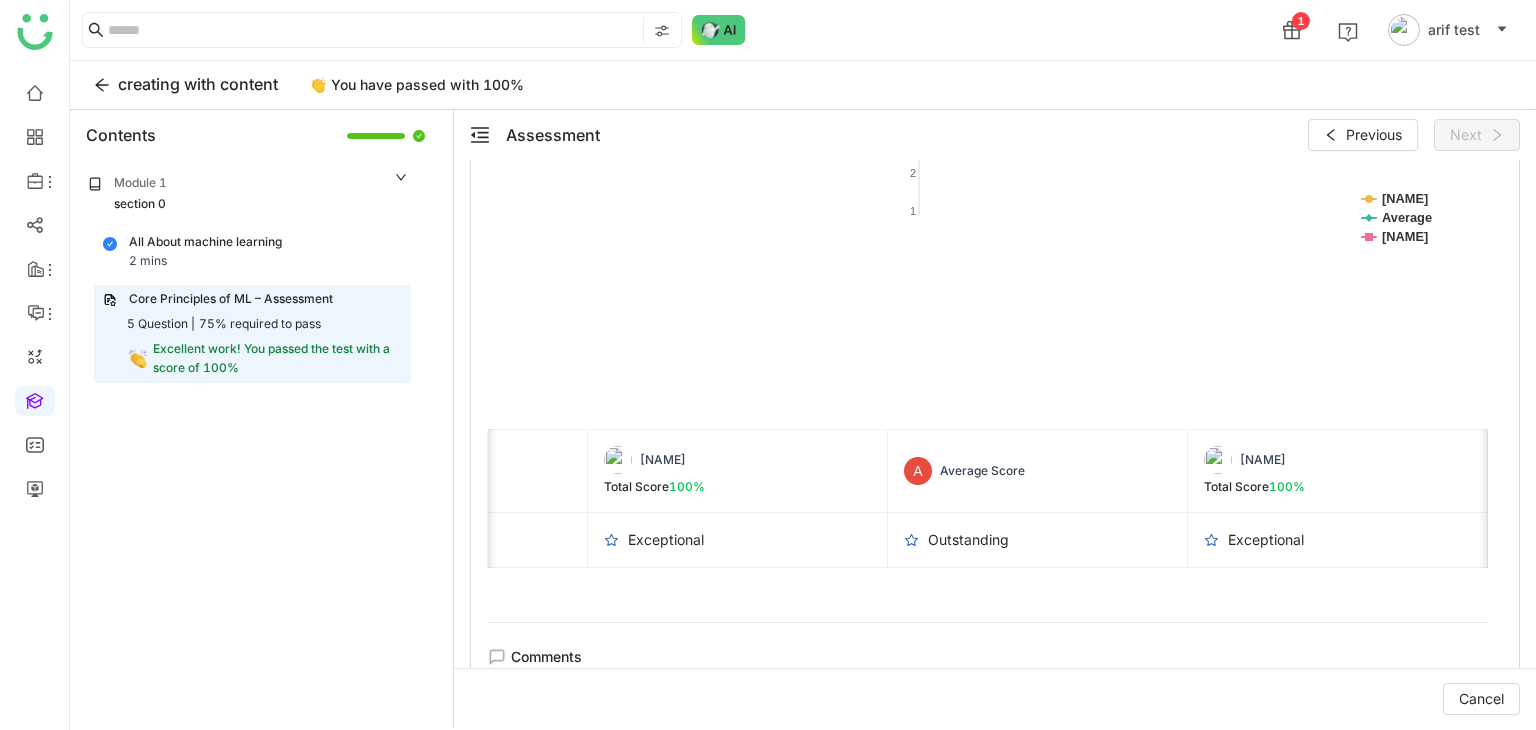 scroll, scrollTop: 0, scrollLeft: 214, axis: horizontal 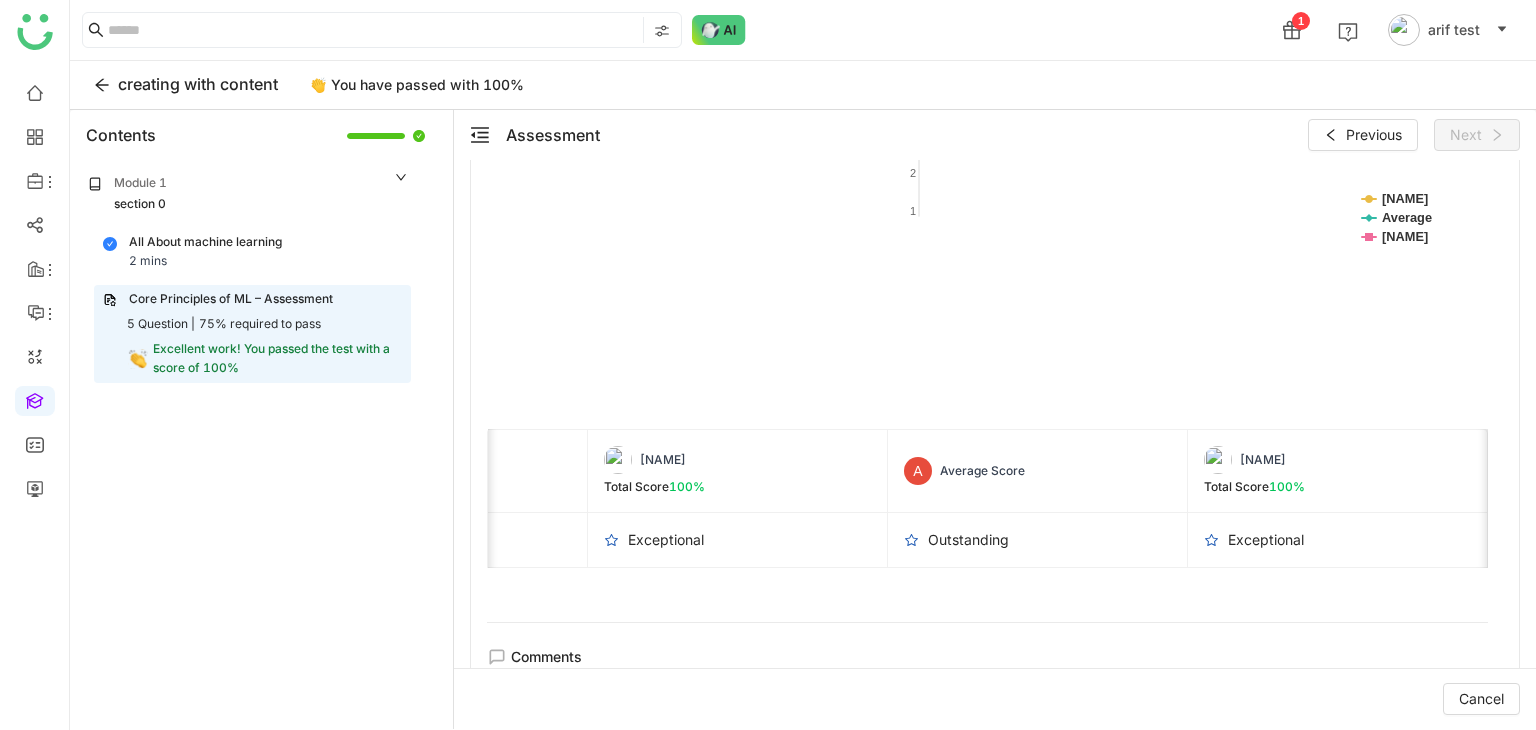 click on "Module 1 section 0 All About machine learning 2 mins   Core Principles of ML – Assessment   5 Question |   75% required to pass  Excellent work! You passed the test with a score of 100%" 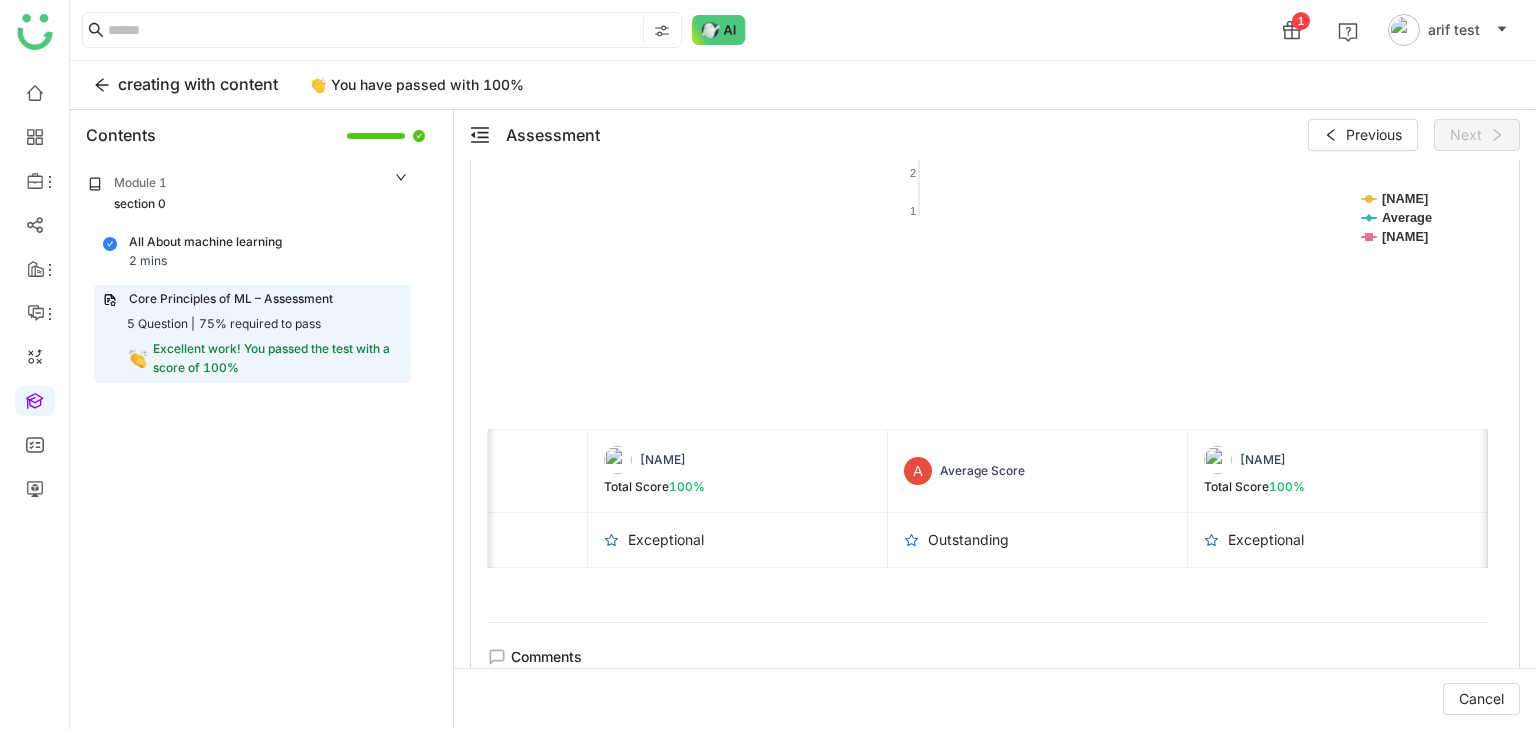 scroll, scrollTop: 0, scrollLeft: 170, axis: horizontal 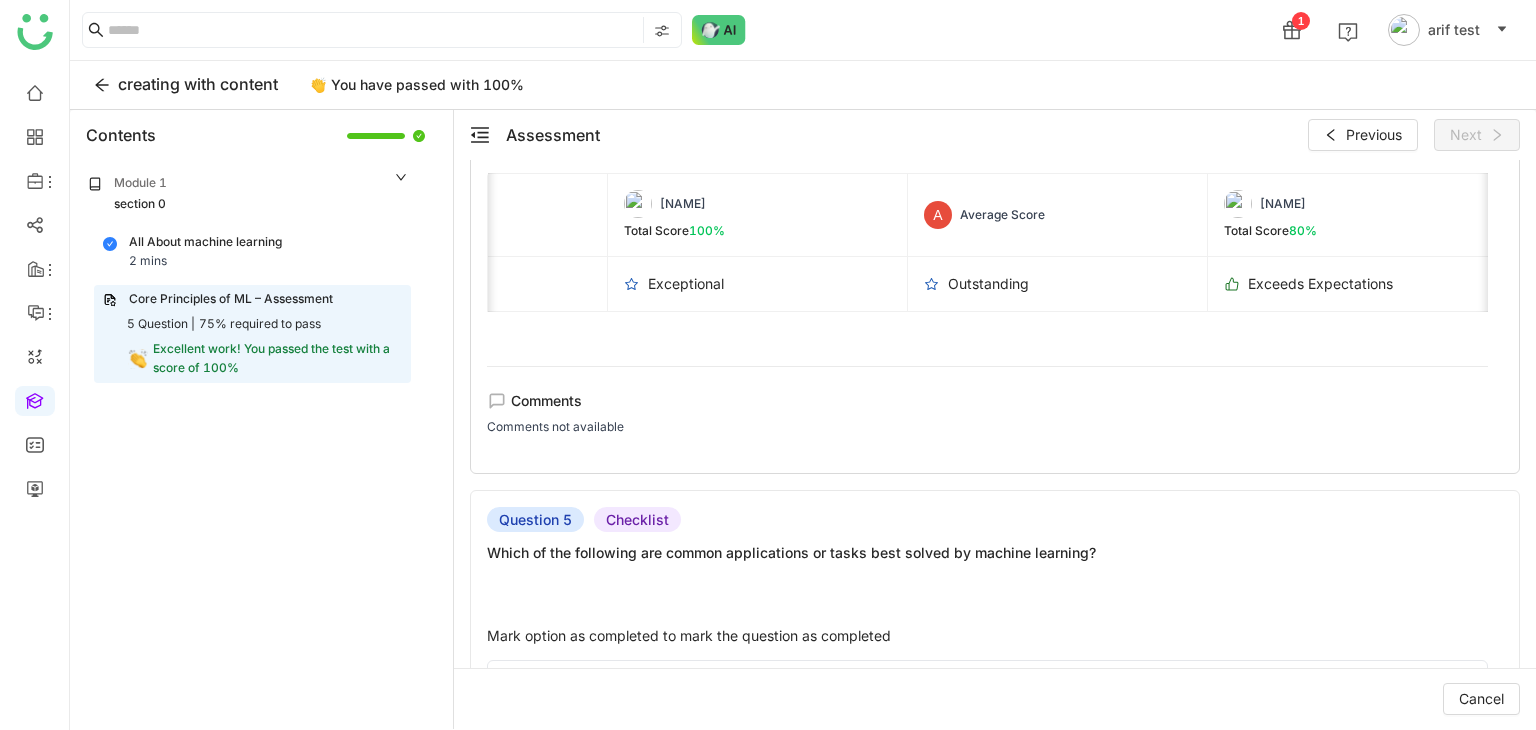 drag, startPoint x: 1160, startPoint y: 338, endPoint x: 973, endPoint y: 342, distance: 187.04277 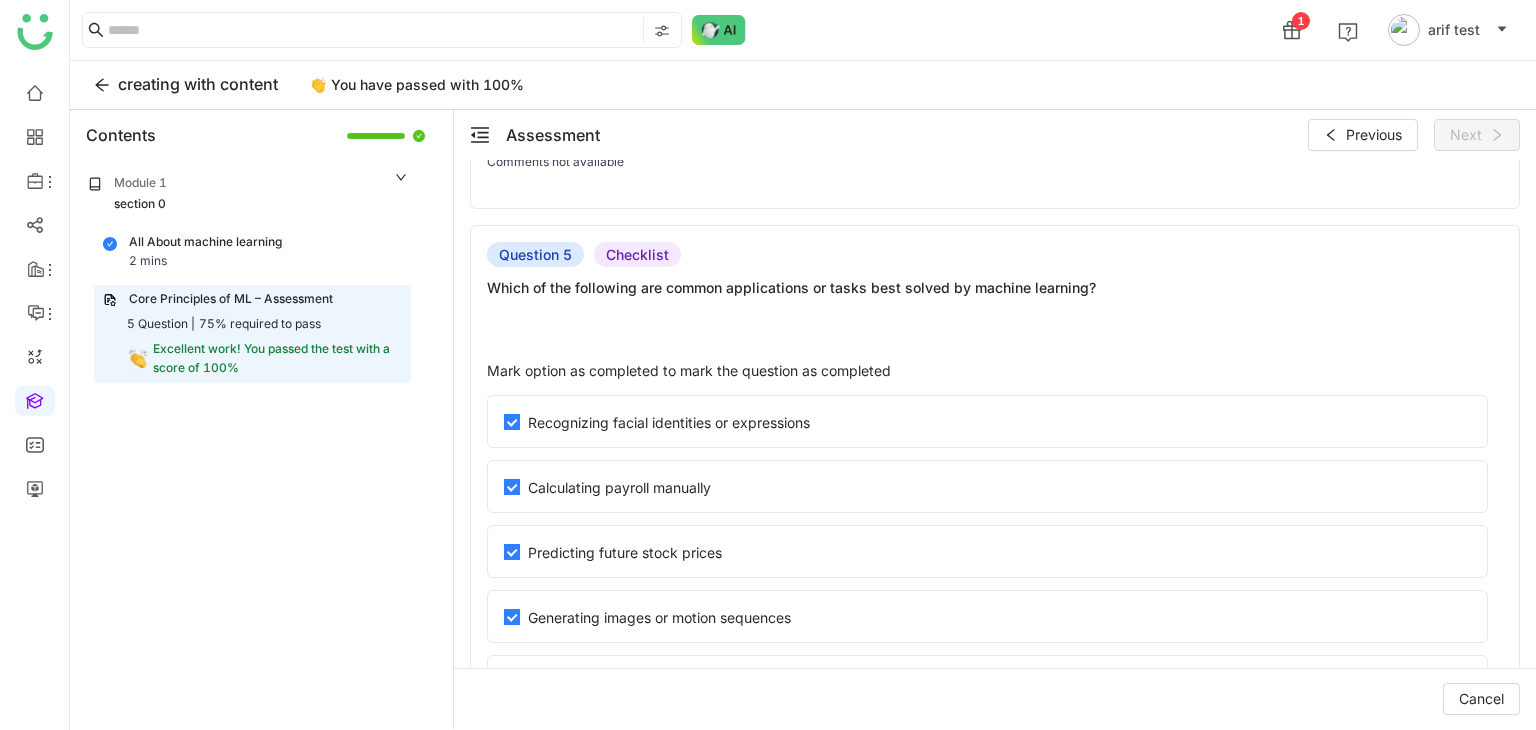 scroll, scrollTop: 4873, scrollLeft: 0, axis: vertical 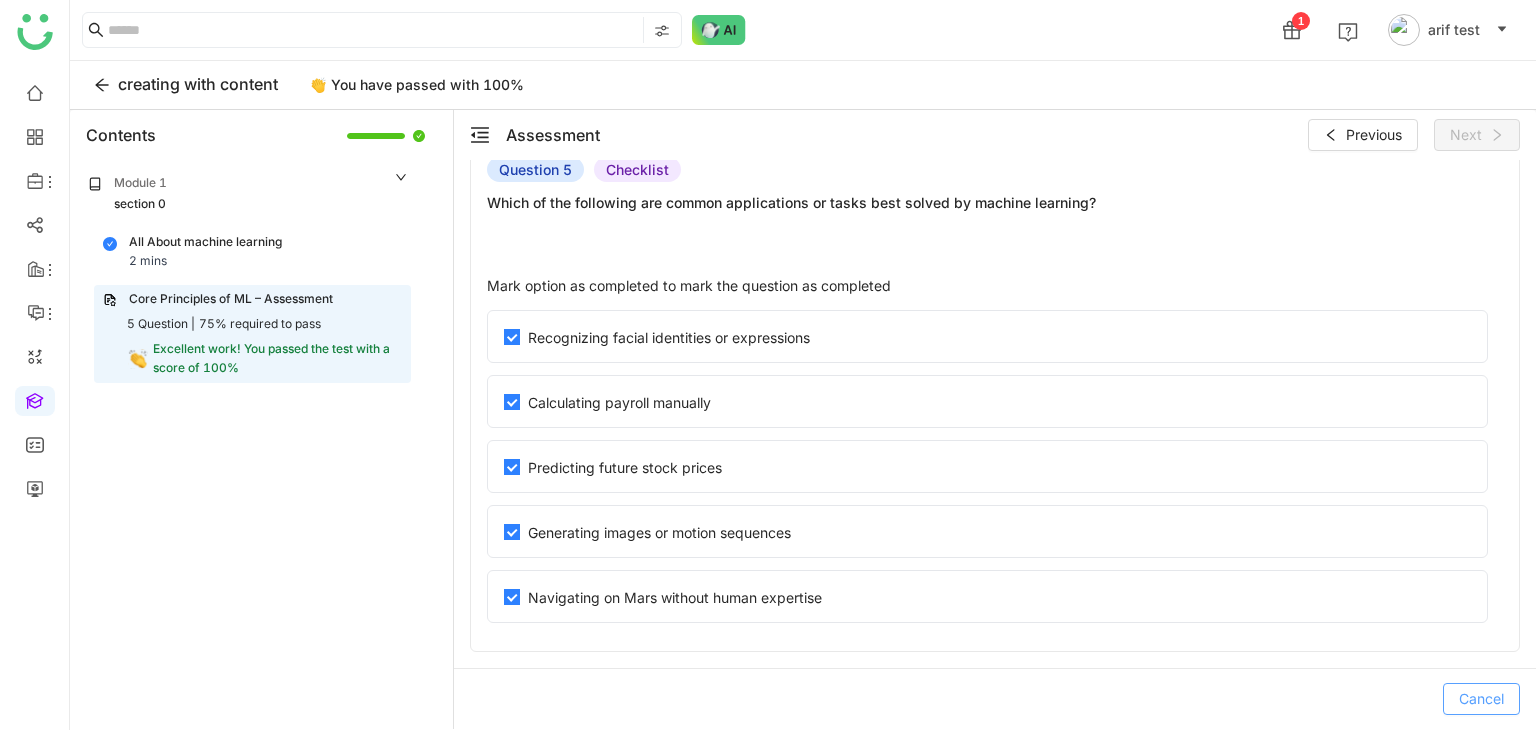 click on "Cancel" 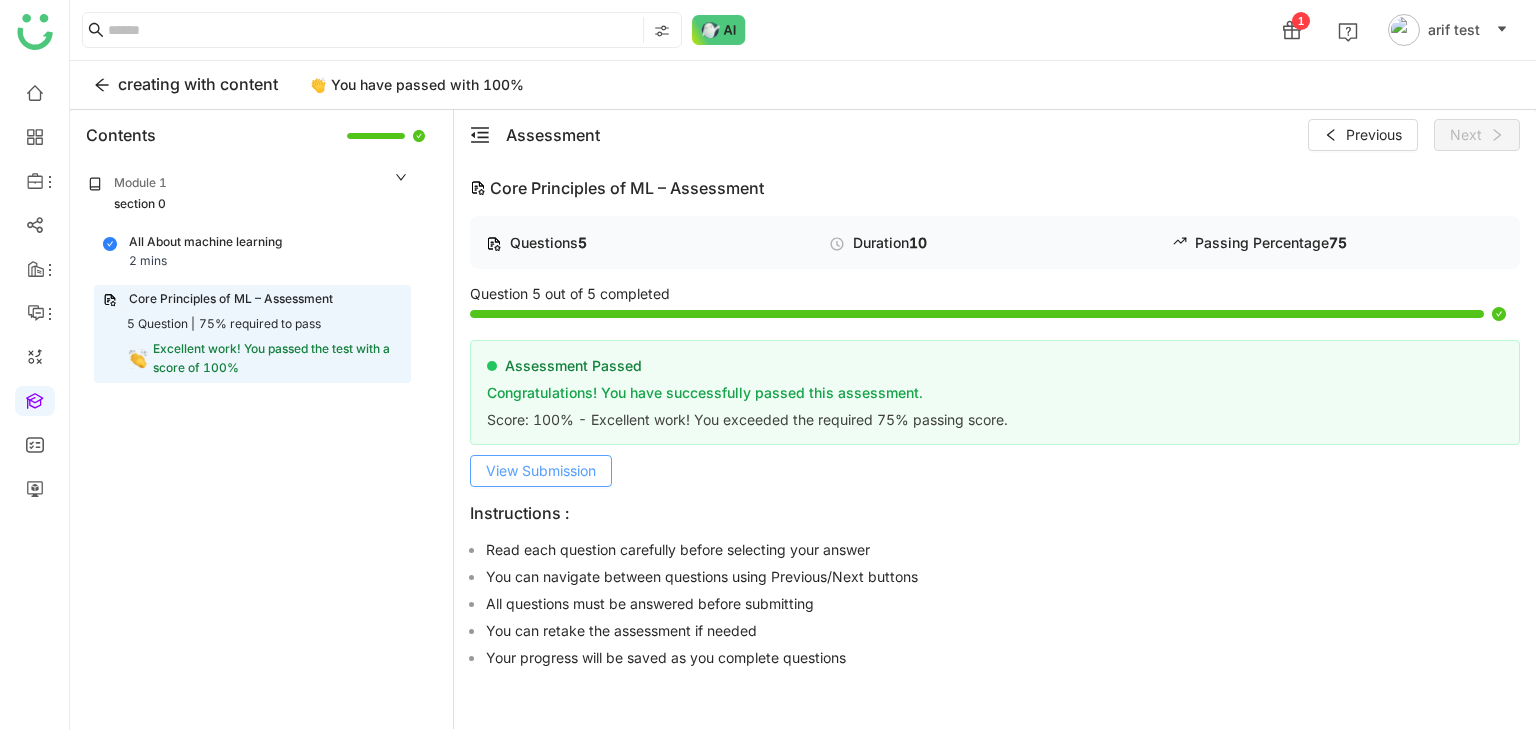click on "View Submission" 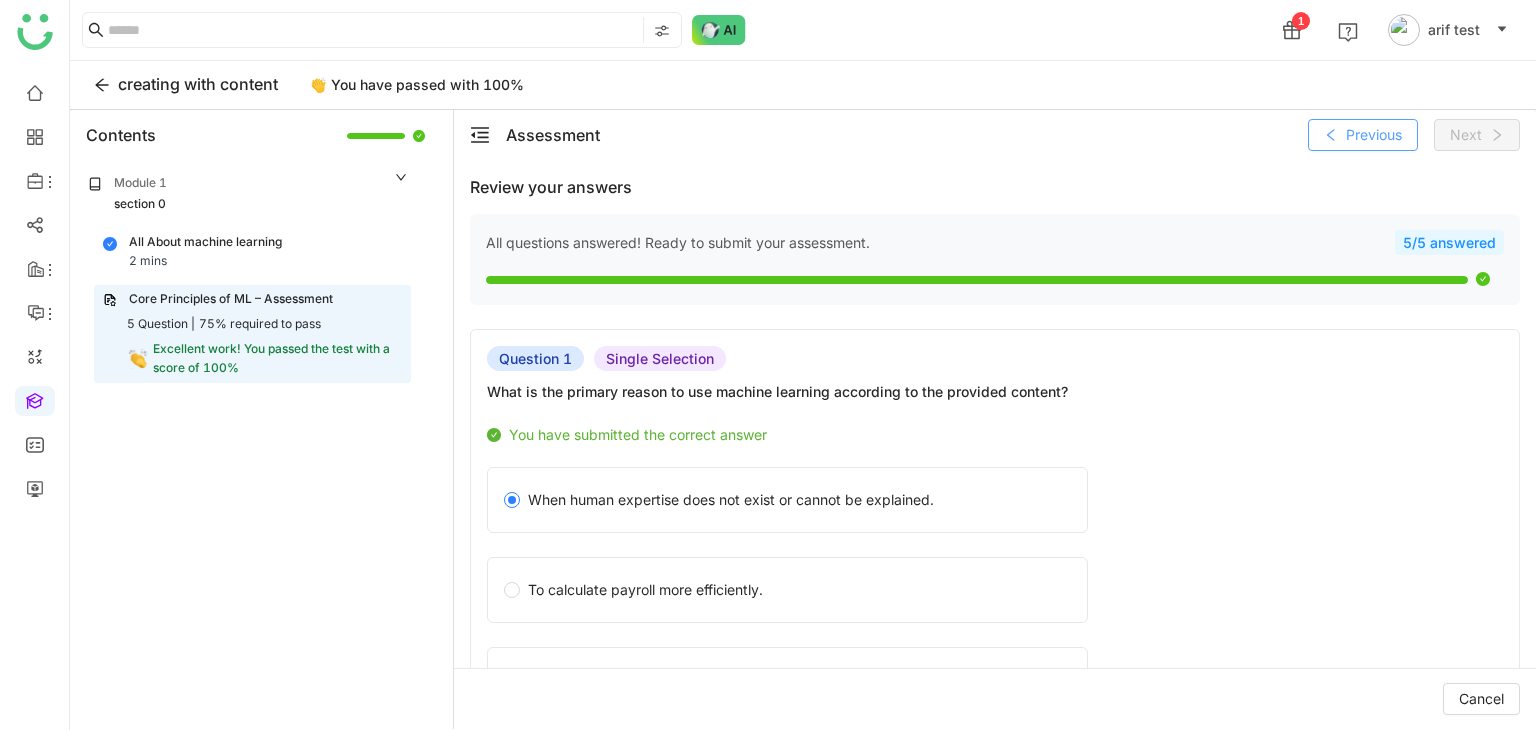 click 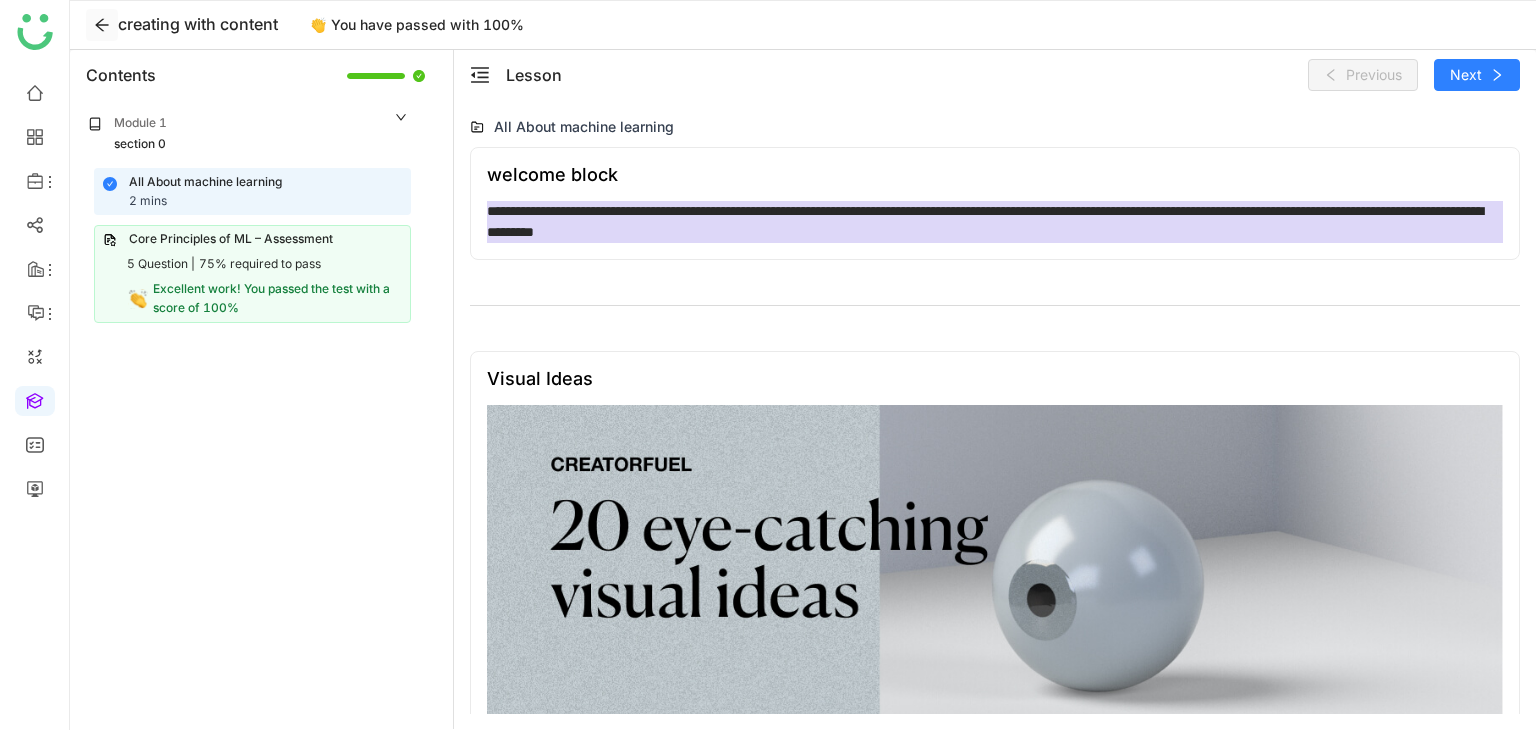 click 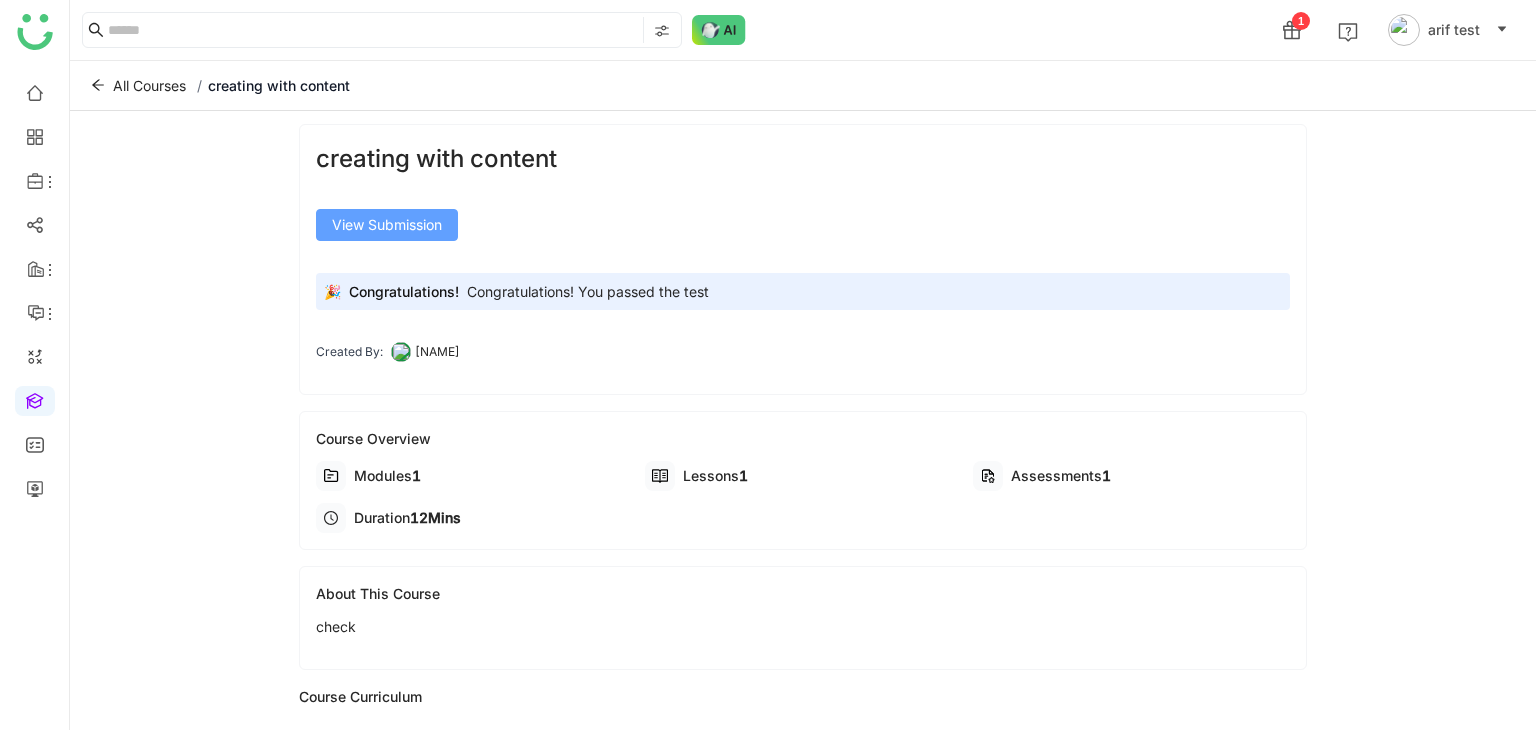 click on "View Submission" 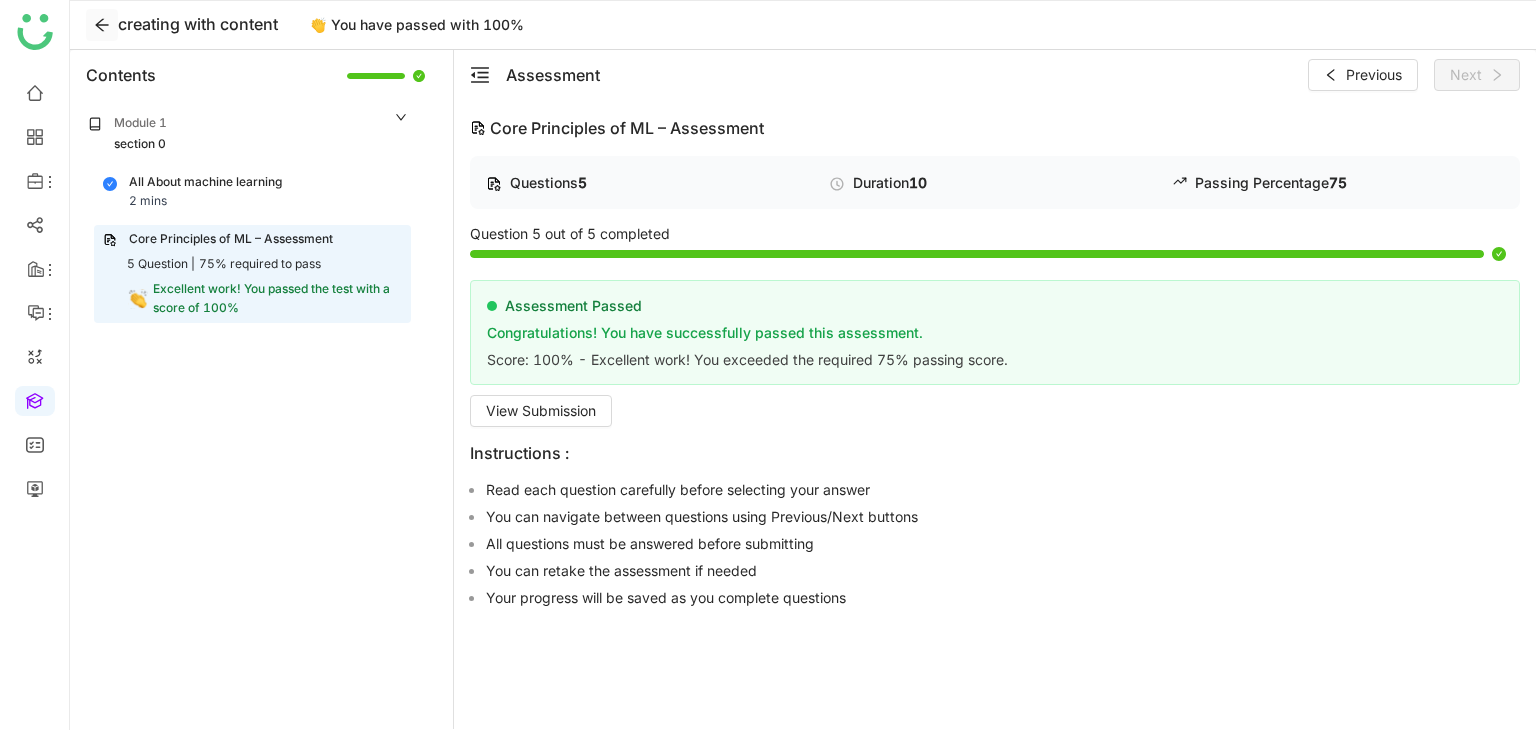 click 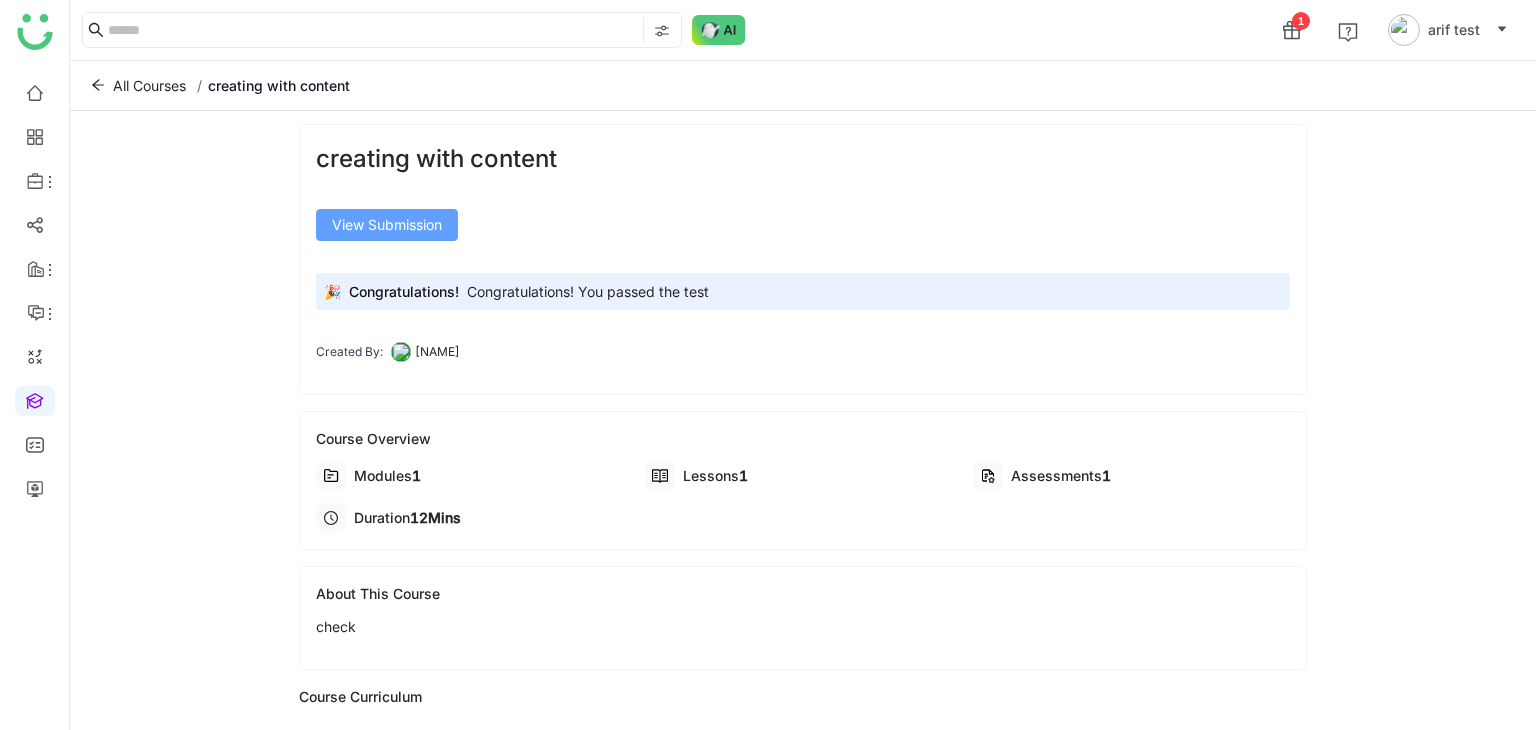 click on "View Submission" 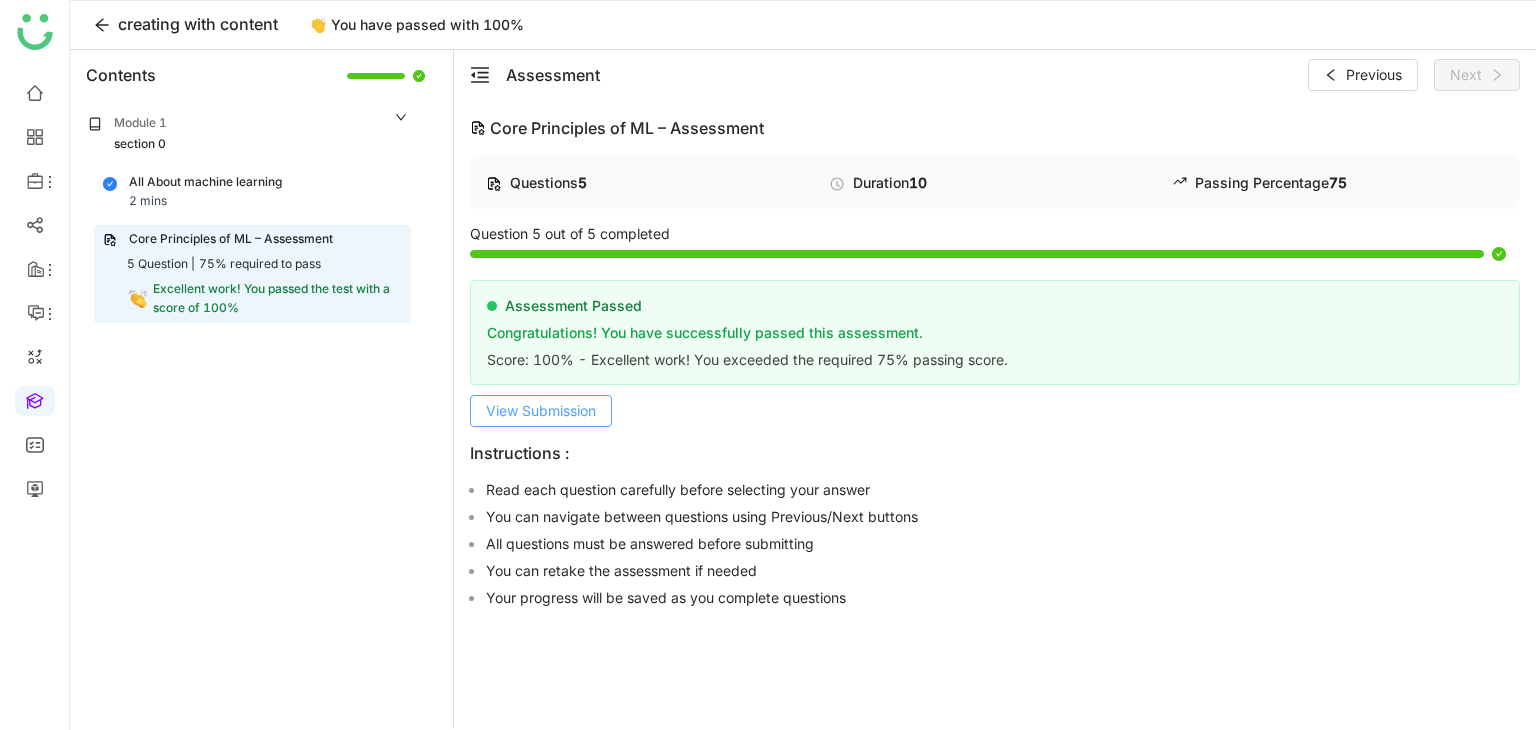 click on "View Submission" 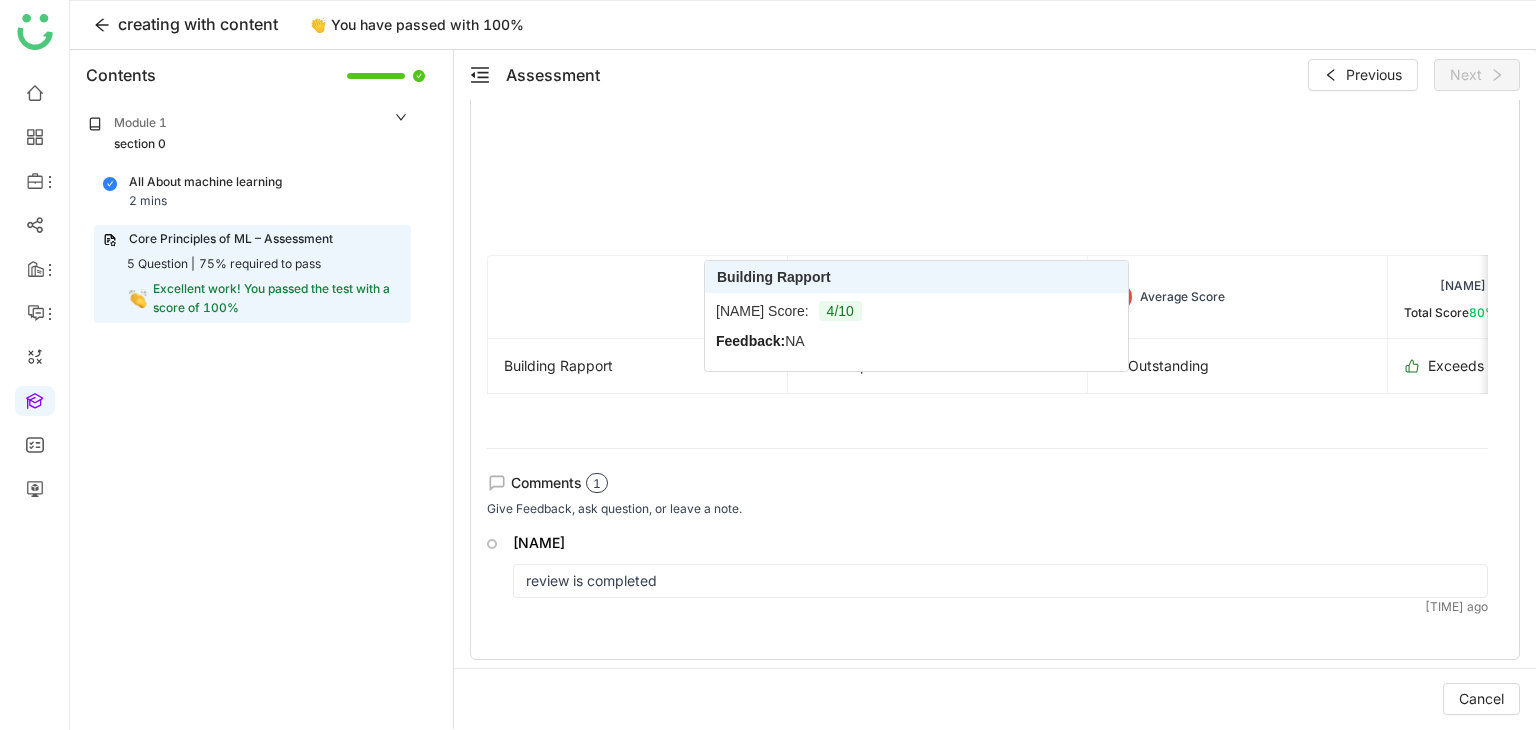 scroll, scrollTop: 4500, scrollLeft: 0, axis: vertical 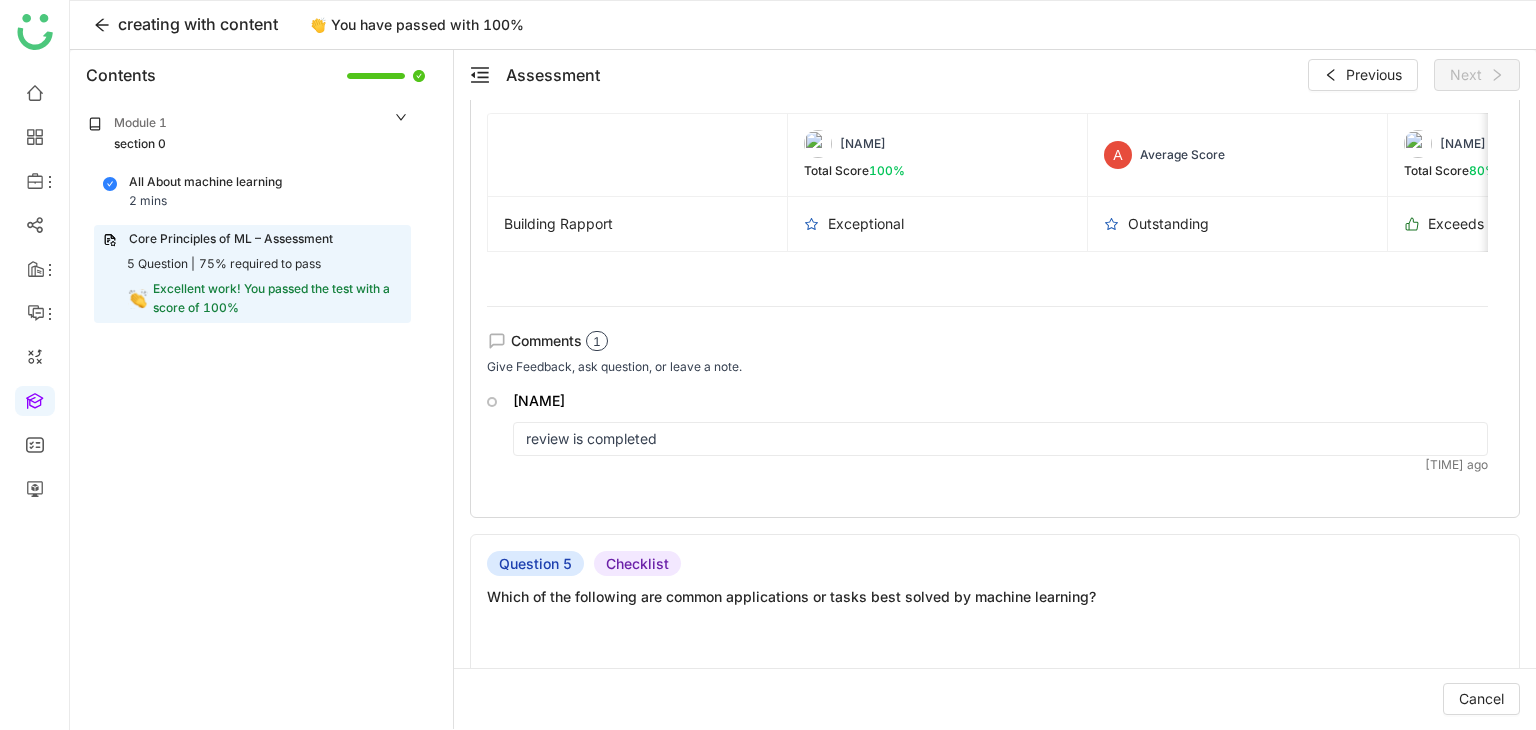 click on "review is completed" 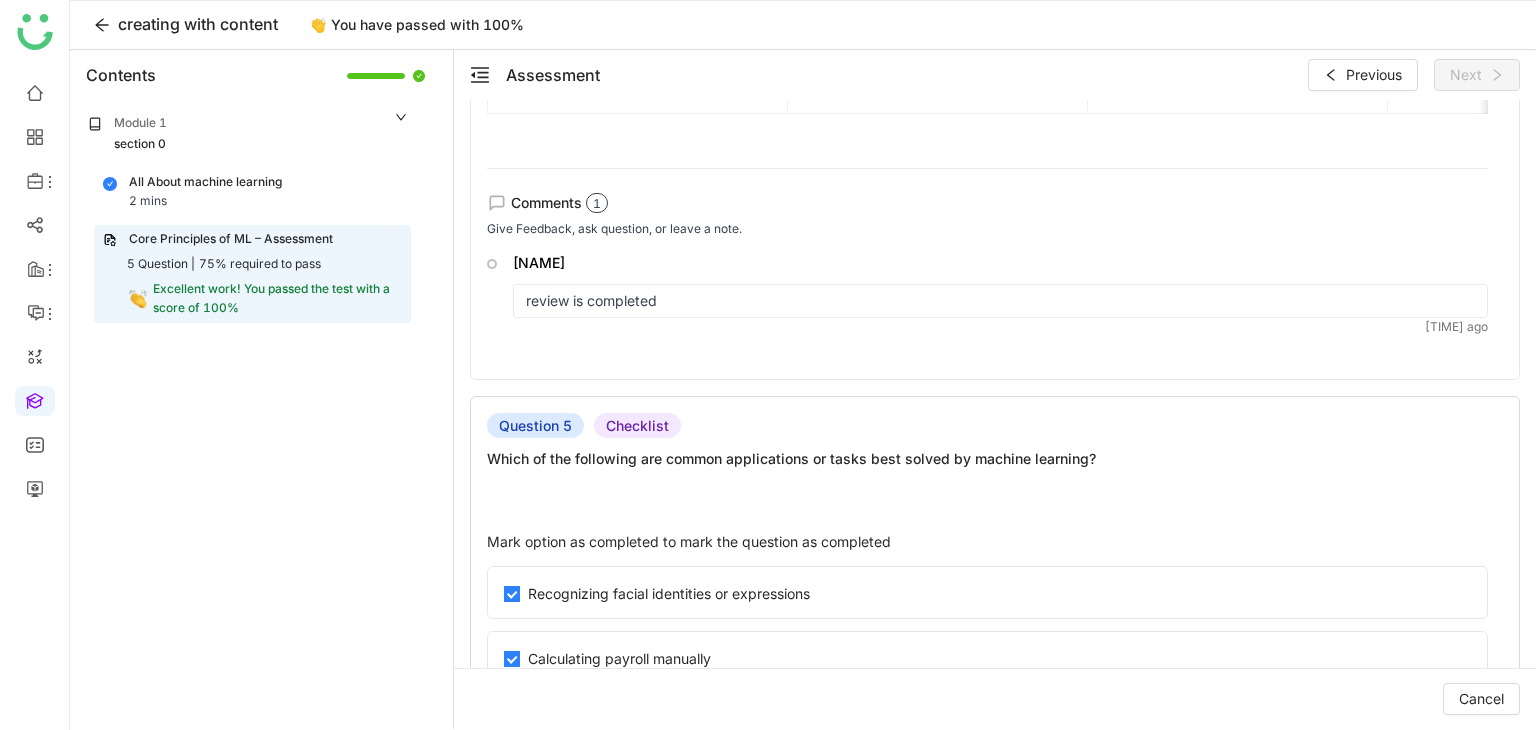 scroll, scrollTop: 4500, scrollLeft: 0, axis: vertical 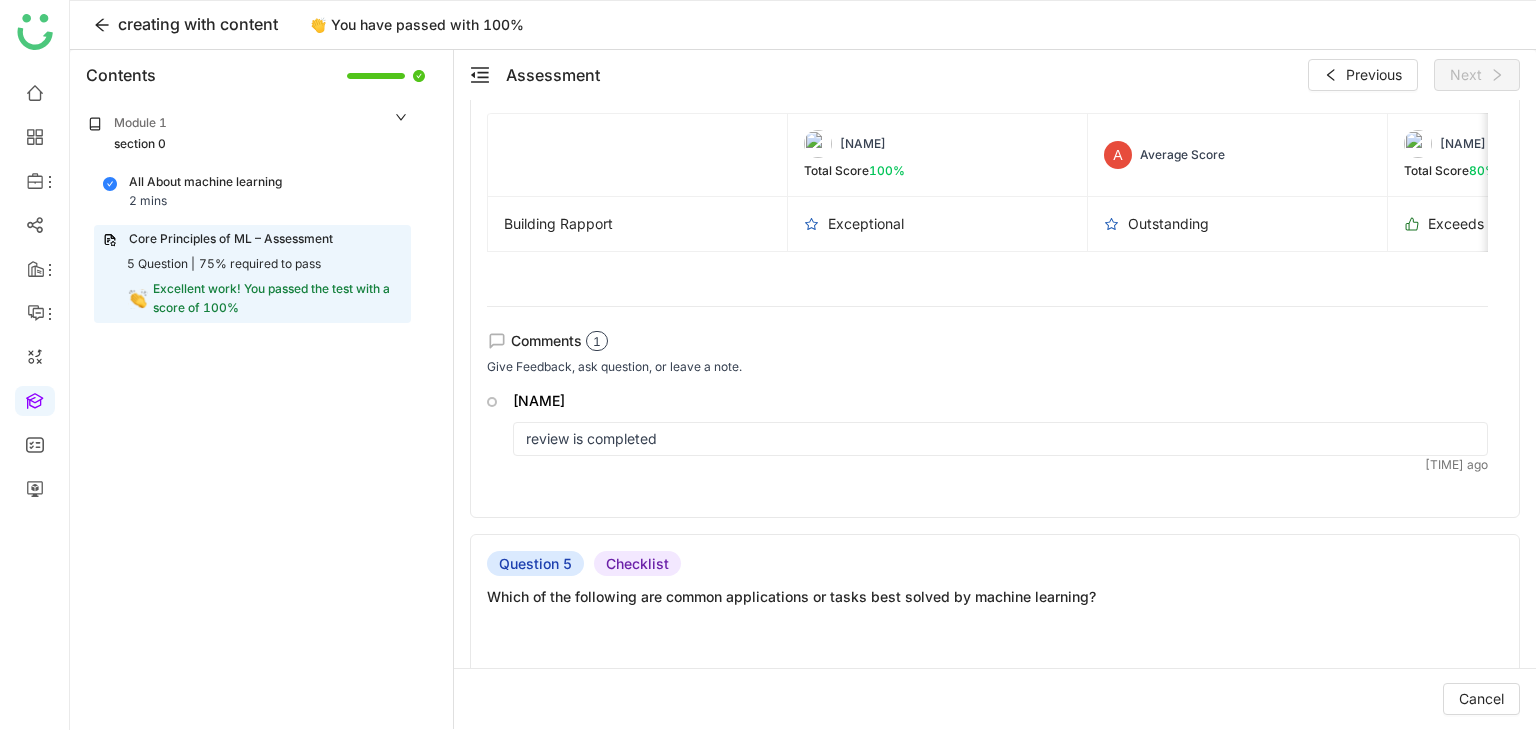 click on "Assessment   Previous   Next   Review your answers   All questions answered! Ready to submit your assessment.   5/5 answered  Question 1  Single Selection  What is the primary reason to use machine learning according to the provided content?  You have submitted the correct answer   When human expertise does not exist or cannot be explained.   To calculate payroll more efficiently.   To replace traditional programming in all applications.   Because it always provides better results than humans.  Question 2  Multiple Selection  Which of the following are common applications or tasks best solved by machine learning?  You have submitted the correct answer   Recognizing facial identities or expressions   Predicting future stock prices or currency exchange rates   Calculating payroll manually without automation   Performing simple arithmetic calculations like addition and subtraction without data input  Question 3  Free Response  Bold Italic Underline Strikethrough Clear Formatting Align
Align Left" 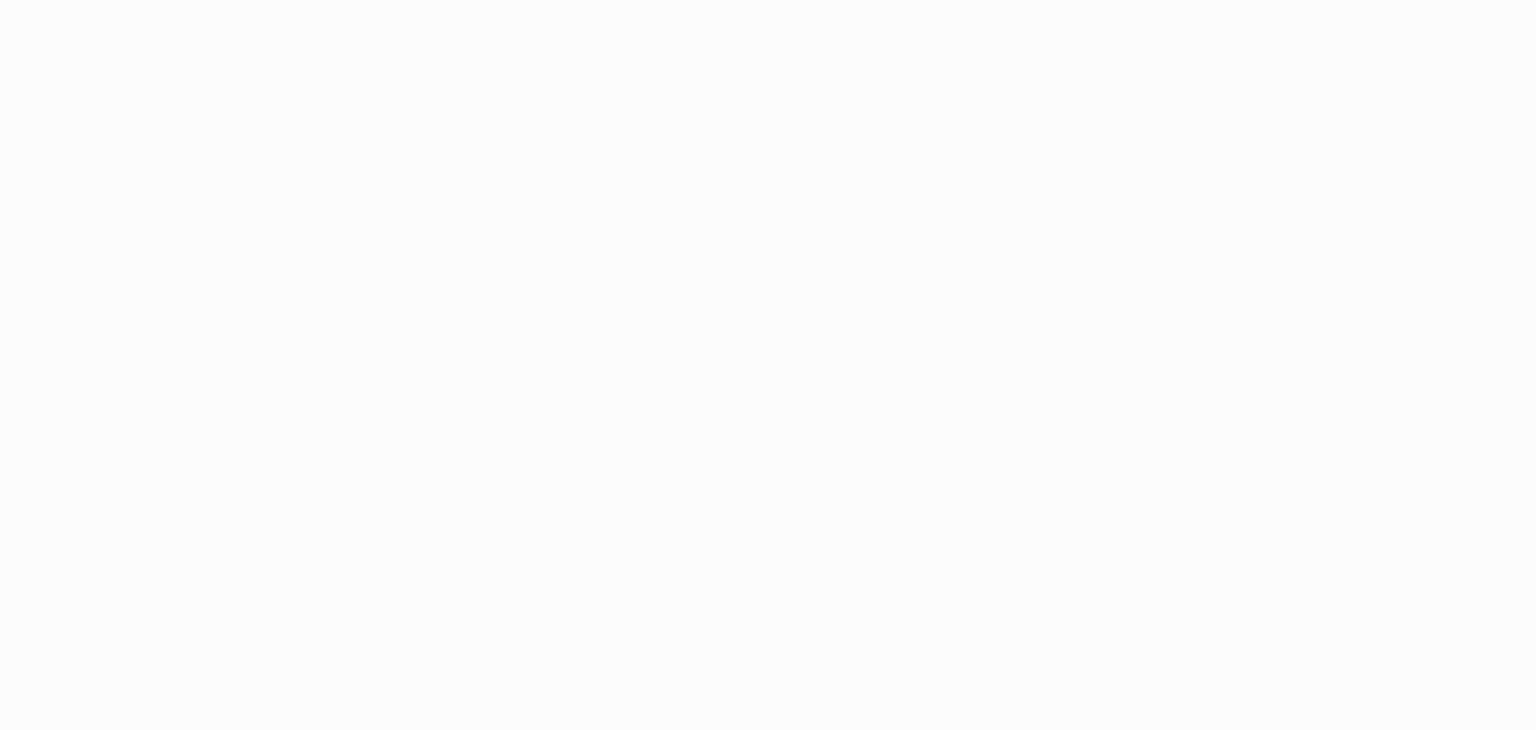 scroll, scrollTop: 0, scrollLeft: 0, axis: both 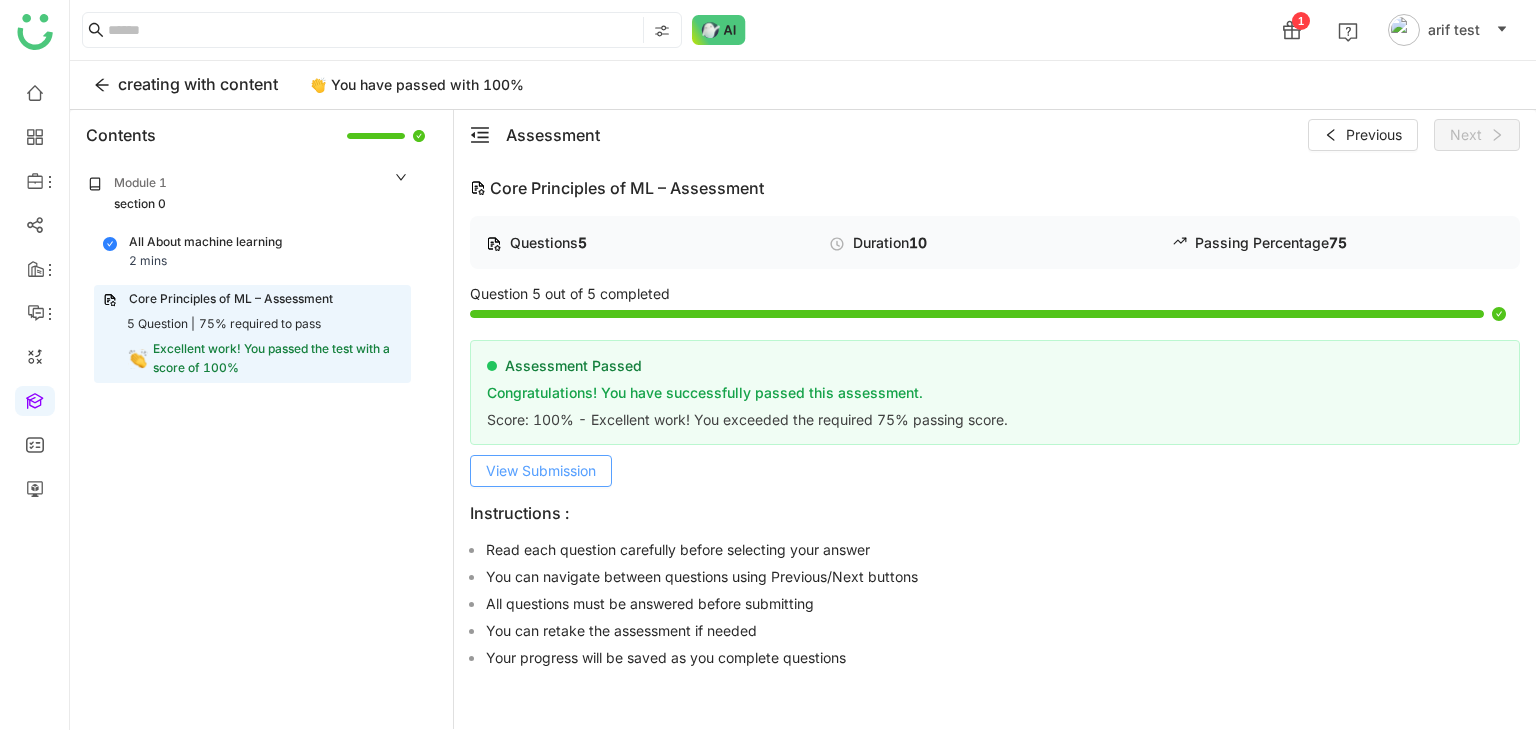 click on "View Submission" 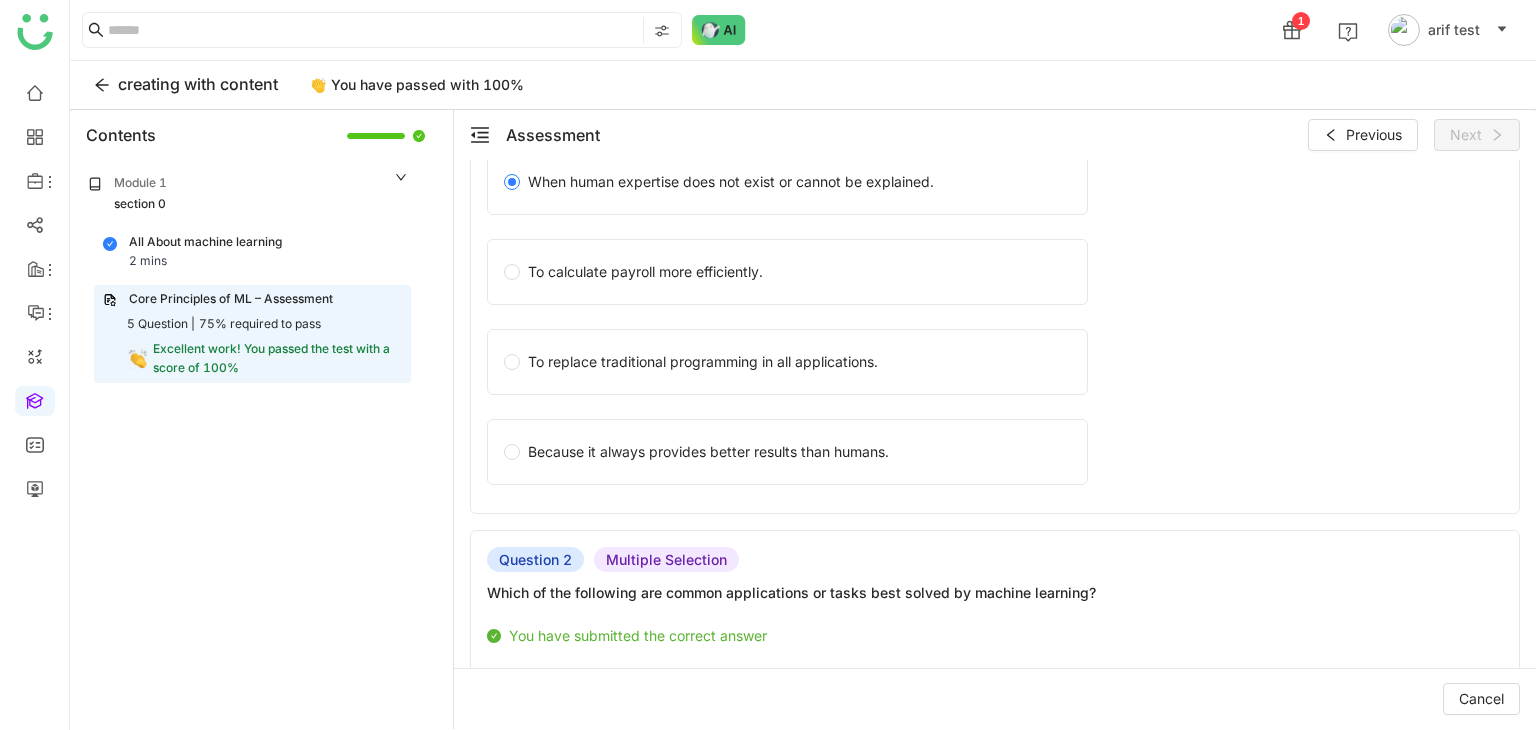 scroll, scrollTop: 0, scrollLeft: 0, axis: both 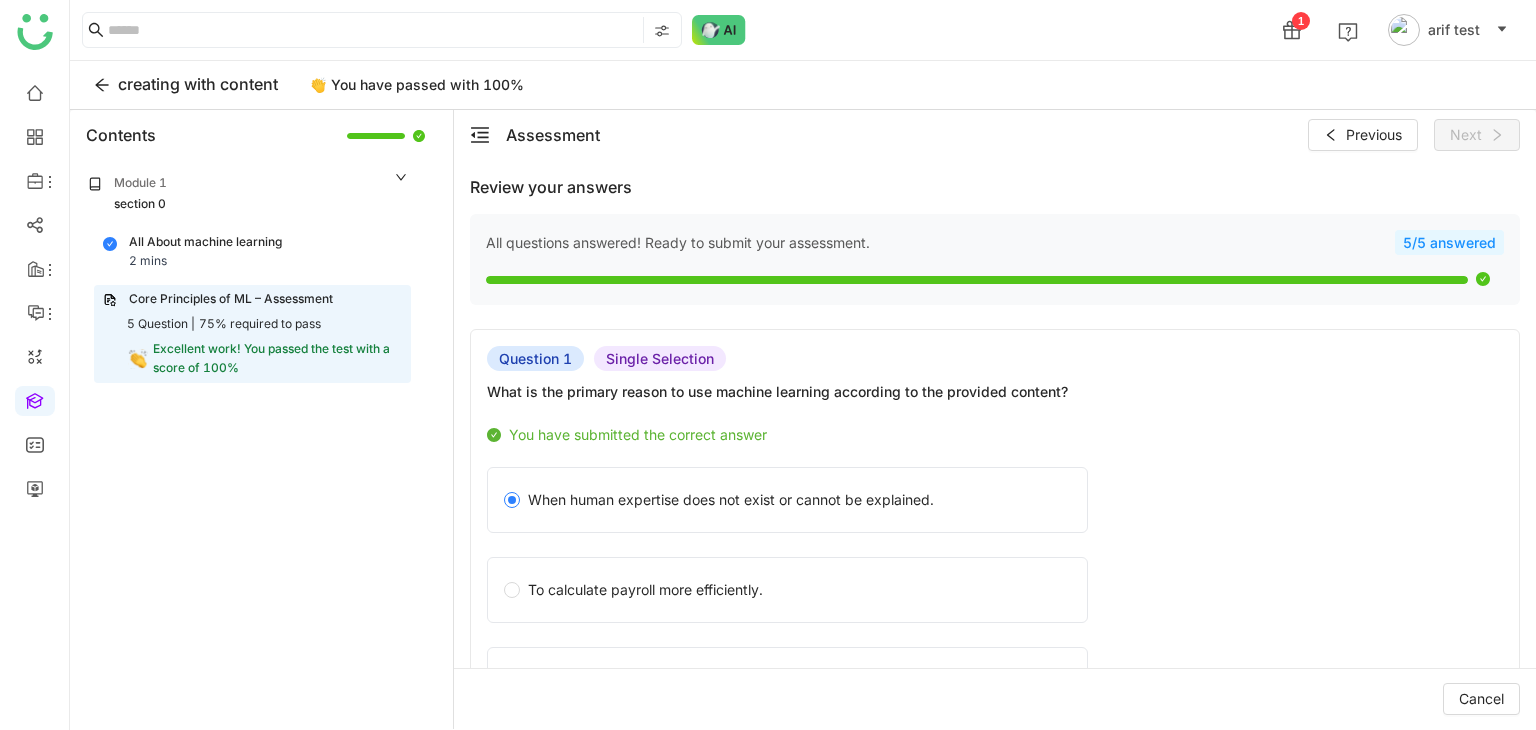 click on "Review your answers   All questions answered! Ready to submit your assessment.   5/5 answered  Question 1  Single Selection  What is the primary reason to use machine learning according to the provided content?  You have submitted the correct answer   When human expertise does not exist or cannot be explained.   To calculate payroll more efficiently.   To replace traditional programming in all applications.   Because it always provides better results than humans.  Question 2  Multiple Selection  Which of the following are common applications or tasks best solved by machine learning?  You have submitted the correct answer   Recognizing facial identities or expressions   Predicting future stock prices or currency exchange rates   Calculating payroll manually without automation   Performing simple arithmetic calculations like addition and subtraction without data input  Question 3  Free Response  Explain the core principles and applications of machine learning as described in the provided text. Bold Italic" 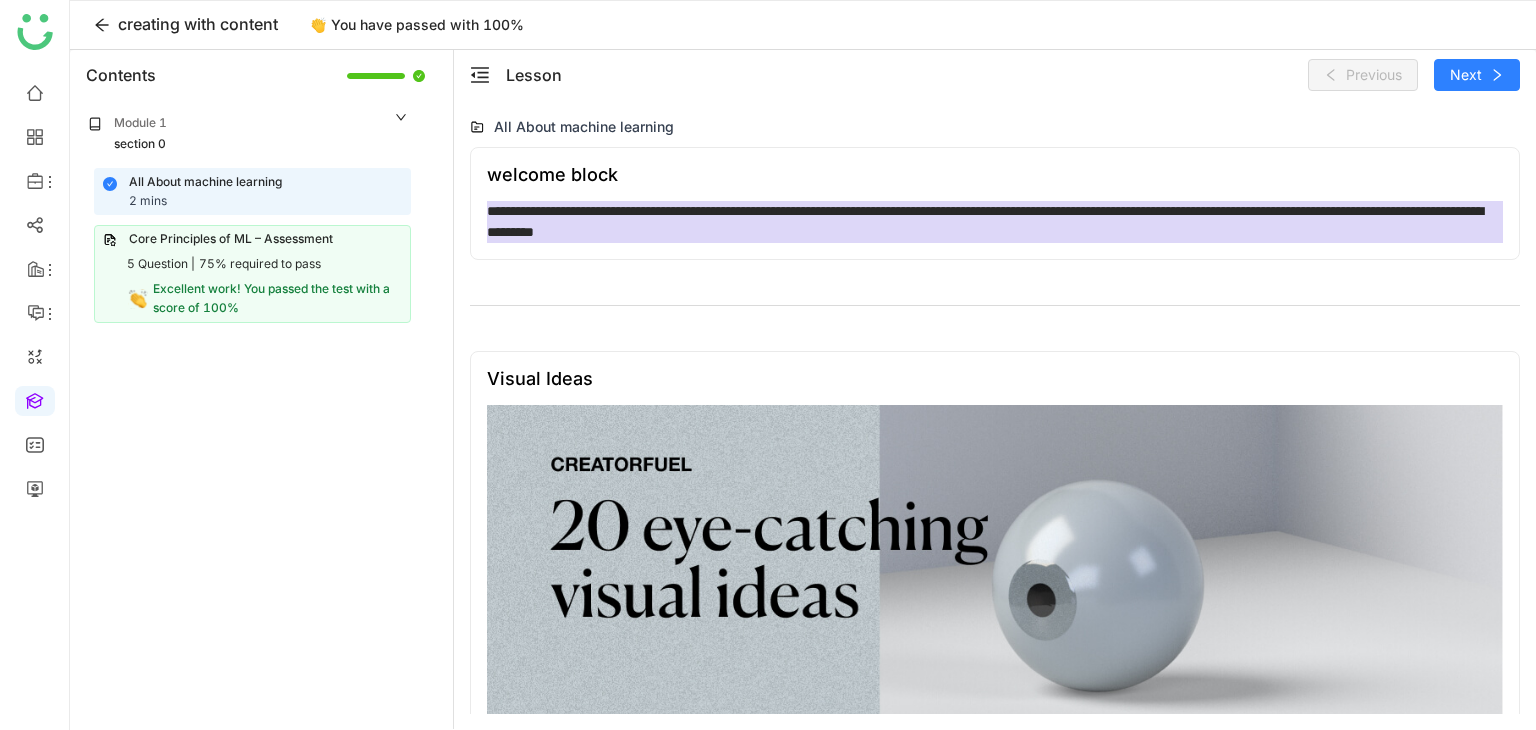 click on "Core Principles of ML – Assessment   5 Question |   75% required to pass  Excellent work! You passed the test with a score of 100%" 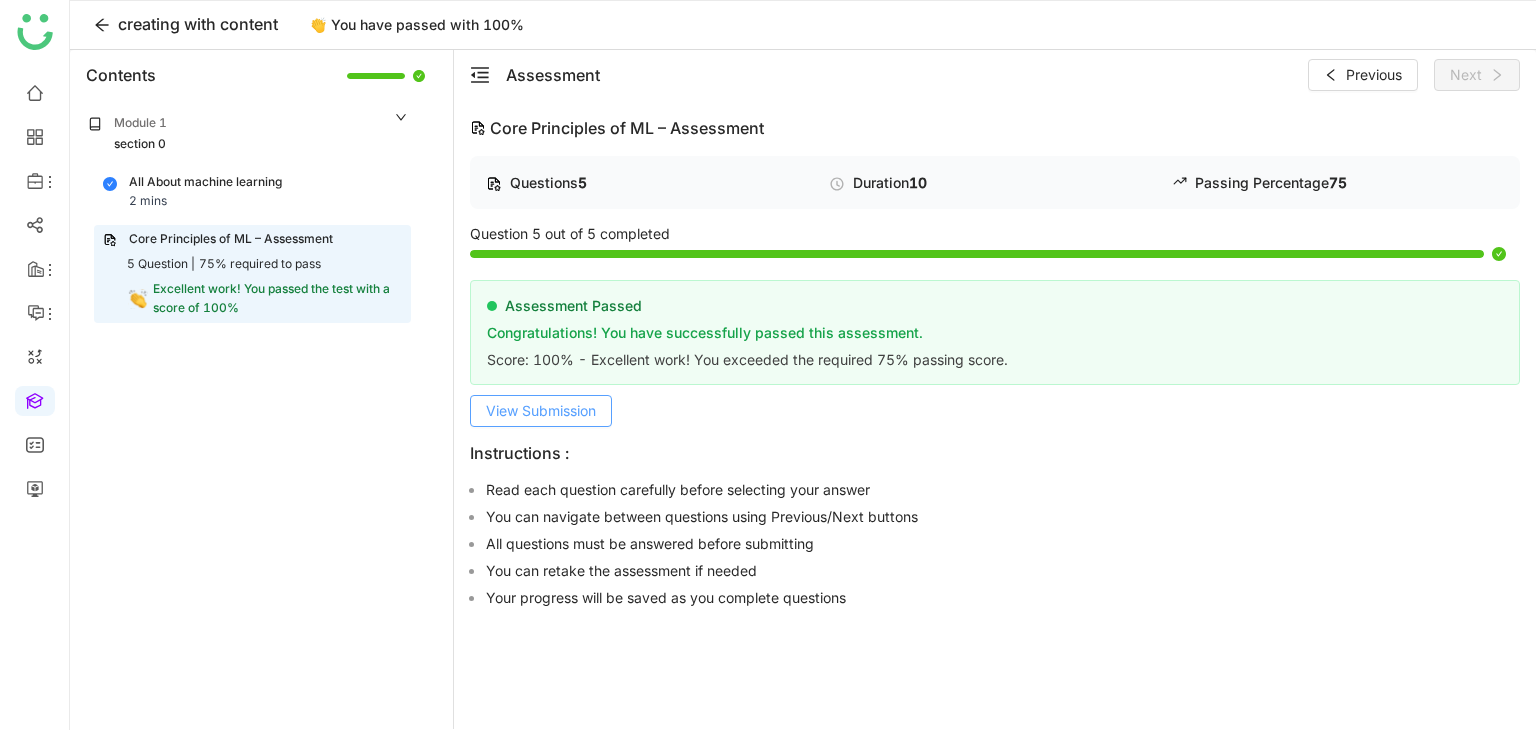 click on "View Submission" 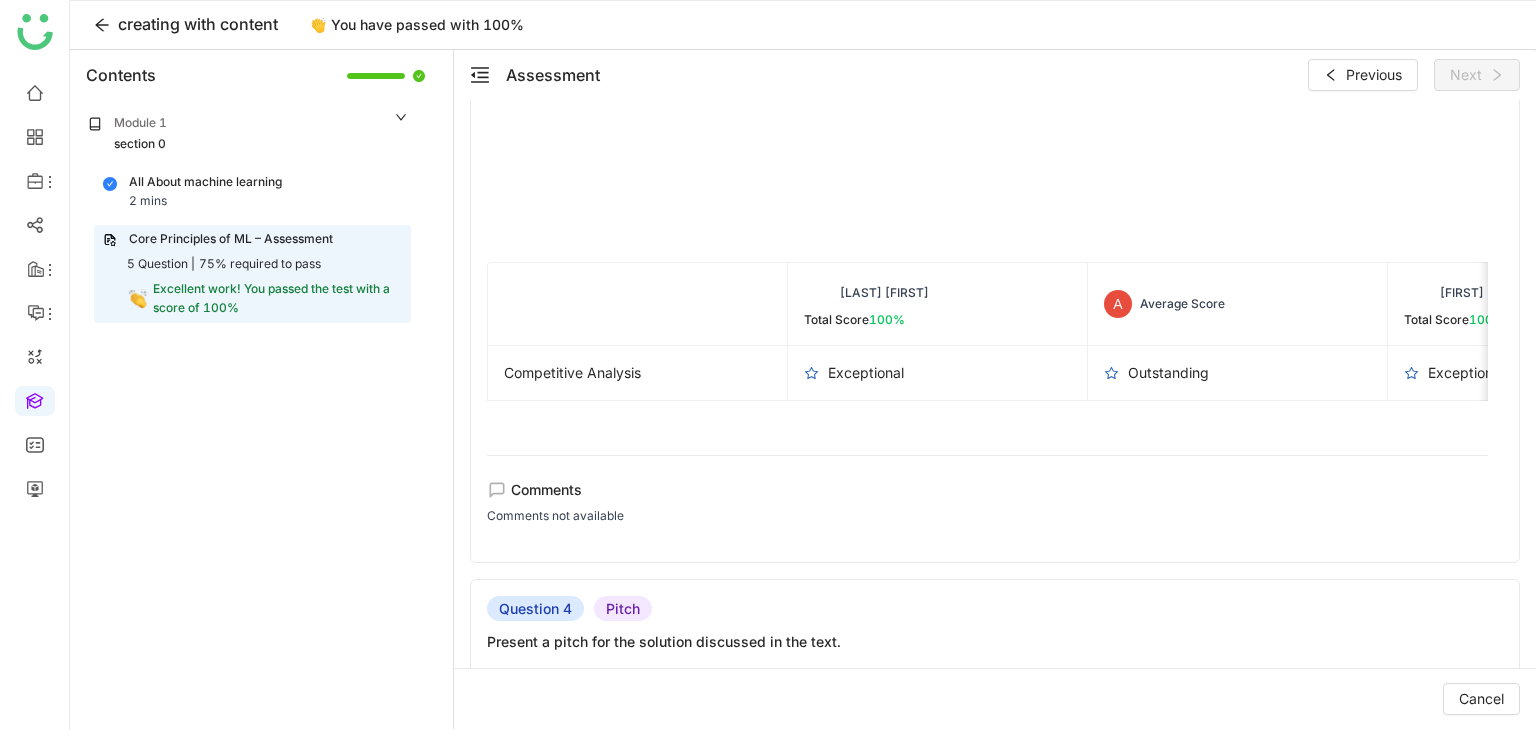 scroll, scrollTop: 2965, scrollLeft: 0, axis: vertical 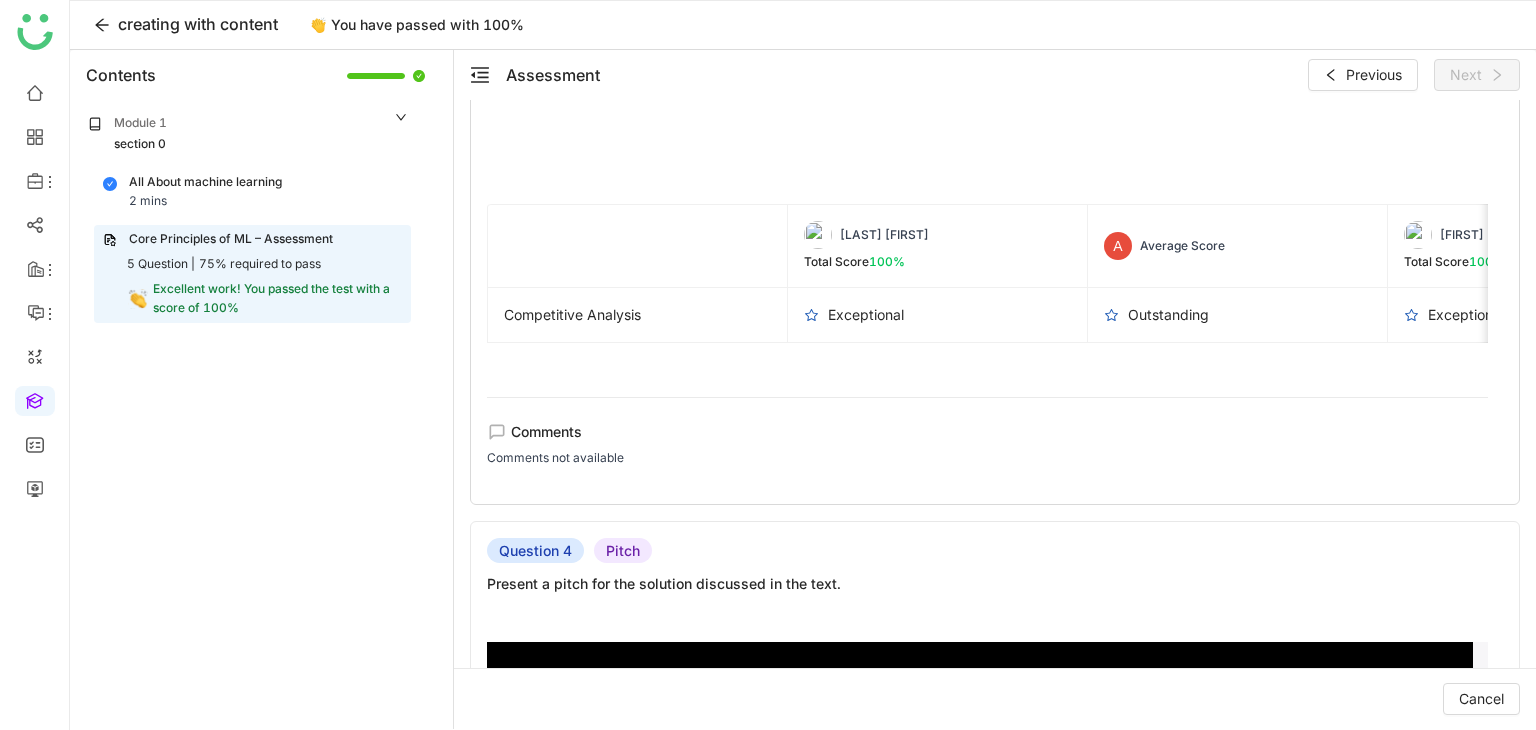 click on "Comments Comments not available" 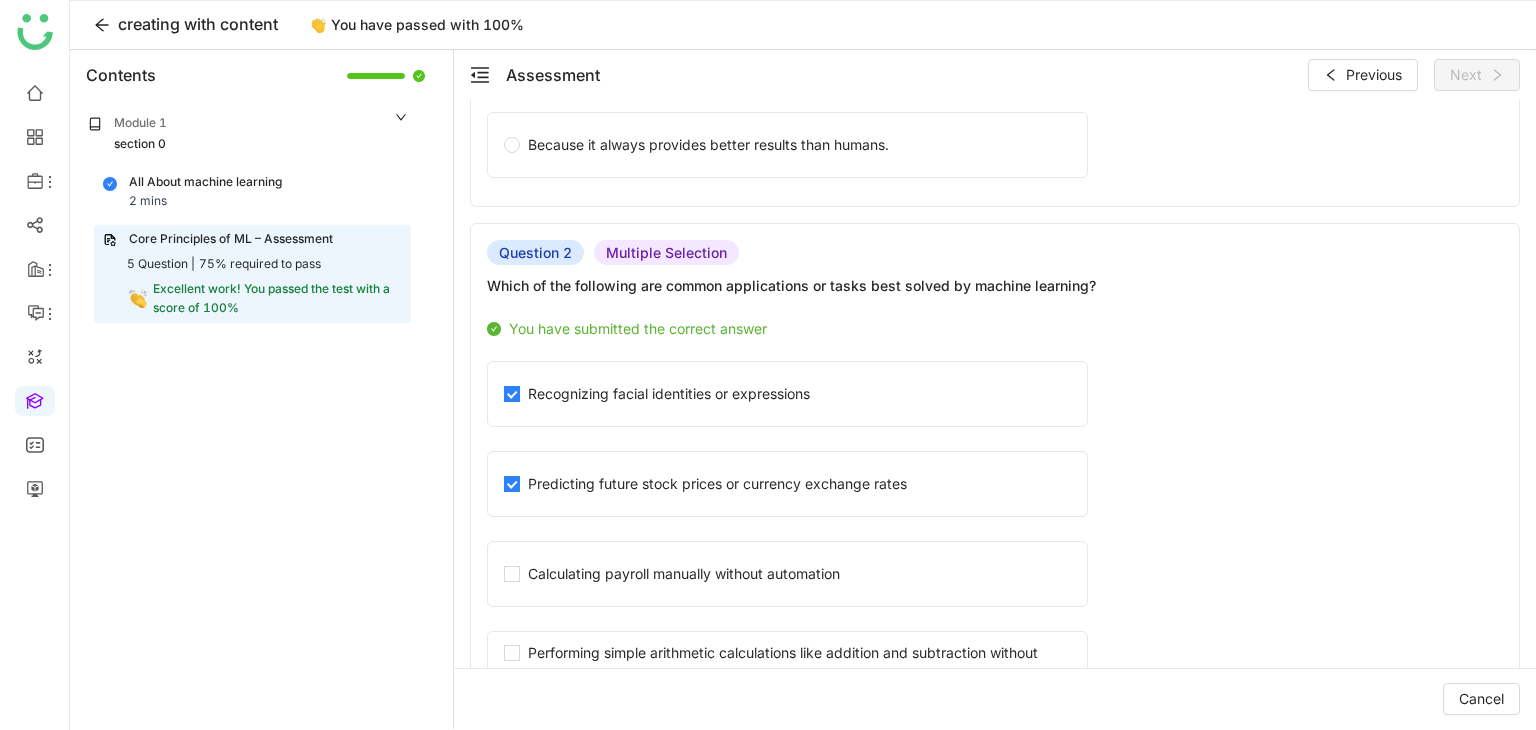 scroll, scrollTop: 0, scrollLeft: 0, axis: both 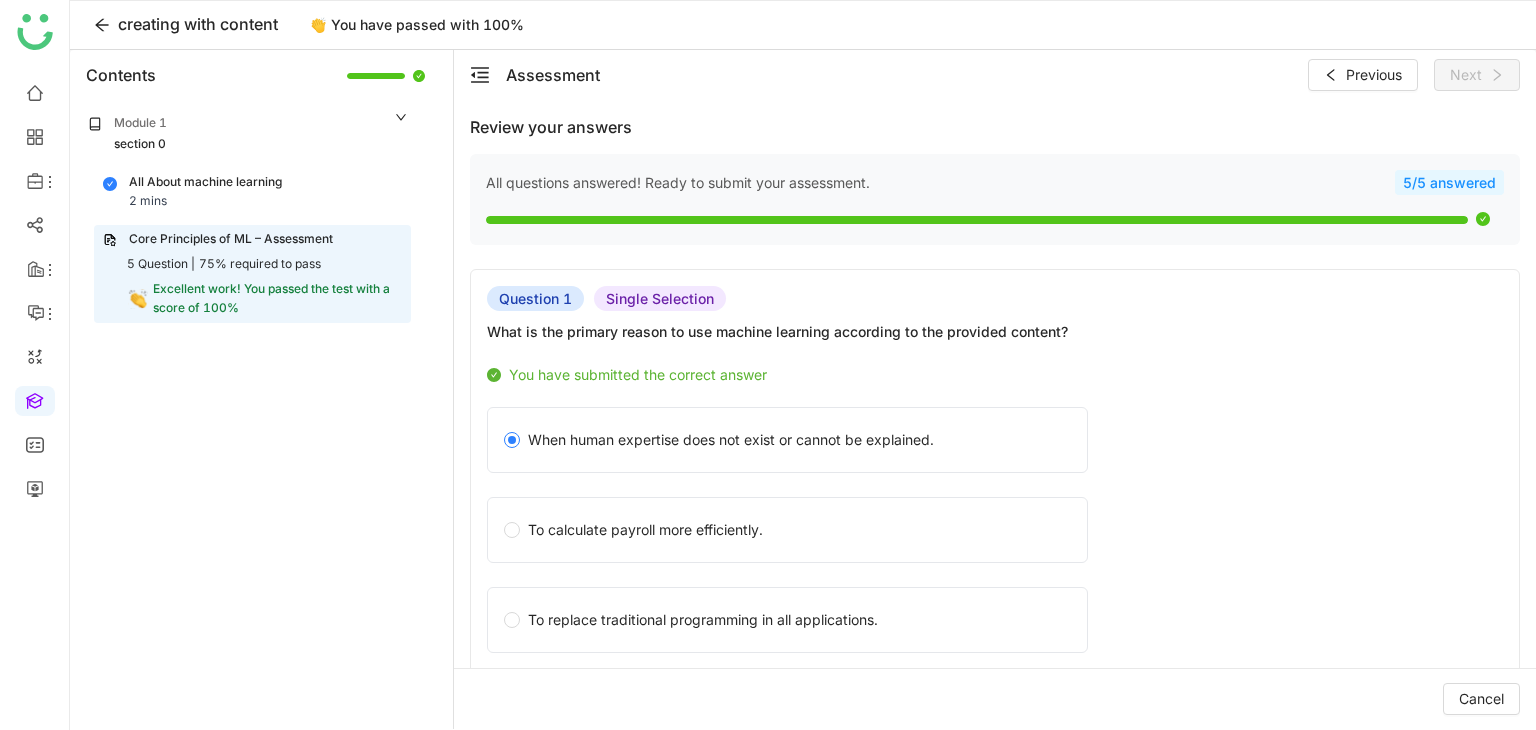 click on "All questions answered! Ready to submit your assessment.   5/5 answered" 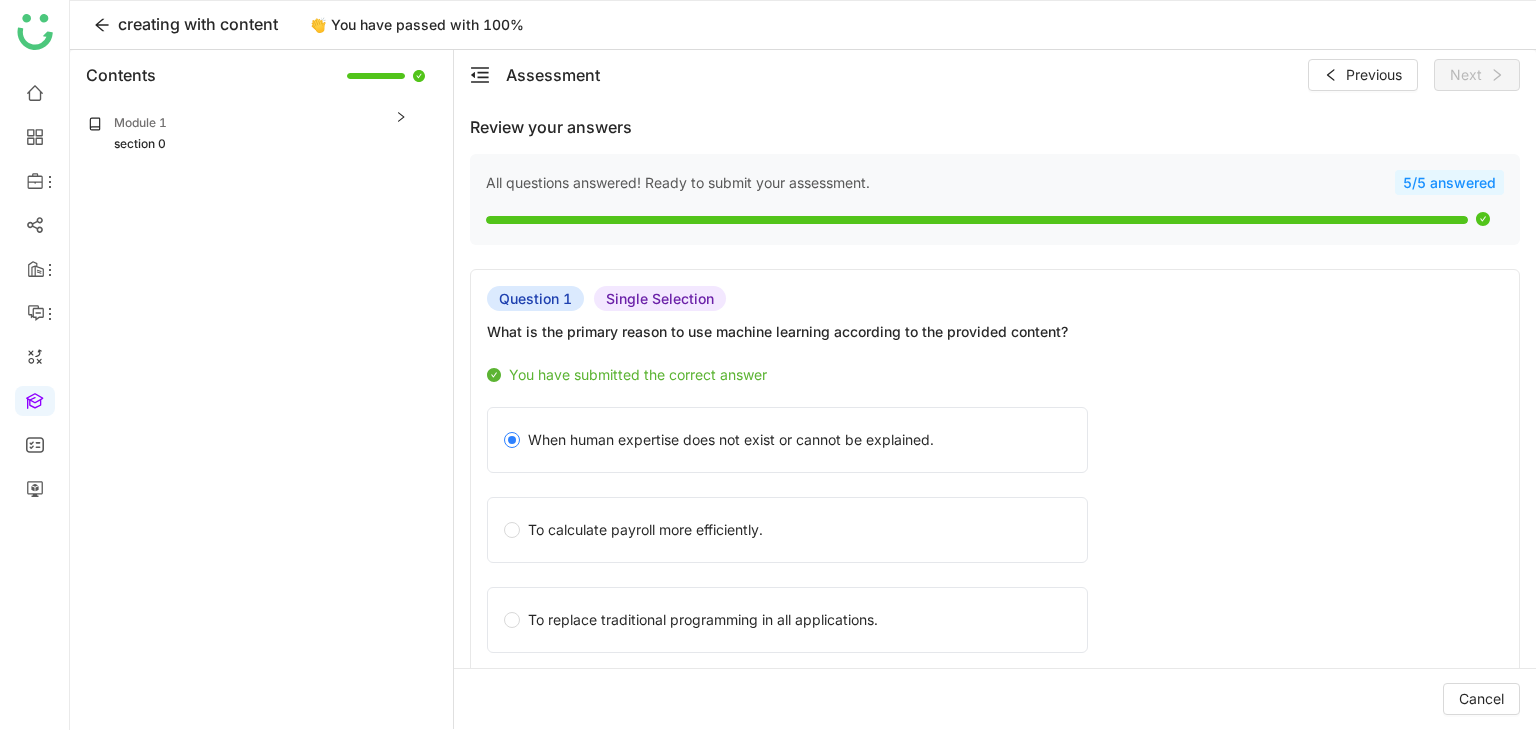 click on "Module 1" 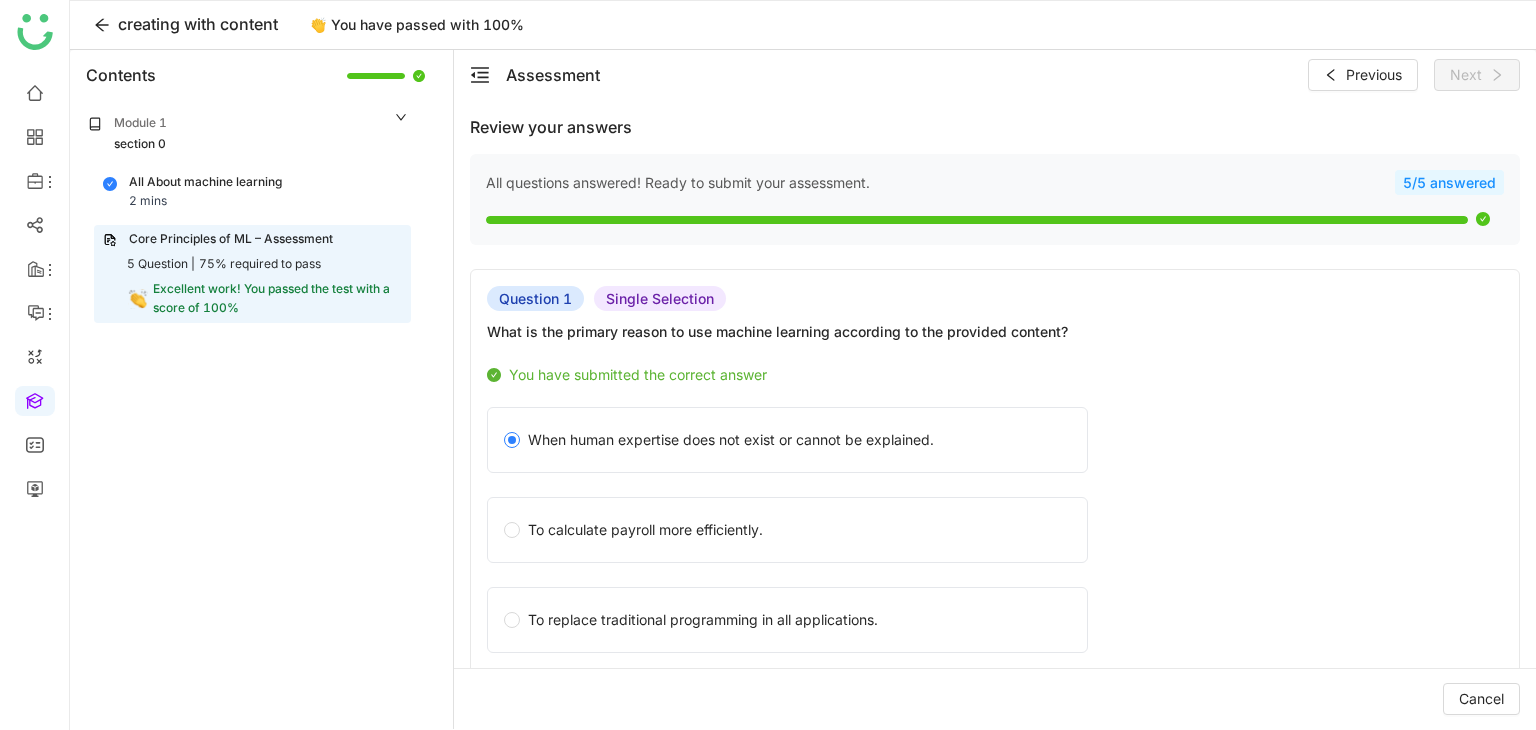 click on "All About machine learning" 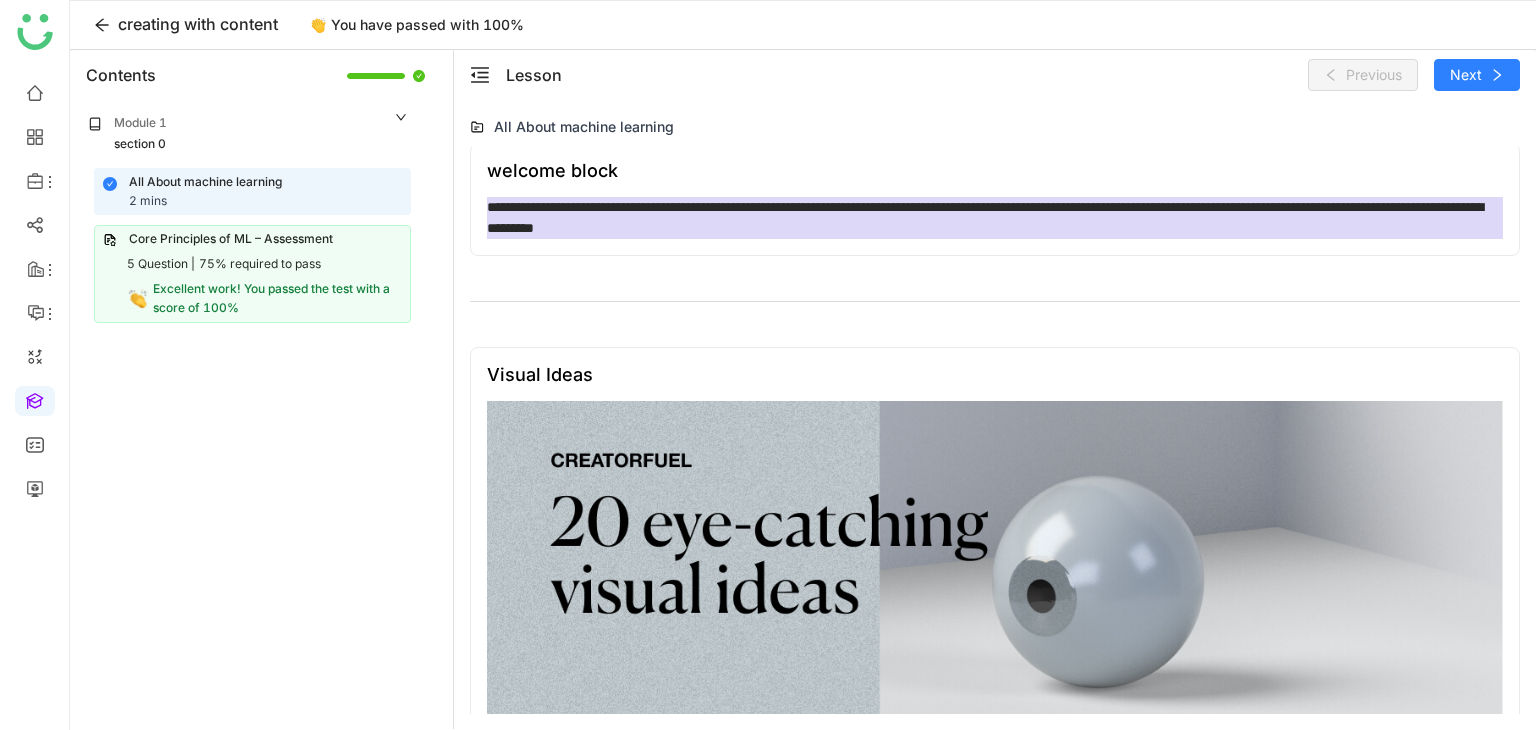 scroll, scrollTop: 0, scrollLeft: 0, axis: both 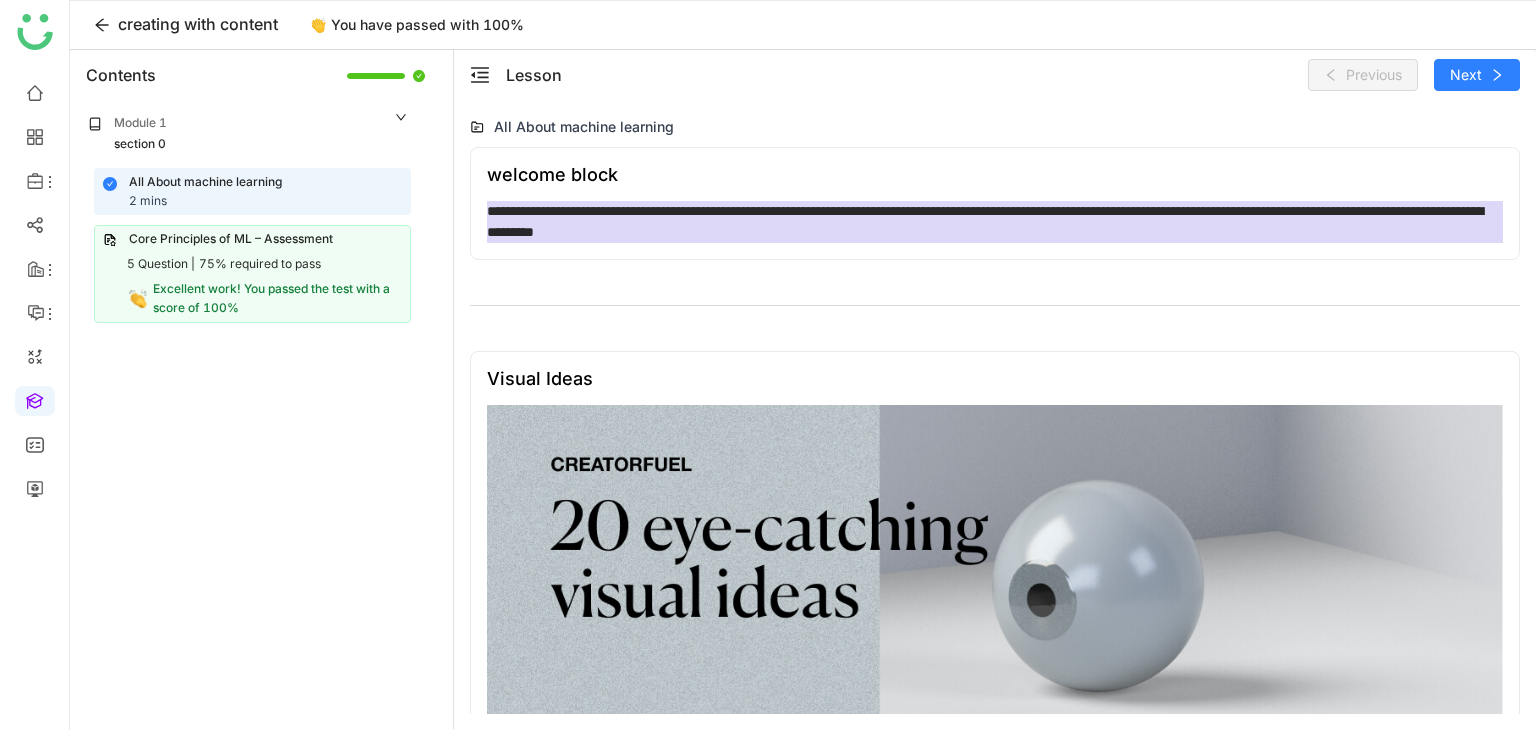 click on "**********" 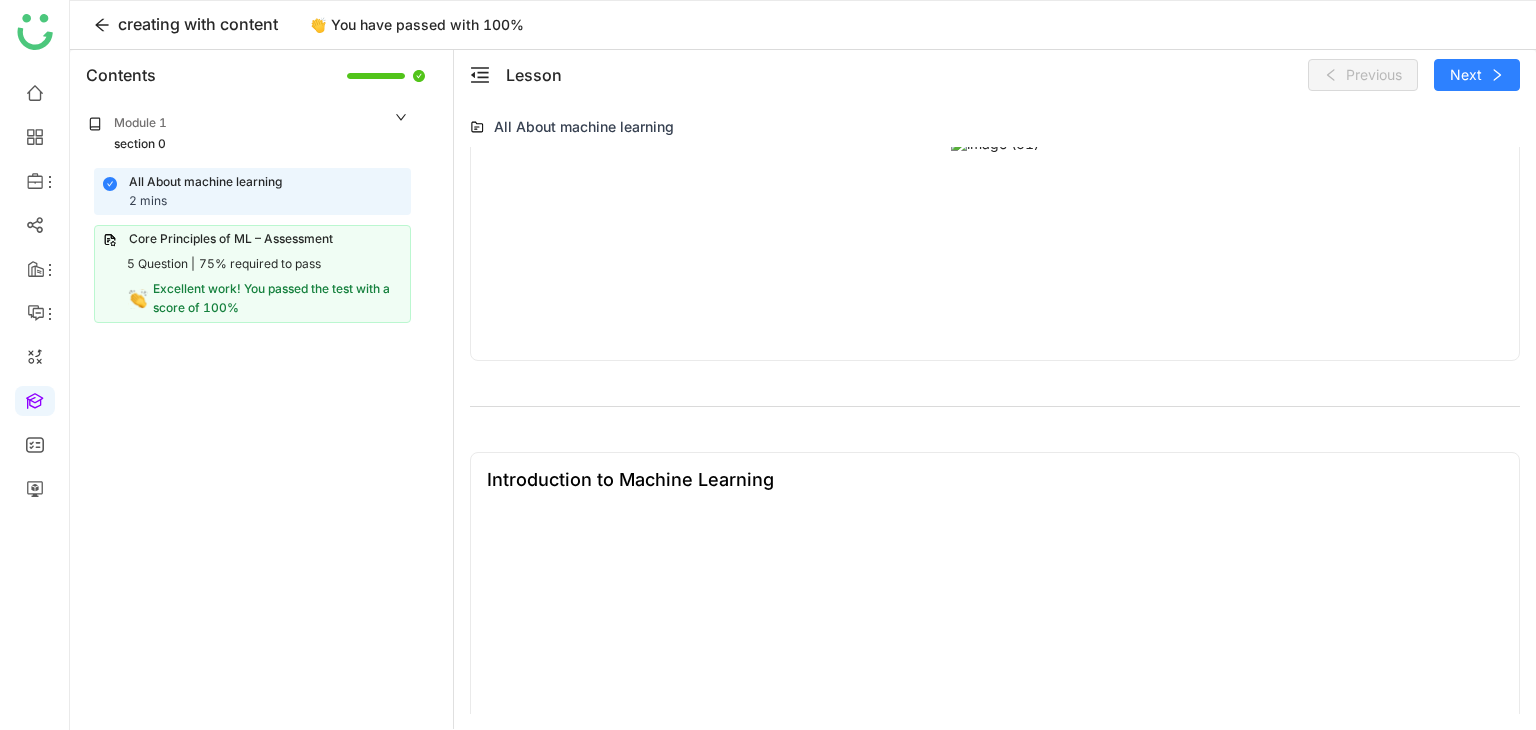 scroll, scrollTop: 1200, scrollLeft: 0, axis: vertical 